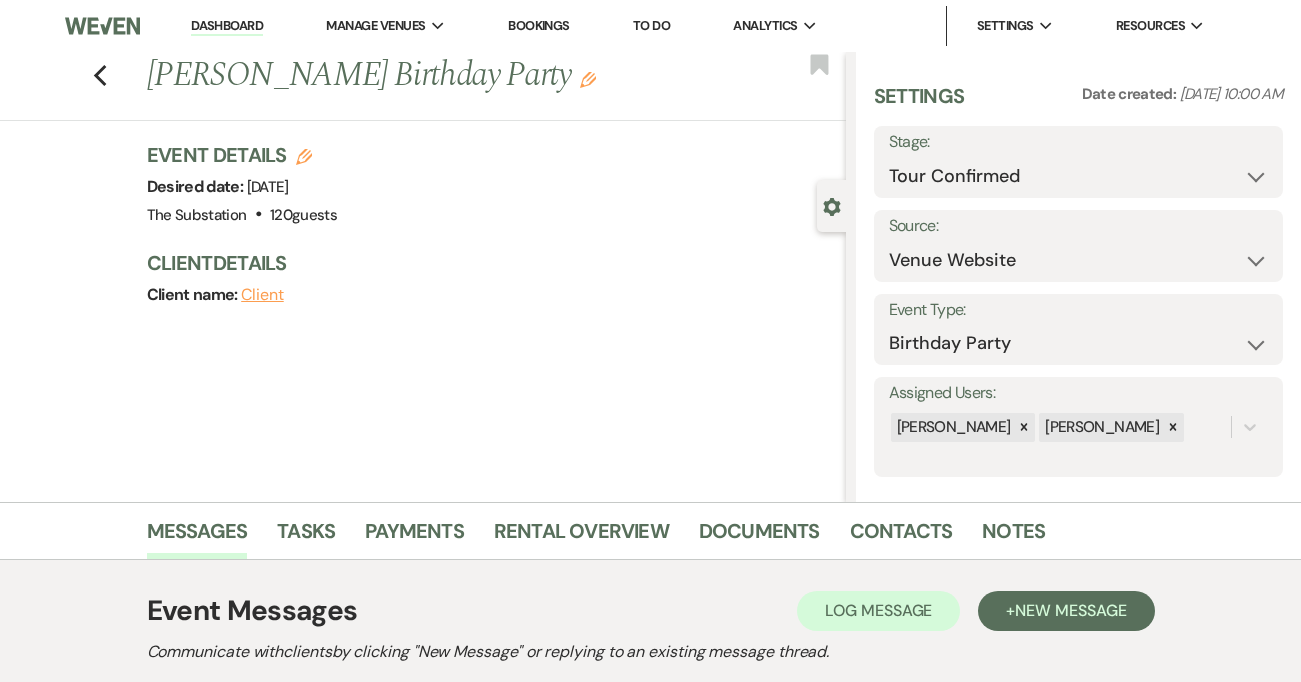 scroll, scrollTop: 0, scrollLeft: 0, axis: both 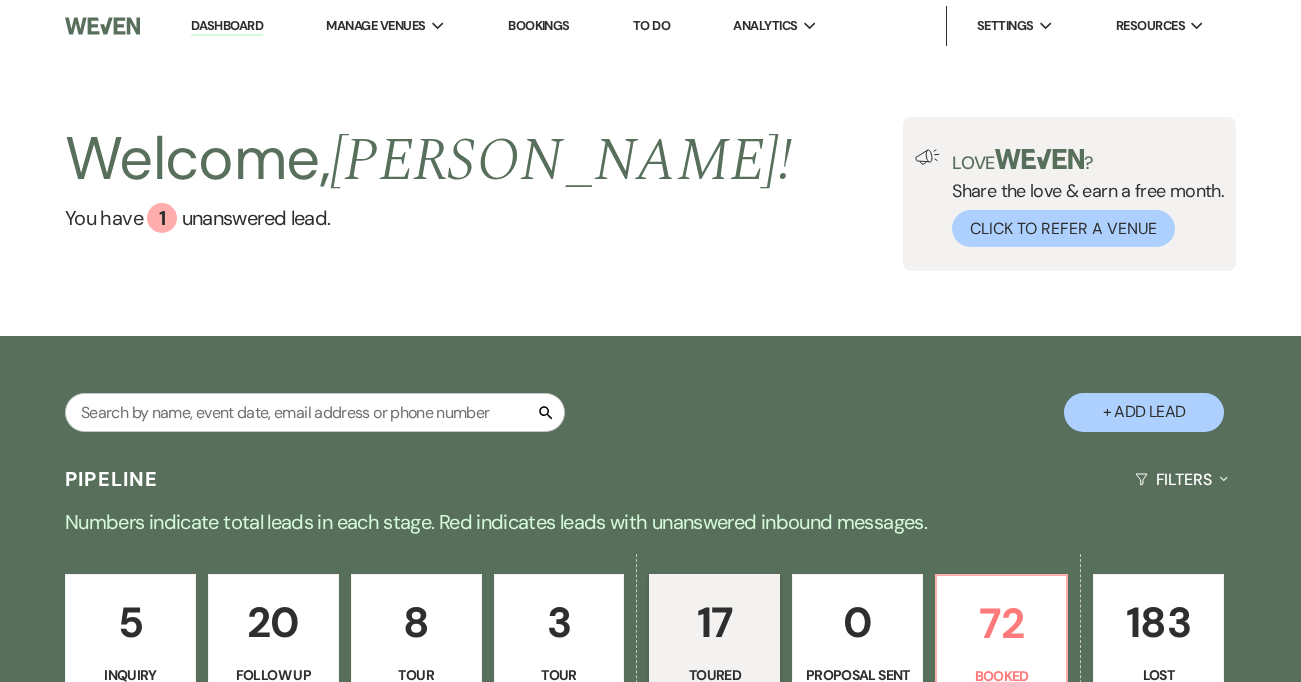 select on "5" 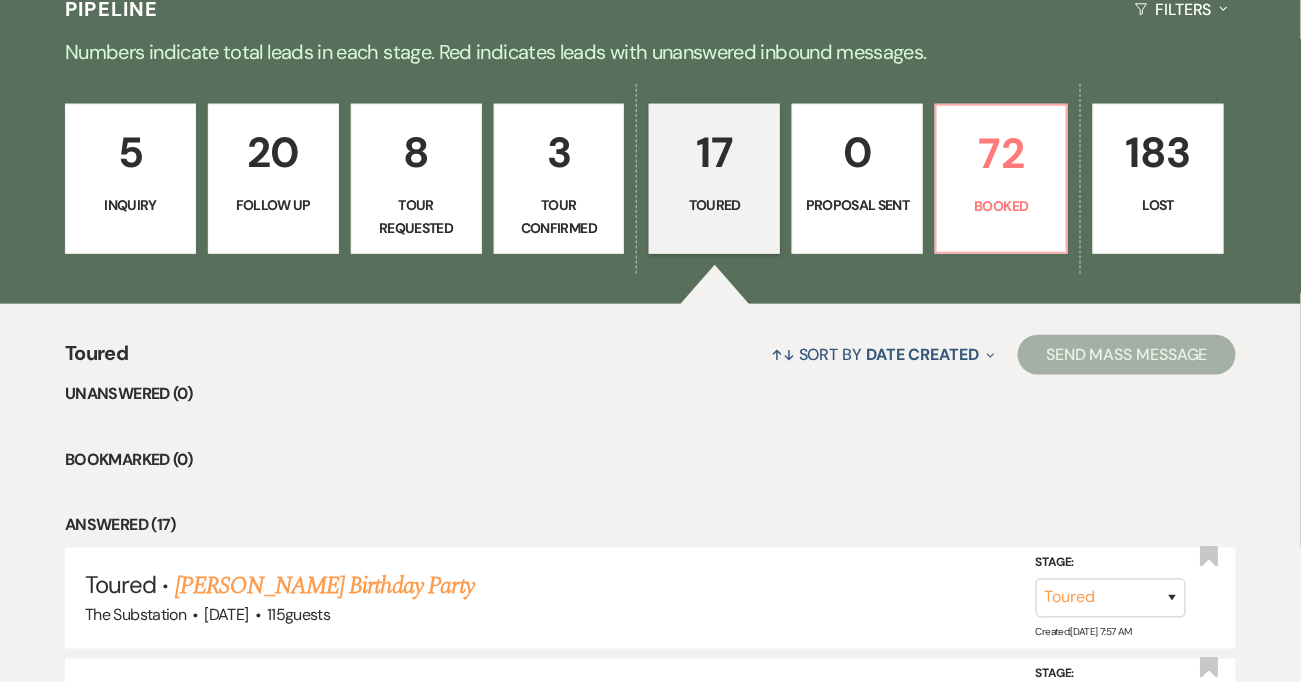scroll, scrollTop: 0, scrollLeft: 0, axis: both 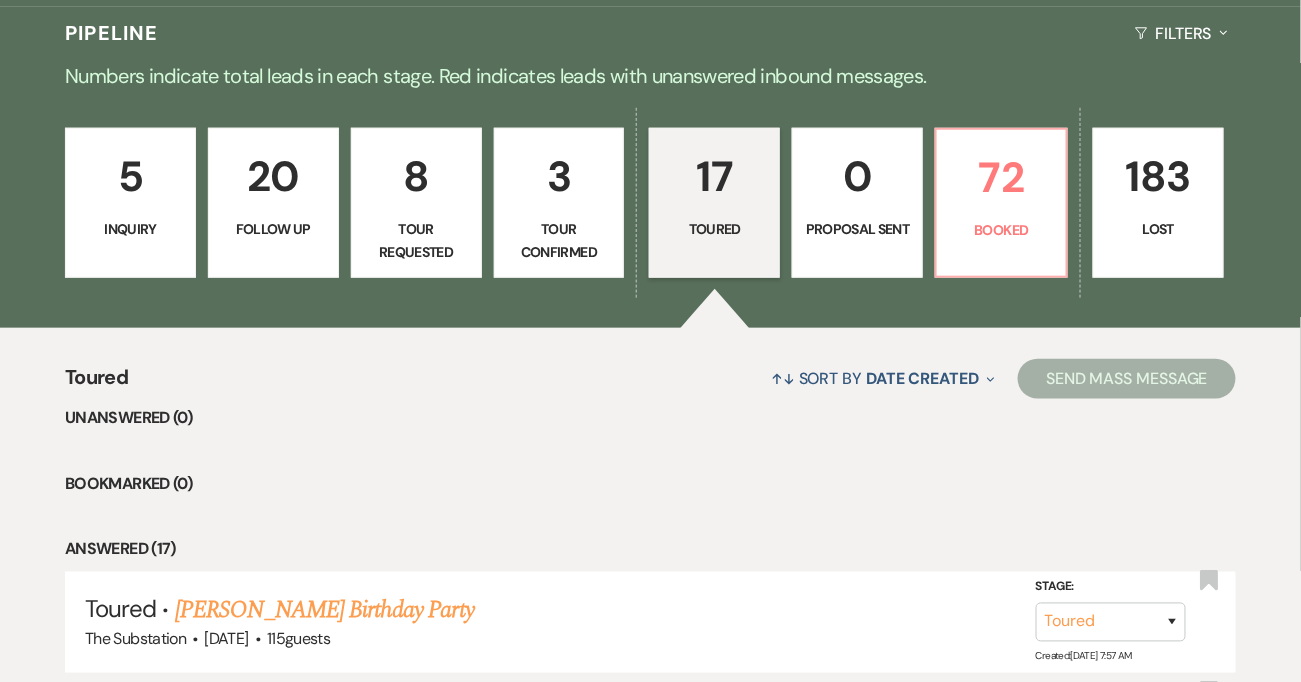 click on "Tour Confirmed" at bounding box center [559, 240] 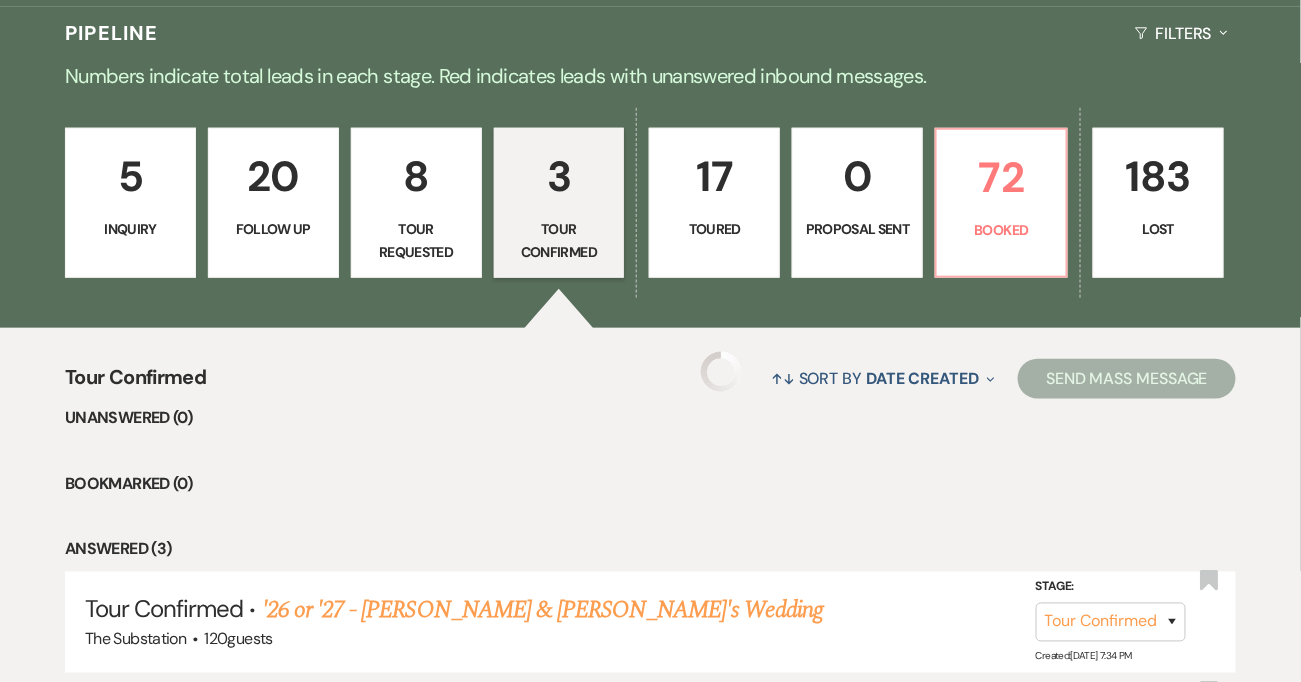 select on "4" 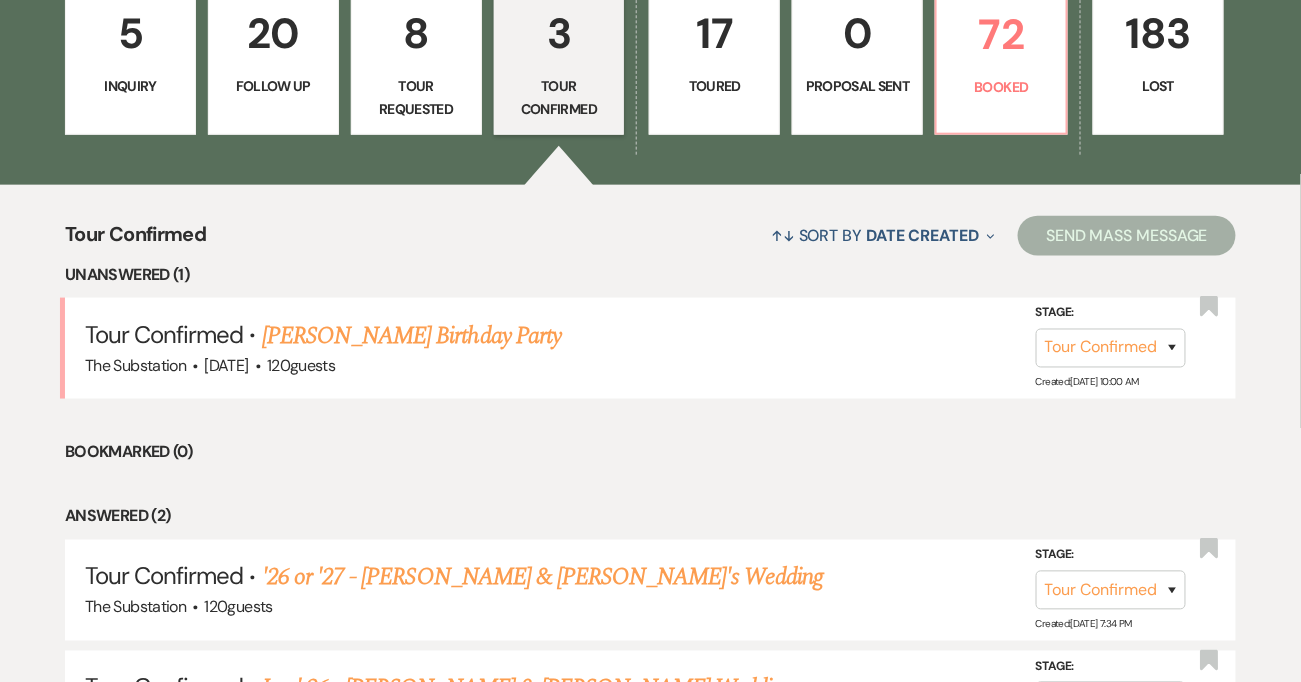 scroll, scrollTop: 590, scrollLeft: 0, axis: vertical 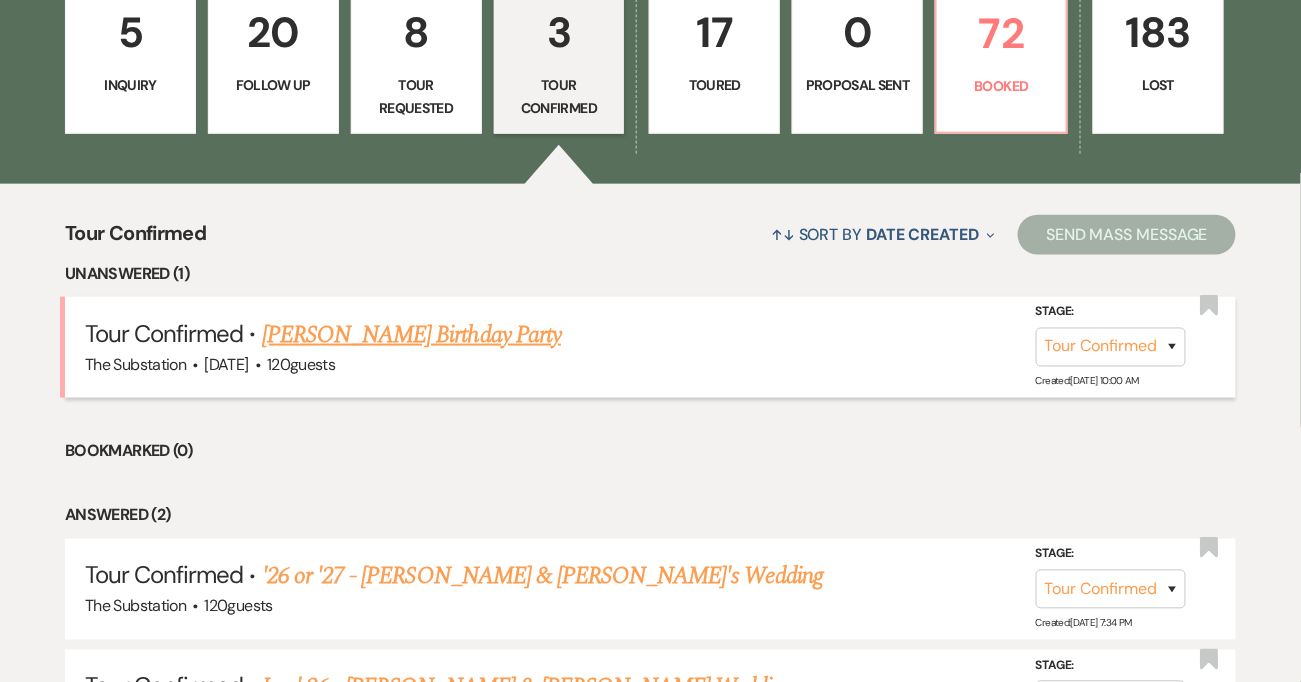 click on "[PERSON_NAME] Birthday Party" at bounding box center (411, 335) 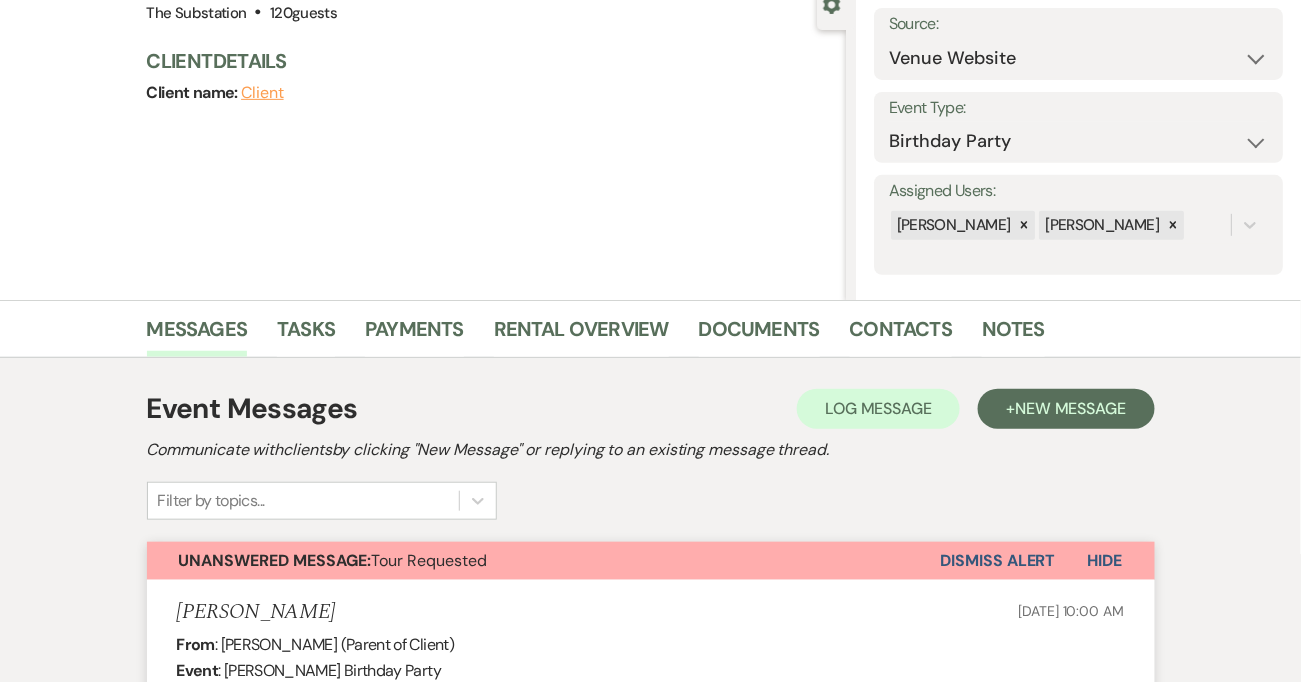 scroll, scrollTop: 141, scrollLeft: 0, axis: vertical 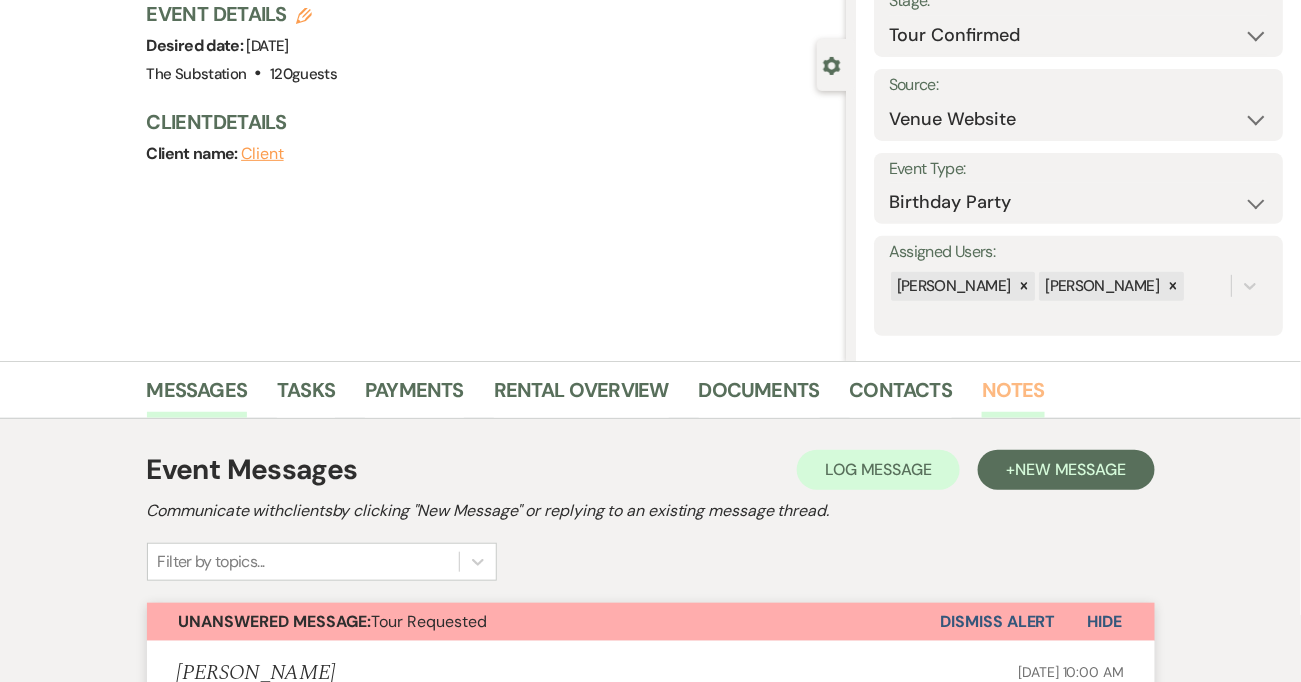 click on "Notes" at bounding box center (1013, 396) 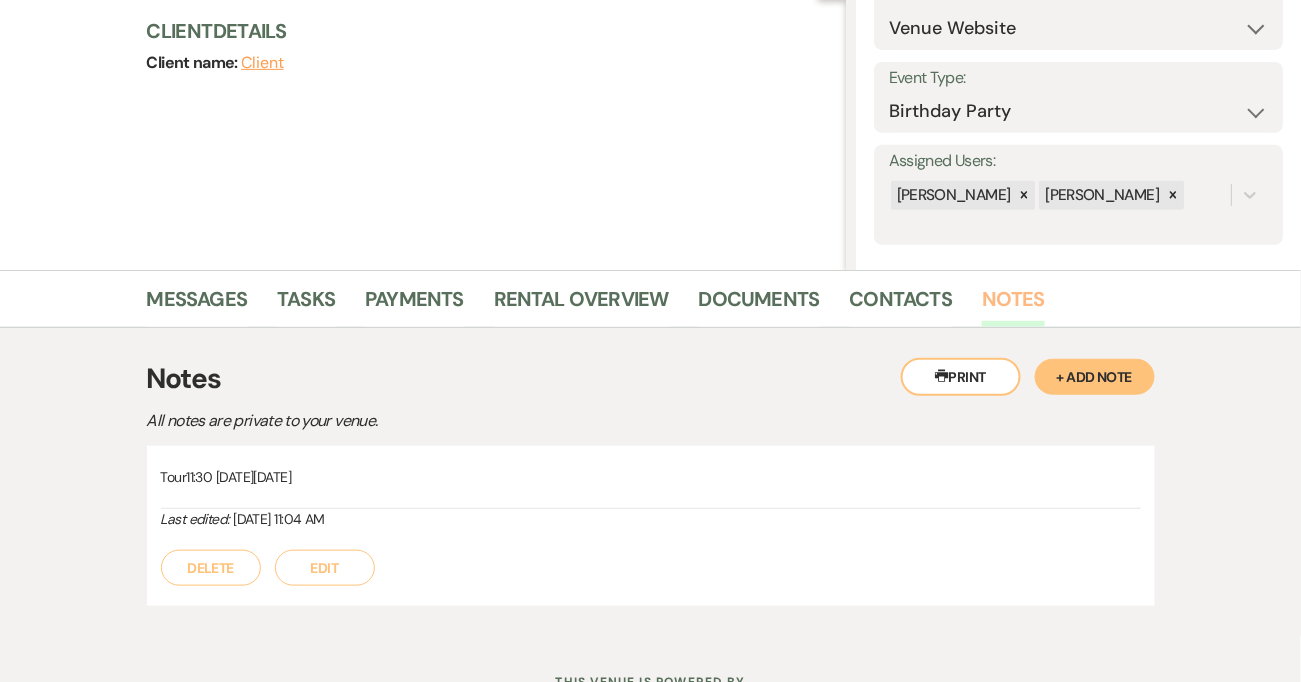 scroll, scrollTop: 313, scrollLeft: 0, axis: vertical 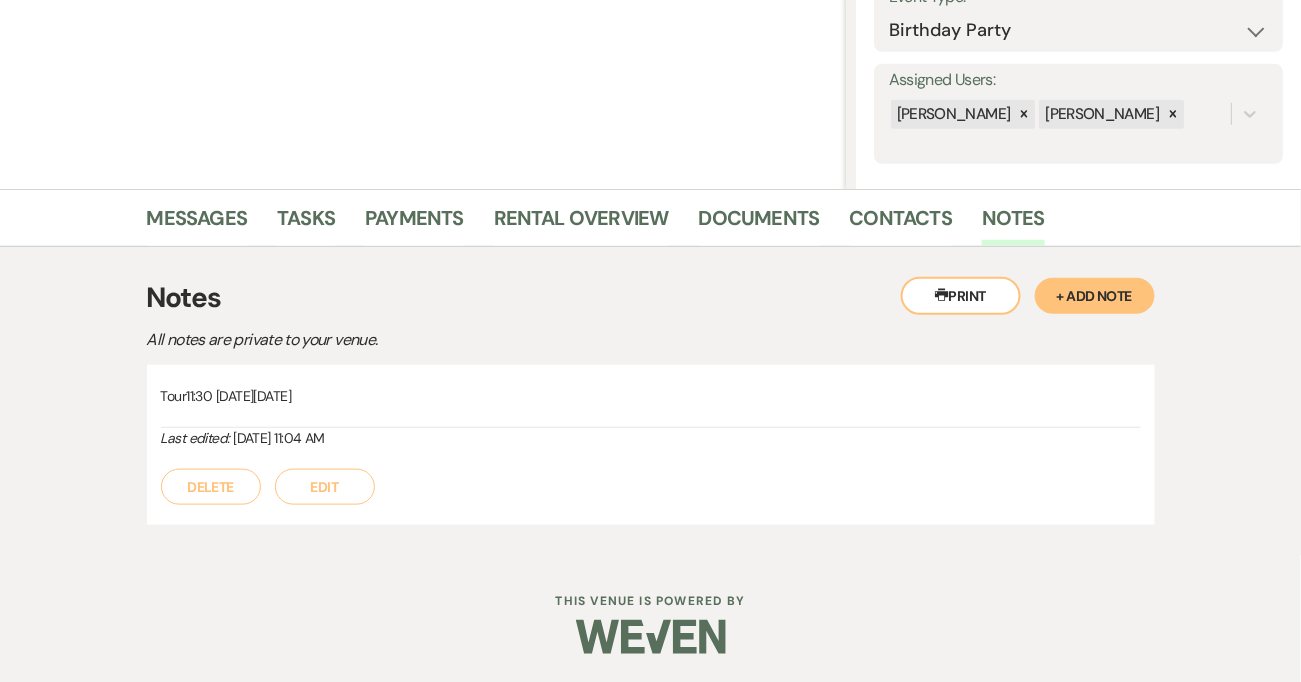 click on "Edit" at bounding box center [325, 487] 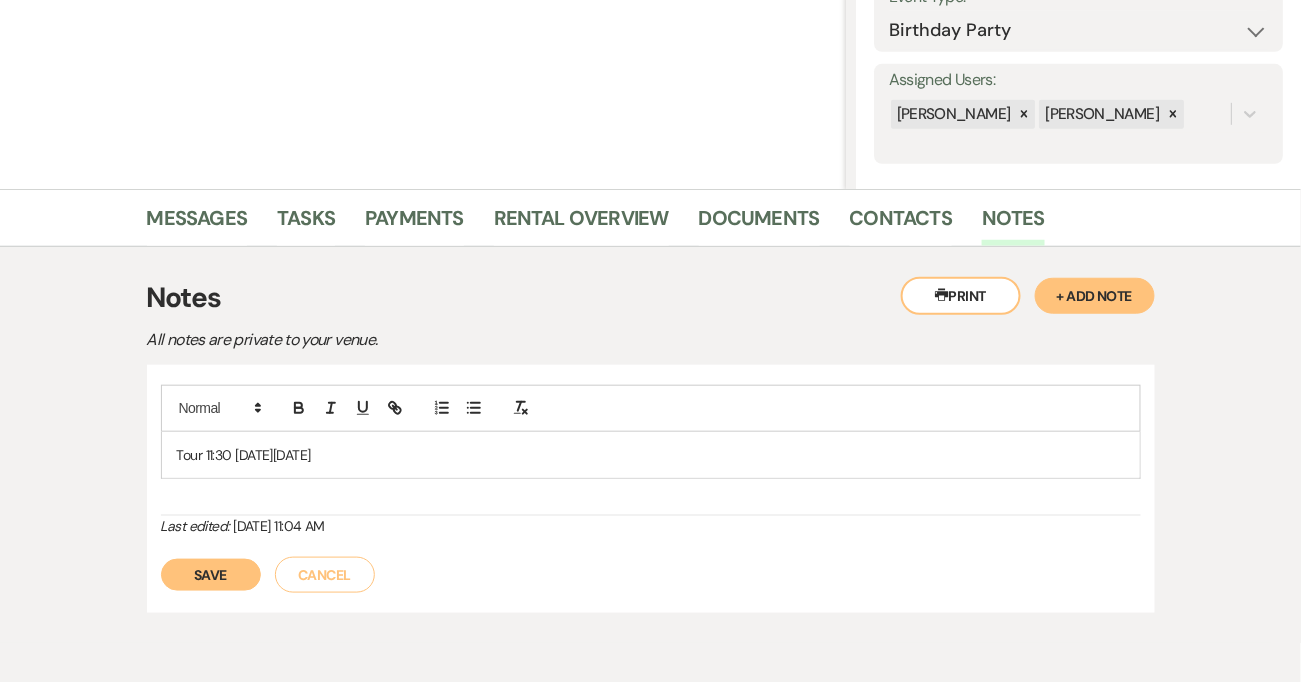 click on "Tour 11:30 on Thursday 7/17" at bounding box center (651, 455) 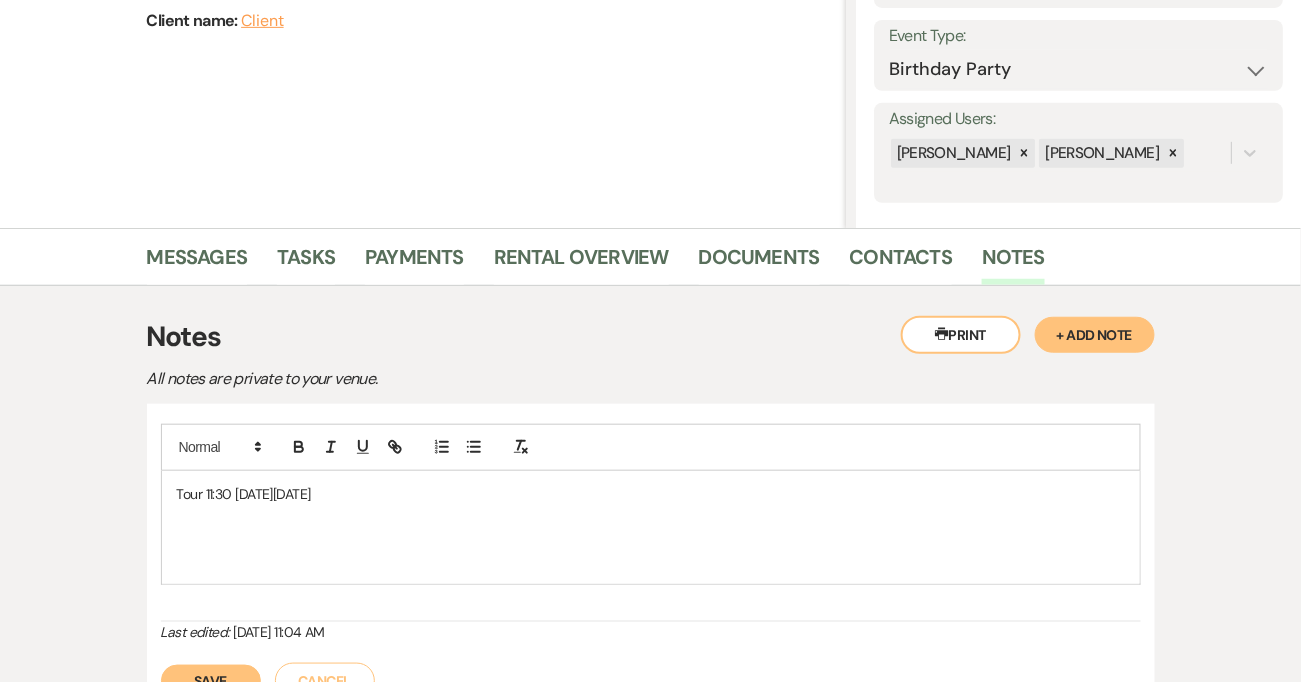 scroll, scrollTop: 270, scrollLeft: 0, axis: vertical 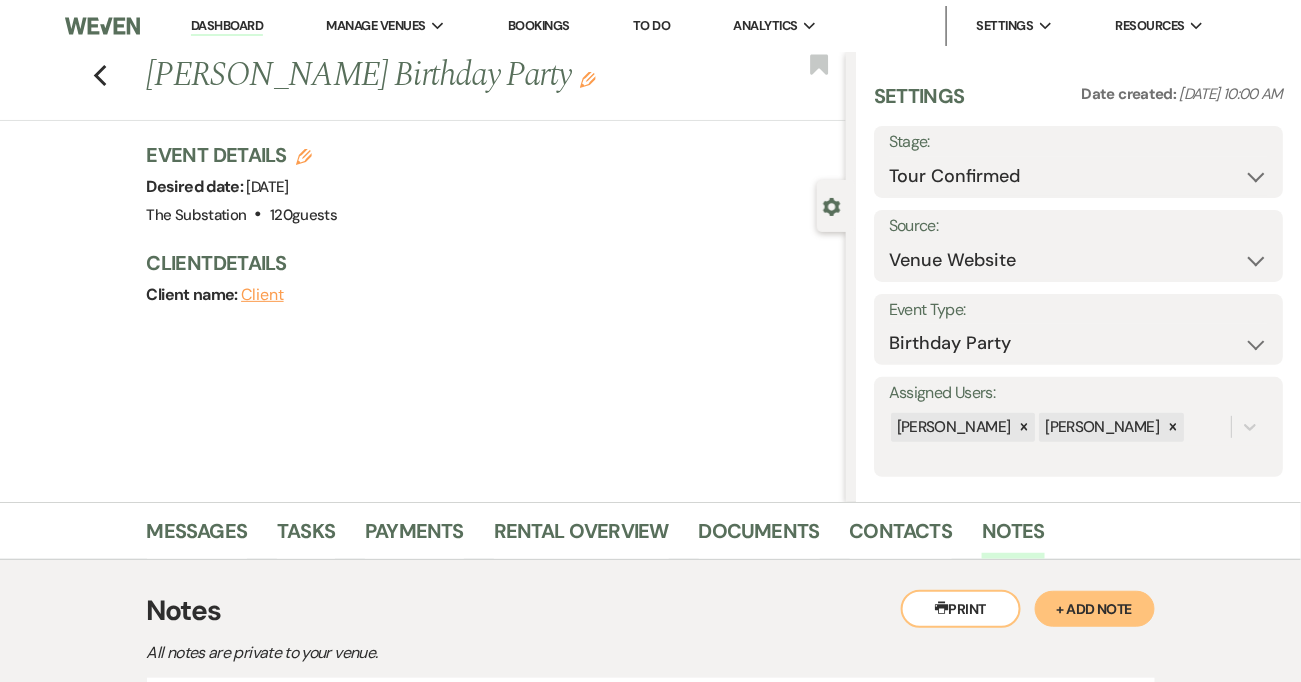 click on "Previous Ebony Milton's Birthday Party Edit Bookmark Gear Settings Settings Date created:   Jul 10, 2025, 10:00 AM Stage: Inquiry Follow Up Tour Requested Tour Confirmed Toured Proposal Sent Booked Lost Source: Weven Venue Website Instagram Facebook Pinterest Google The Knot Wedding Wire Here Comes the Guide Wedding Spot Eventective Zola The Venue Report PartySlate VRBO / Homeaway Airbnb Wedding Show TikTok X / Twitter Phone Call Walk-in Vendor Referral Advertising Personal Referral Local Referral Other Event Type: Wedding Anniversary Party Baby Shower Bachelorette / Bachelor Party Birthday Party Bridal Shower Brunch Community Event Concert Corporate Event Elopement End of Life Celebration Engagement Party Fundraiser Graduation Party Micro Wedding Prom Quinceañera Rehearsal Dinner Religious Event Retreat Other Assigned Users: Vickie Spiess Laura Charles Event Details Edit Desired date:   Saturday, September 20th, 2025 Venue:   The Substation . 120  guests Venue Address:   4228 Washington Street Boston" at bounding box center [423, 277] 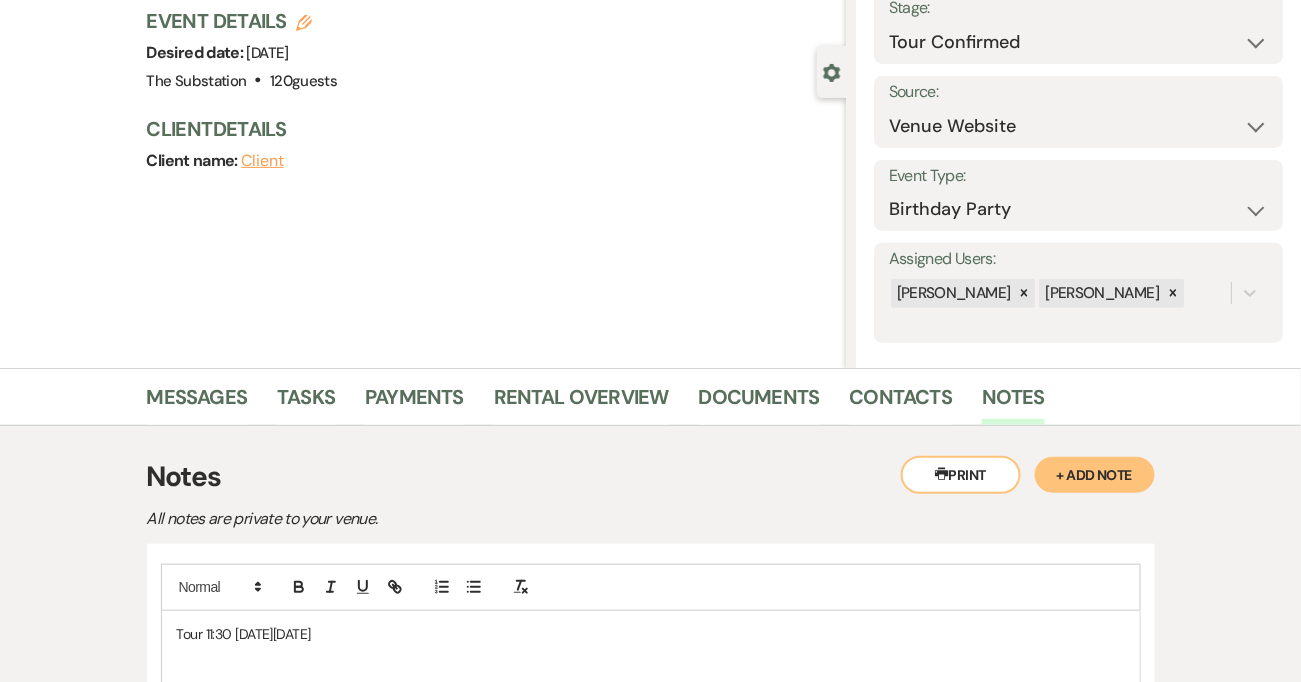 scroll, scrollTop: 0, scrollLeft: 0, axis: both 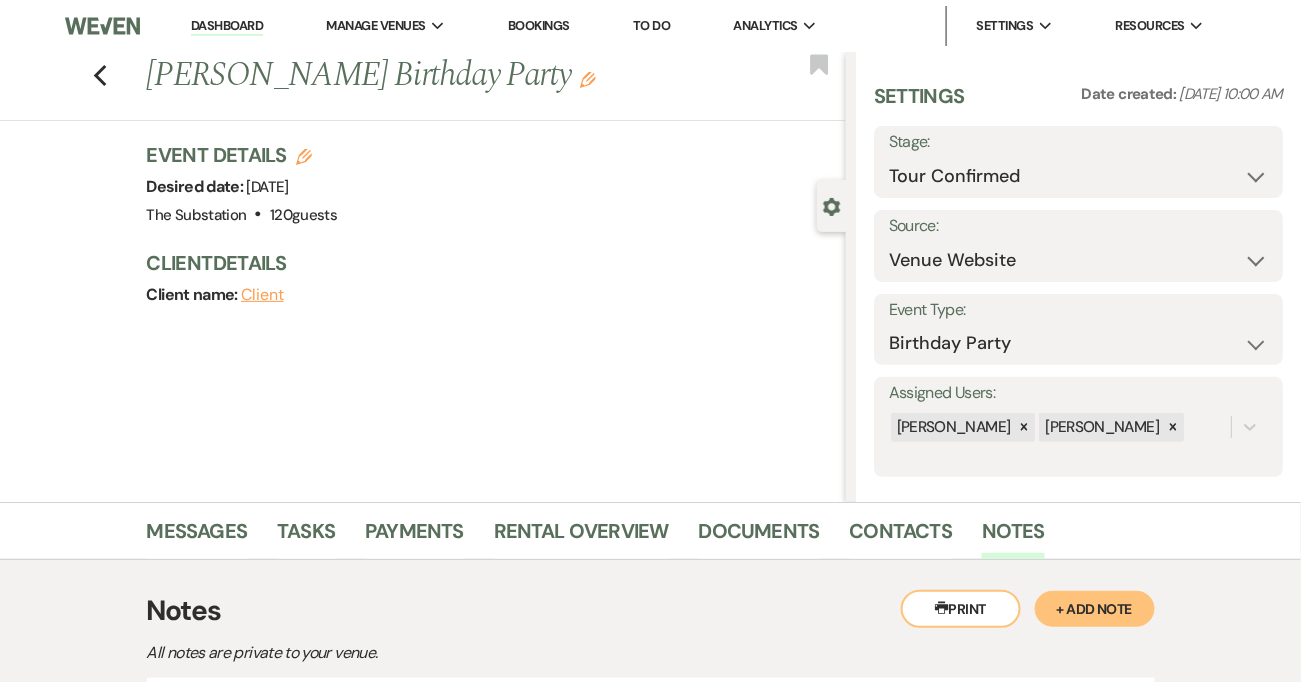 click 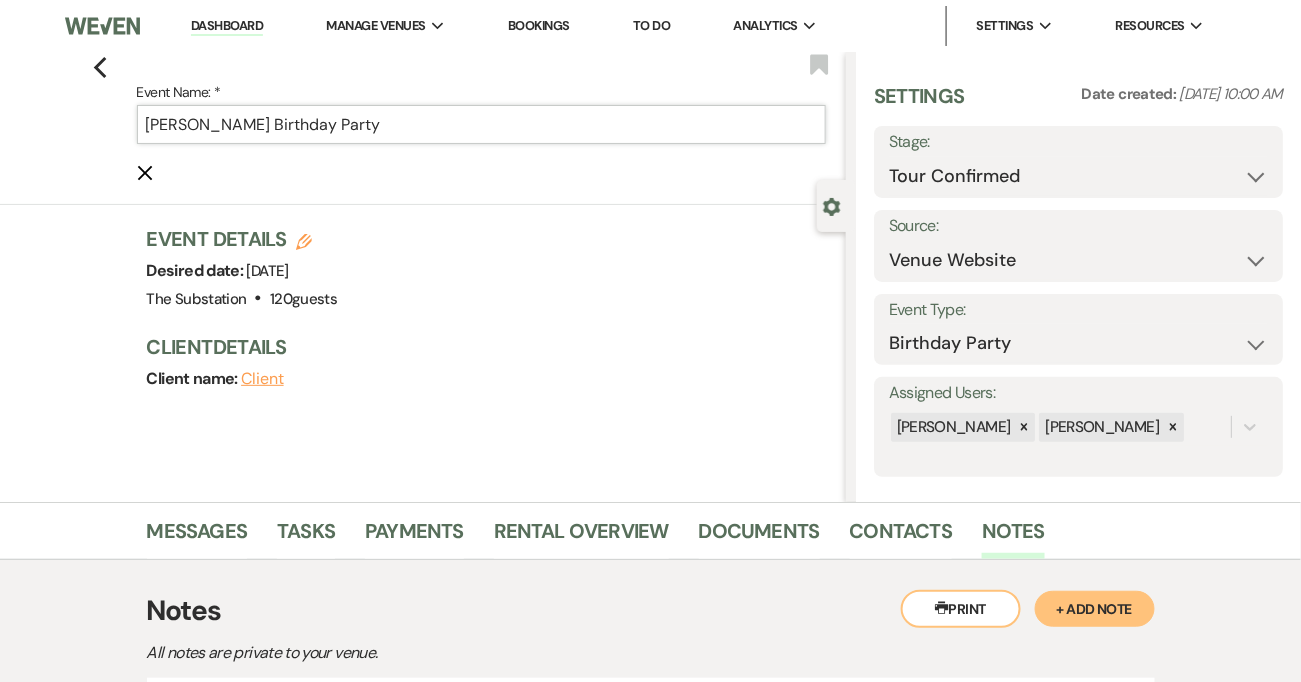 click on "[PERSON_NAME] Birthday Party" at bounding box center [481, 124] 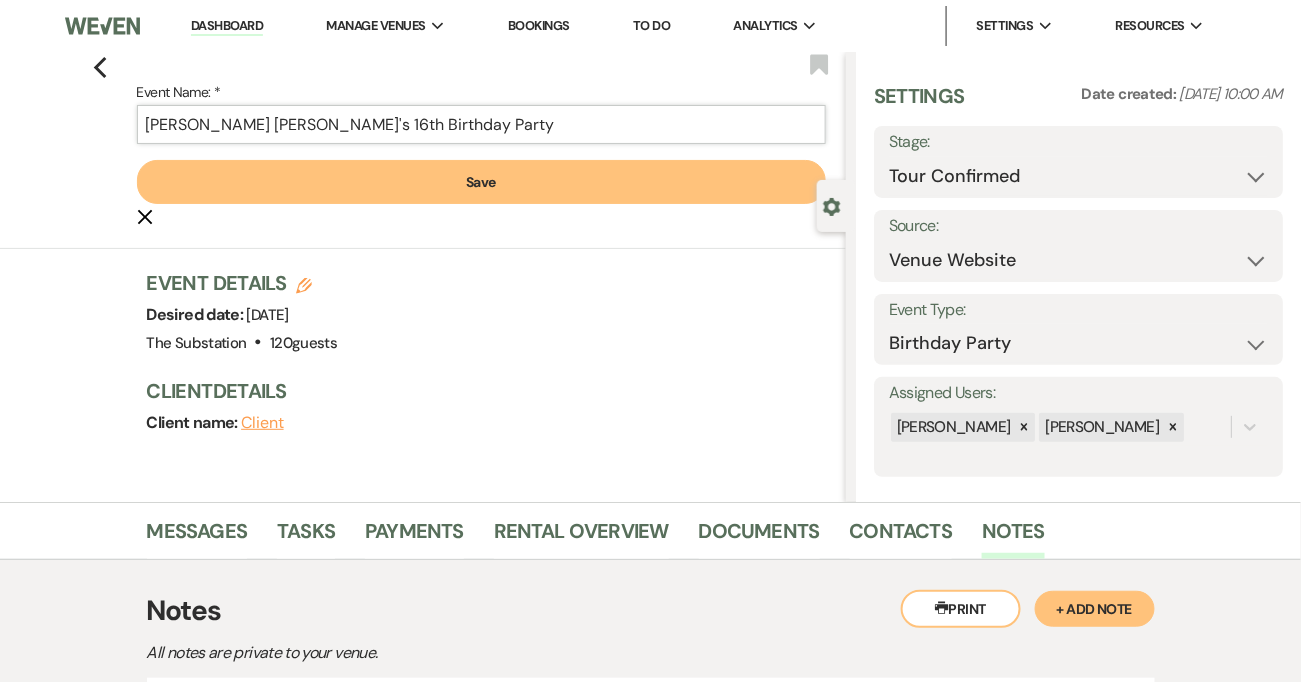 click on "Ebony Milton's Chloe's 16th Birthday Party" at bounding box center [481, 124] 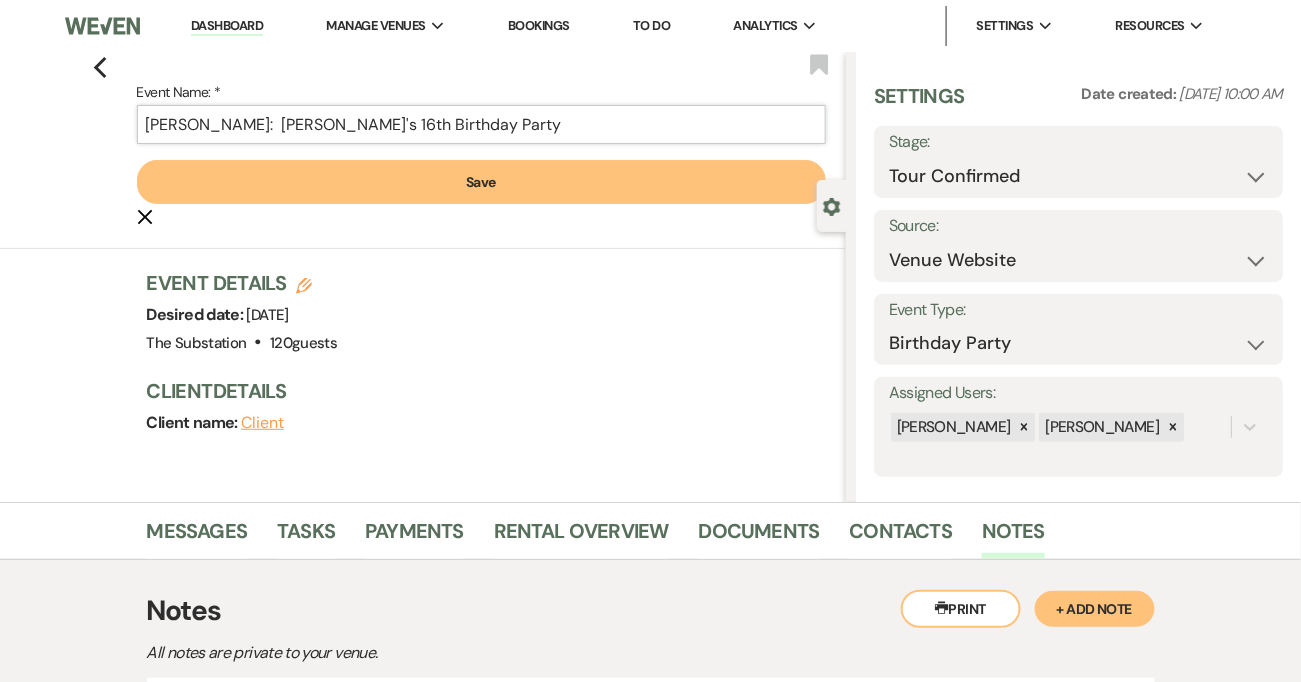 type on "Ebony Milton:  Chloe's 16th Birthday Party" 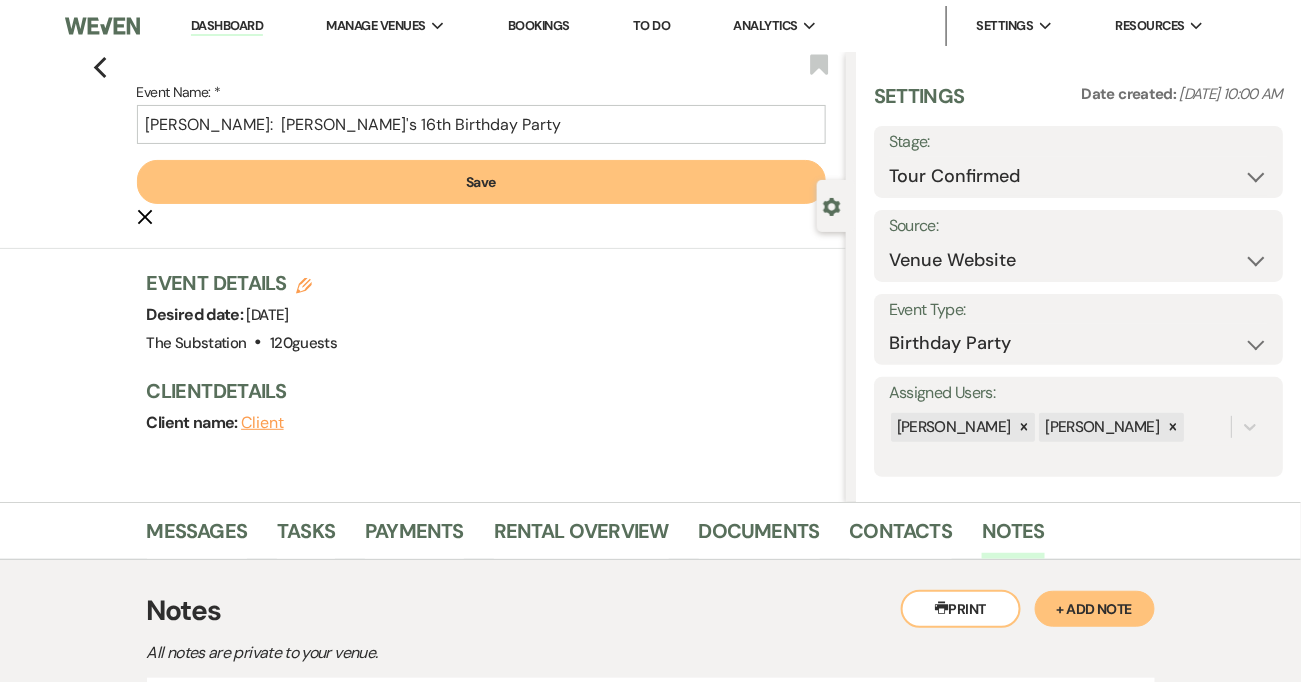 click on "Save" at bounding box center (481, 182) 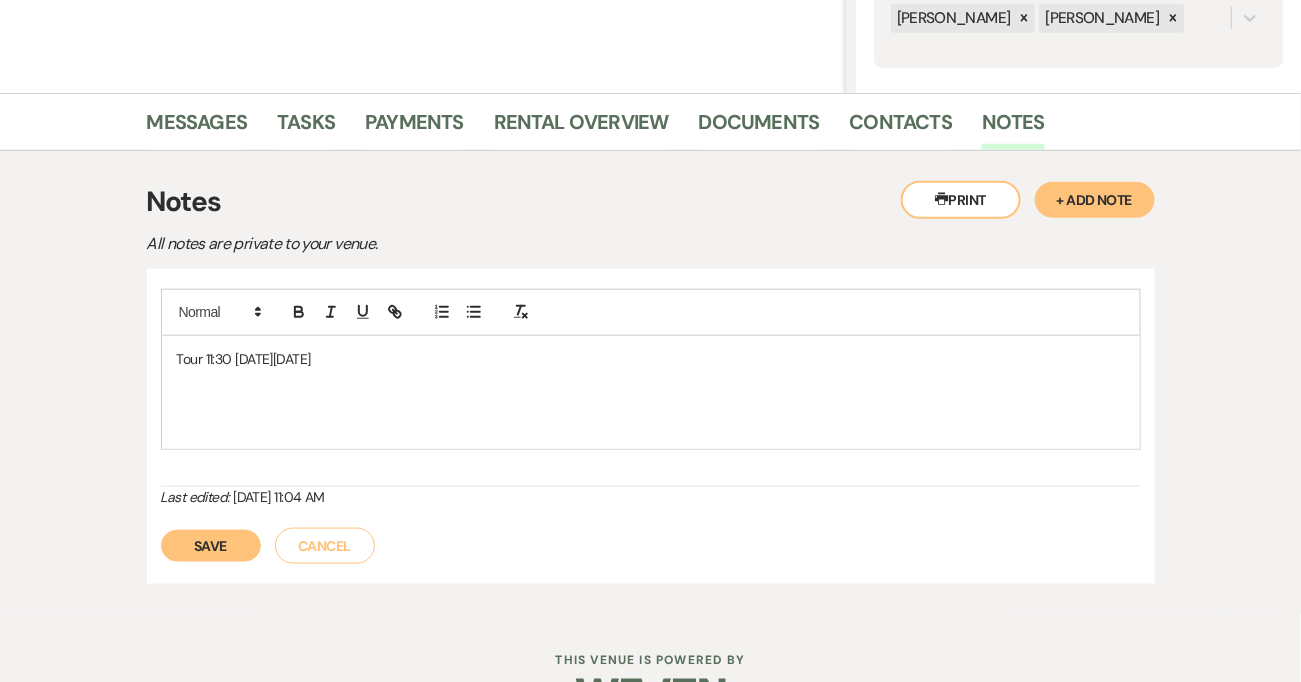scroll, scrollTop: 467, scrollLeft: 0, axis: vertical 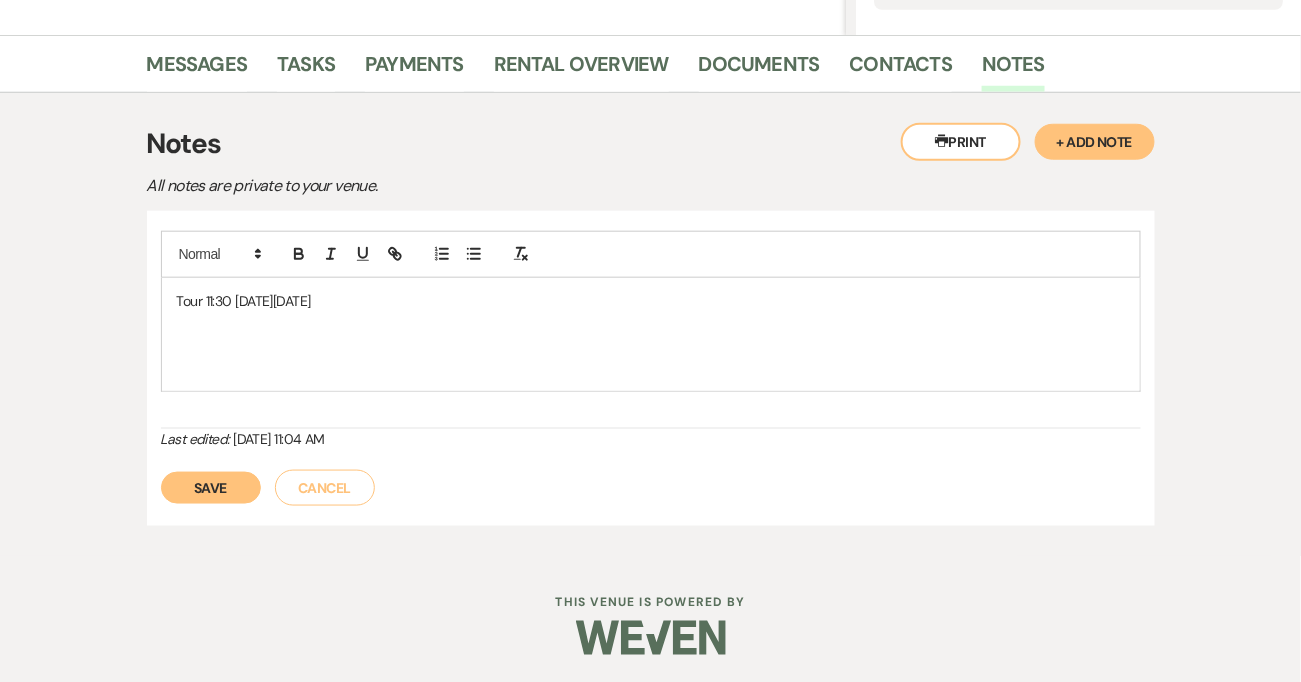 click on "Tour 11:30 on Thursday 7/17" at bounding box center [651, 301] 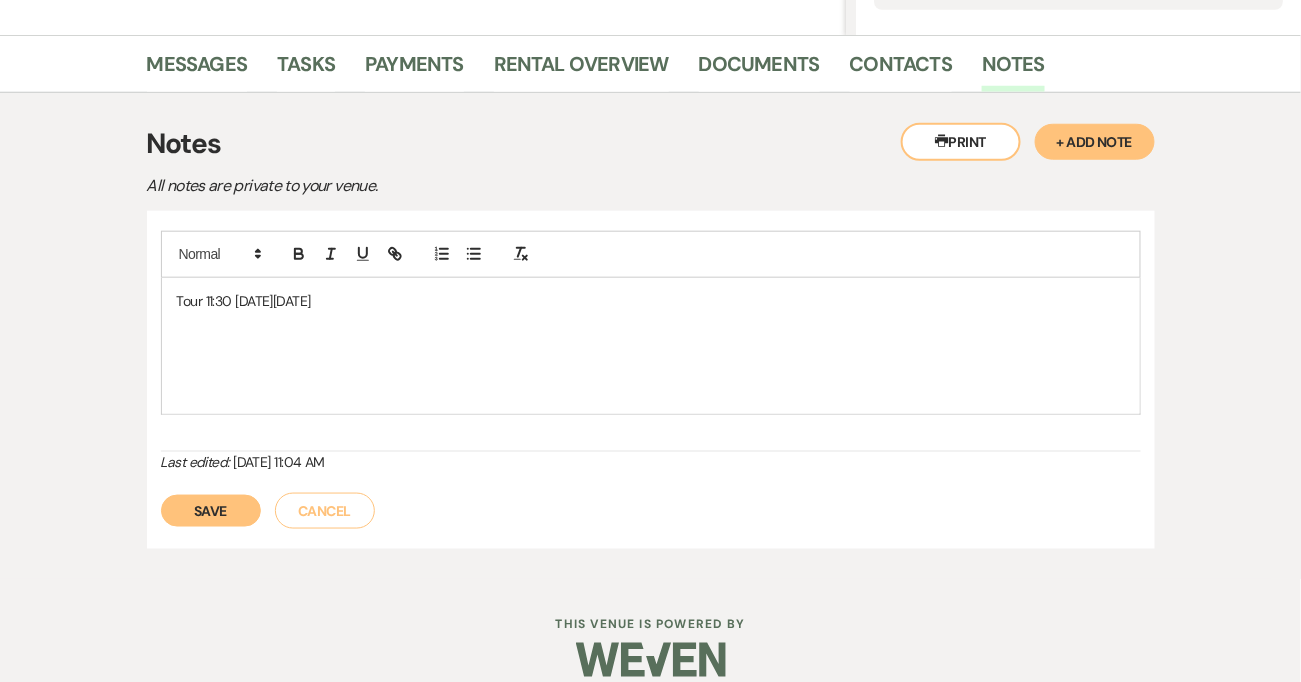 type 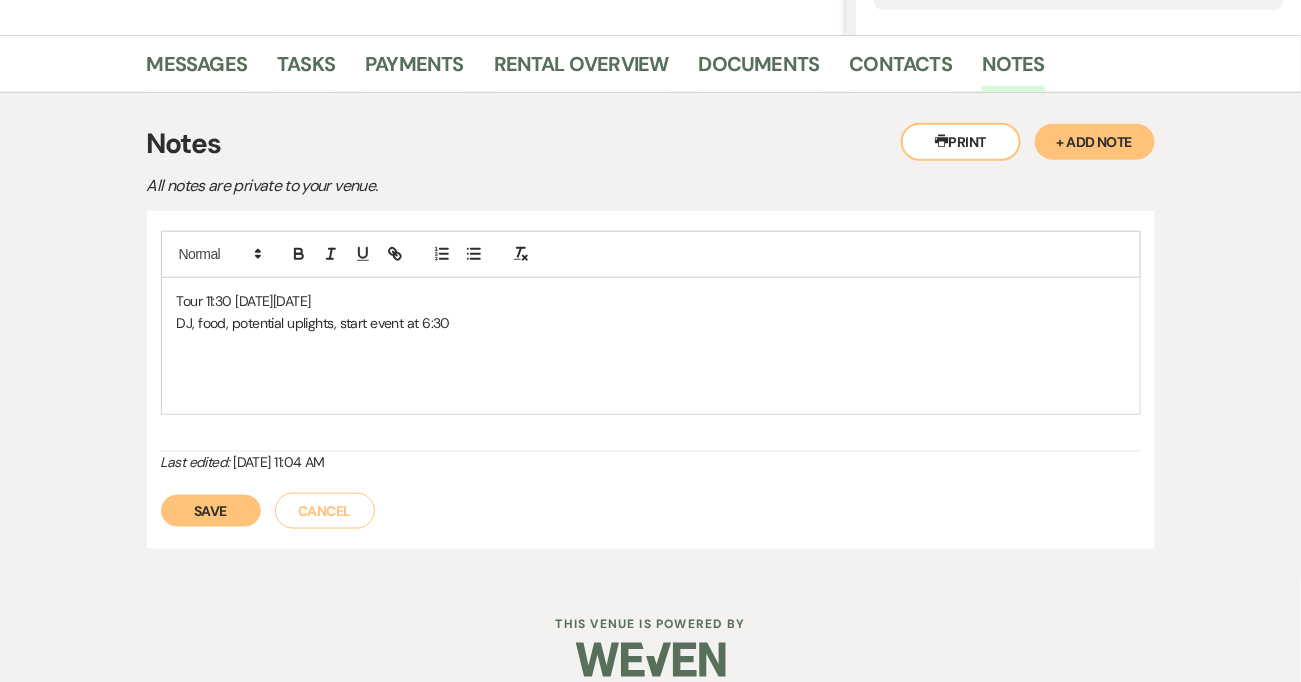 click on "DJ, food, potential uplights, start event at 6:30" at bounding box center (651, 323) 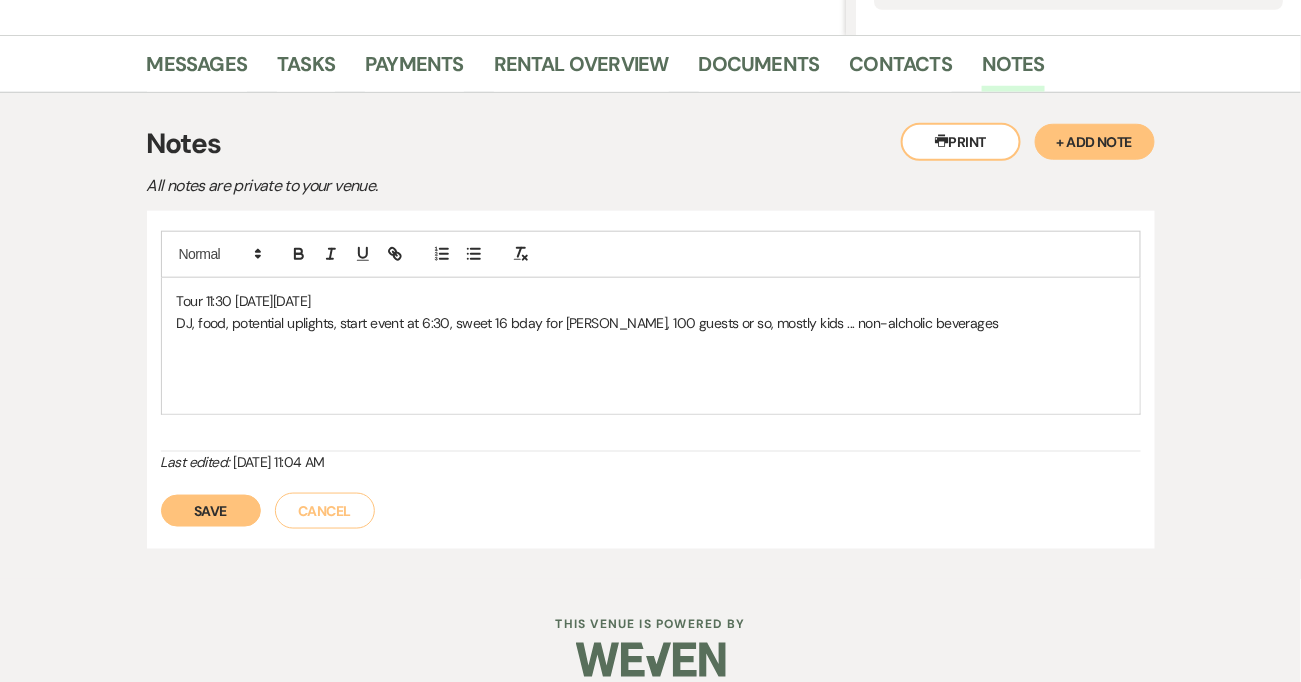 click on "DJ, food, potential uplights, start event at 6:30, sweet 16 bday for Chloe, 100 guests or so, mostly kids ... non-alcholic beverages" at bounding box center (651, 323) 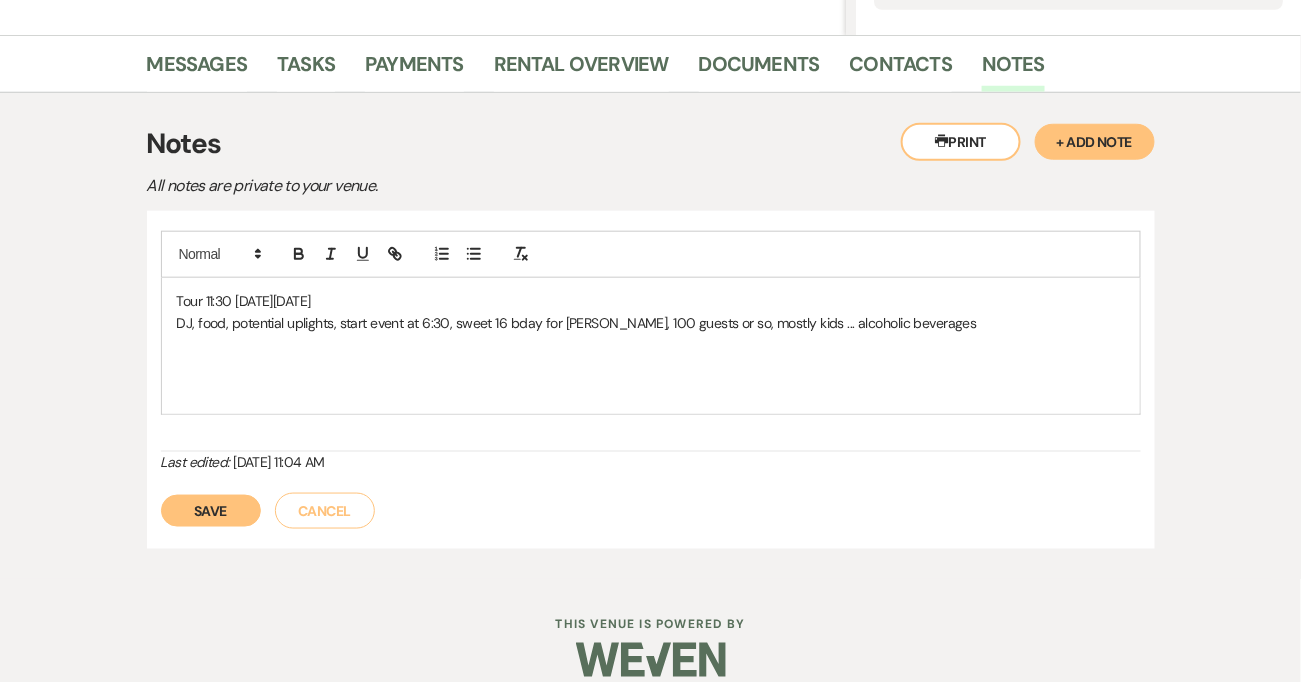click on "DJ, food, potential uplights, start event at 6:30, sweet 16 bday for Chloe, 100 guests or so, mostly kids ... alcoholic beverages" at bounding box center [651, 323] 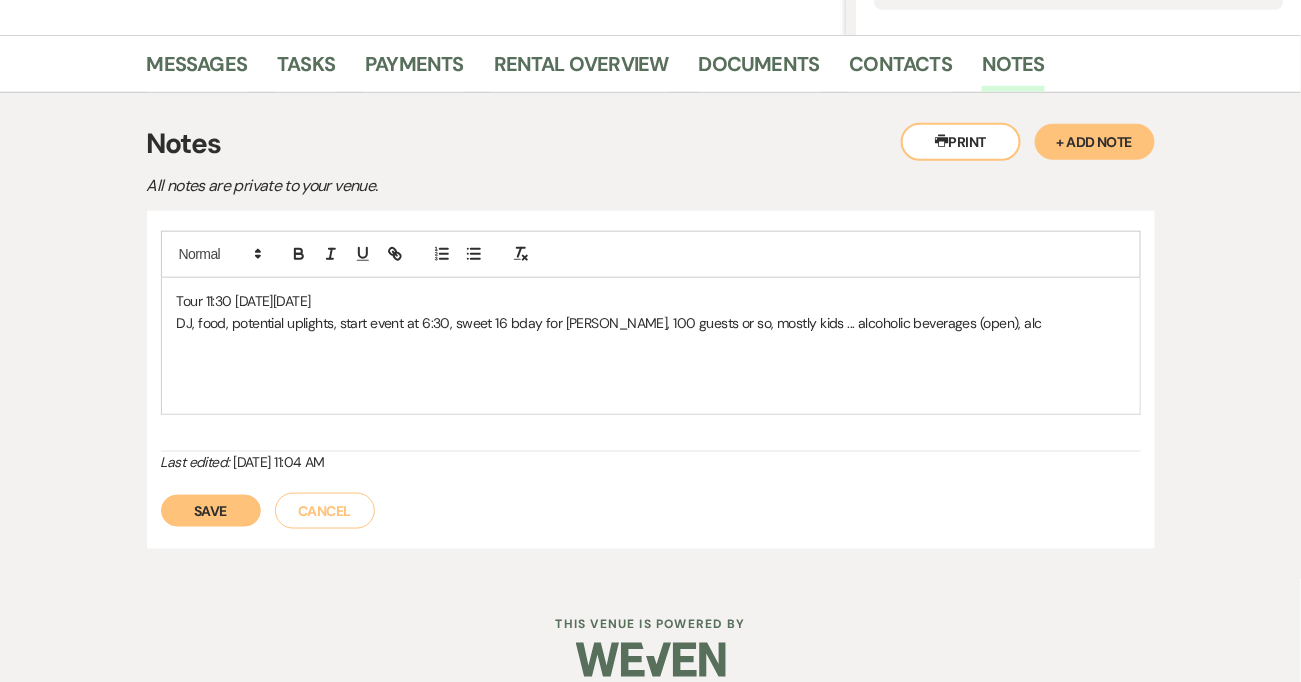click on "DJ, food, potential uplights, start event at 6:30, sweet 16 bday for Chloe, 100 guests or so, mostly kids ... alcoholic beverages (open), alc" at bounding box center (651, 323) 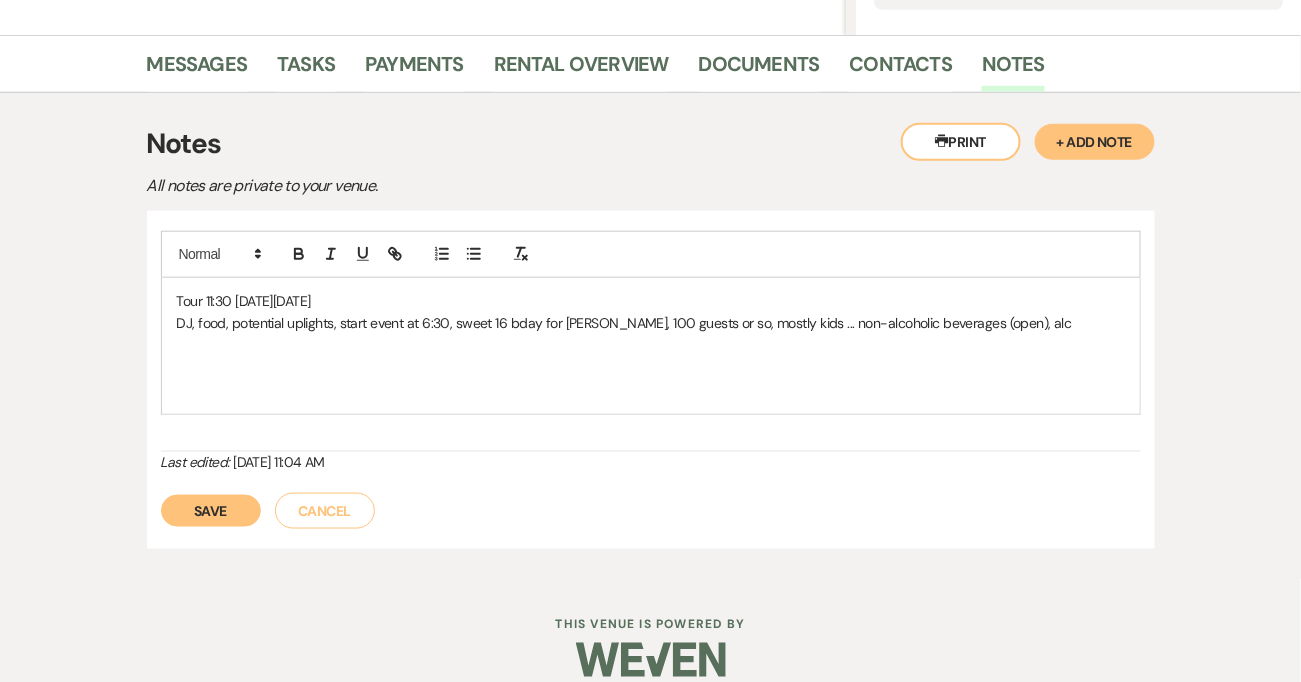 click on "DJ, food, potential uplights, start event at 6:30, sweet 16 bday for Chloe, 100 guests or so, mostly kids ... non-alcoholic beverages (open), alc" at bounding box center (651, 323) 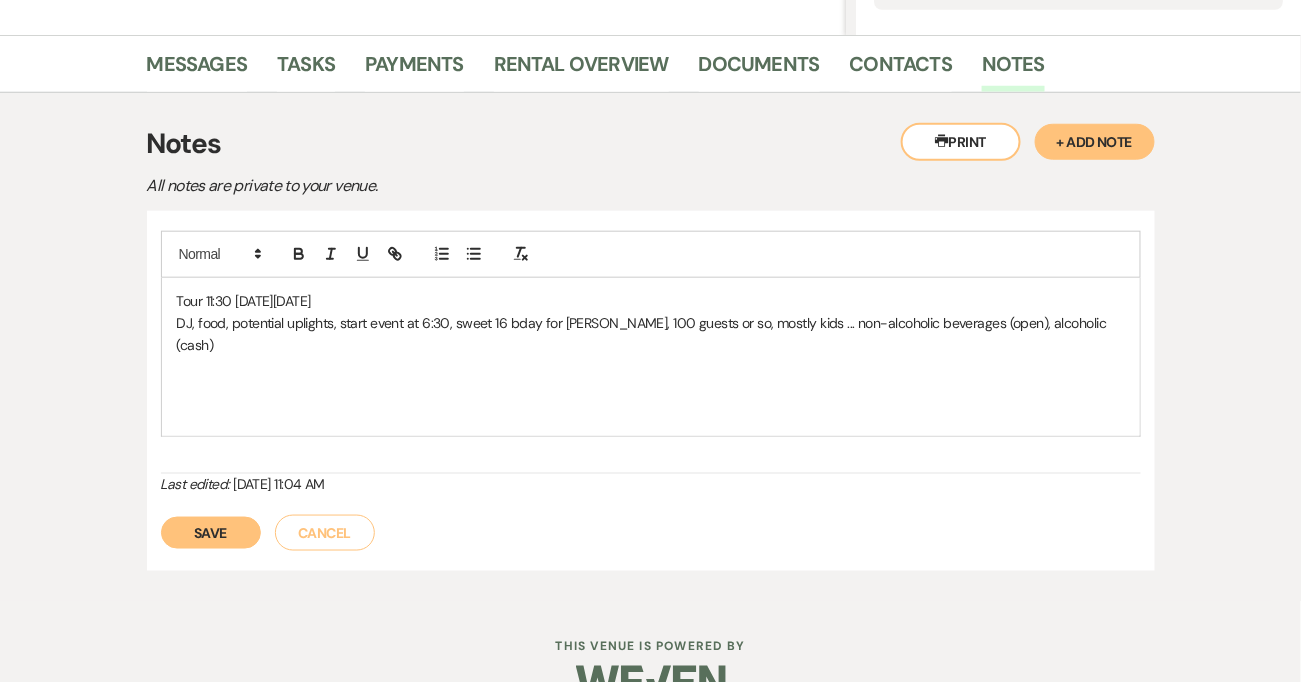 click on "Save" at bounding box center (211, 533) 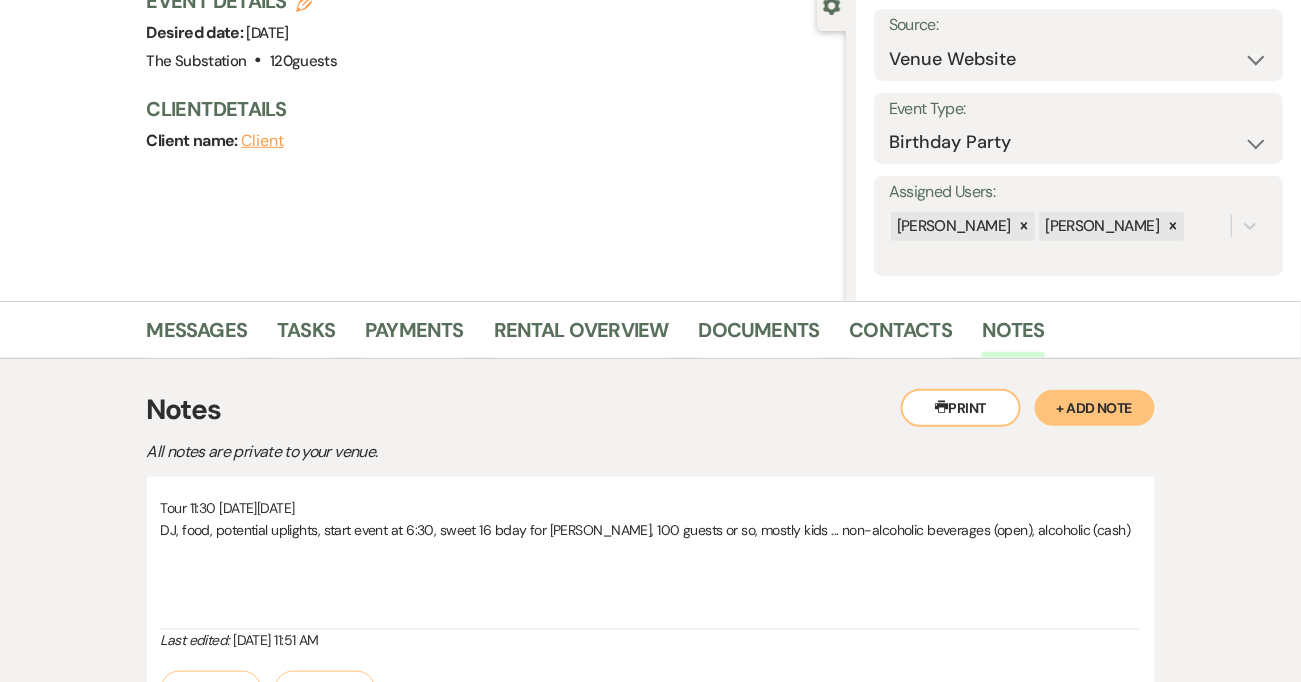 scroll, scrollTop: 0, scrollLeft: 0, axis: both 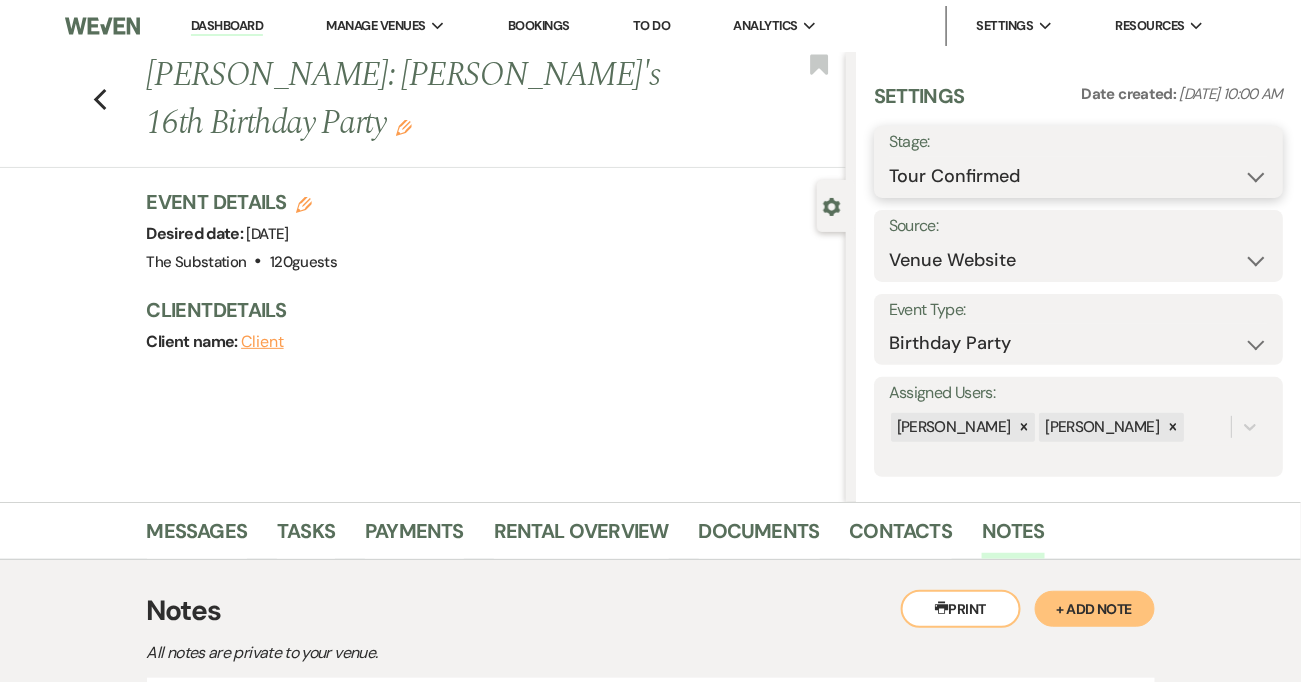 click on "Inquiry Follow Up Tour Requested Tour Confirmed Toured Proposal Sent Booked Lost" at bounding box center (1078, 176) 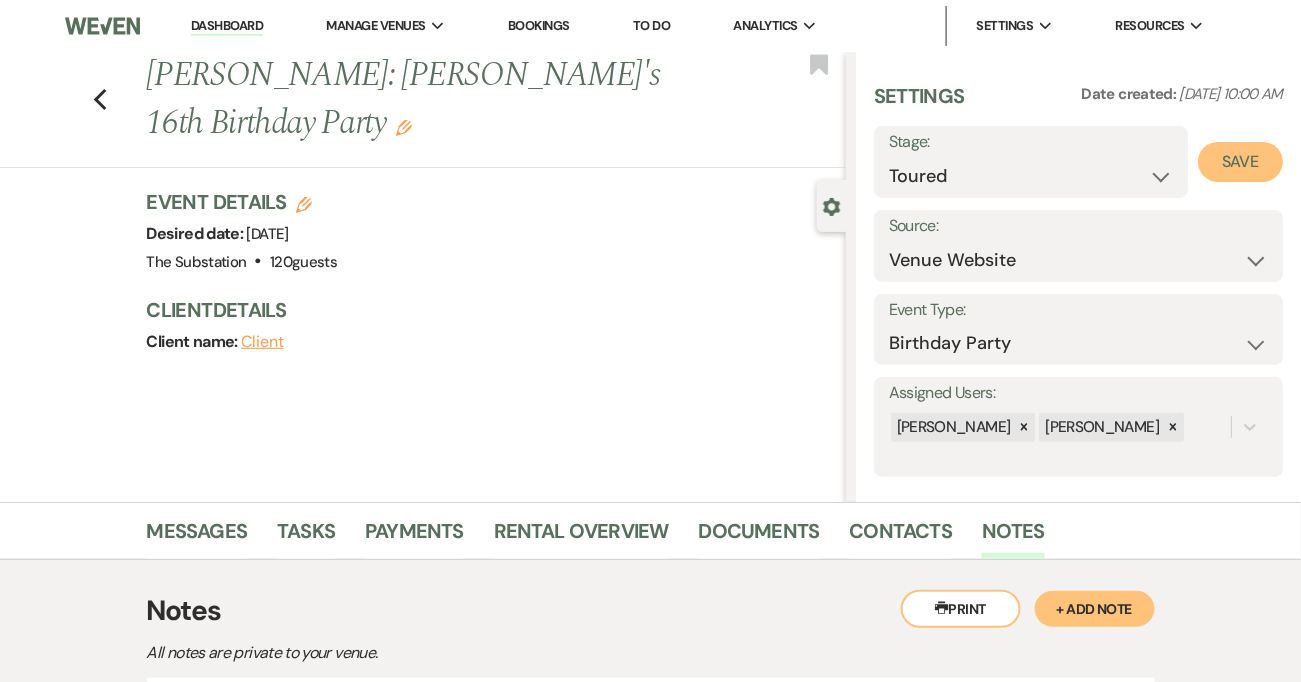 click on "Save" at bounding box center (1240, 162) 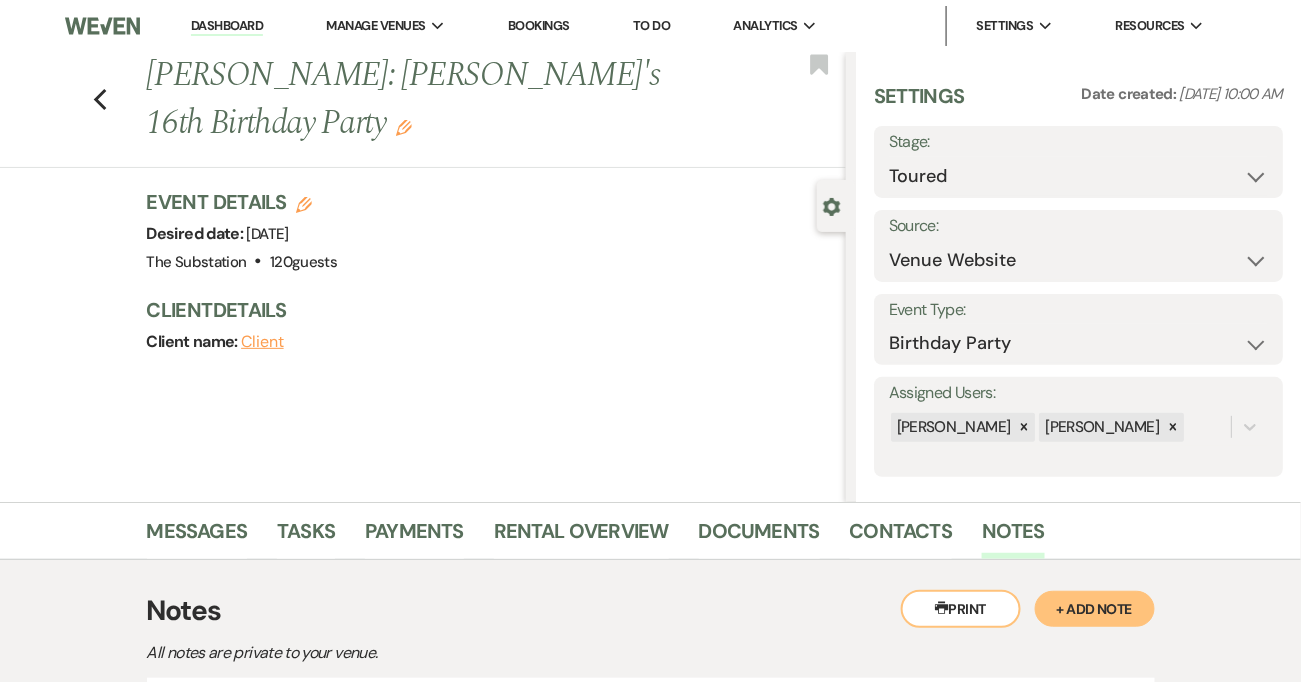 scroll, scrollTop: 403, scrollLeft: 0, axis: vertical 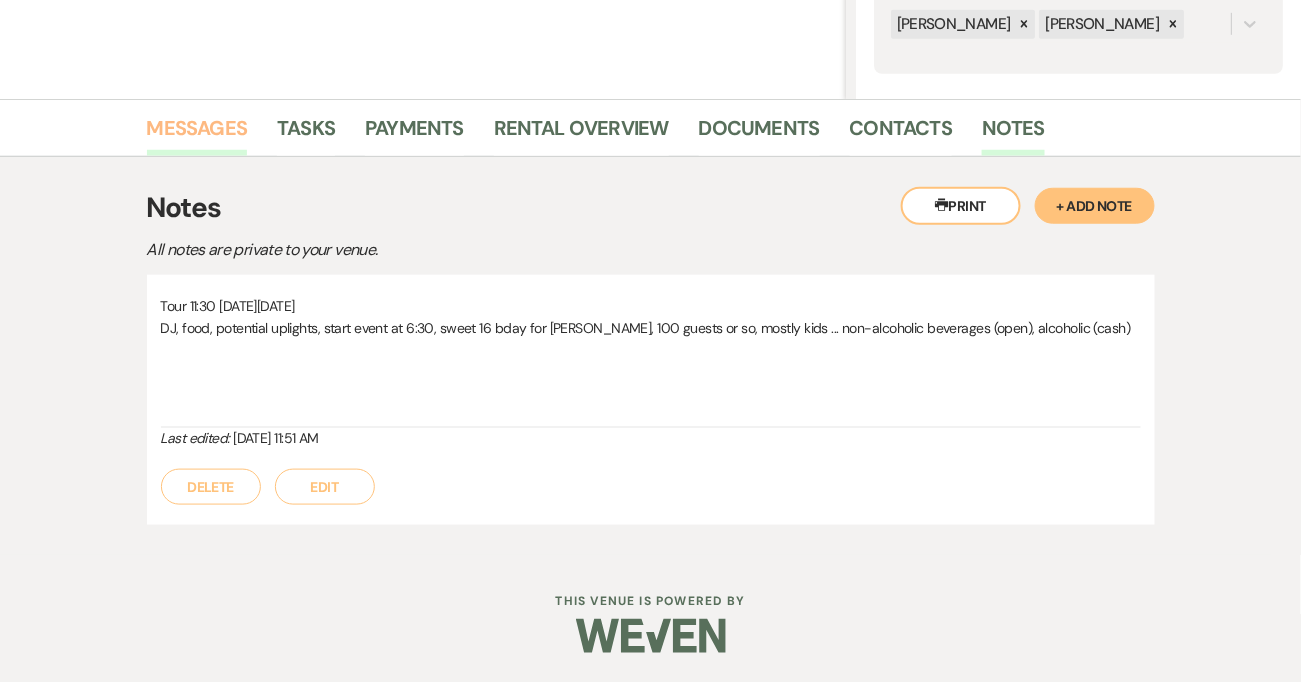 click on "Messages" at bounding box center [197, 134] 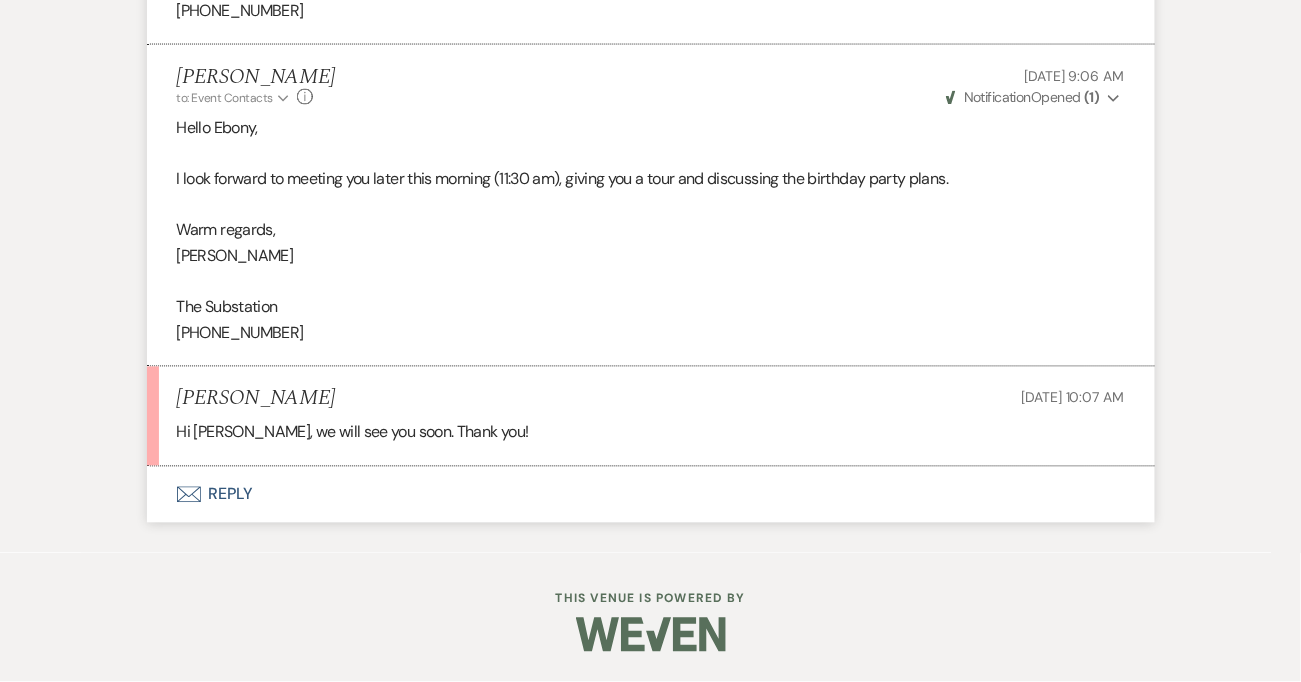 scroll, scrollTop: 3147, scrollLeft: 0, axis: vertical 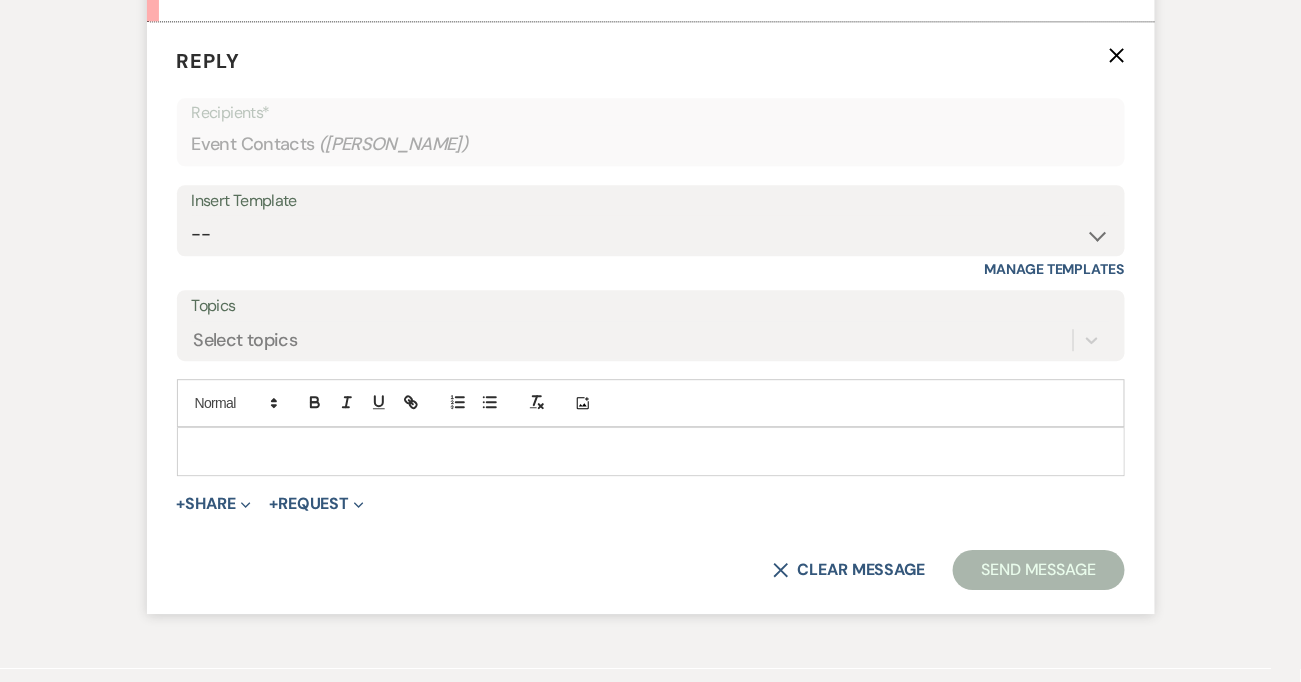 click on "X" 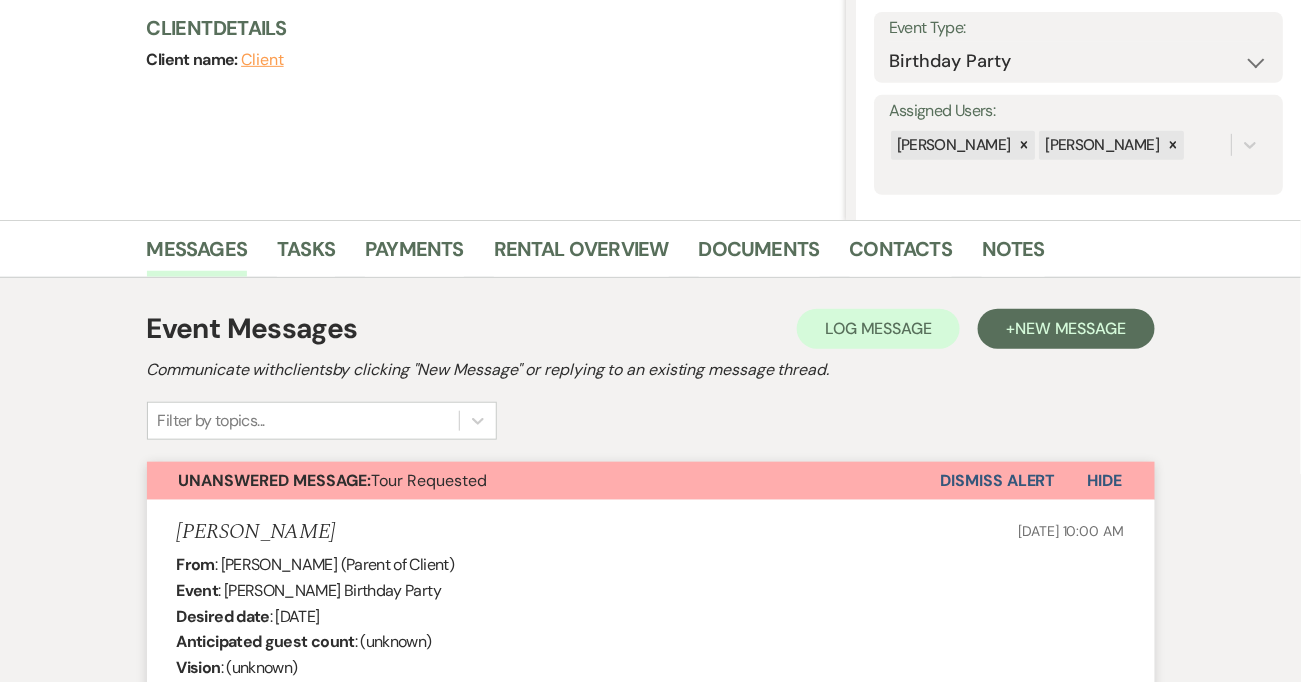scroll, scrollTop: 0, scrollLeft: 0, axis: both 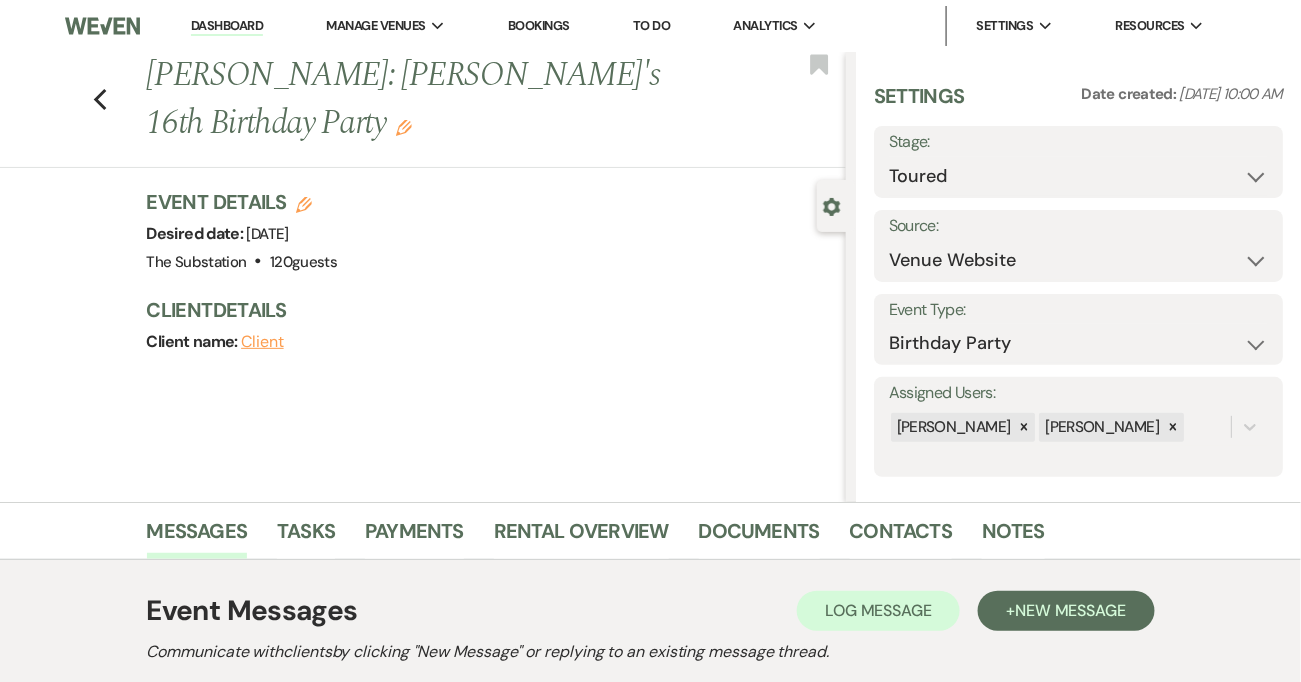 click on "Settings Date created:   Jul 10, 2025, 10:00 AM Stage: Inquiry Follow Up Tour Requested Tour Confirmed Toured Proposal Sent Booked Lost Source: Weven Venue Website Instagram Facebook Pinterest Google The Knot Wedding Wire Here Comes the Guide Wedding Spot Eventective Zola The Venue Report PartySlate VRBO / Homeaway Airbnb Wedding Show TikTok X / Twitter Phone Call Walk-in Vendor Referral Advertising Personal Referral Local Referral Other Event Type: Wedding Anniversary Party Baby Shower Bachelorette / Bachelor Party Birthday Party Bridal Shower Brunch Community Event Concert Corporate Event Elopement End of Life Celebration Engagement Party Fundraiser Graduation Party Micro Wedding Prom Quinceañera Rehearsal Dinner Religious Event Retreat Other Assigned Users: Vickie Spiess Laura Charles" at bounding box center (1078, 277) 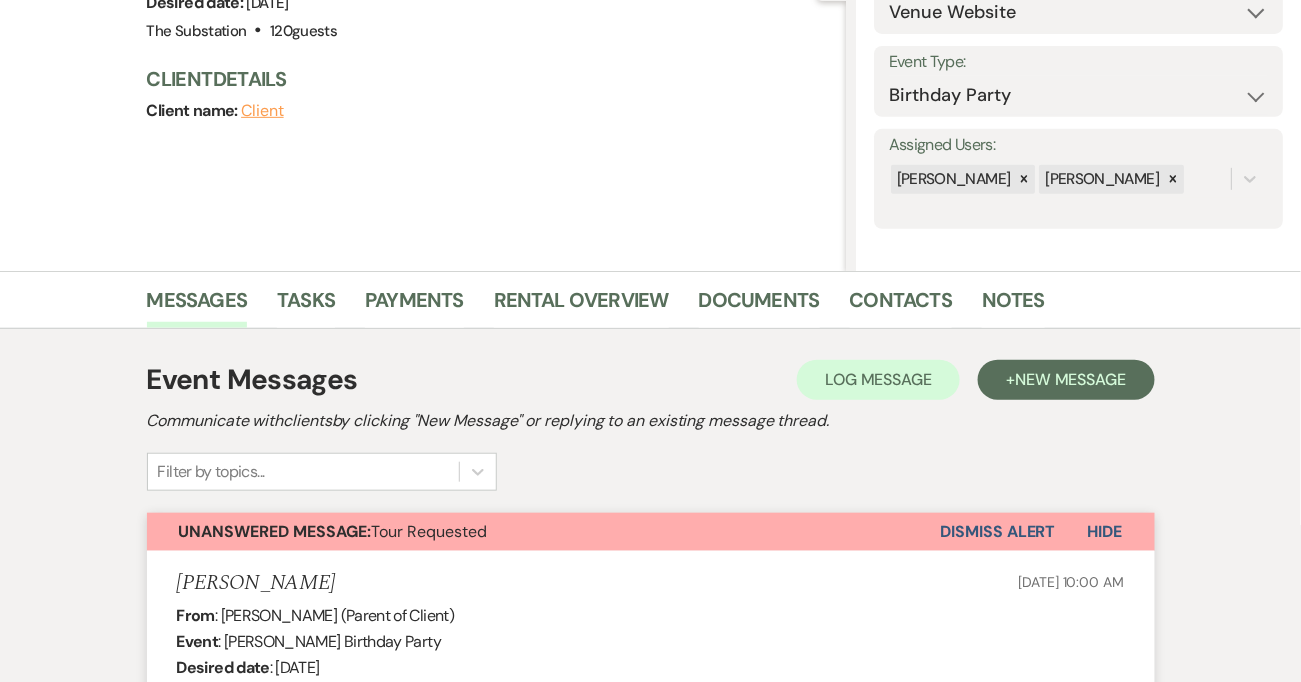 scroll, scrollTop: 549, scrollLeft: 0, axis: vertical 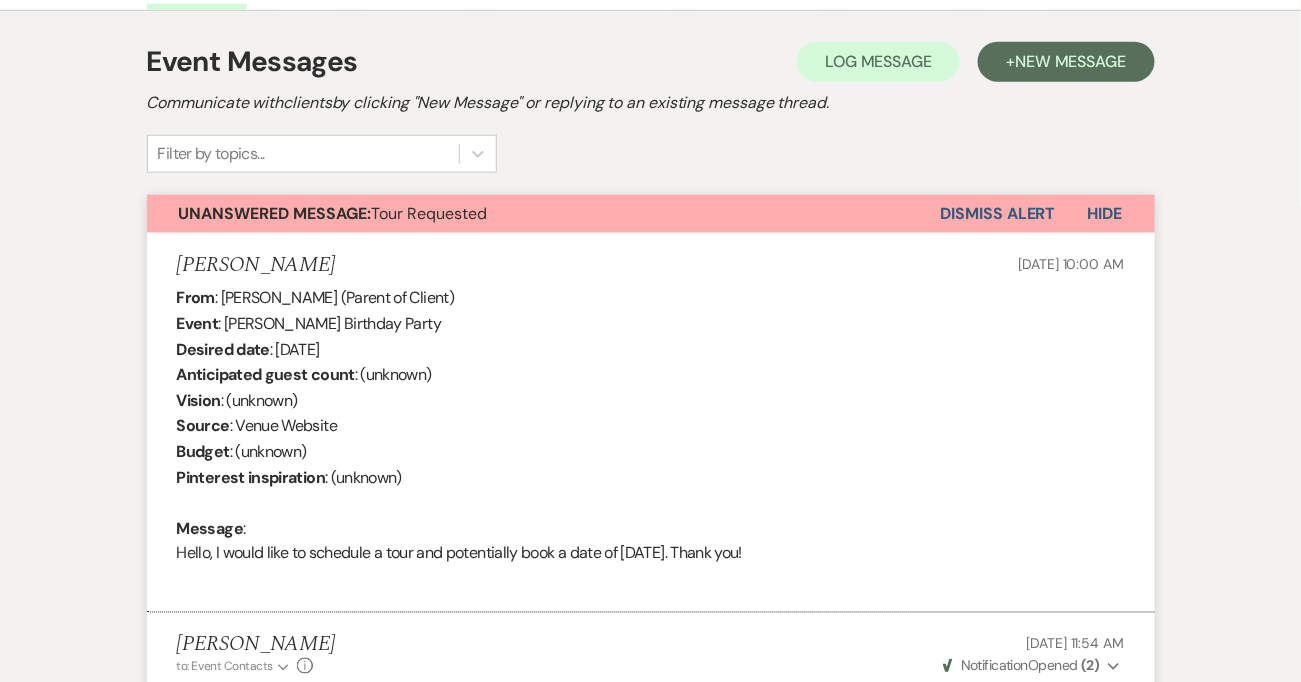 click on "Dismiss Alert" at bounding box center (998, 214) 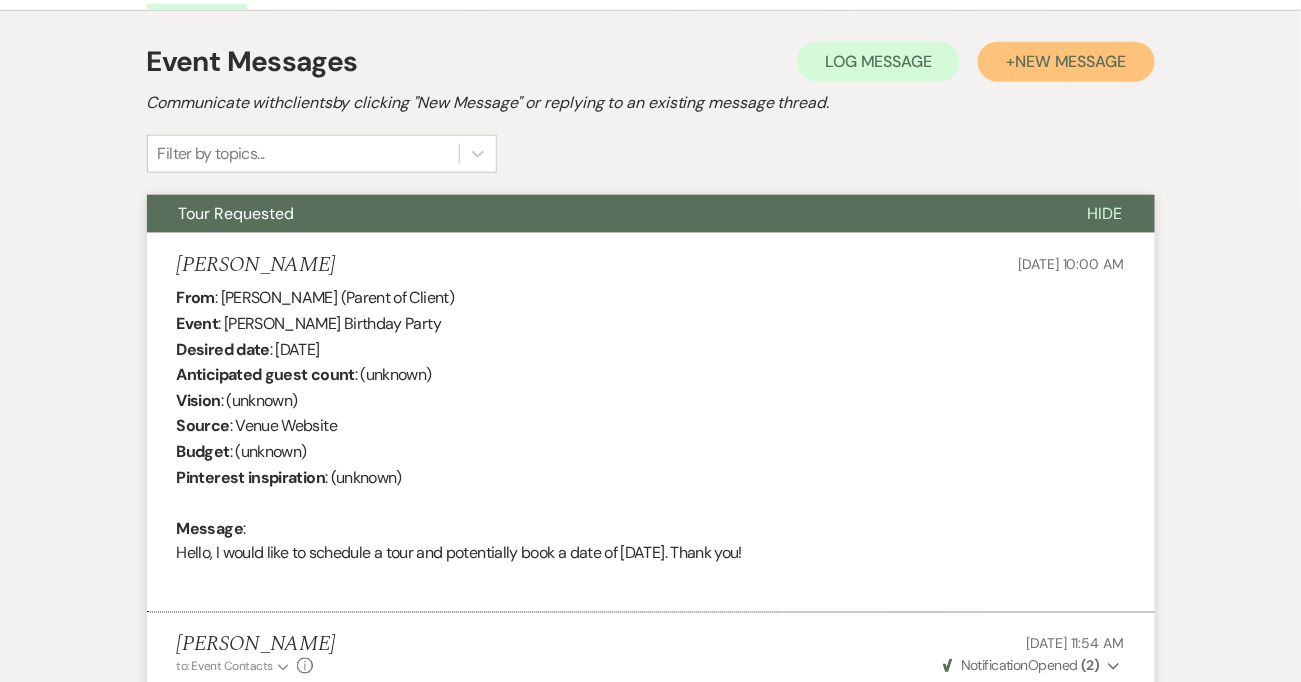 click on "New Message" at bounding box center (1070, 61) 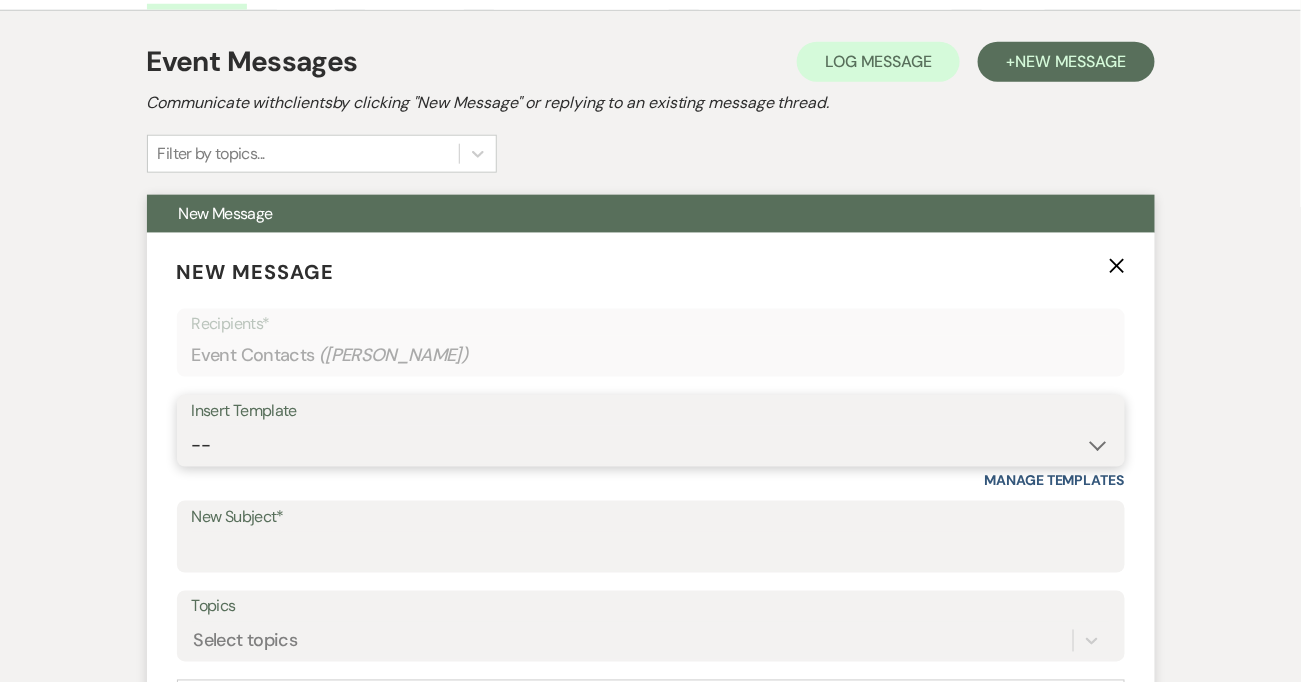 click on "-- Weven Planning Portal Introduction (Booked Events) Follow Up Contract (Pre-Booked Leads) Welcome to The Substation Planning Portal & Welcome Packet Initial Inquiry Response Tour Request Response Email from Vickie Rules of Conduct & Site Visit (90-60 days out) Finalizing Details for Your Upcoming Event (1+ week prior to event date) Additional Services to Event - Send invoice for payment 30 days Request for Credit Card on File Introduction after booking 60-90 Day Re-Introduction Email Inquiry 1st Response (Vickie) Touch Point / Checkin - Vickie Touch Point #2+  Celebrate at the Substation: Partner Showcase Weven Closure Notification to Booked Clients" at bounding box center [651, 445] 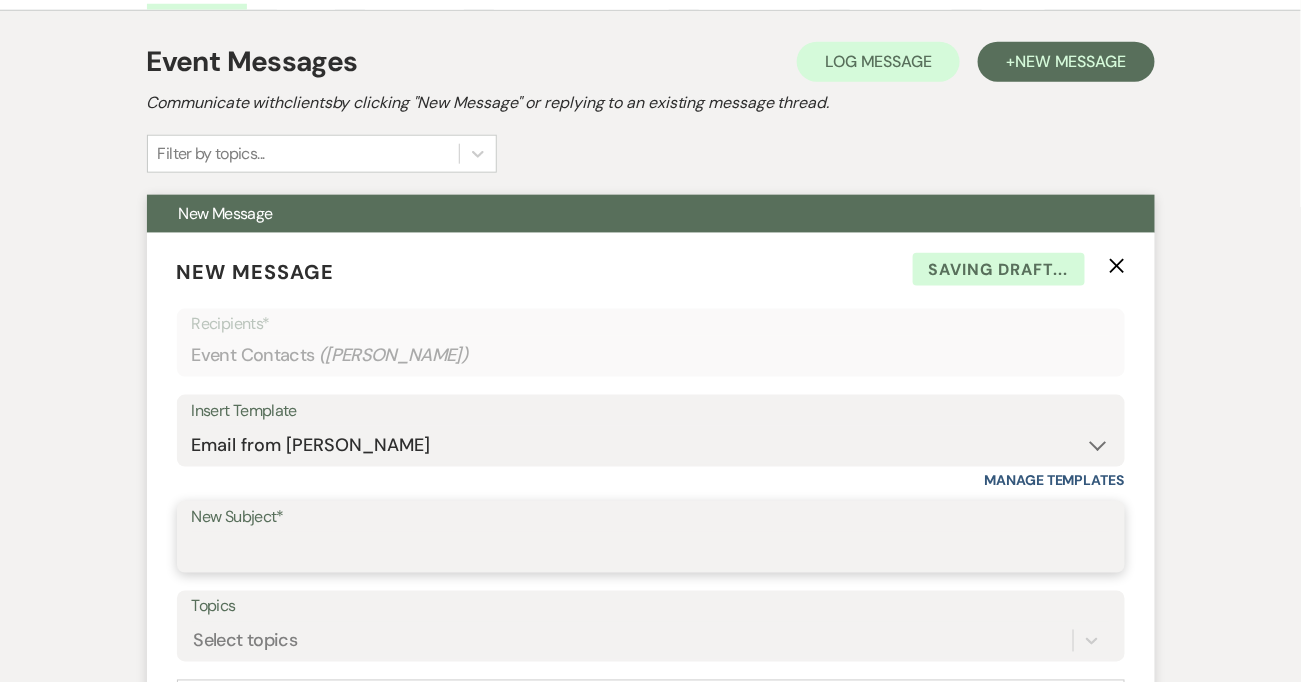 click on "New Subject*" at bounding box center (651, 551) 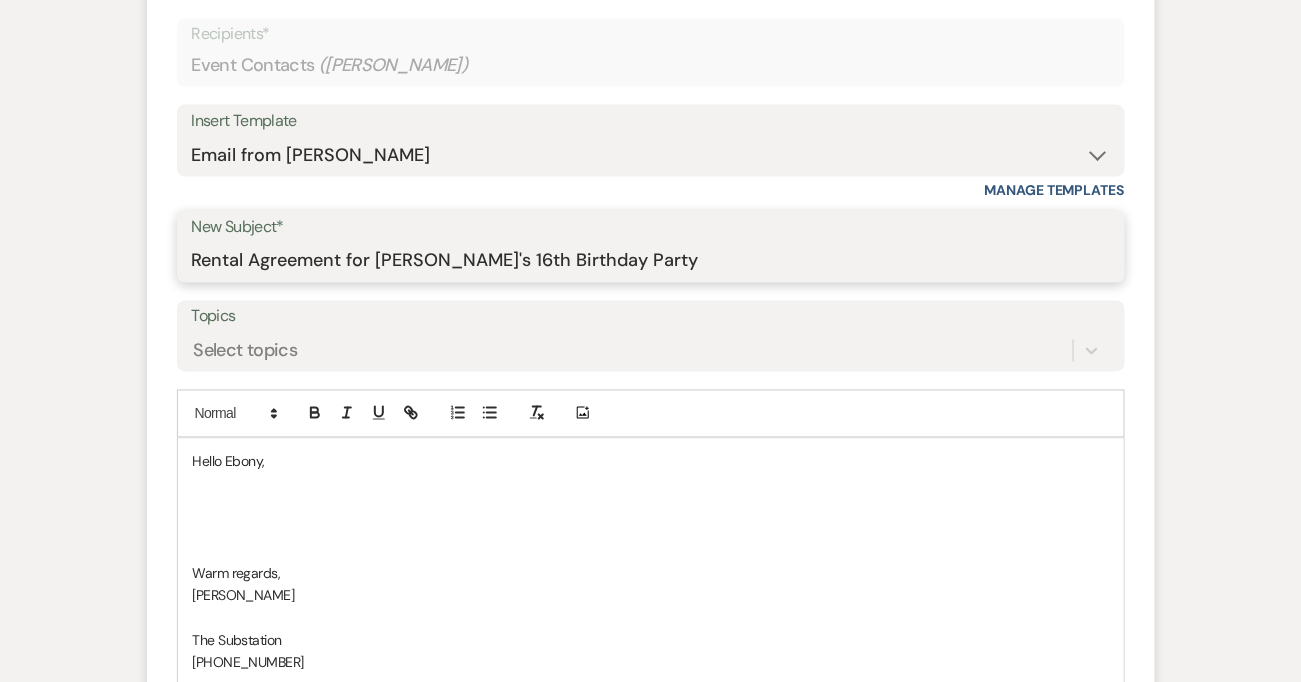 scroll, scrollTop: 958, scrollLeft: 0, axis: vertical 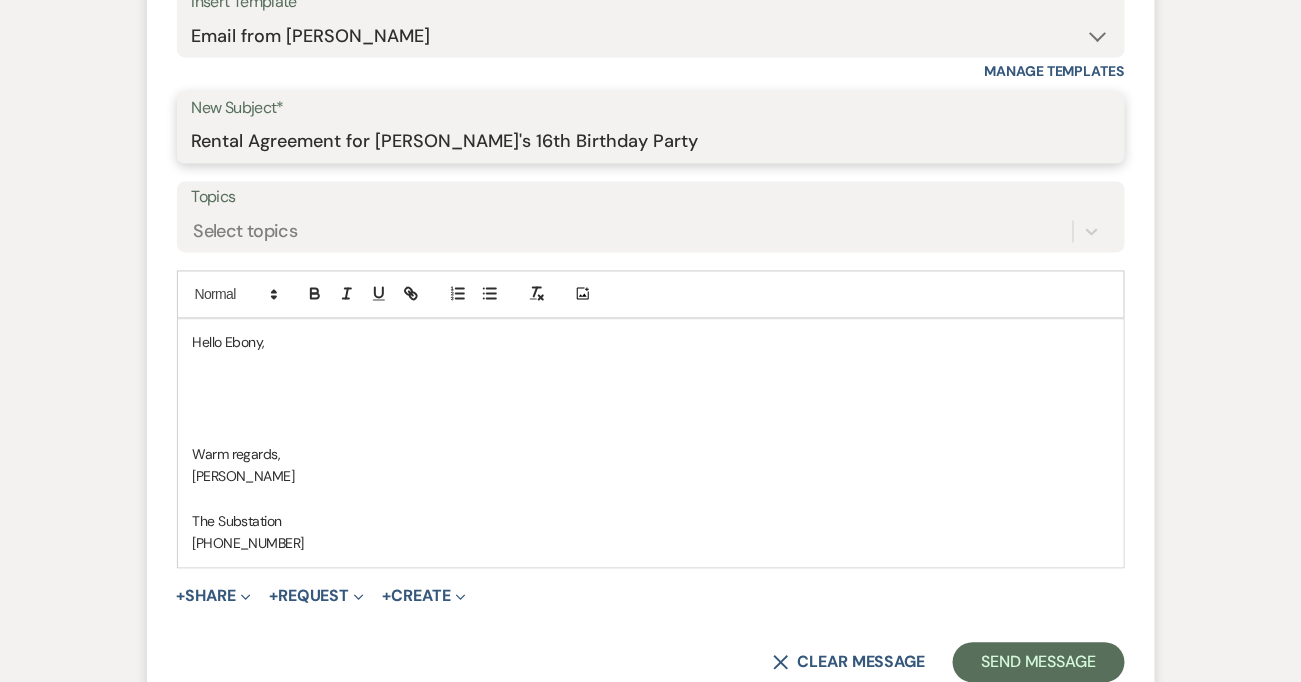 type on "Rental Agreement for Chloe's 16th Birthday Party" 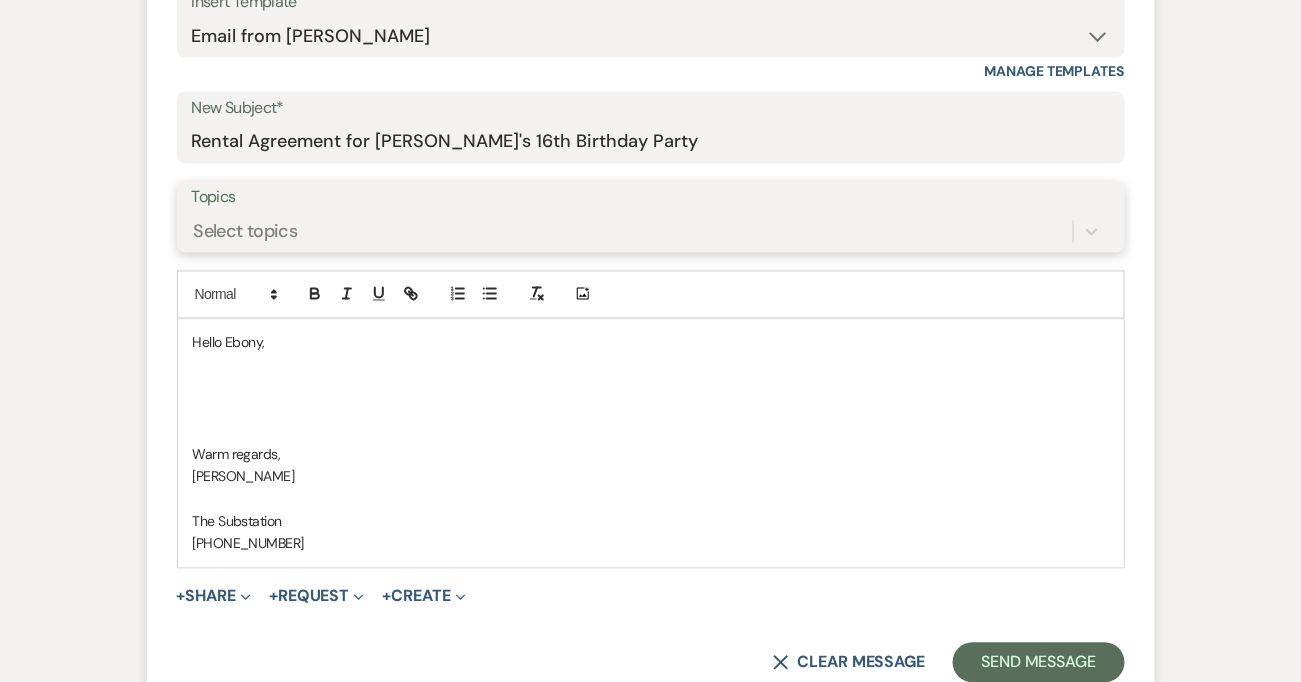 click on "Select topics" at bounding box center [246, 231] 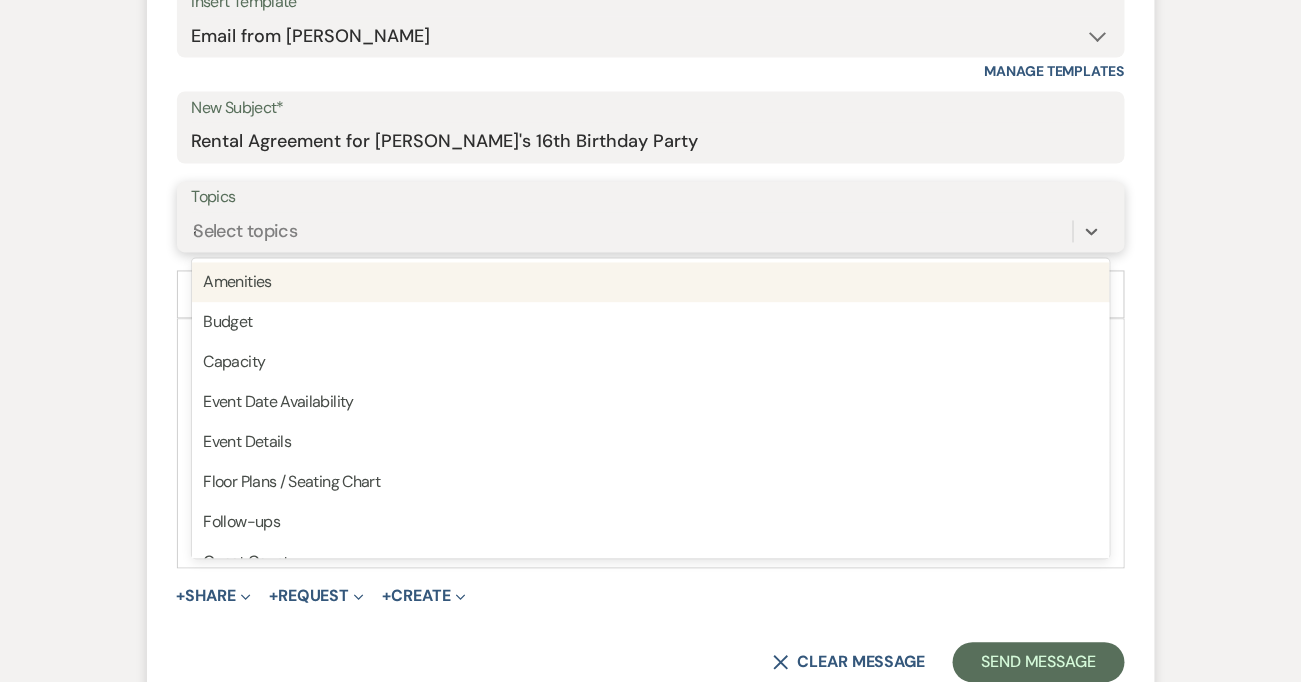 type on "ag" 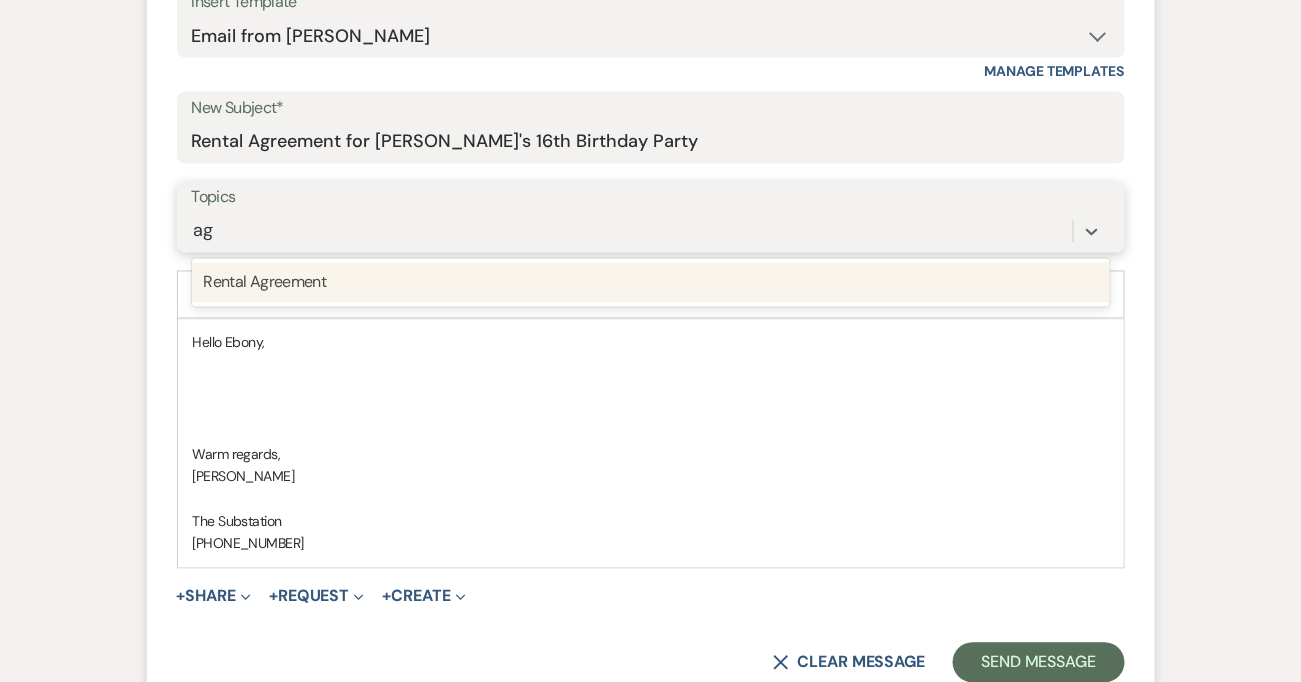 click on "Rental Agreement" at bounding box center (651, 283) 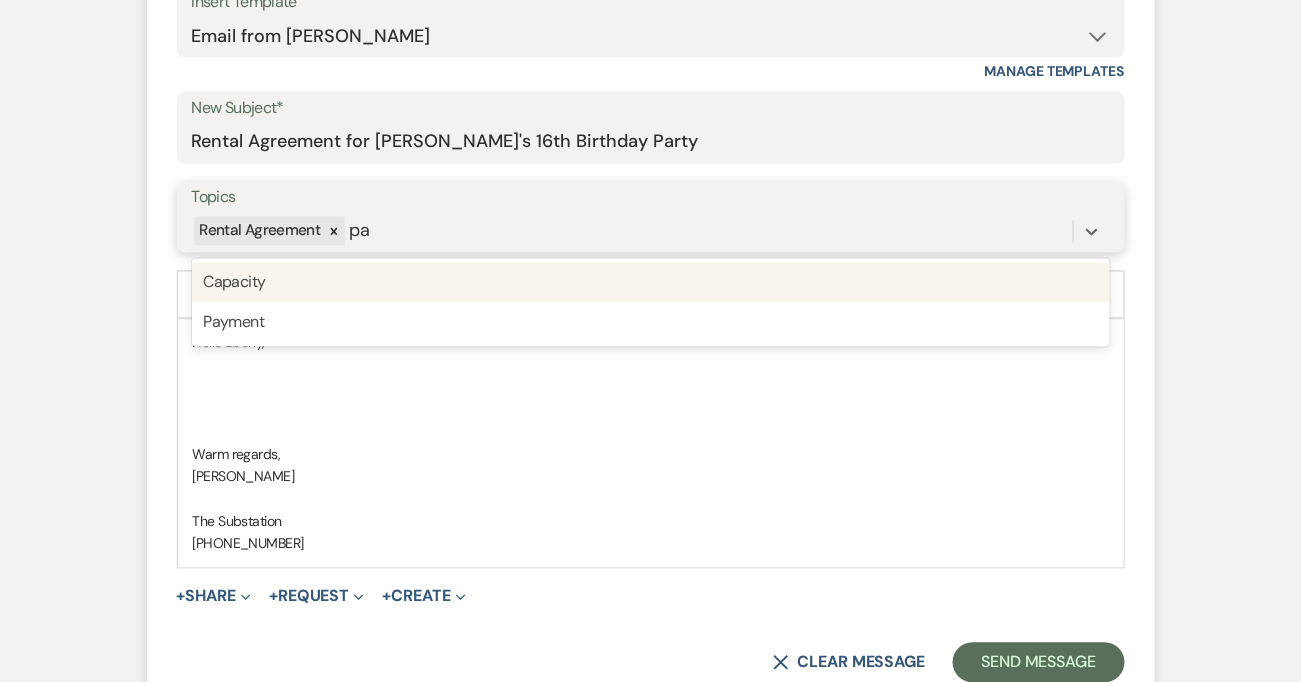 type on "pay" 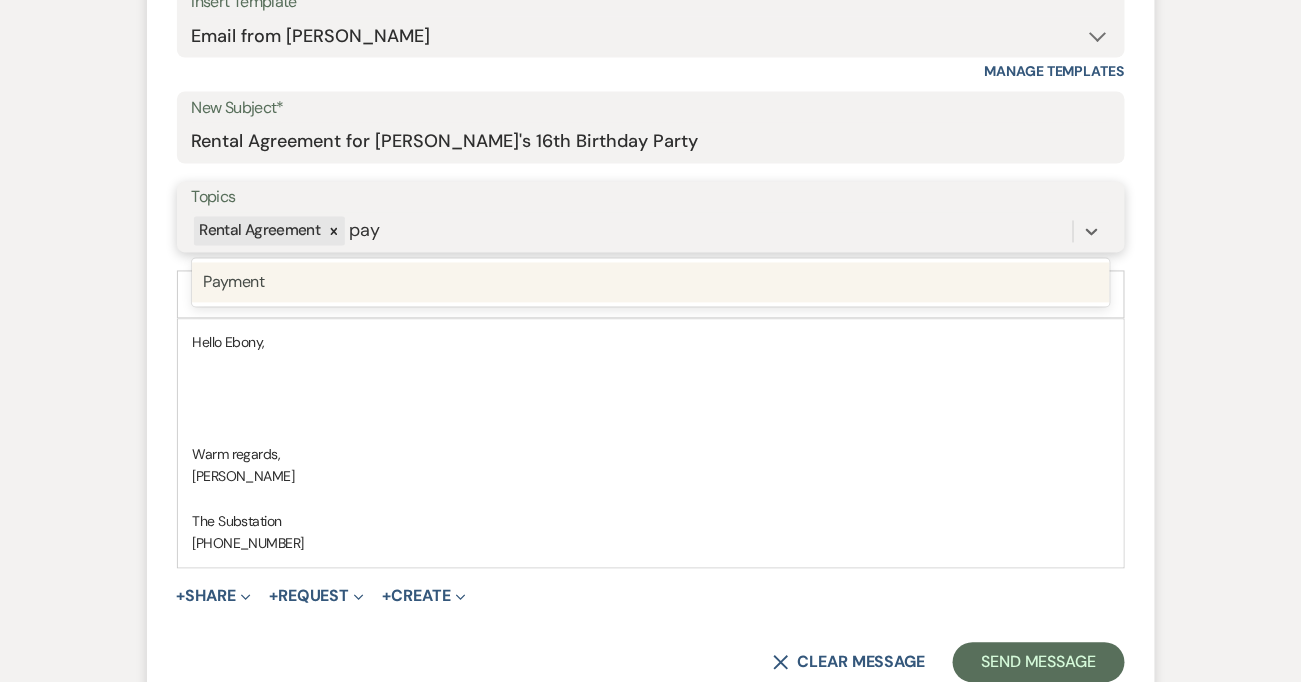 click on "Payment" at bounding box center (651, 283) 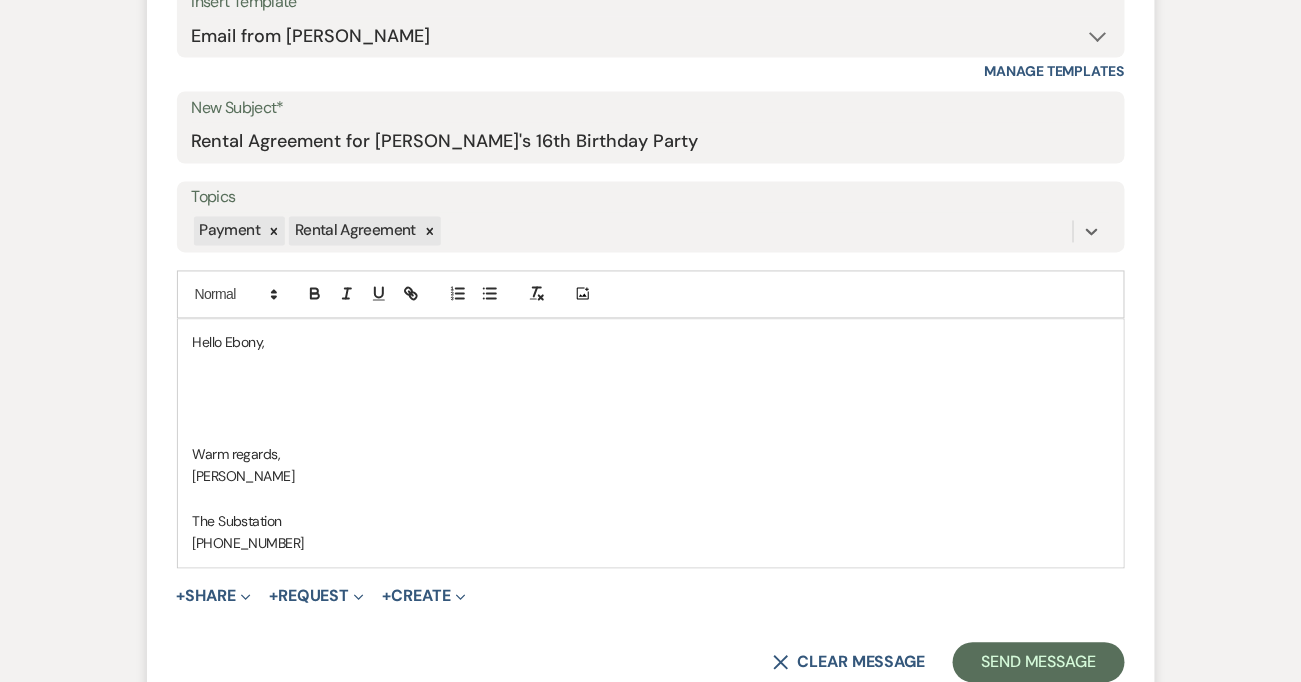 click at bounding box center [651, 410] 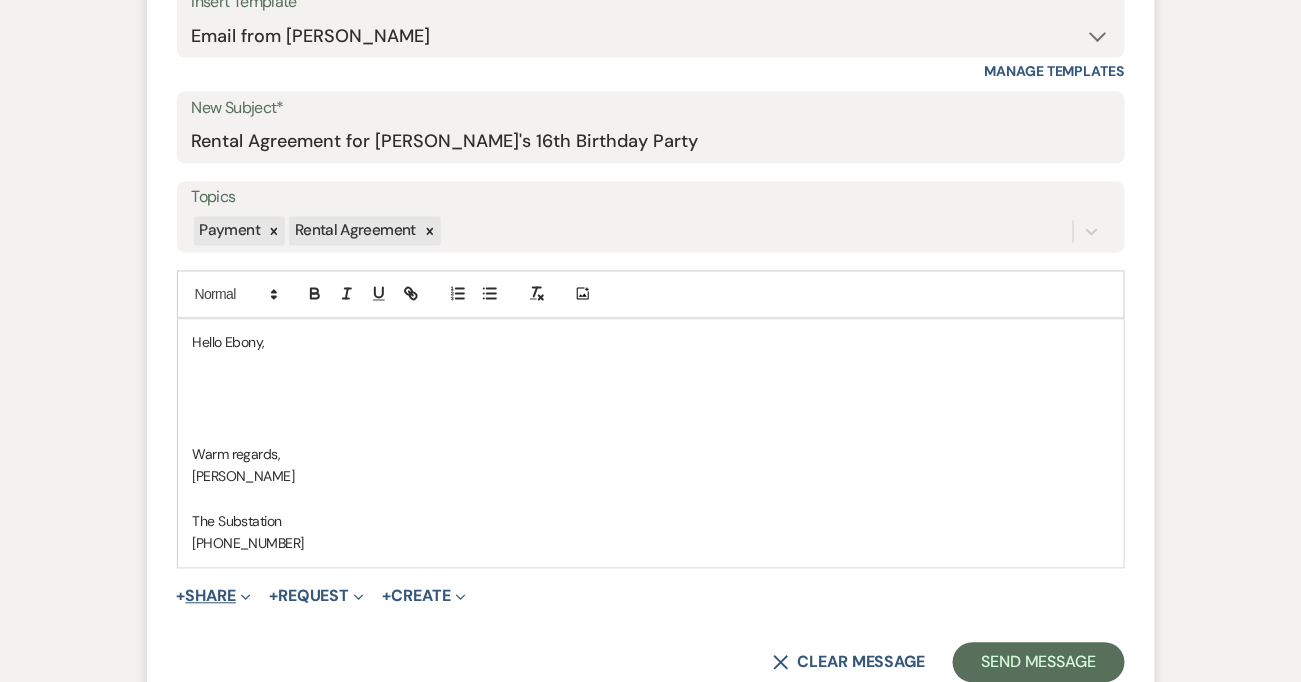 click on "+  Share Expand" at bounding box center (214, 597) 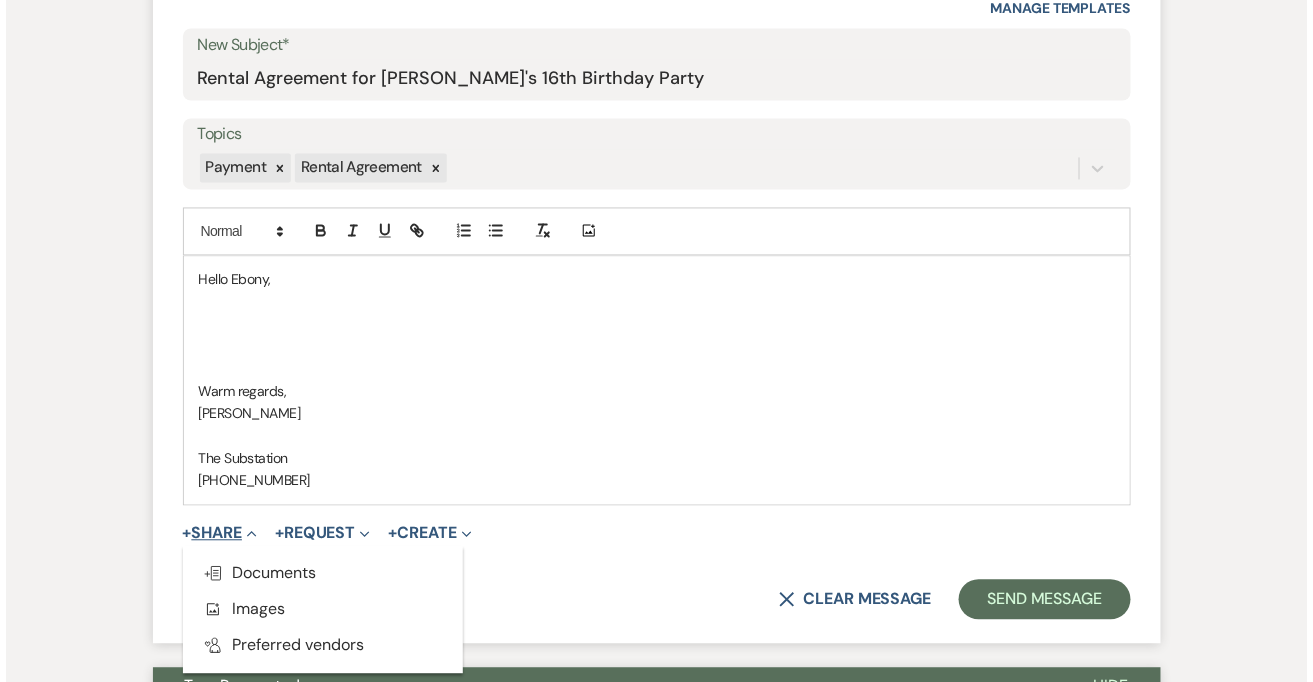 scroll, scrollTop: 1282, scrollLeft: 0, axis: vertical 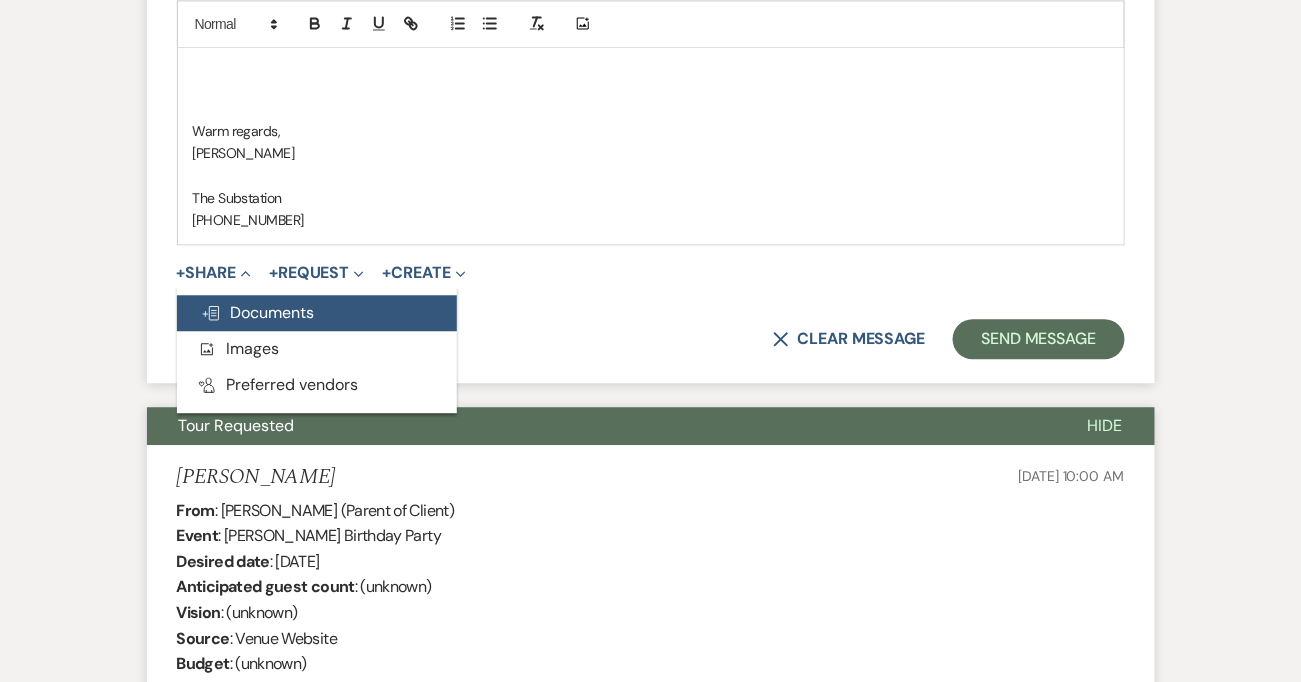 click on "Doc Upload Documents" at bounding box center (258, 312) 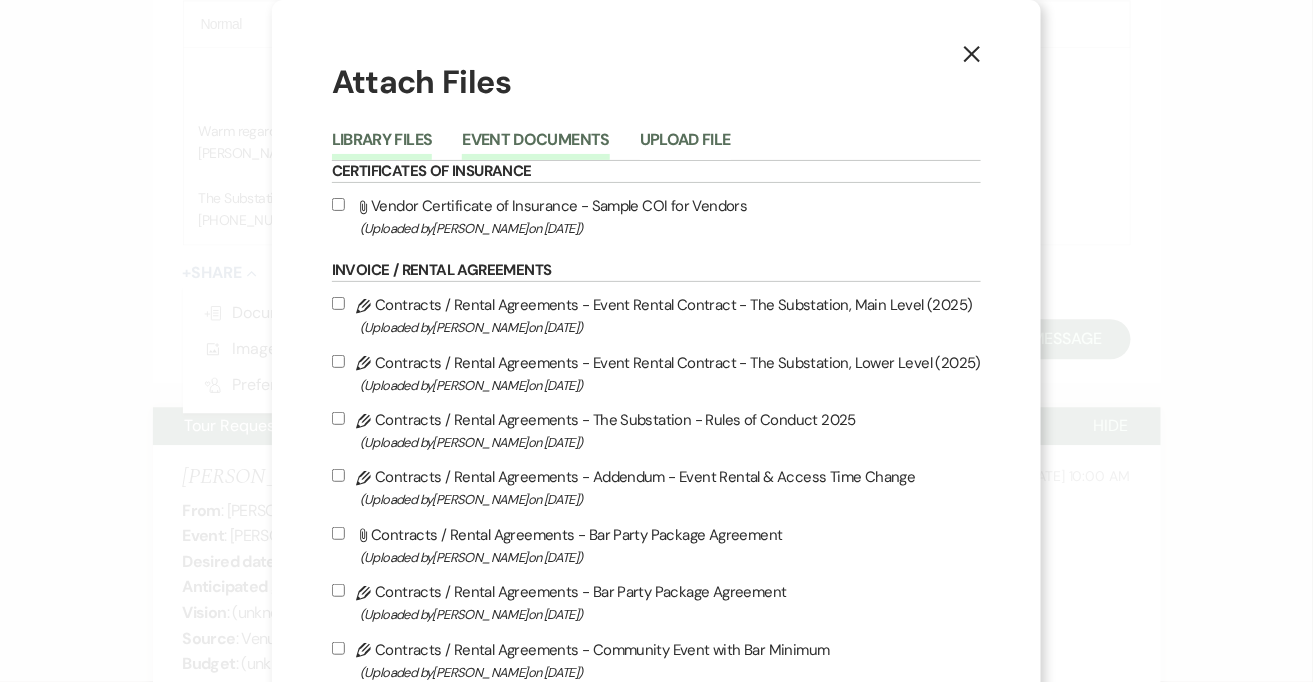 click on "Event Documents" at bounding box center (535, 146) 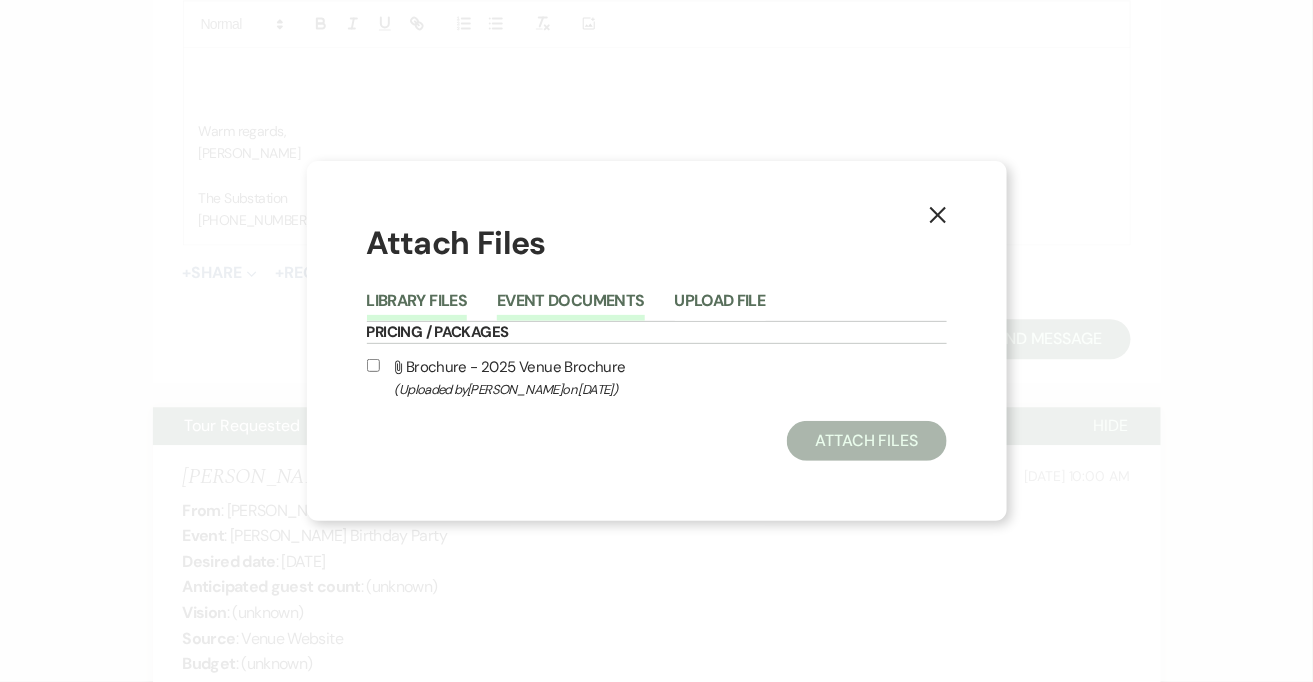 click on "Library Files" at bounding box center [417, 307] 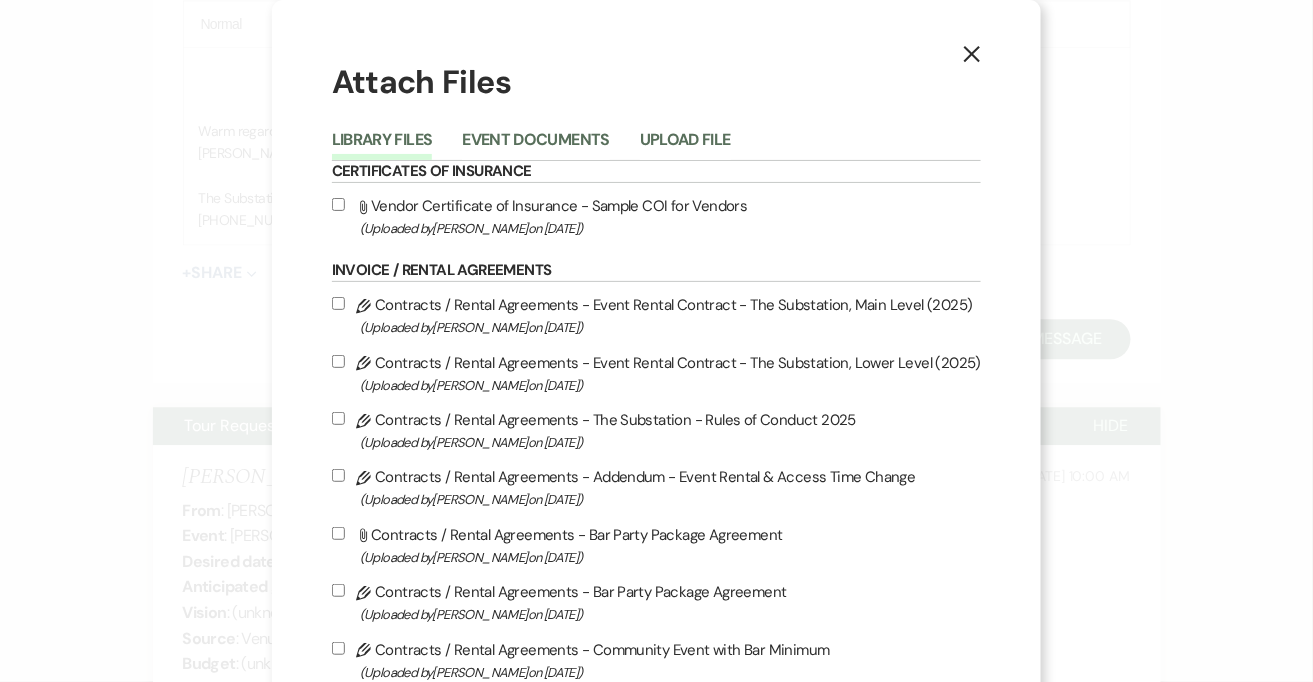 click on "Pencil Contracts / Rental Agreements - Event Rental Contract - The Substation, Main Level (2025) (Uploaded by  Vickie Spiess  on   Oct 21st, 2024 )" at bounding box center [656, 315] 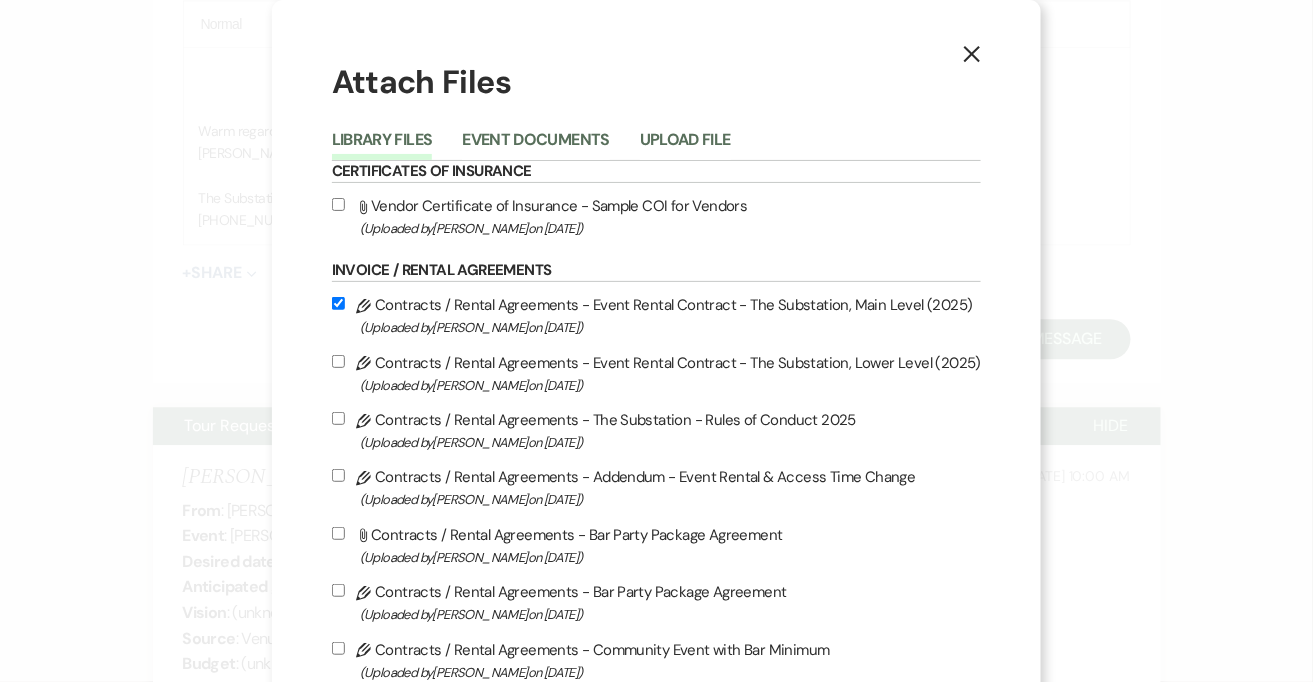 checkbox on "true" 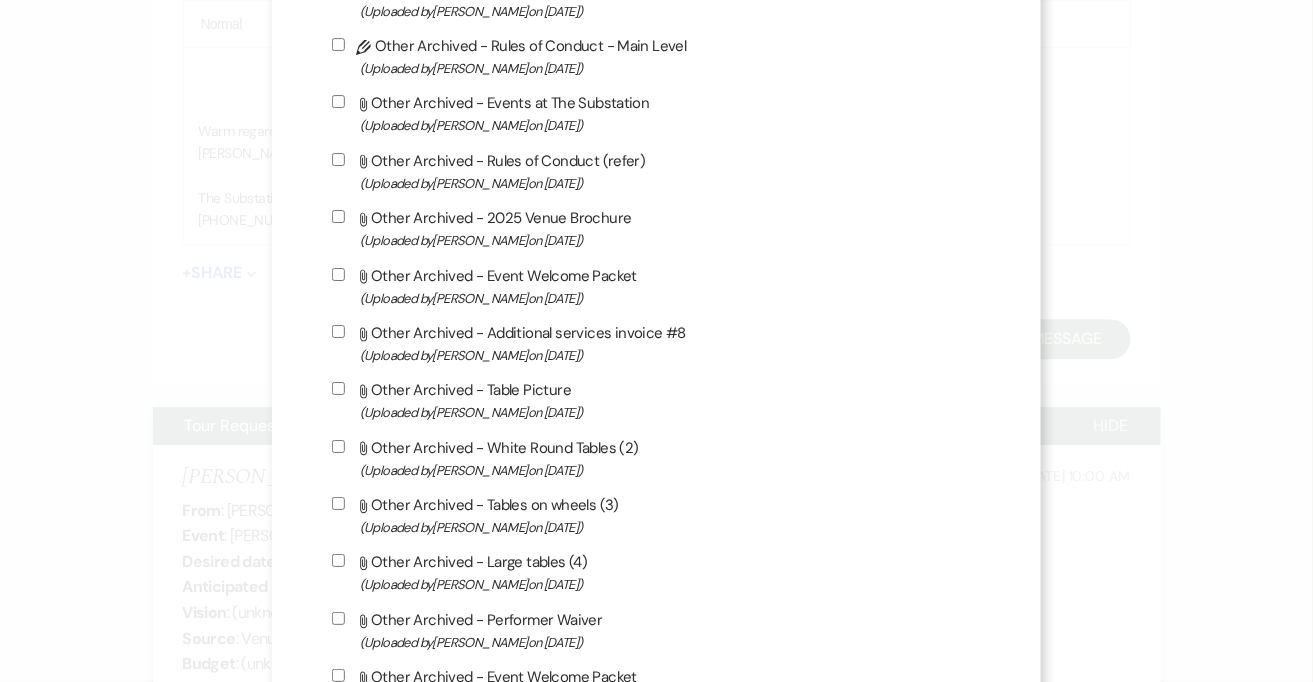 scroll, scrollTop: 2124, scrollLeft: 0, axis: vertical 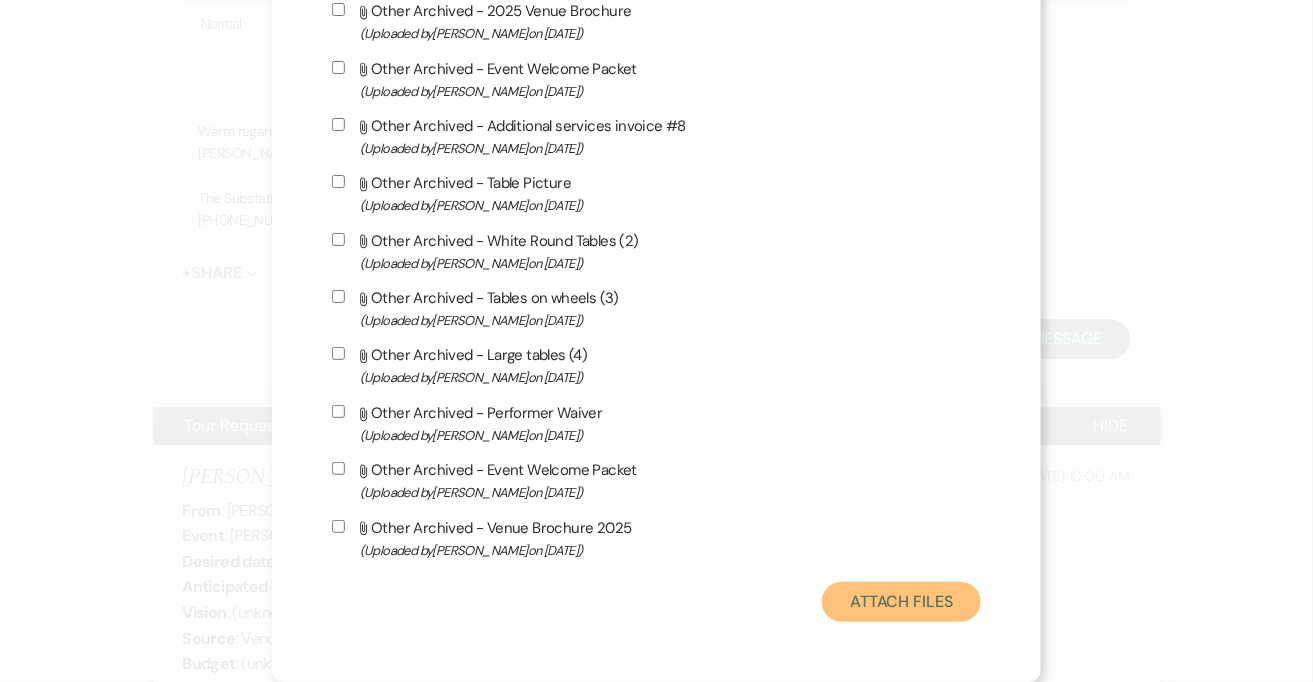 click on "Attach Files" at bounding box center (901, 602) 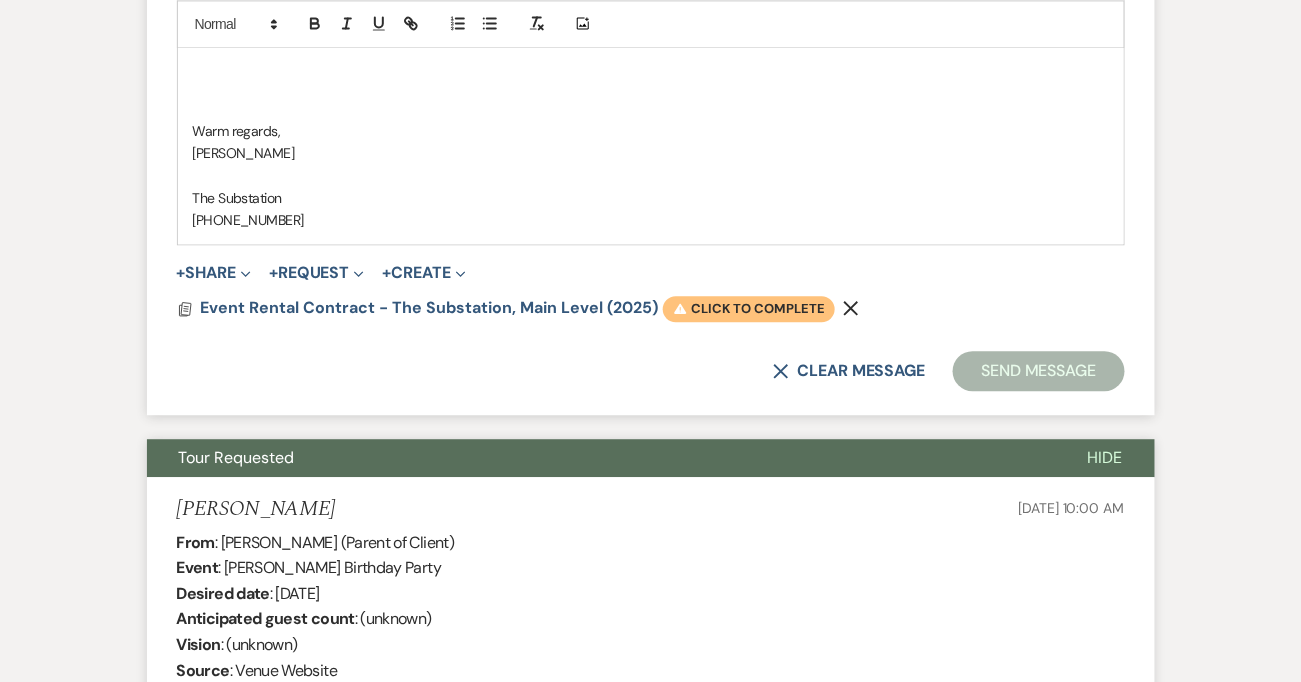click on "Warning   Click to complete" at bounding box center (749, 309) 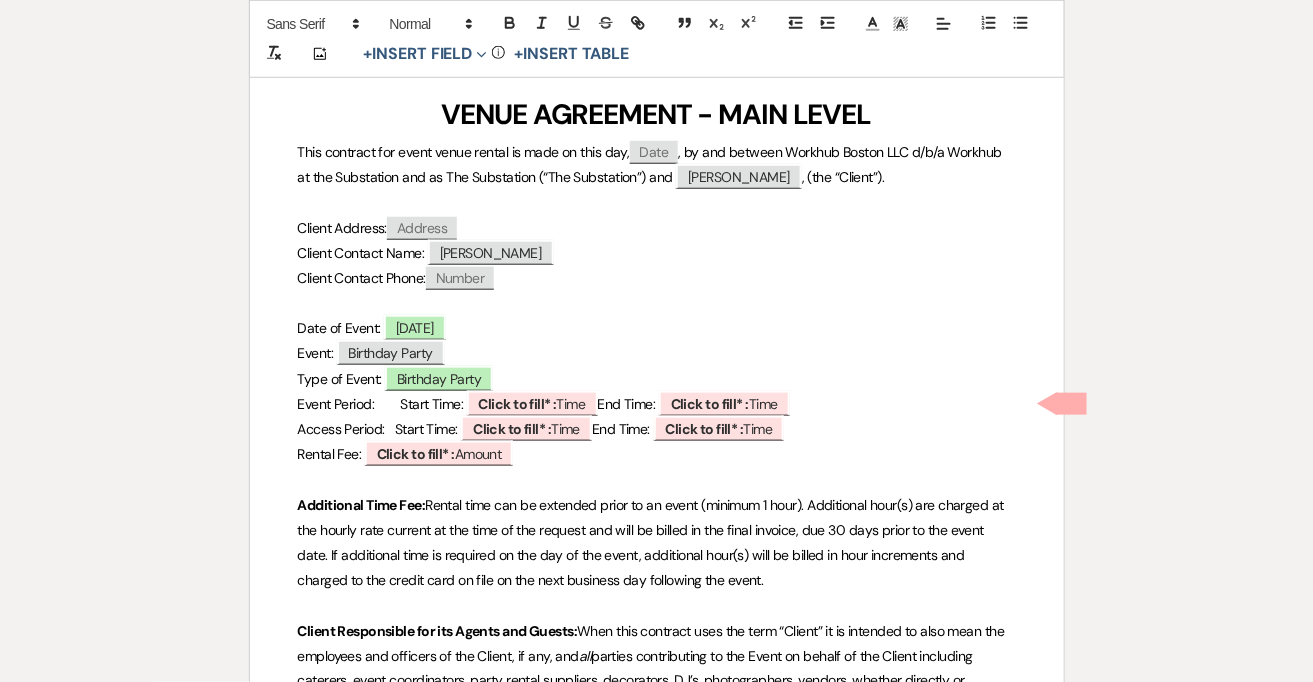 scroll, scrollTop: 430, scrollLeft: 0, axis: vertical 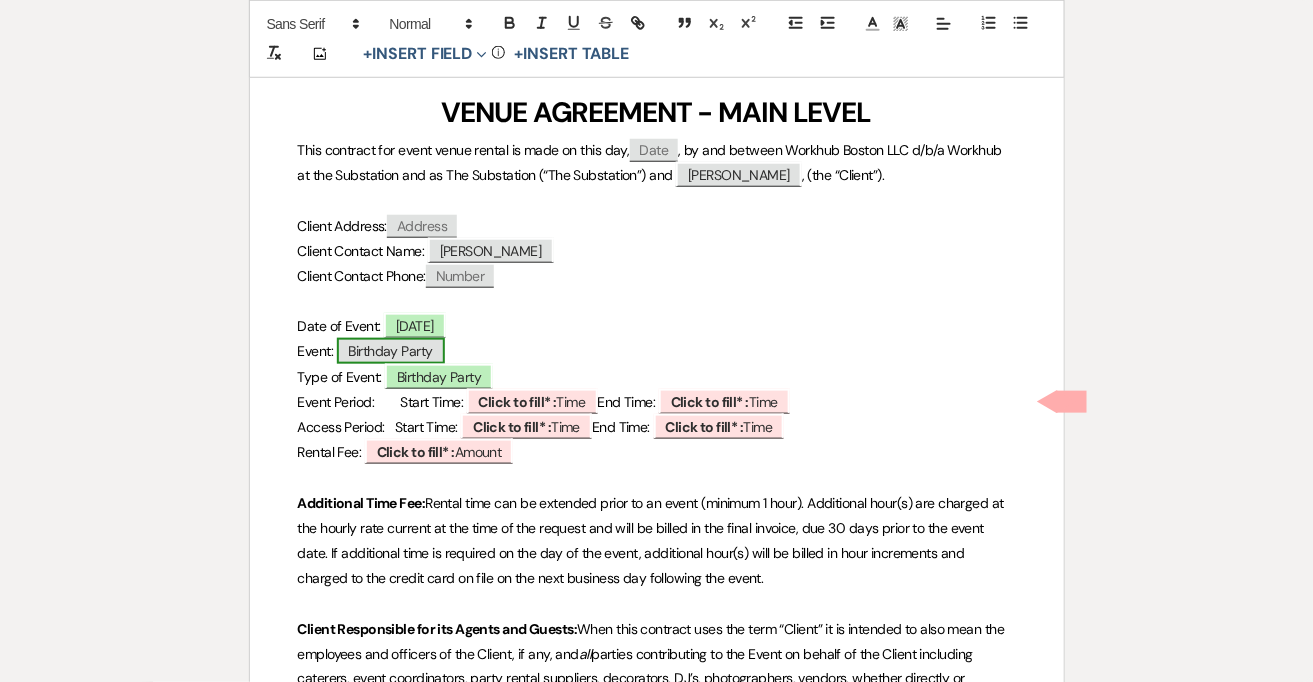 click on "Birthday Party" at bounding box center (391, 351) 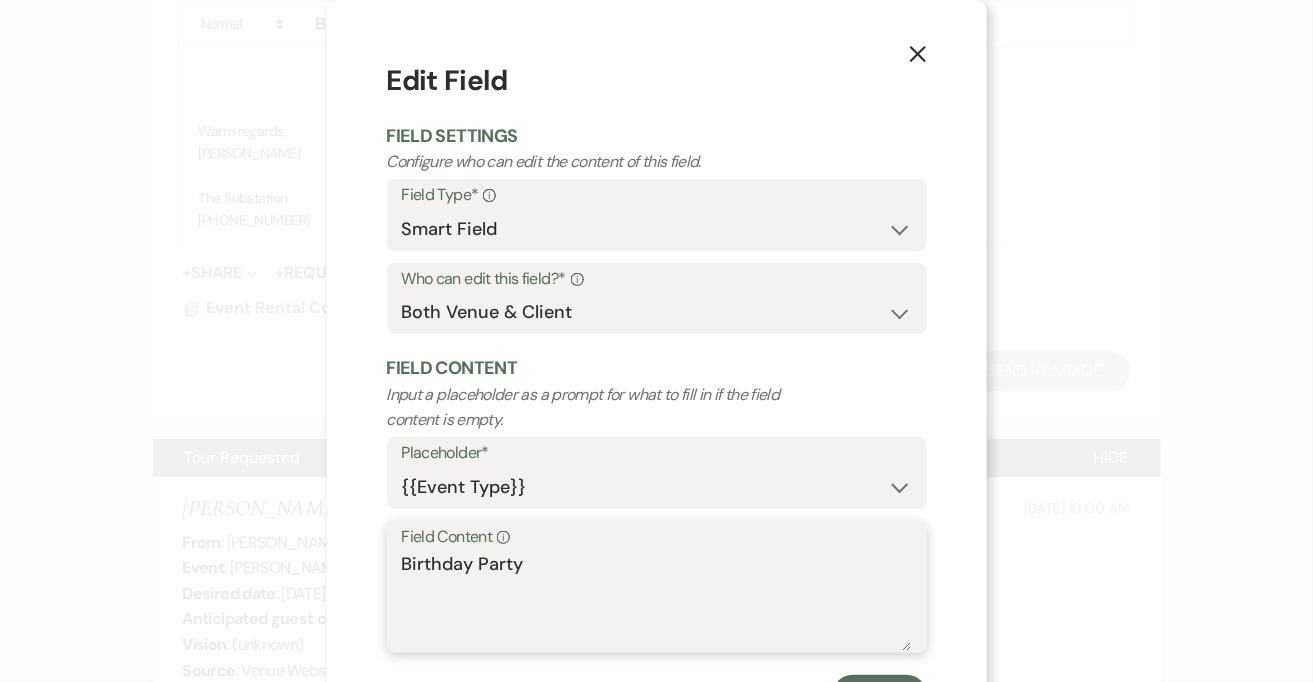 click on "Birthday Party" at bounding box center [657, 601] 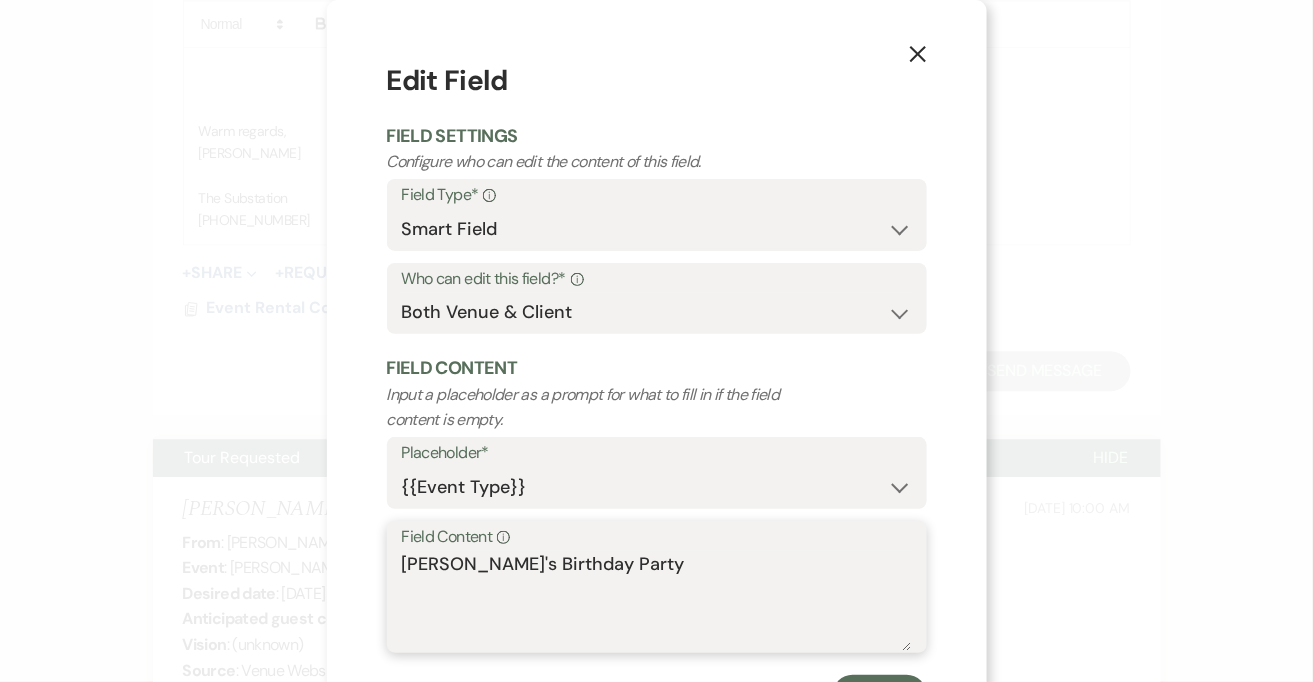 click on "Chloe's Birthday Party" at bounding box center [657, 601] 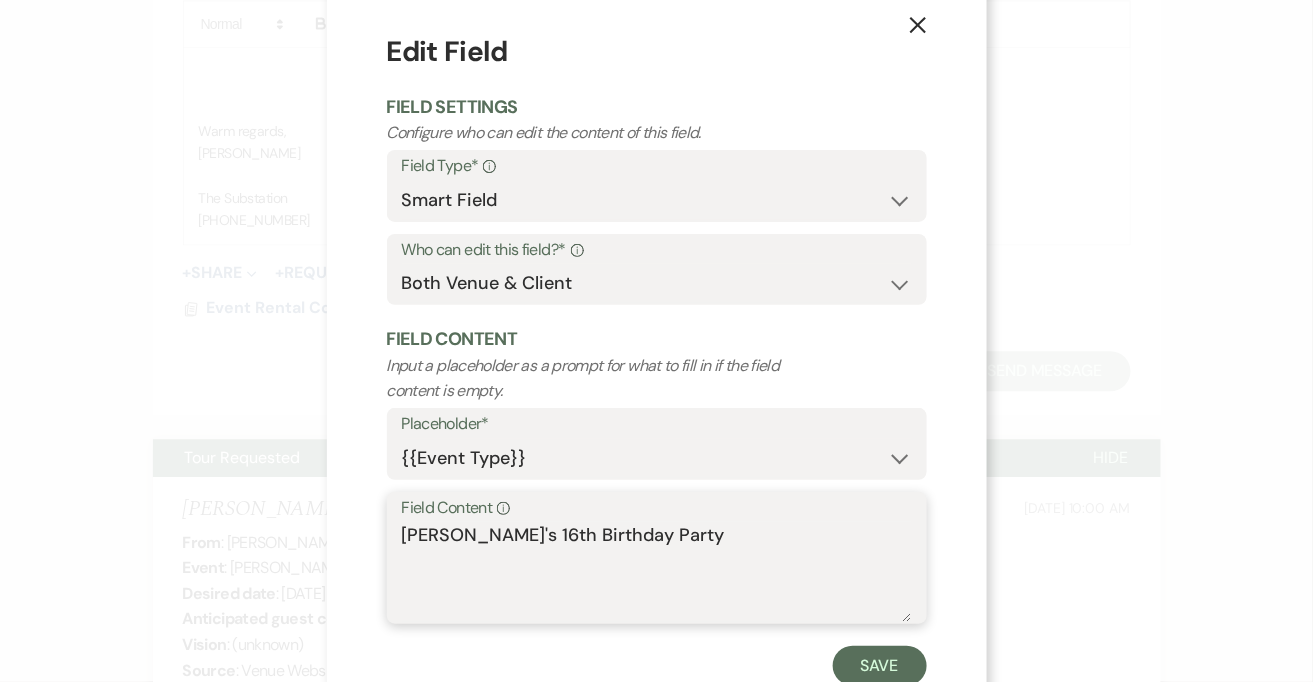 scroll, scrollTop: 93, scrollLeft: 0, axis: vertical 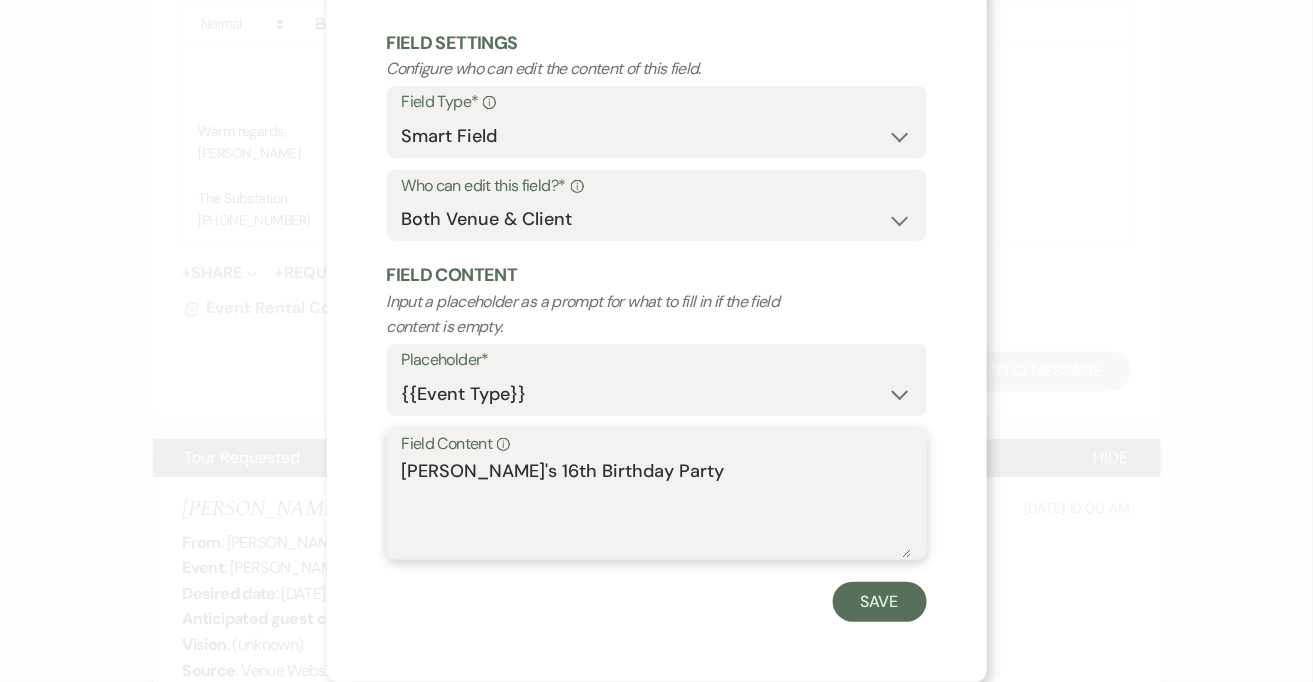 click on "Chloe's 16th Birthday Party" at bounding box center (657, 508) 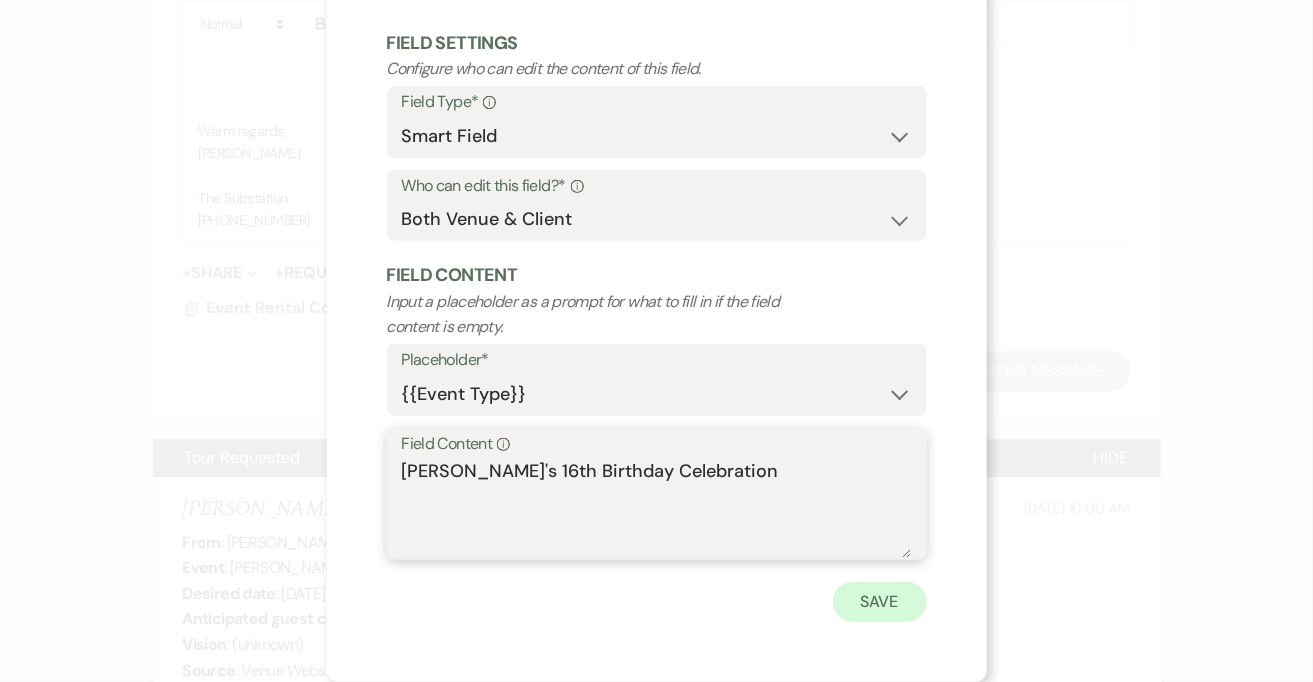 type on "Chloe's 16th Birthday Celebration" 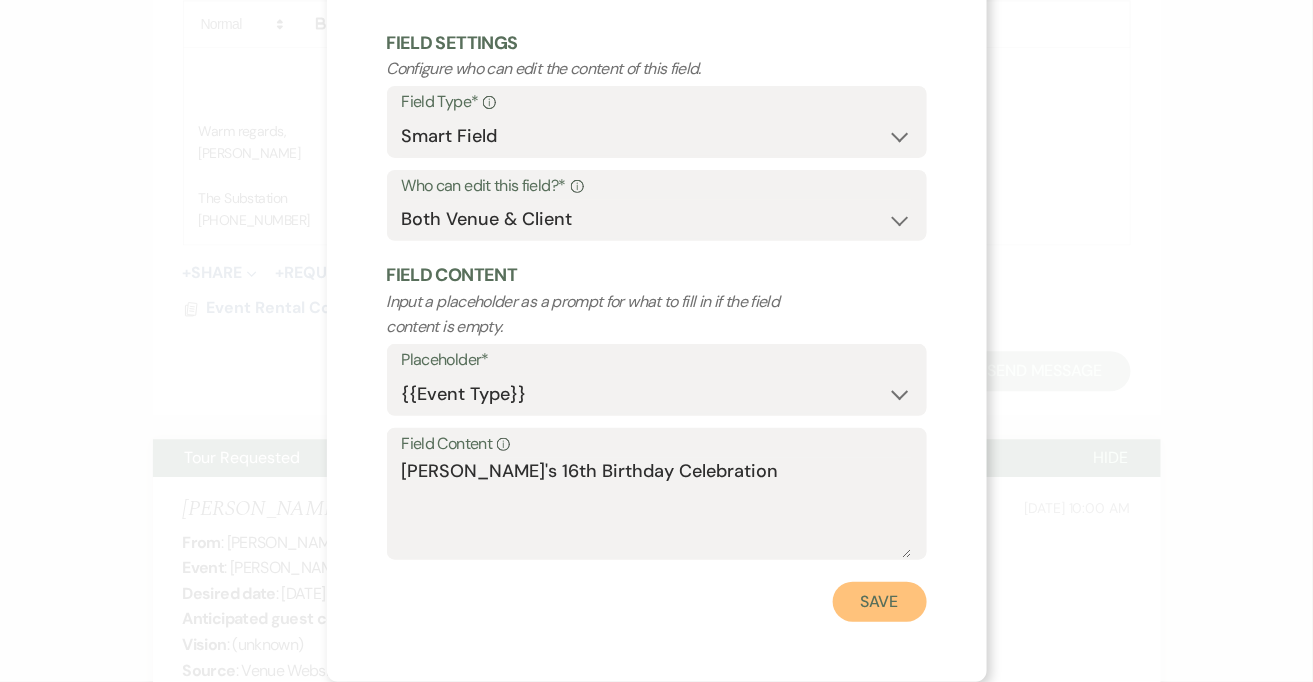 click on "Save" at bounding box center [880, 602] 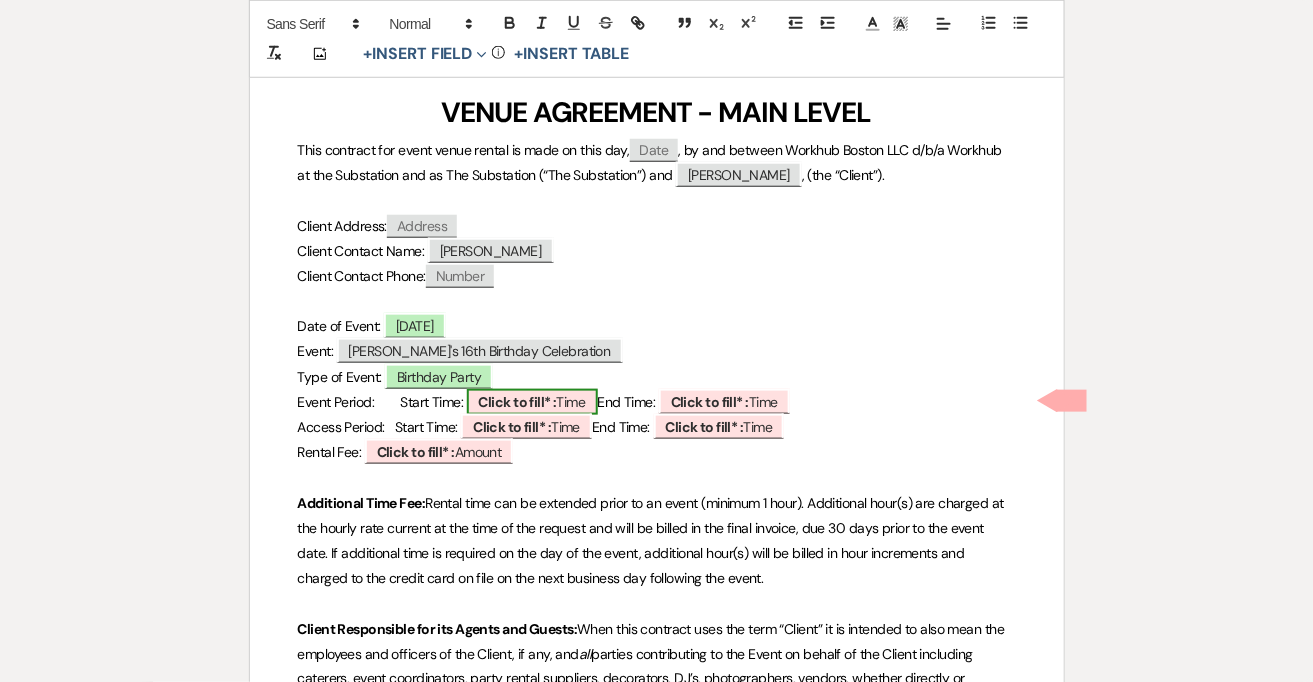click on "Click to fill* :" at bounding box center (518, 402) 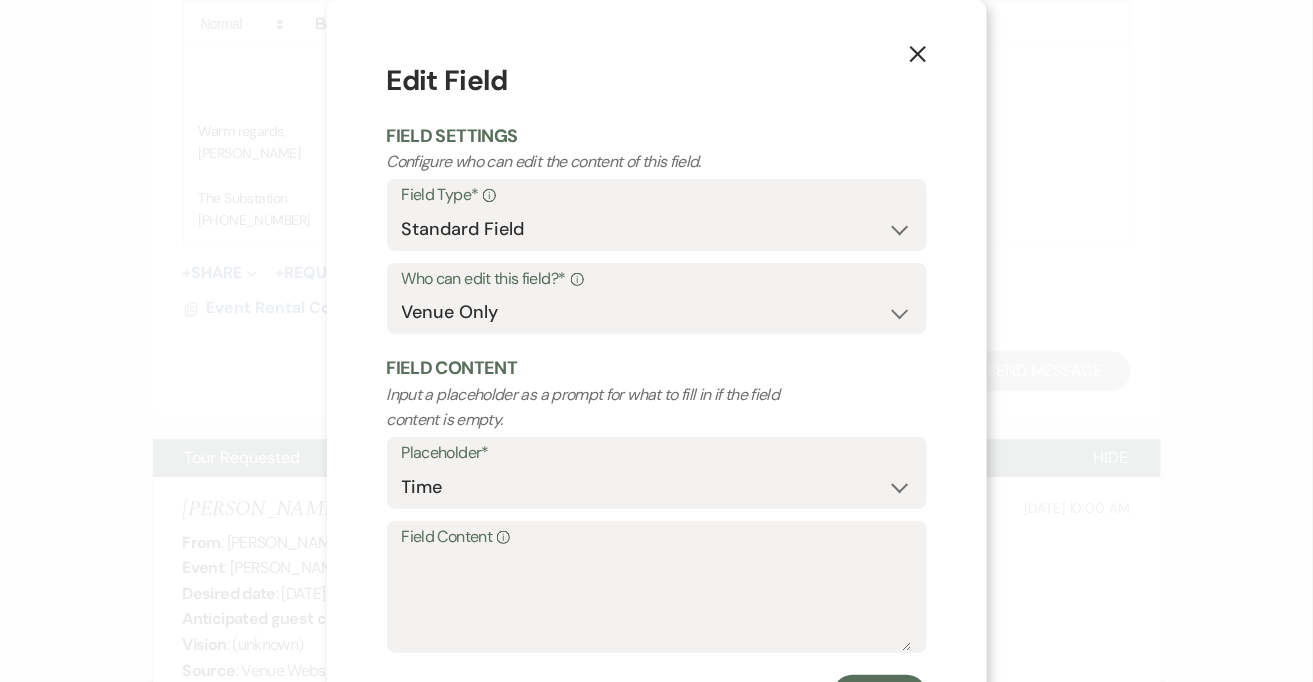 click 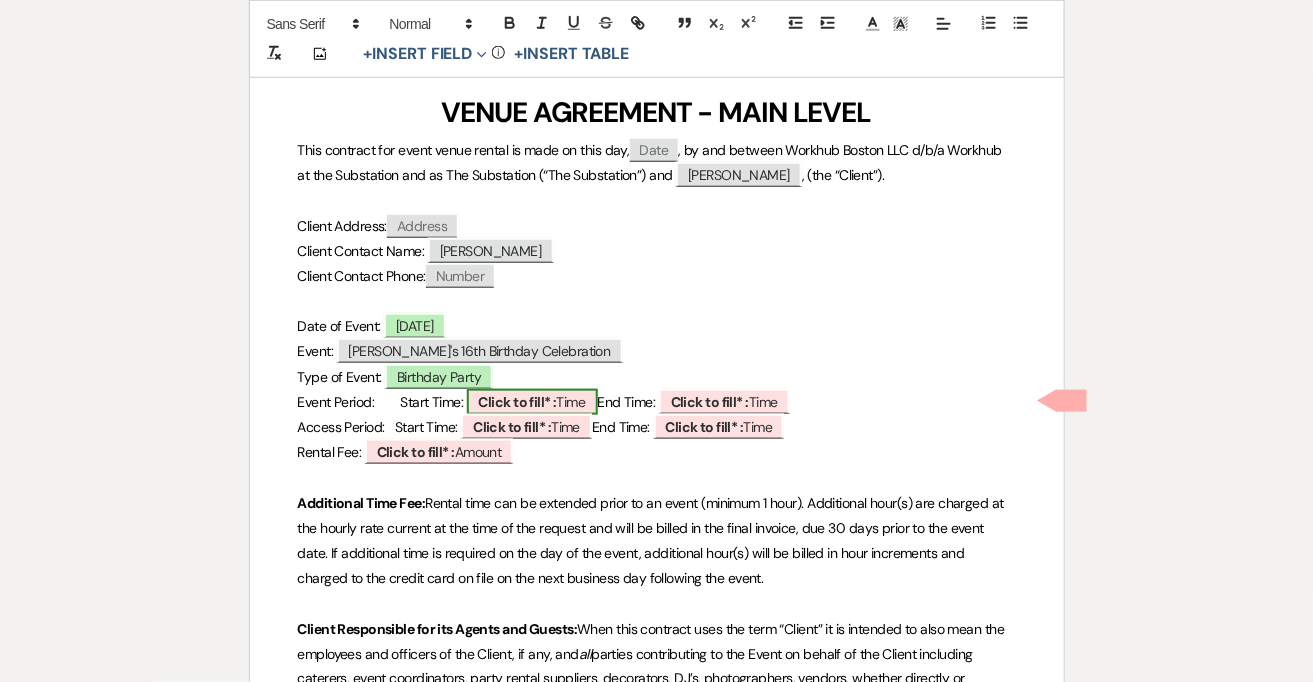click on "Click to fill* :" at bounding box center (518, 402) 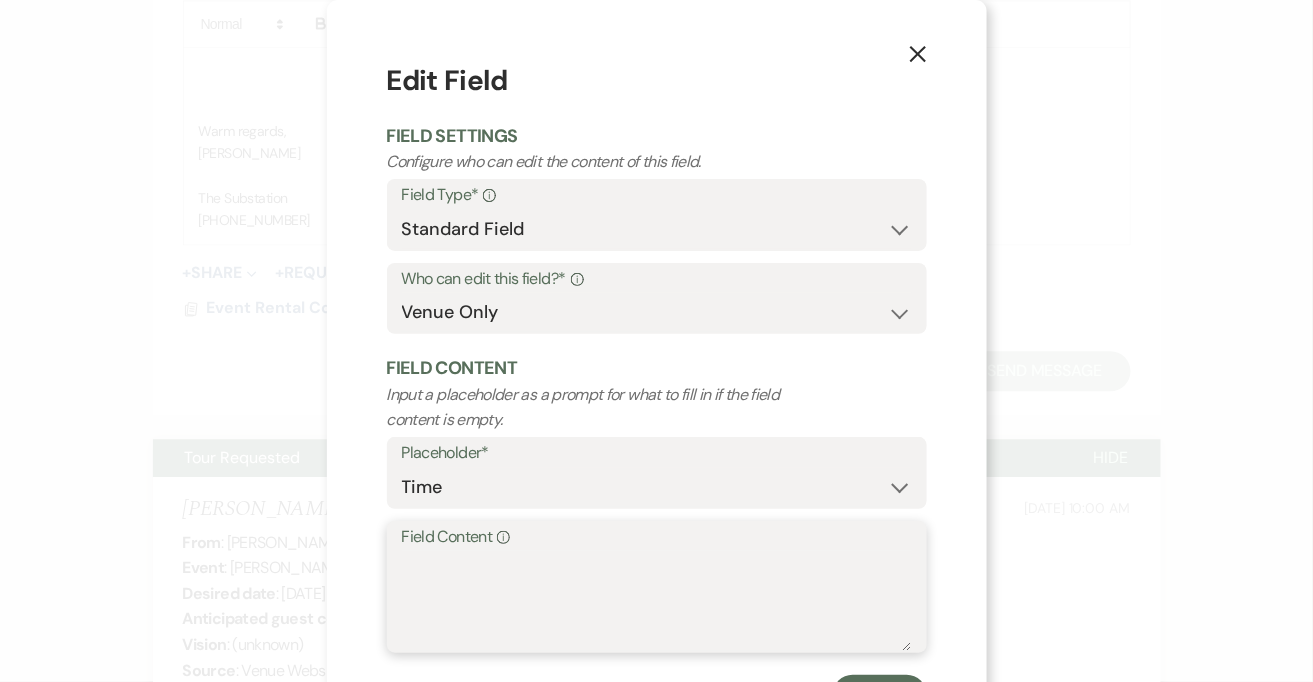 click on "Field Content Info" at bounding box center [657, 601] 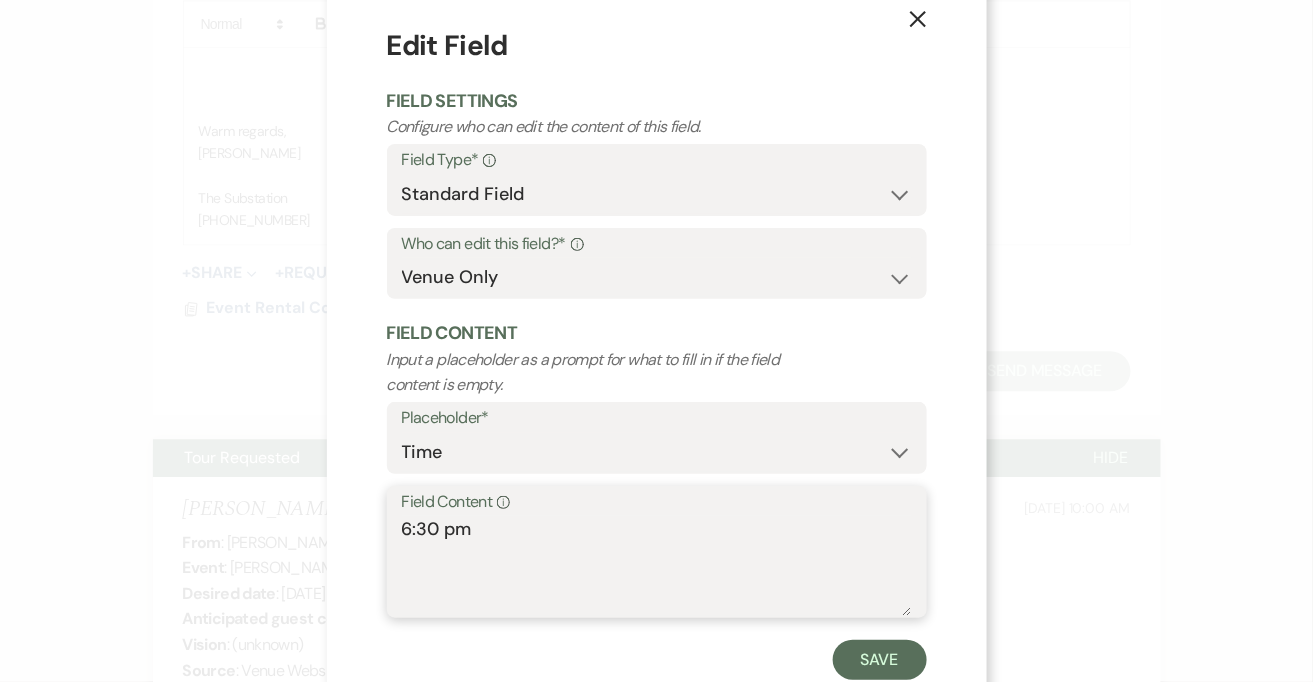 scroll, scrollTop: 93, scrollLeft: 0, axis: vertical 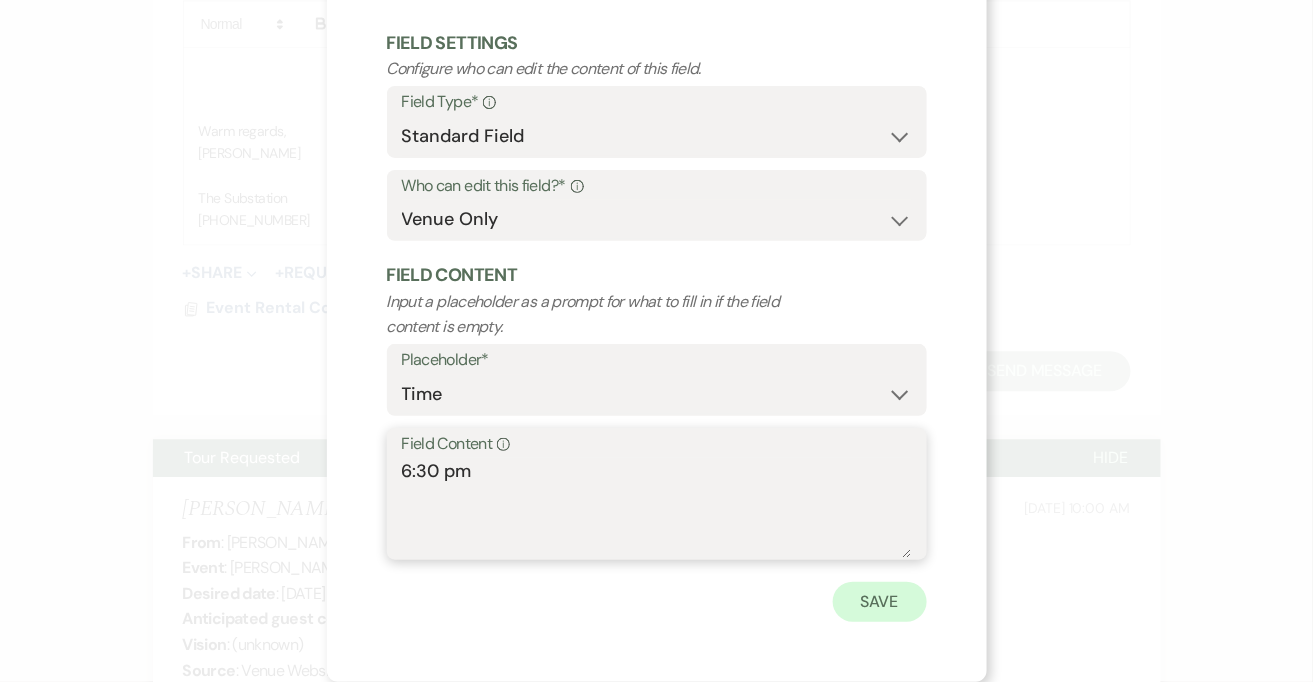 type on "6:30 pm" 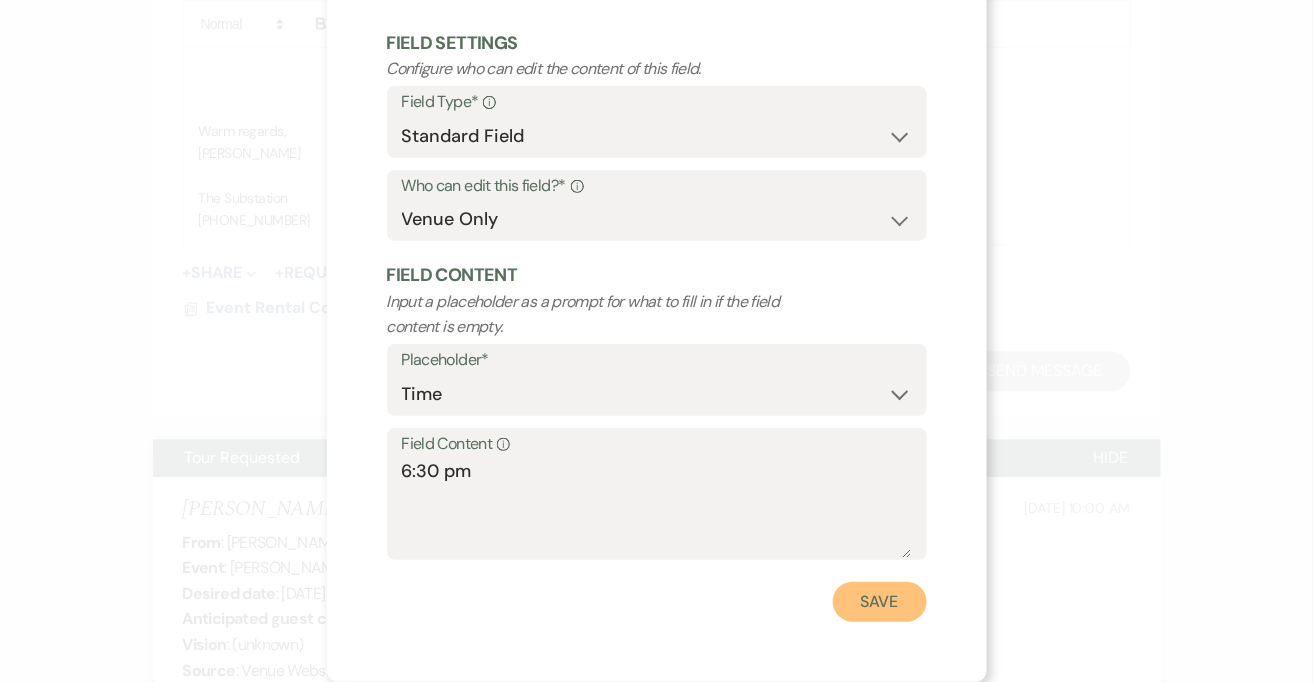 click on "Save" at bounding box center (880, 602) 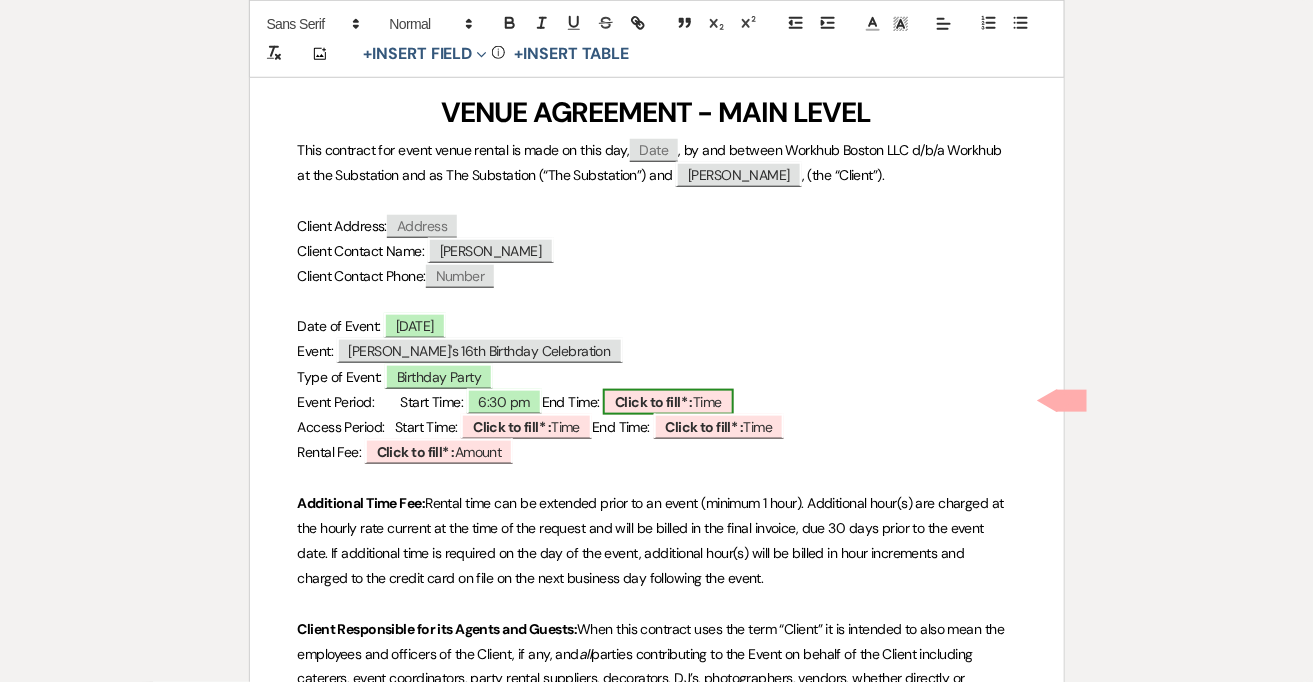 click on "Click to fill* :" at bounding box center [654, 402] 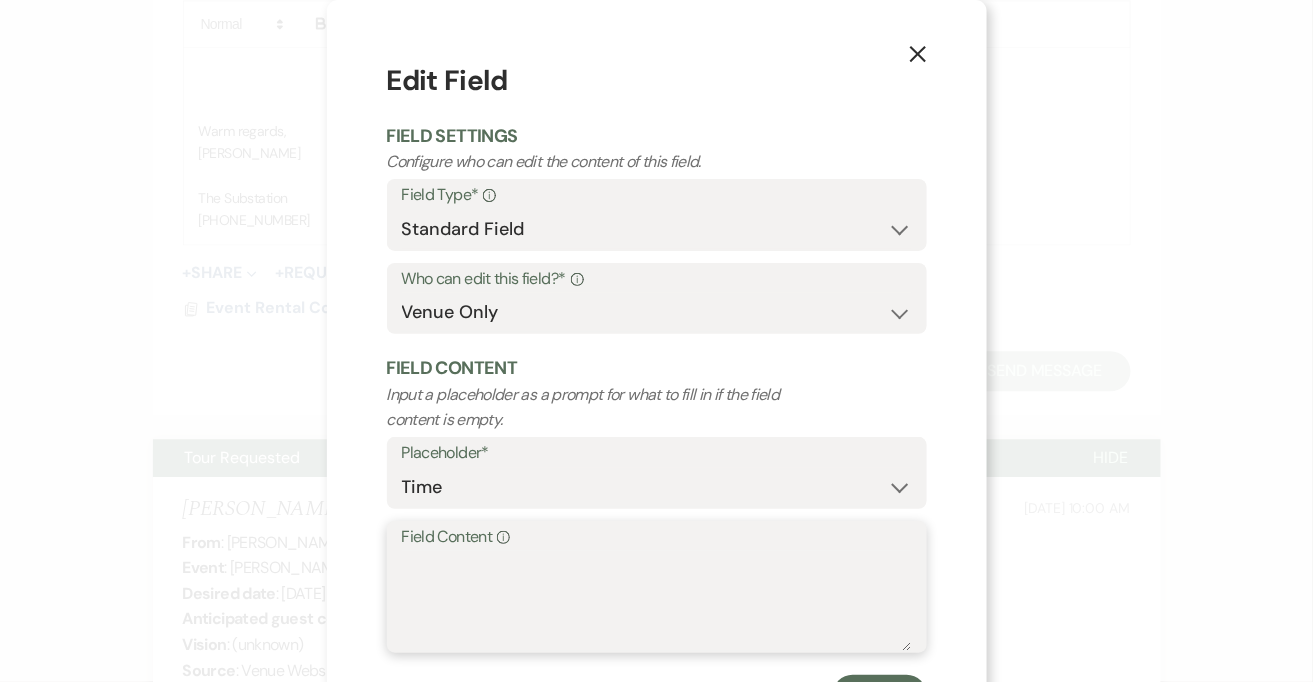 click on "Field Content Info" at bounding box center [657, 601] 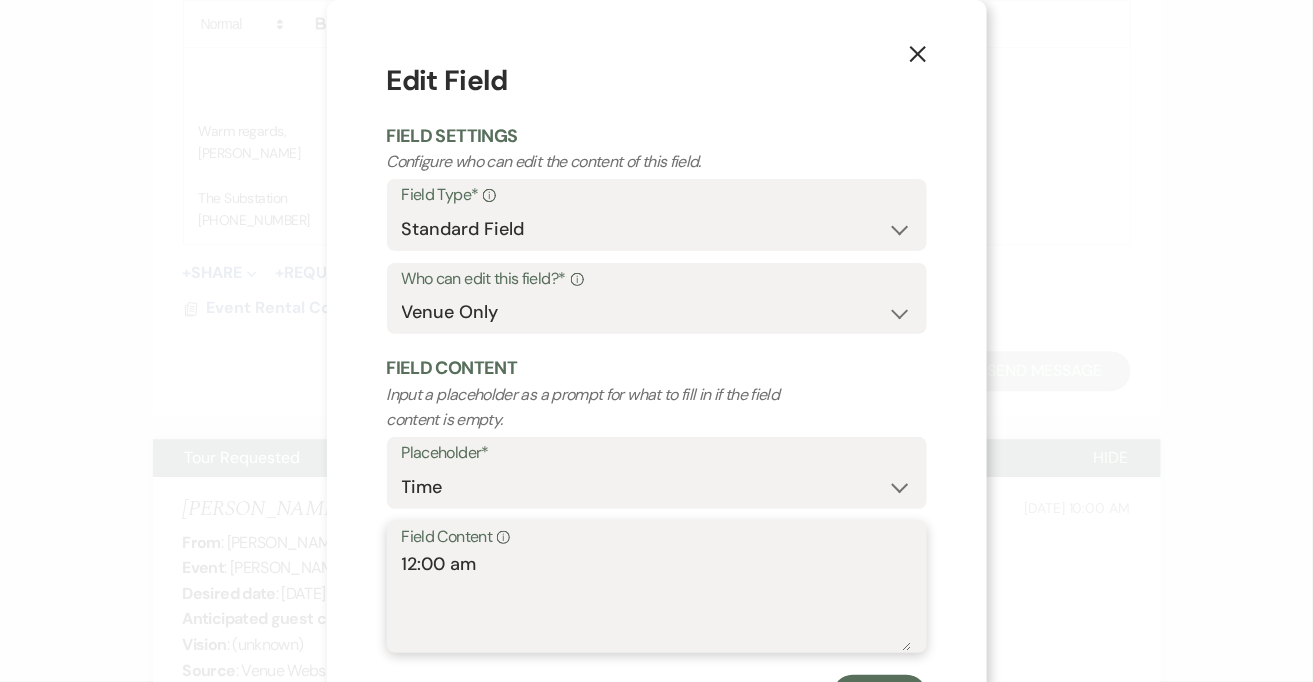 scroll, scrollTop: 93, scrollLeft: 0, axis: vertical 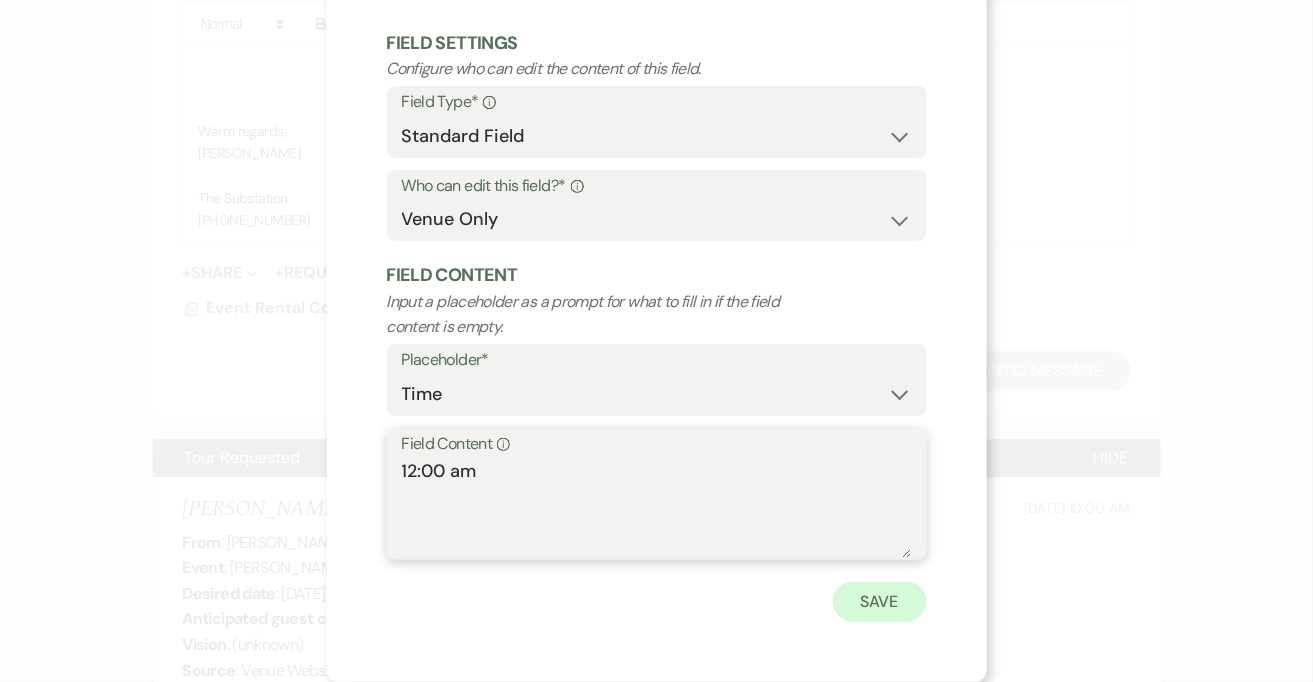 type on "12:00 am" 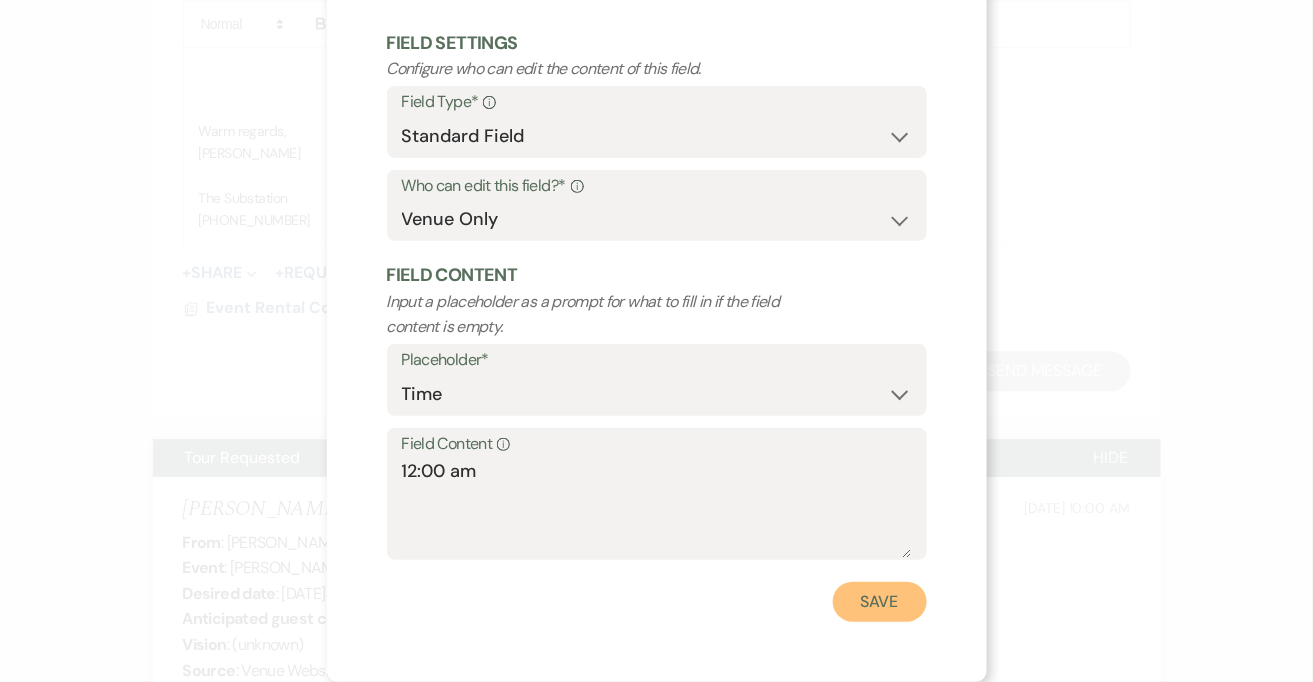 click on "Save" at bounding box center (880, 602) 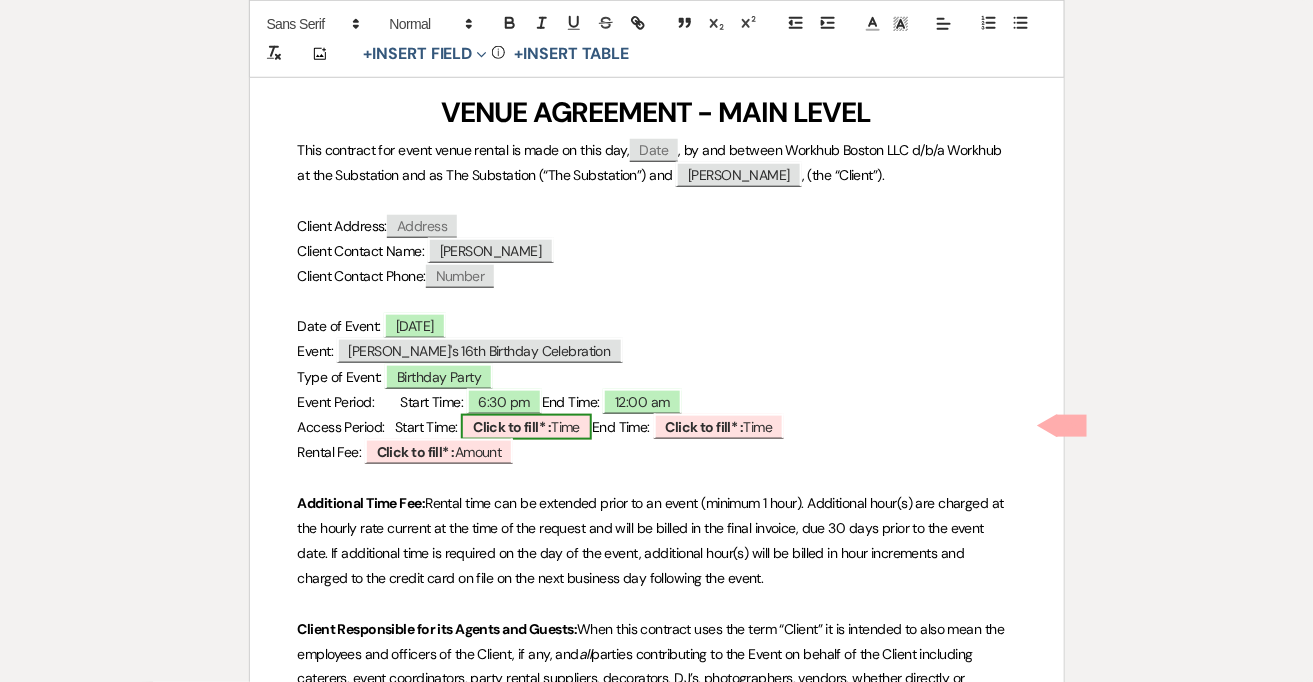 click on "Click to fill* :" at bounding box center (512, 427) 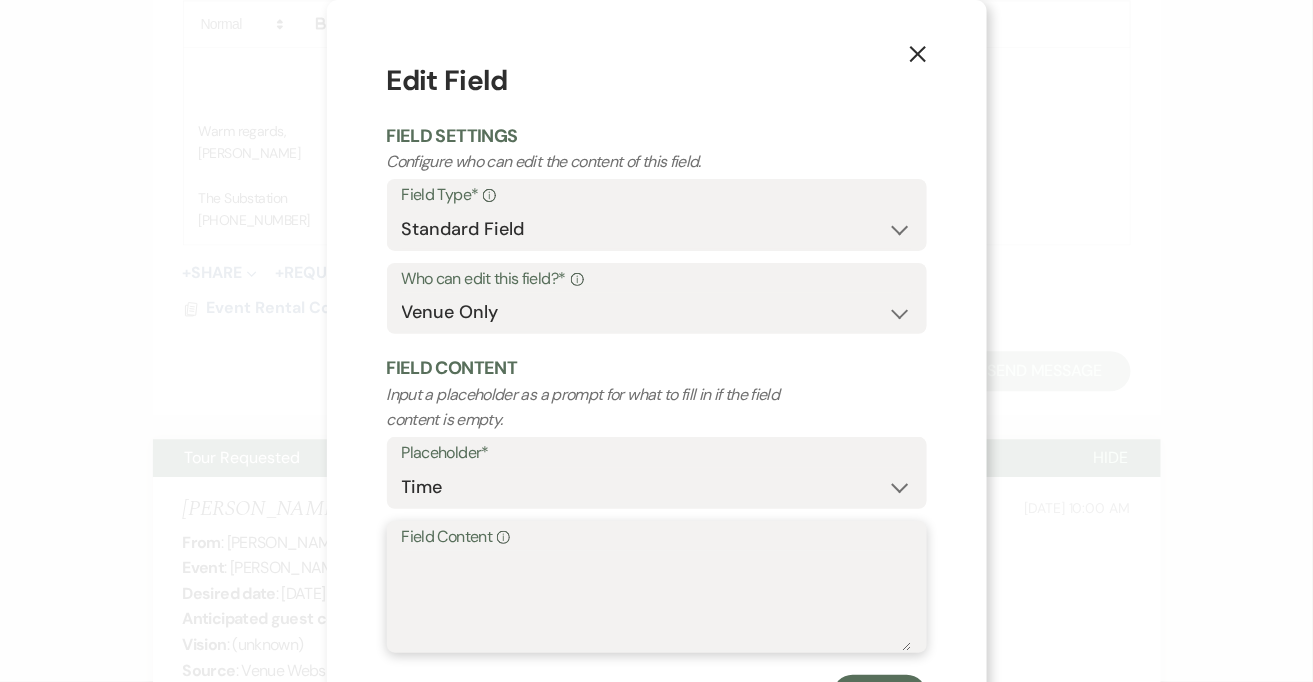 click on "Field Content Info" at bounding box center (657, 601) 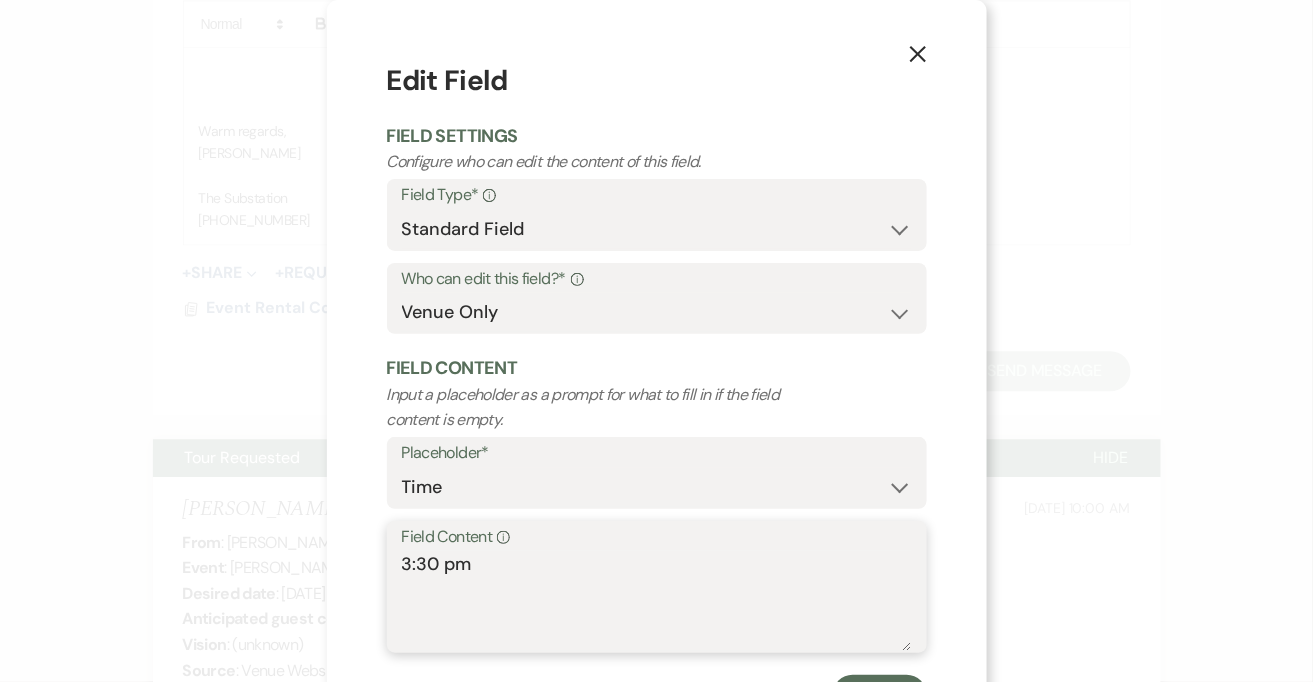 scroll, scrollTop: 71, scrollLeft: 0, axis: vertical 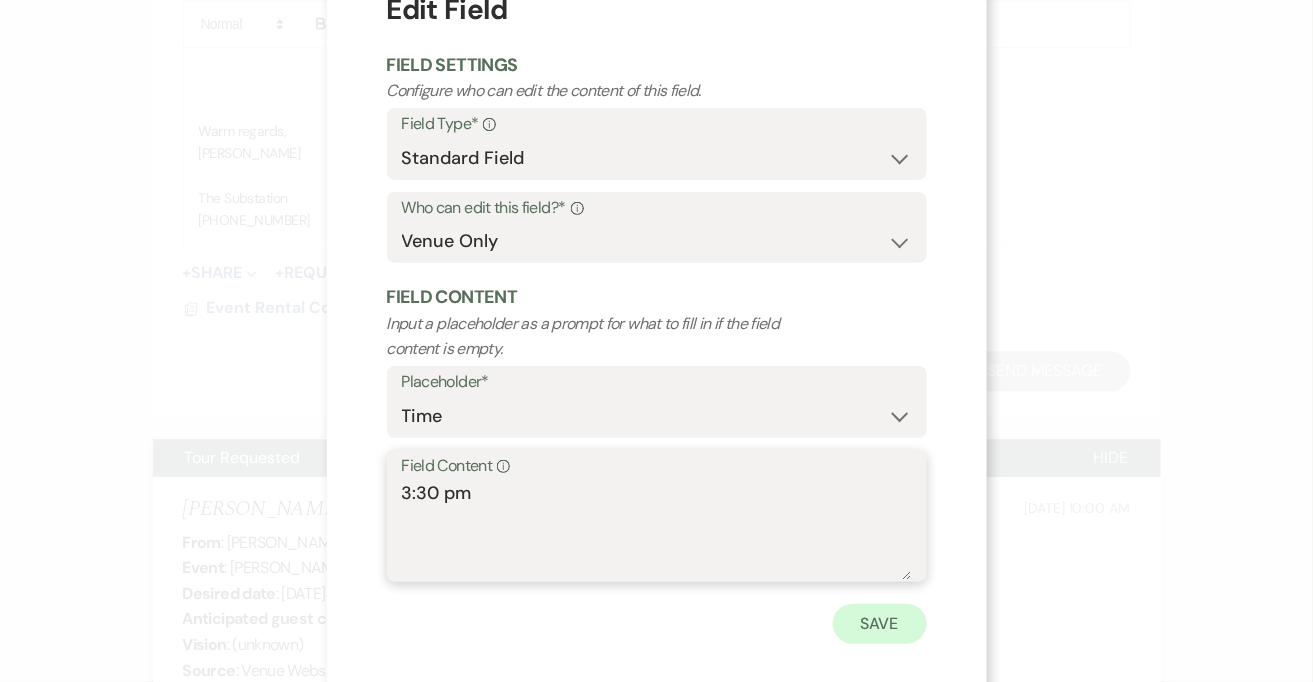 type on "3:30 pm" 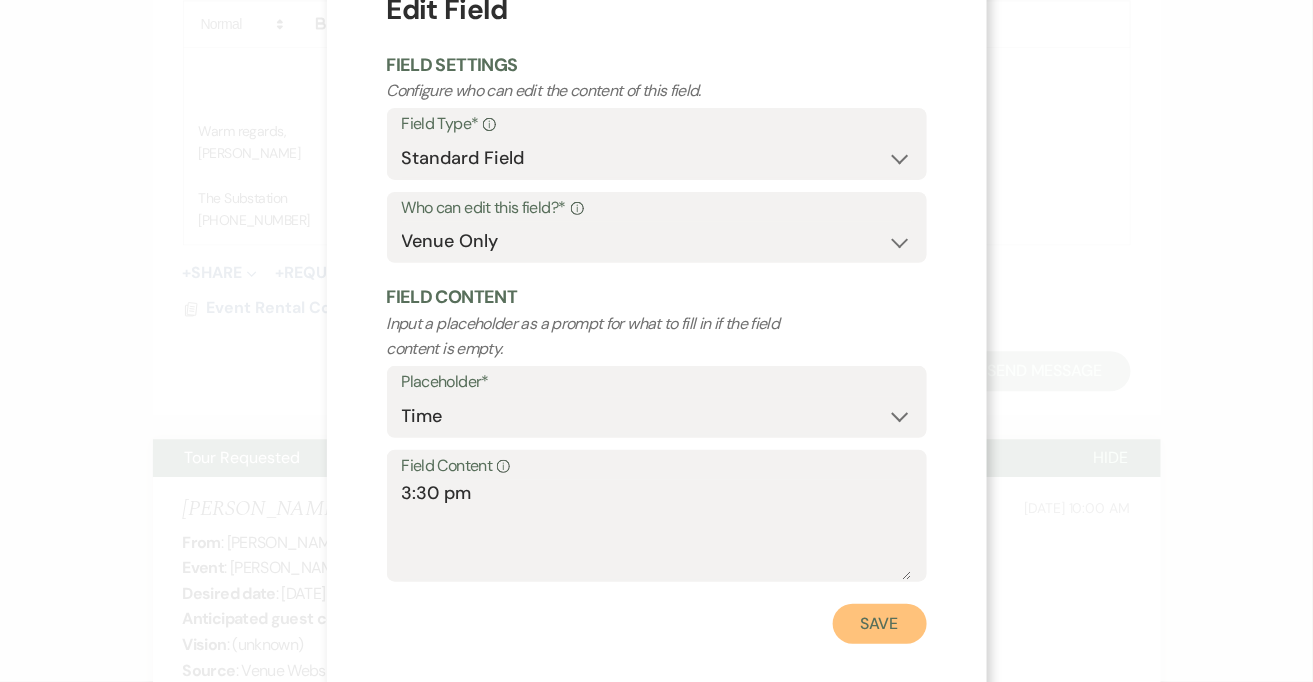 click on "Save" at bounding box center [880, 624] 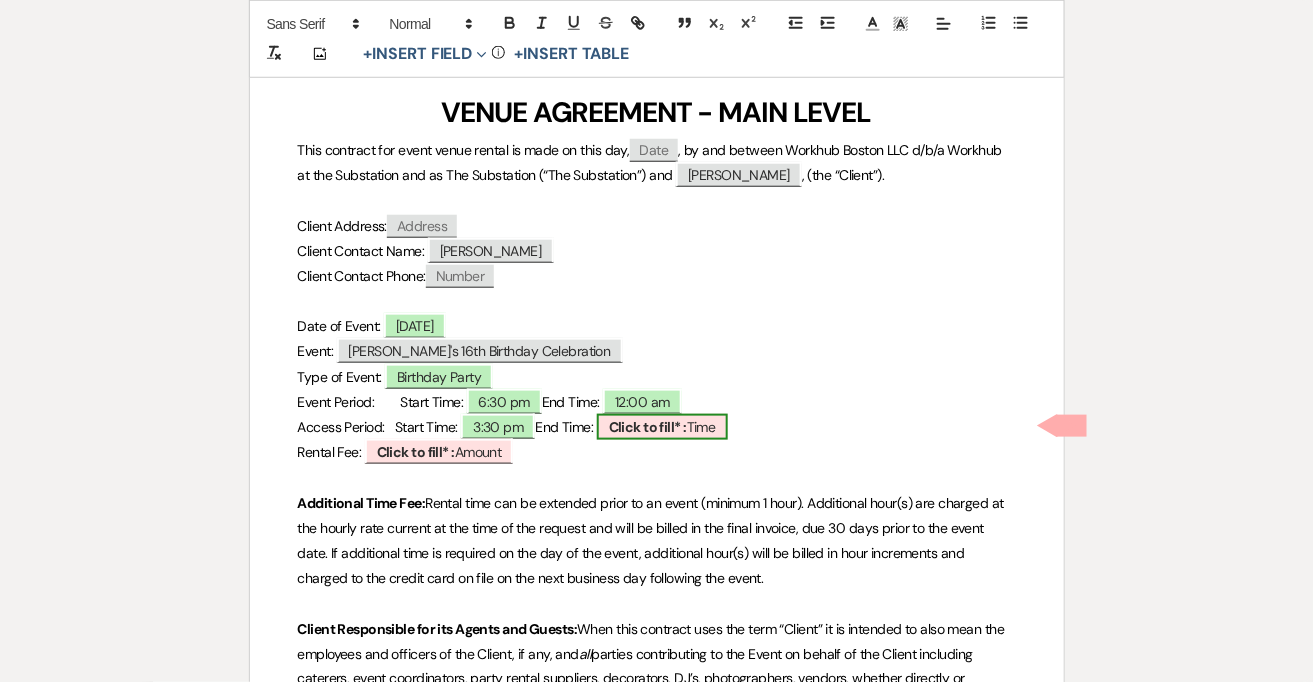 click on "Click to fill* :" at bounding box center (648, 427) 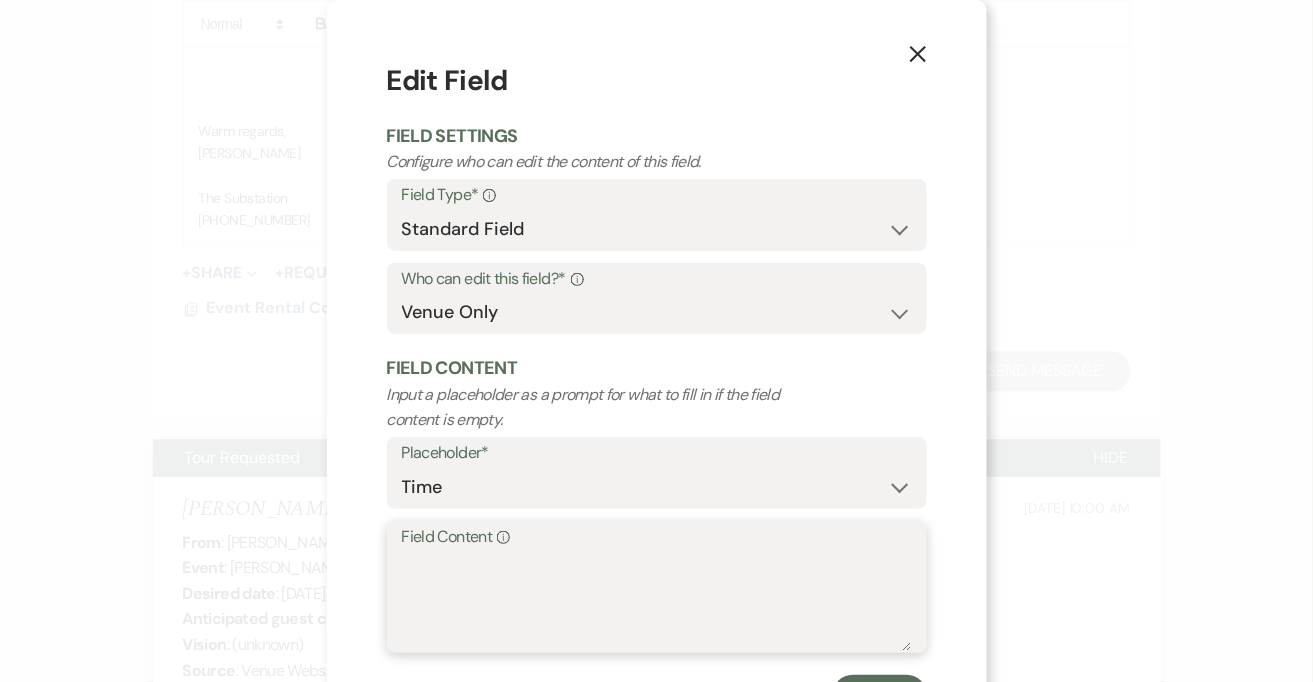 click on "Field Content Info" at bounding box center [657, 601] 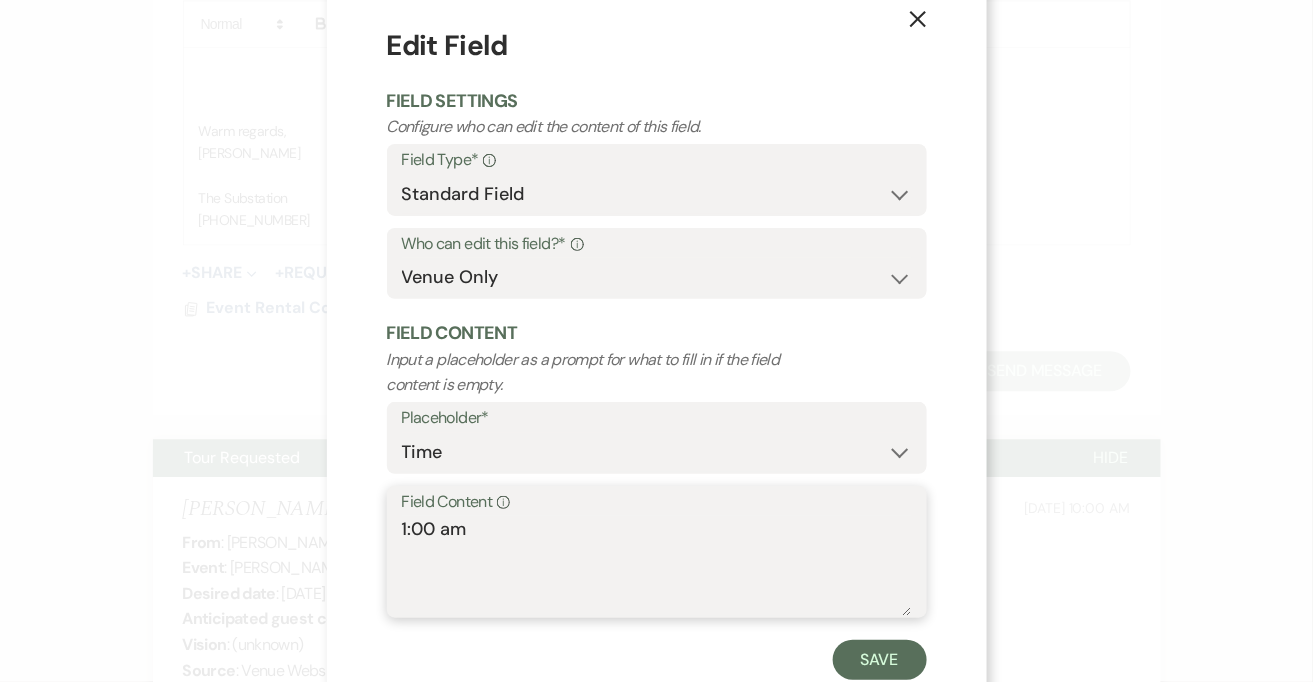 scroll, scrollTop: 93, scrollLeft: 0, axis: vertical 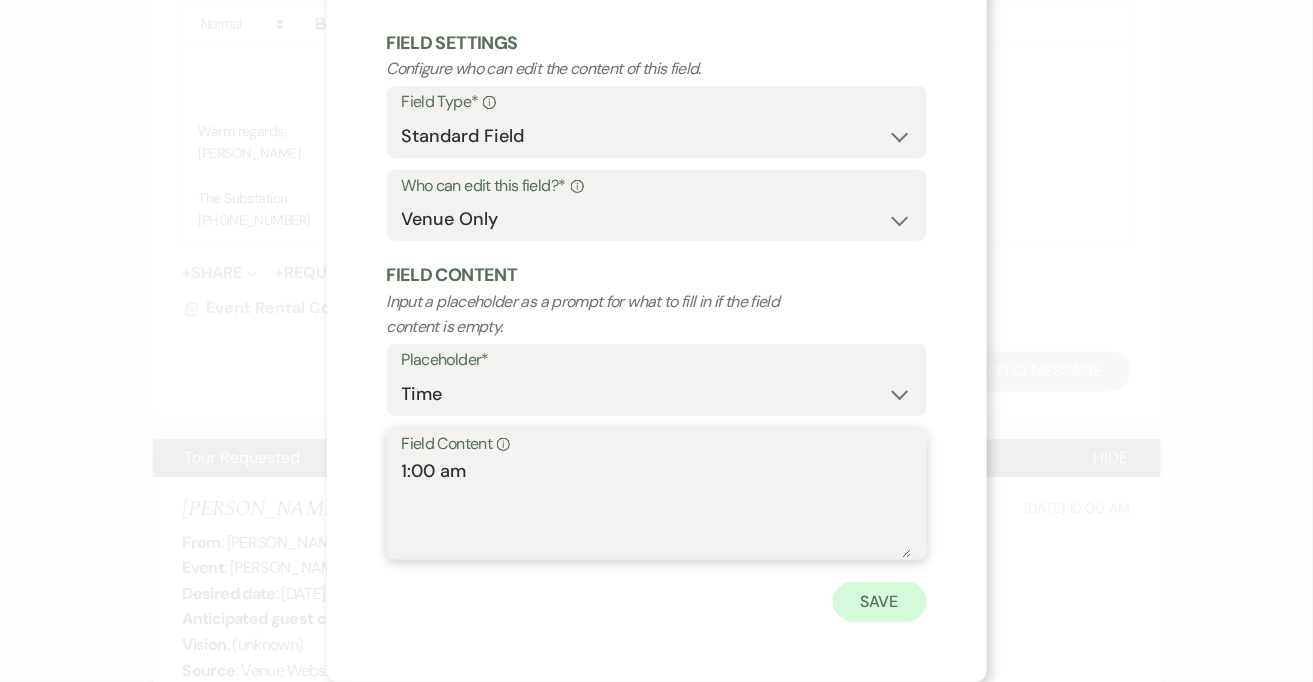 type on "1:00 am" 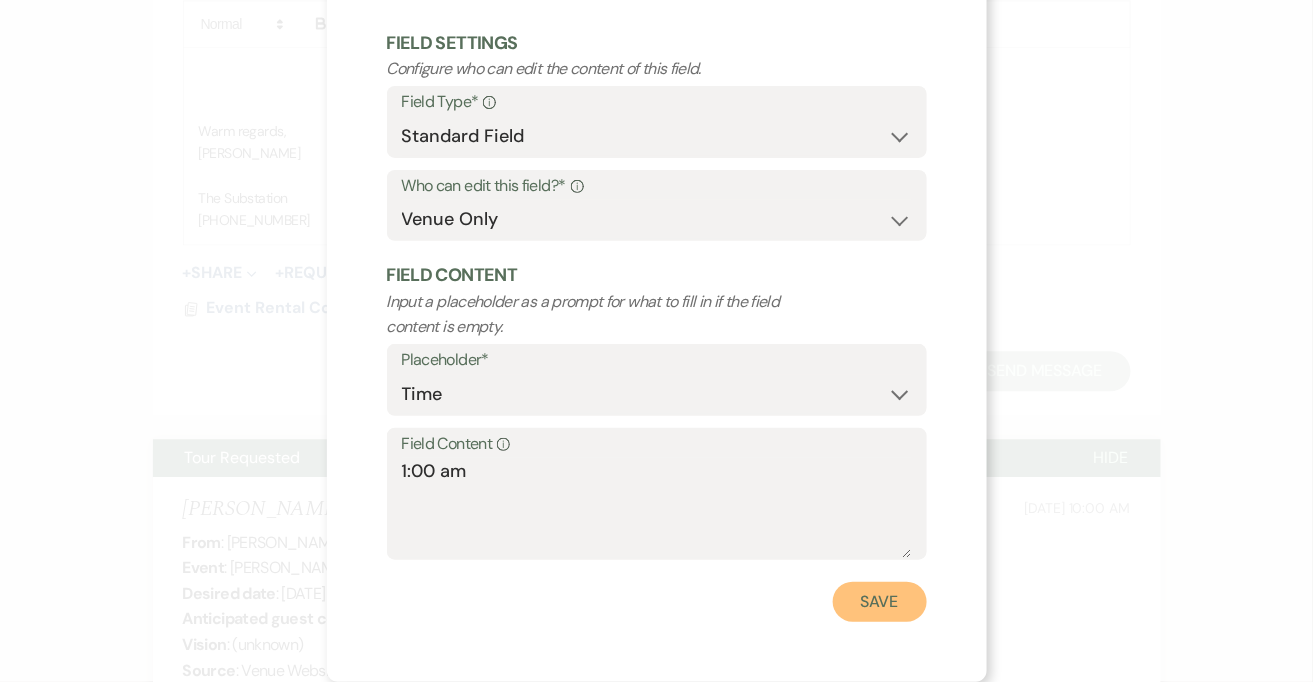 click on "Save" at bounding box center [880, 602] 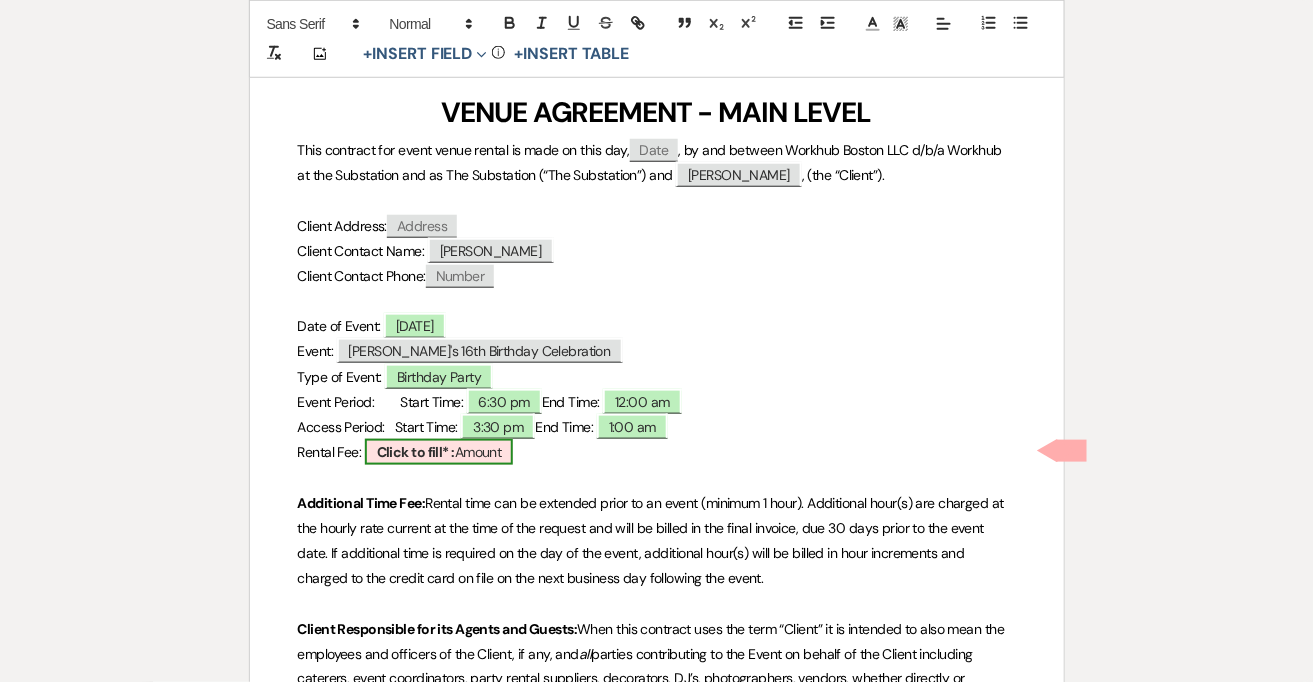 click on "Click to fill* :
Amount" at bounding box center (439, 452) 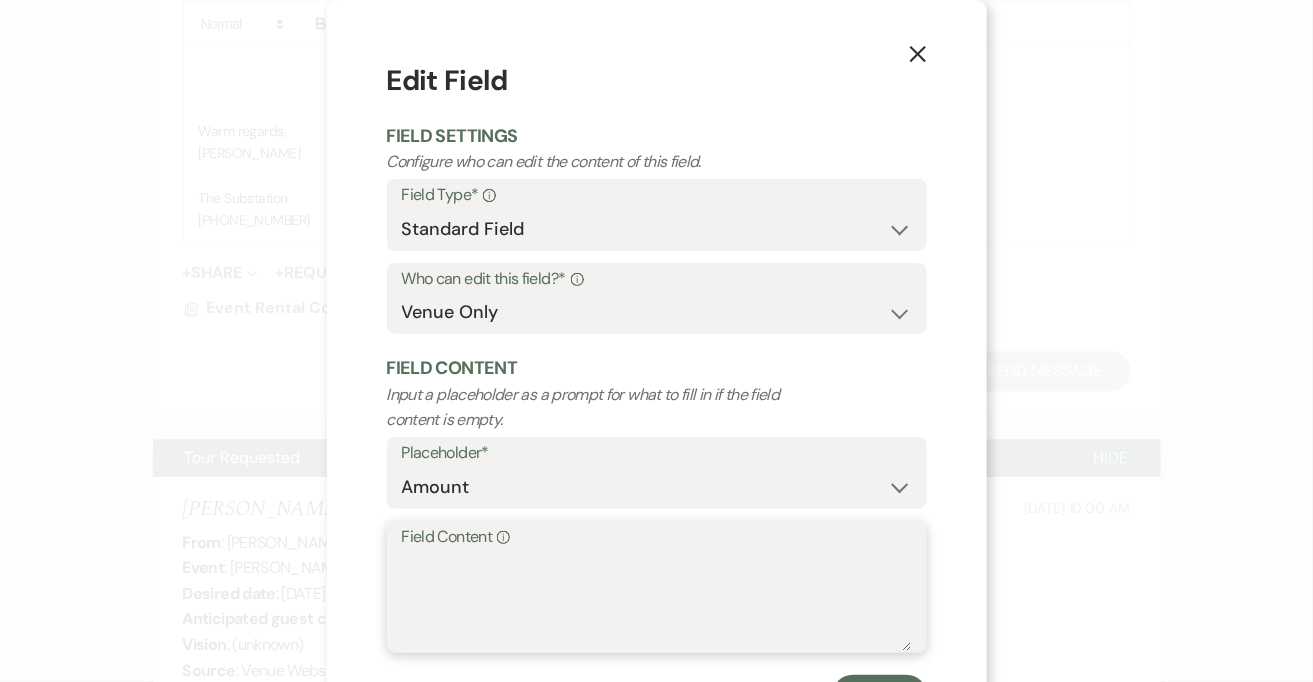 click on "Field Content Info" at bounding box center (657, 601) 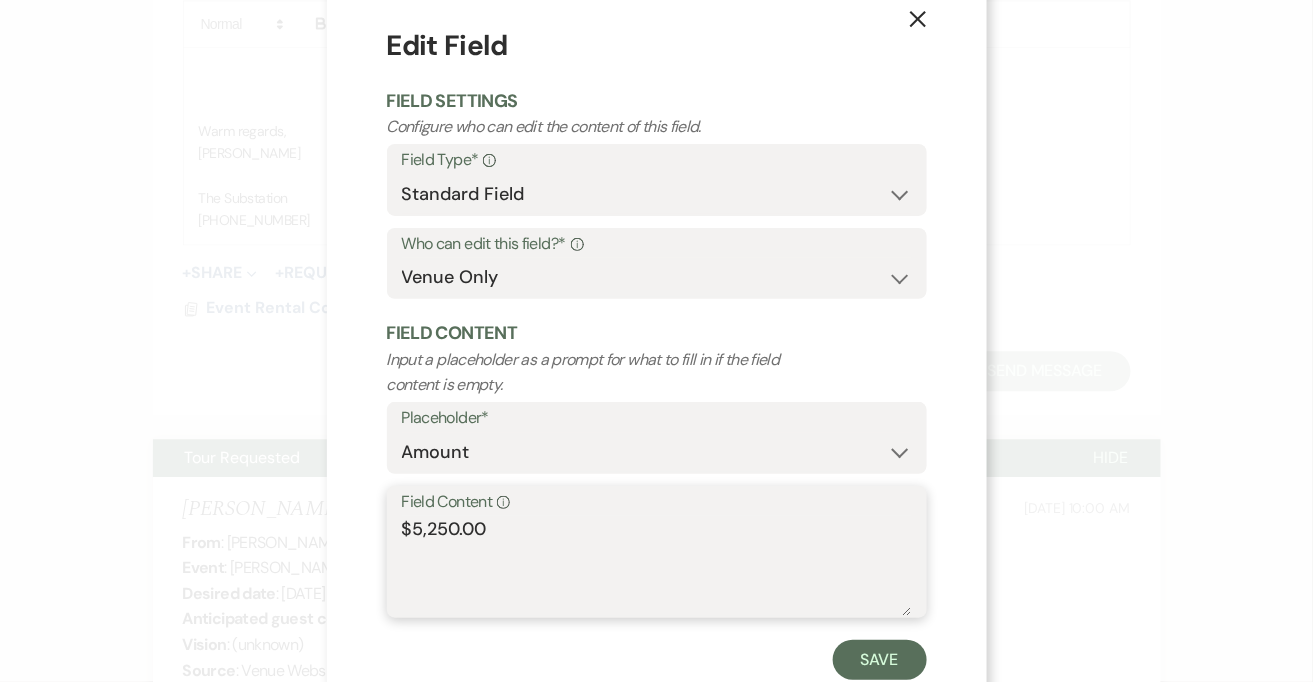 scroll, scrollTop: 93, scrollLeft: 0, axis: vertical 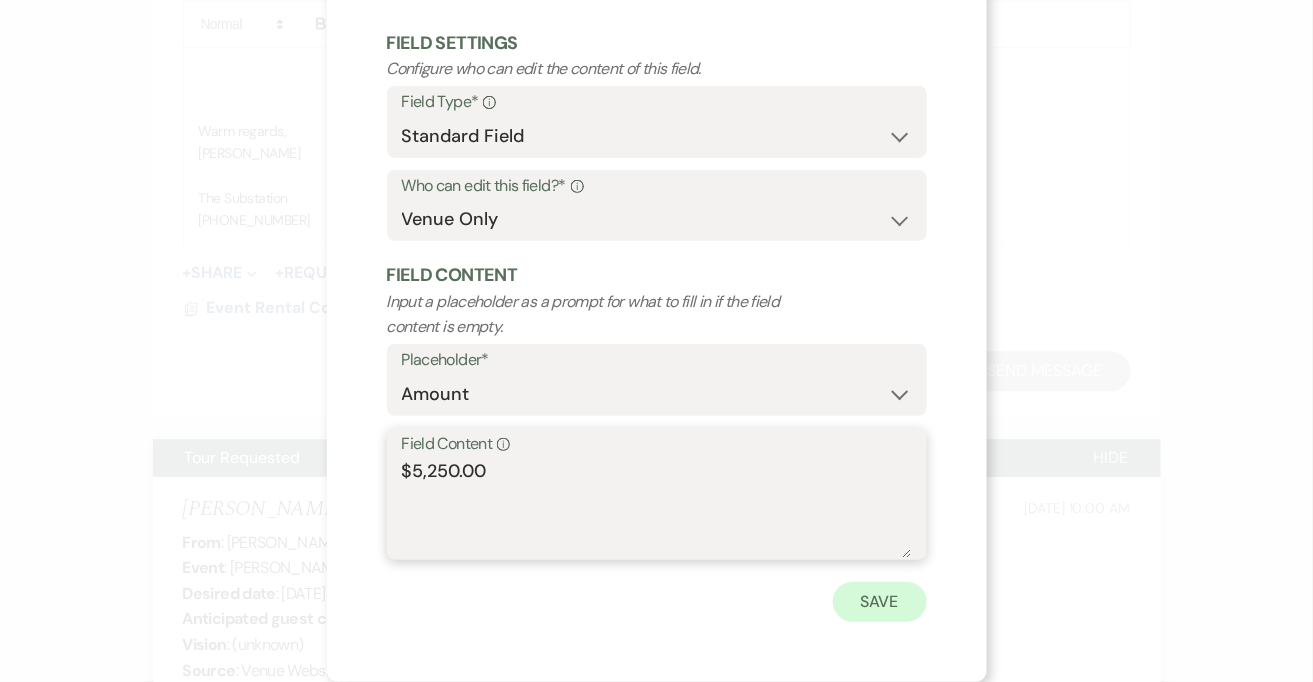 type on "$5,250.00" 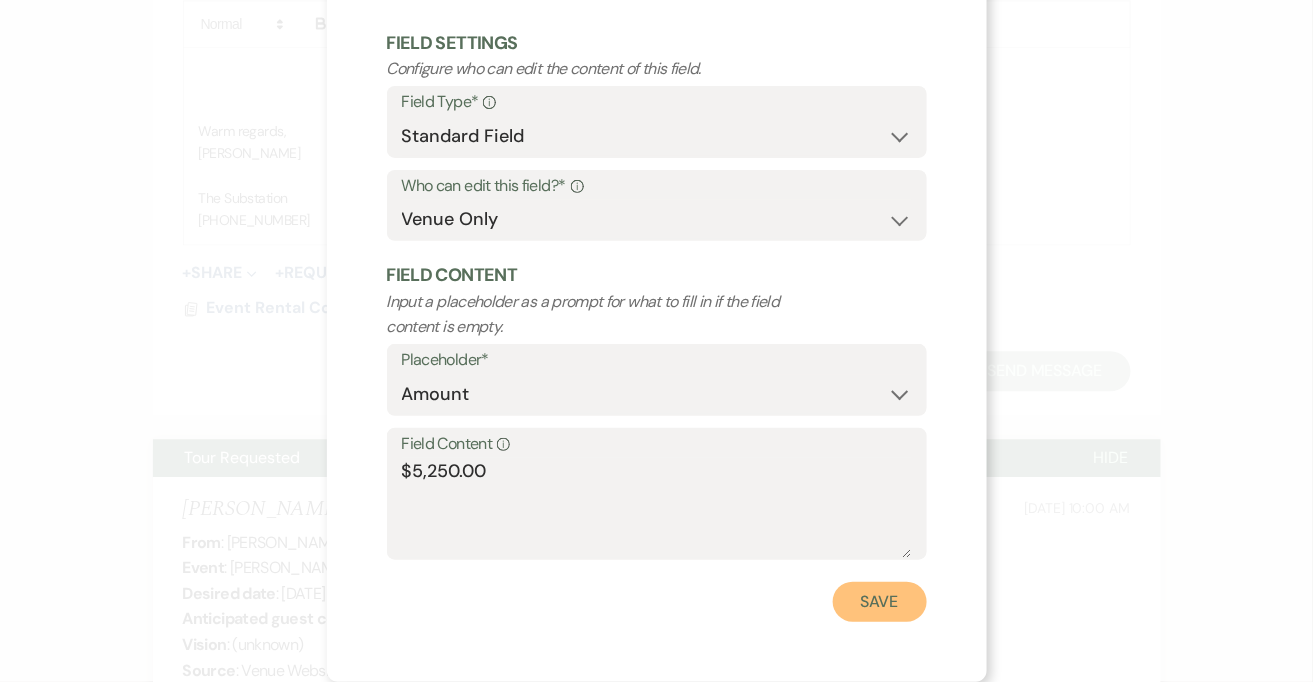 click on "Save" at bounding box center [880, 602] 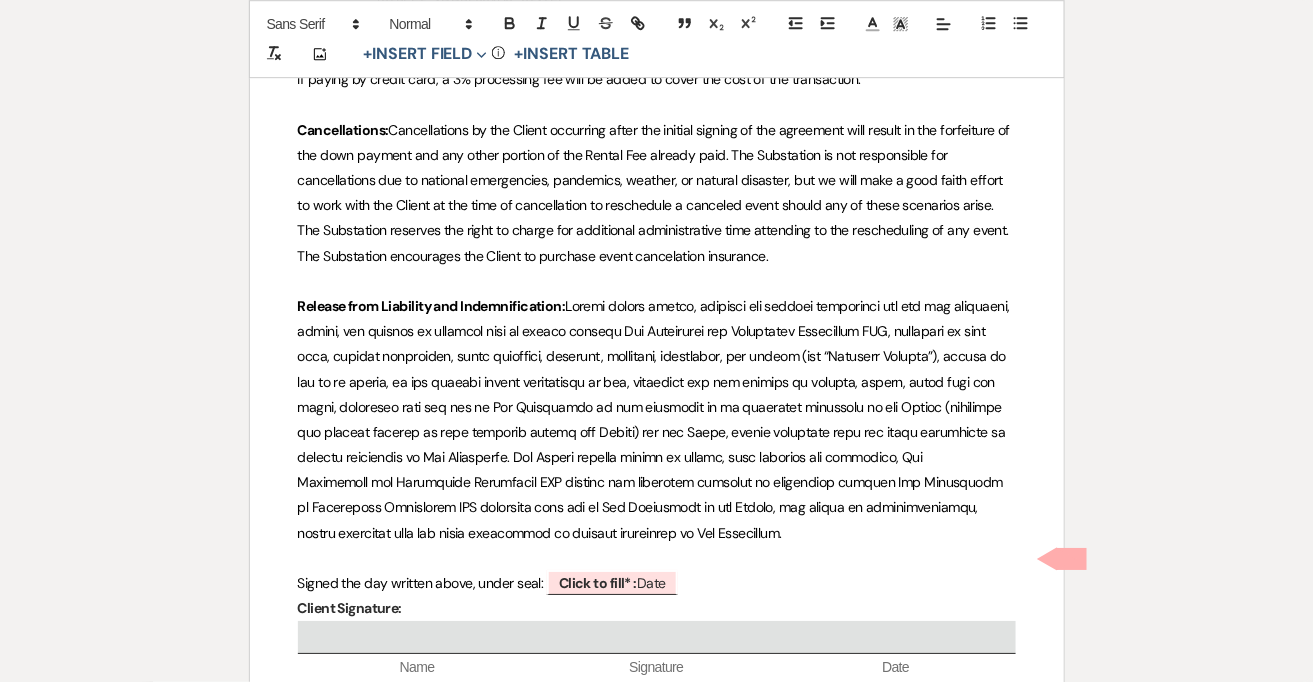 scroll, scrollTop: 3957, scrollLeft: 0, axis: vertical 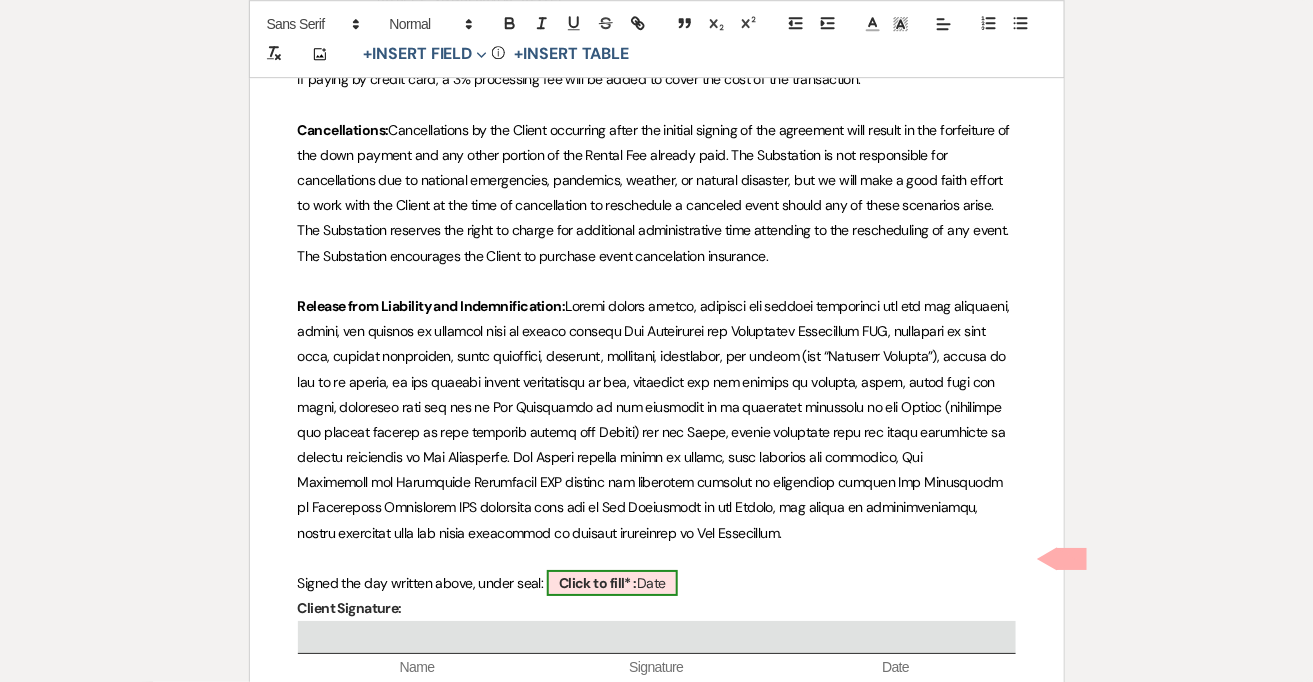click on "Click to fill* :" at bounding box center (598, 583) 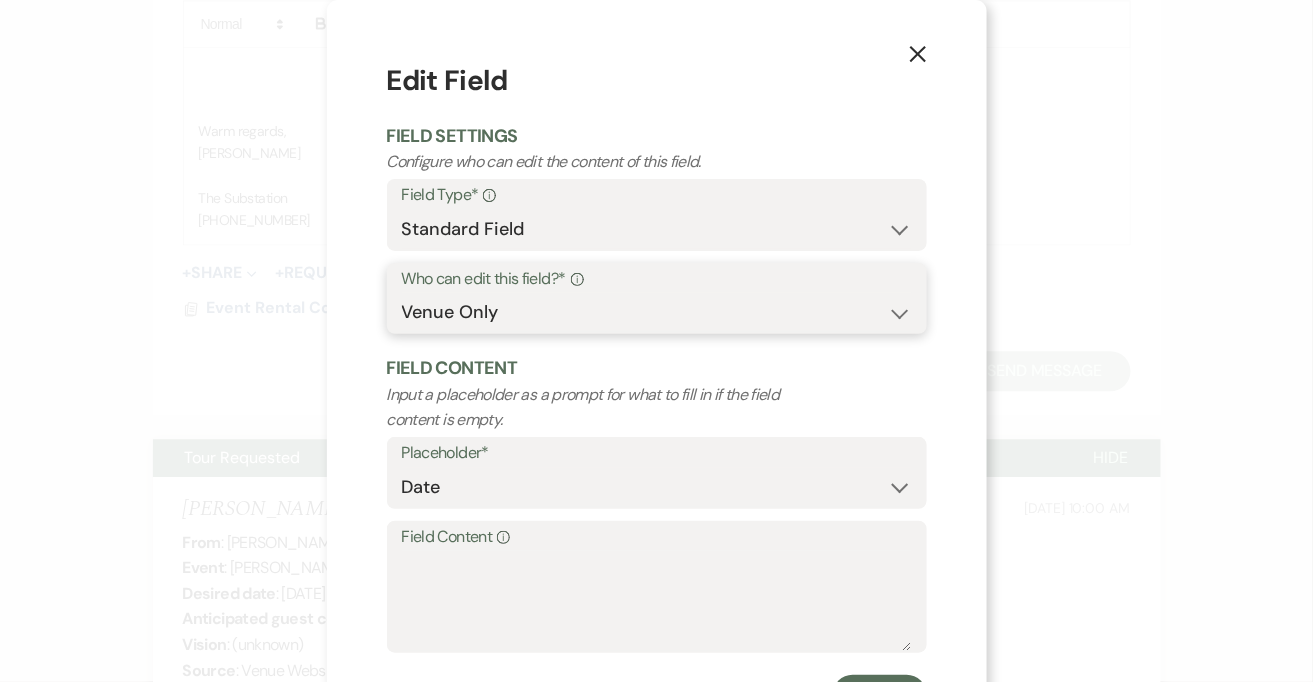 click on "Both Venue & Client Client Only Venue Only" at bounding box center (657, 312) 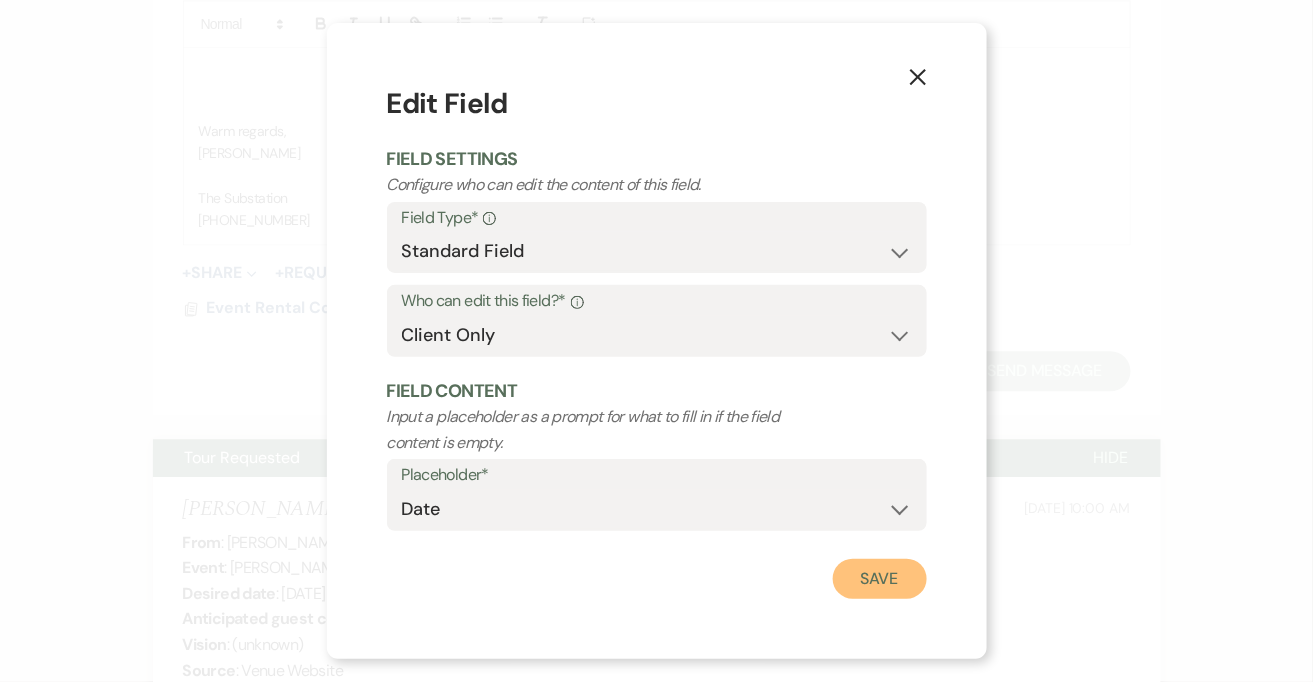 click on "Save" at bounding box center (880, 579) 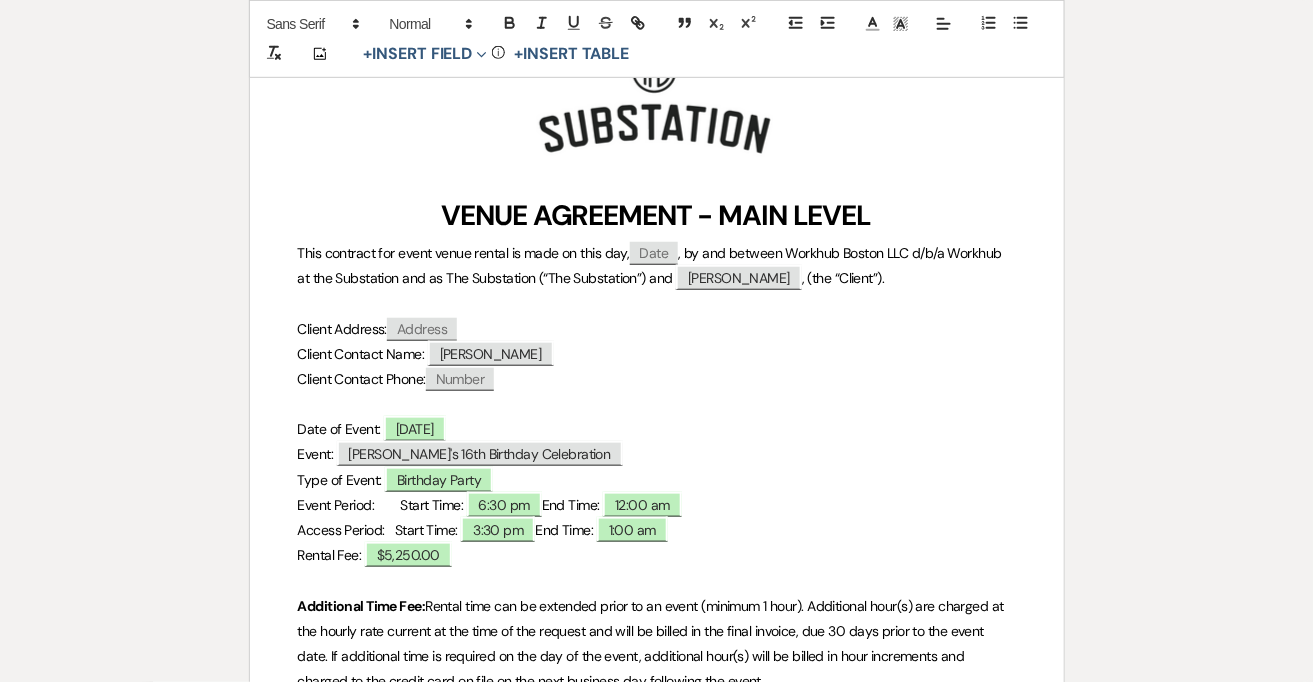 scroll, scrollTop: 369, scrollLeft: 0, axis: vertical 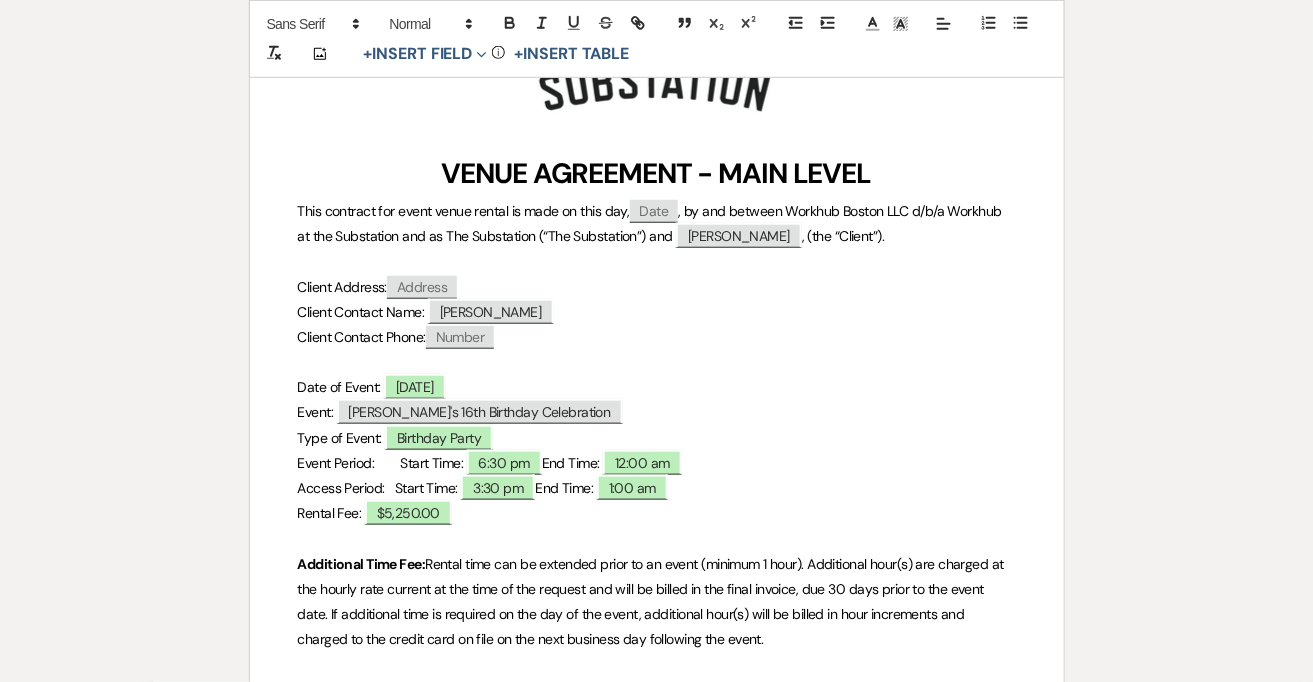click on "Event Period: 	  Start Time:" at bounding box center [381, 463] 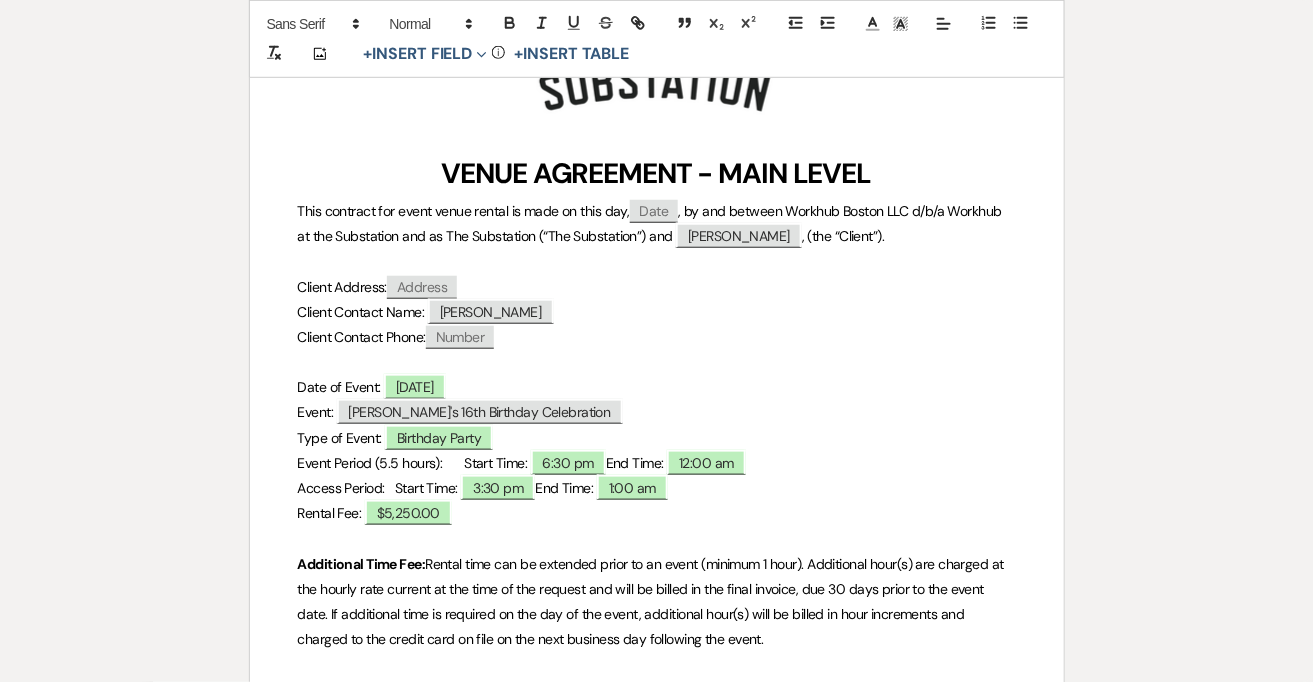 click on "Access Period:   Start Time:" at bounding box center [378, 488] 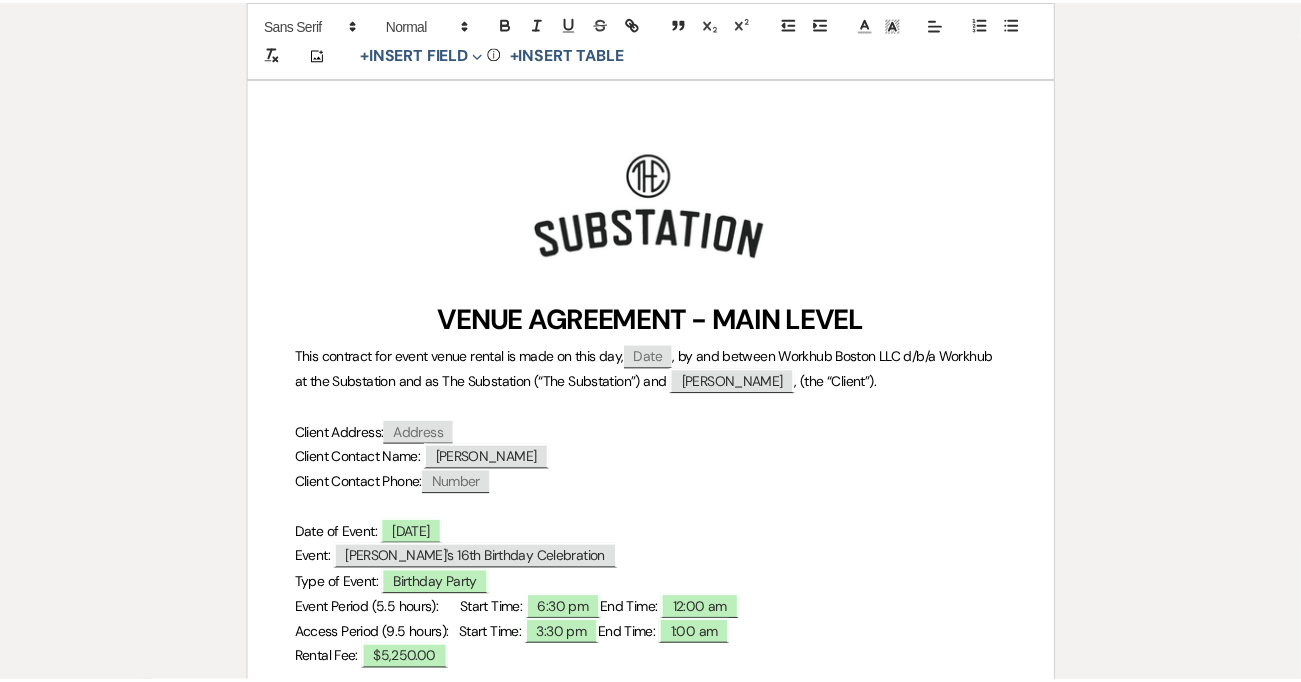 scroll, scrollTop: 0, scrollLeft: 0, axis: both 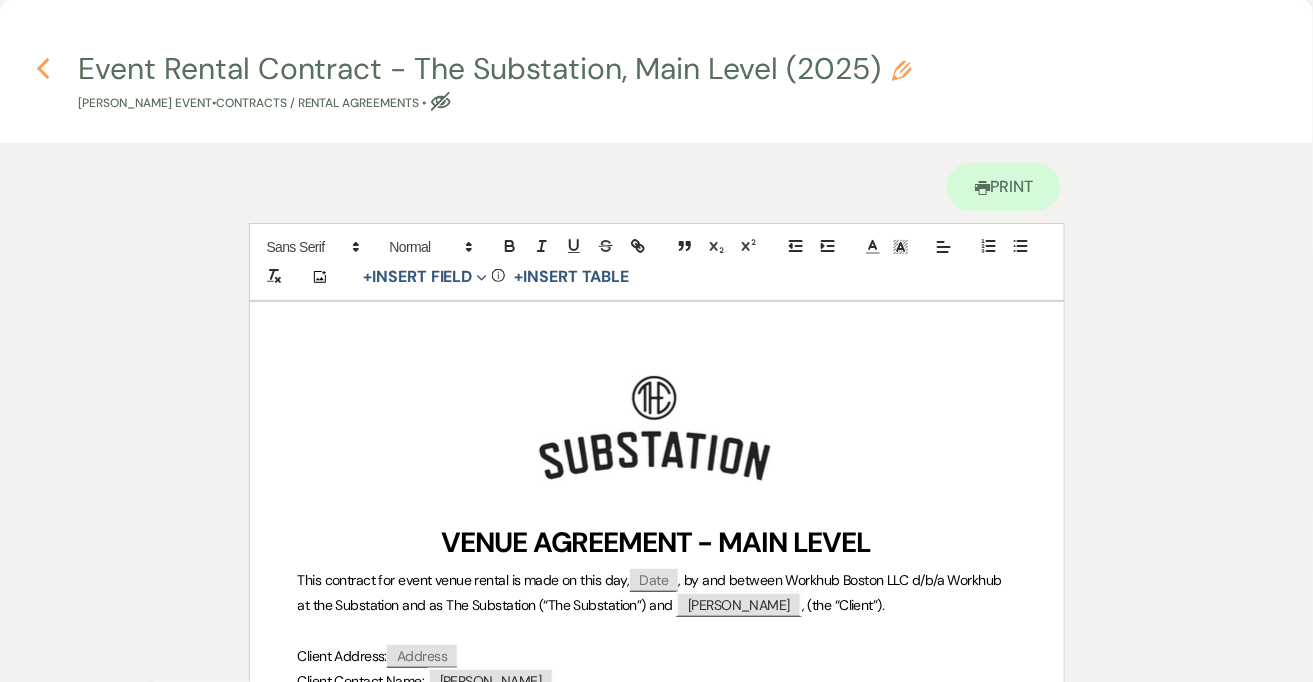 click 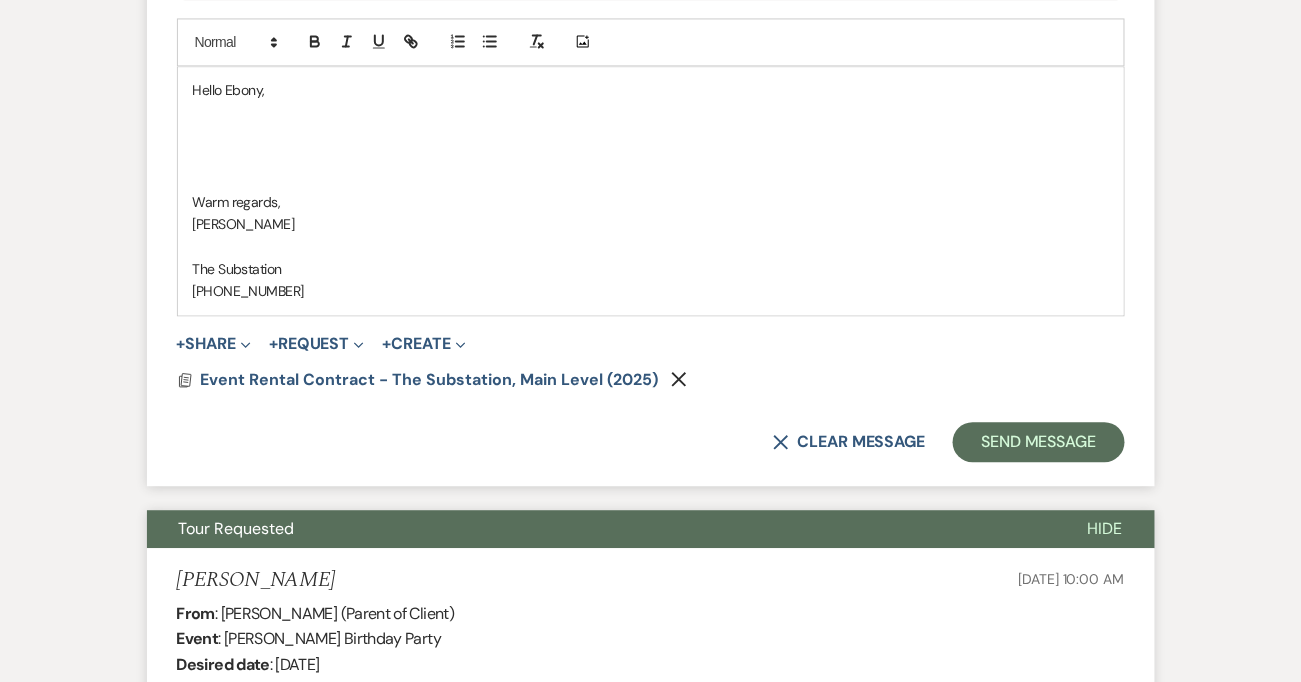 scroll, scrollTop: 1187, scrollLeft: 0, axis: vertical 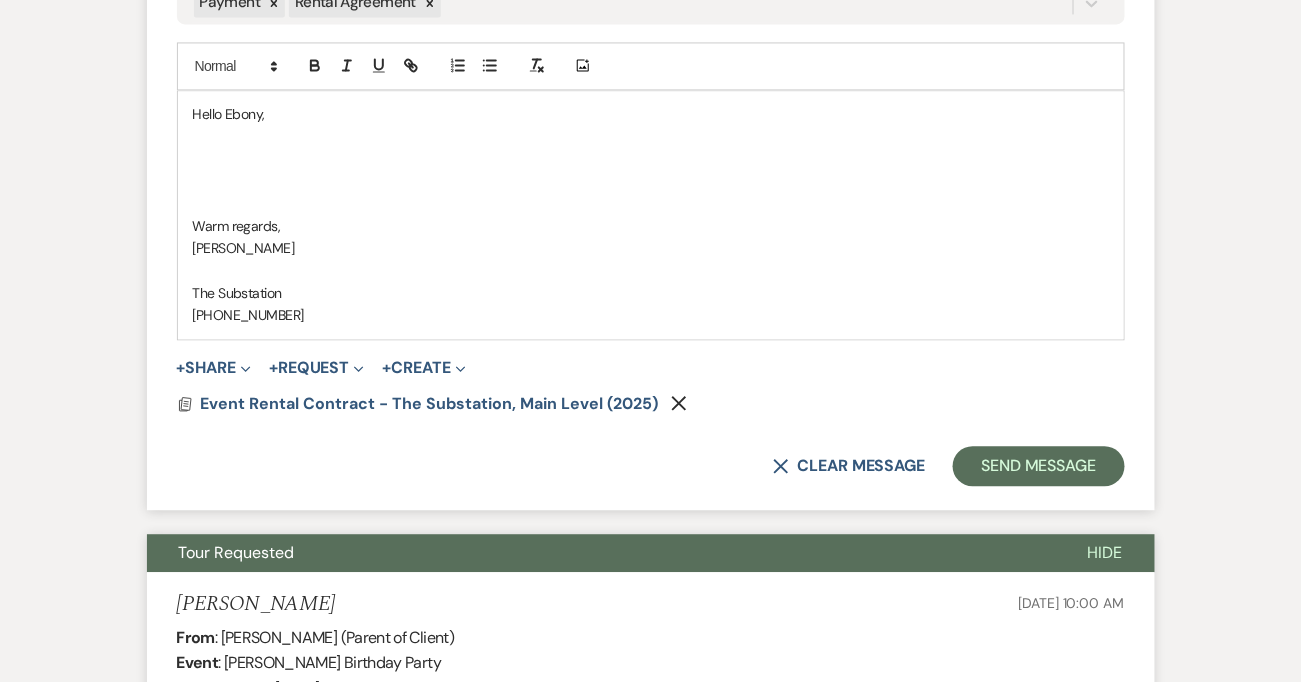 click at bounding box center [651, 159] 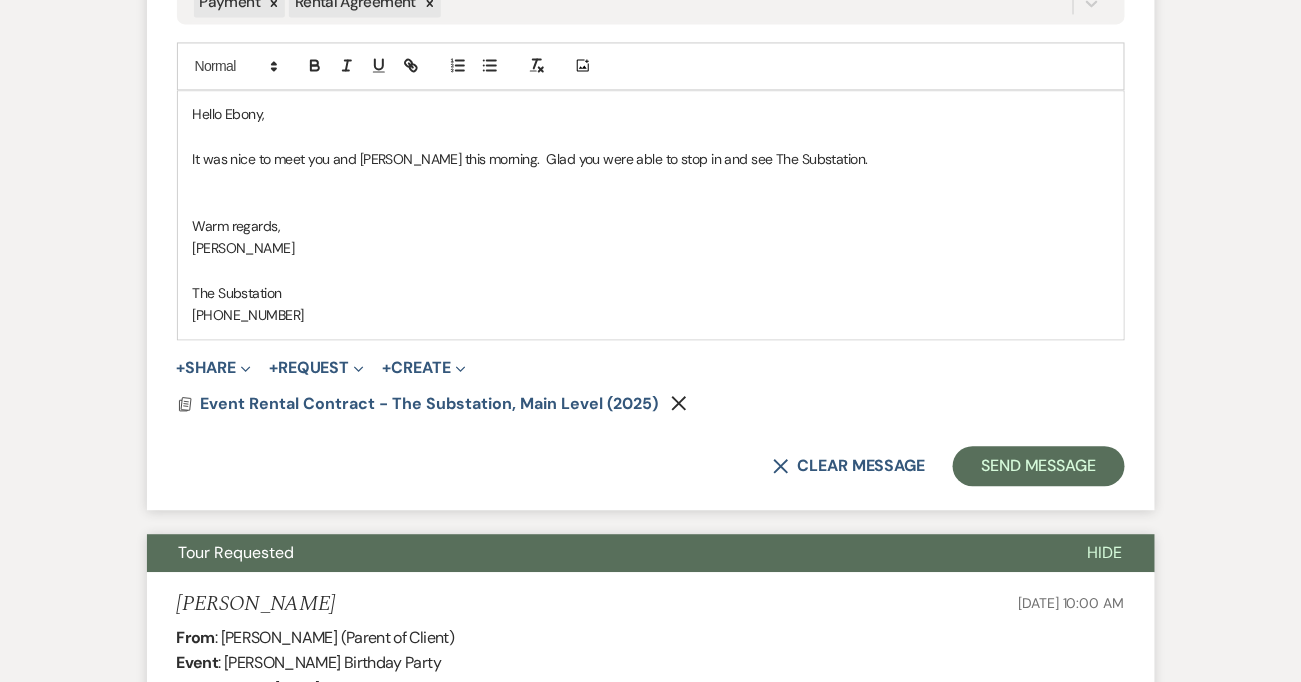 click on "[PERSON_NAME]" at bounding box center [651, 248] 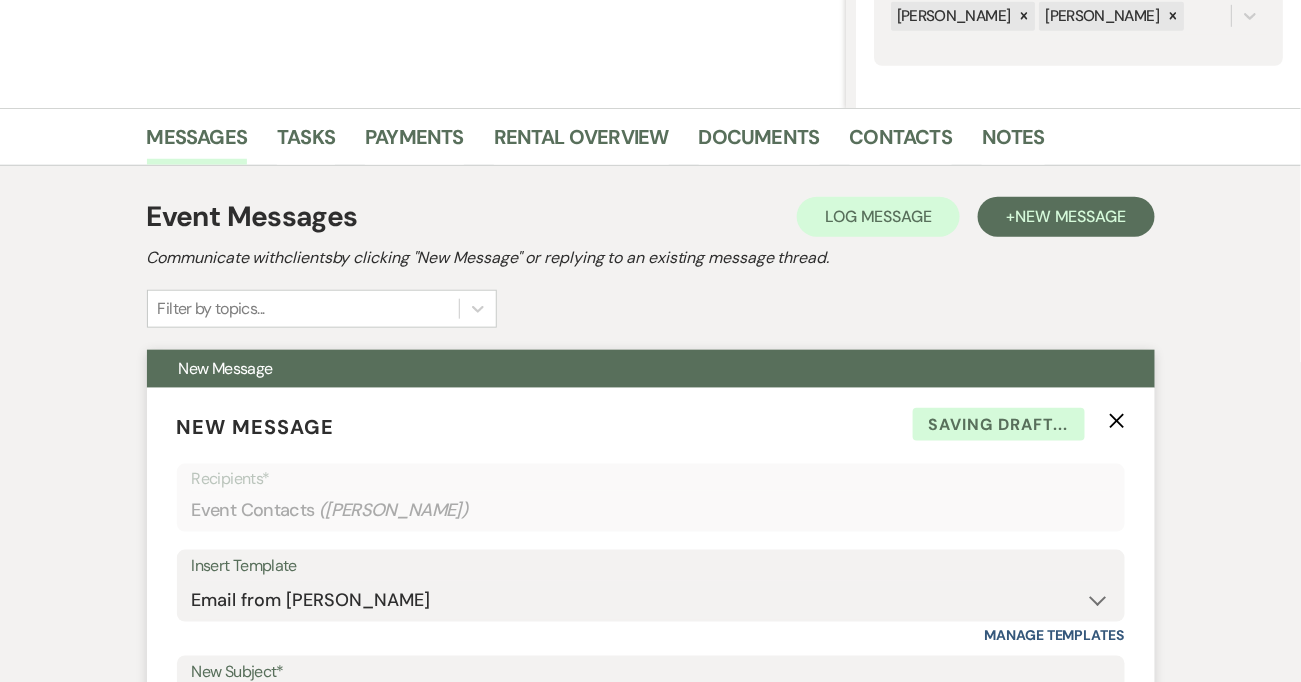 scroll, scrollTop: 393, scrollLeft: 0, axis: vertical 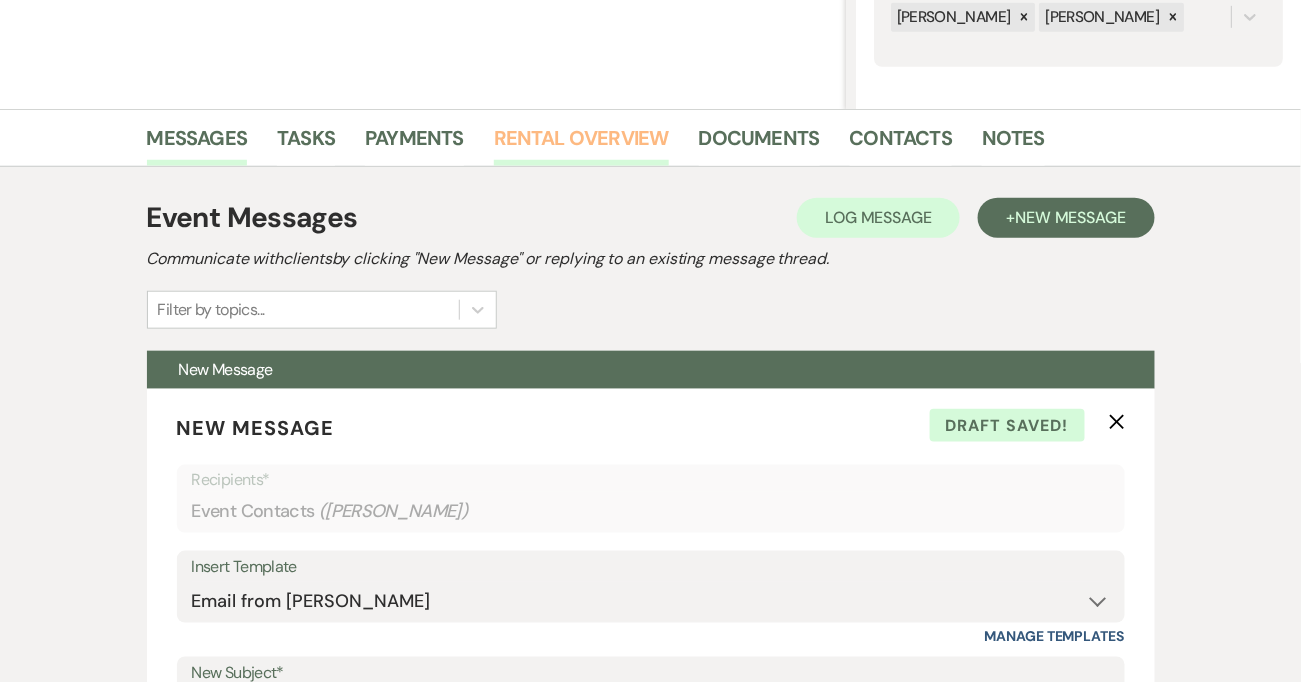 click on "Rental Overview" at bounding box center [581, 144] 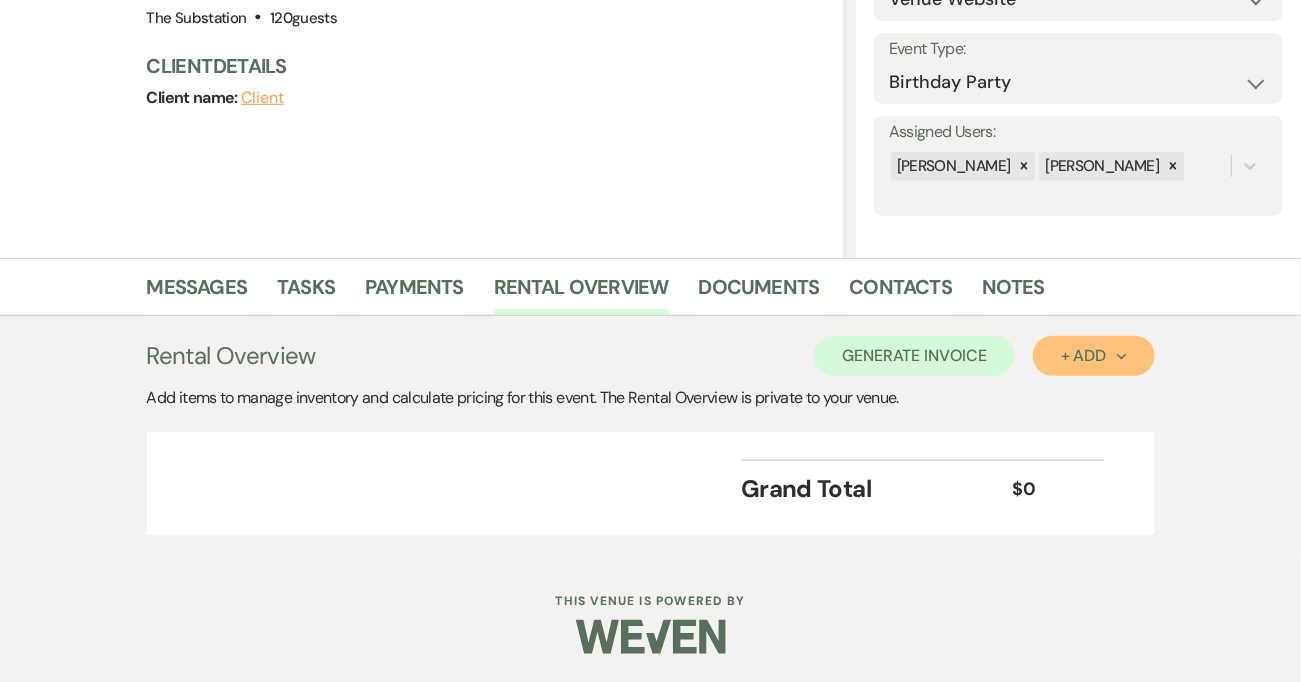 click on "+ Add Next" at bounding box center [1093, 356] 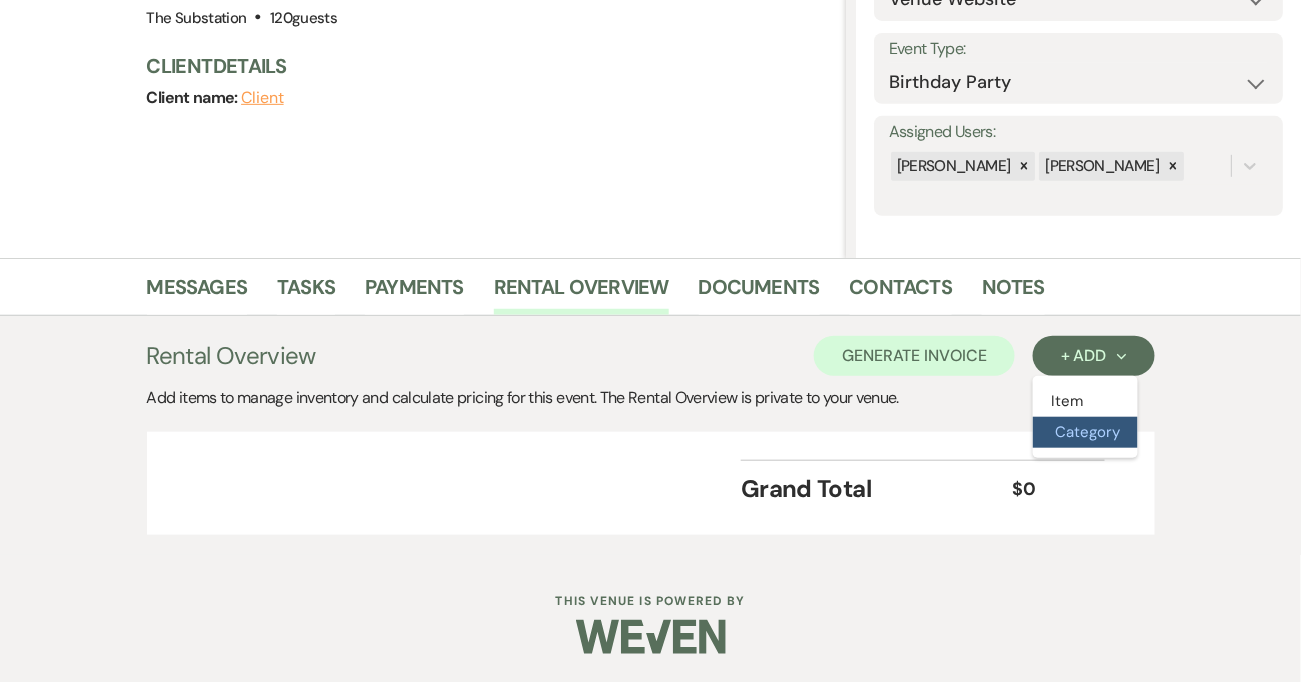 click on "Category" at bounding box center [1085, 432] 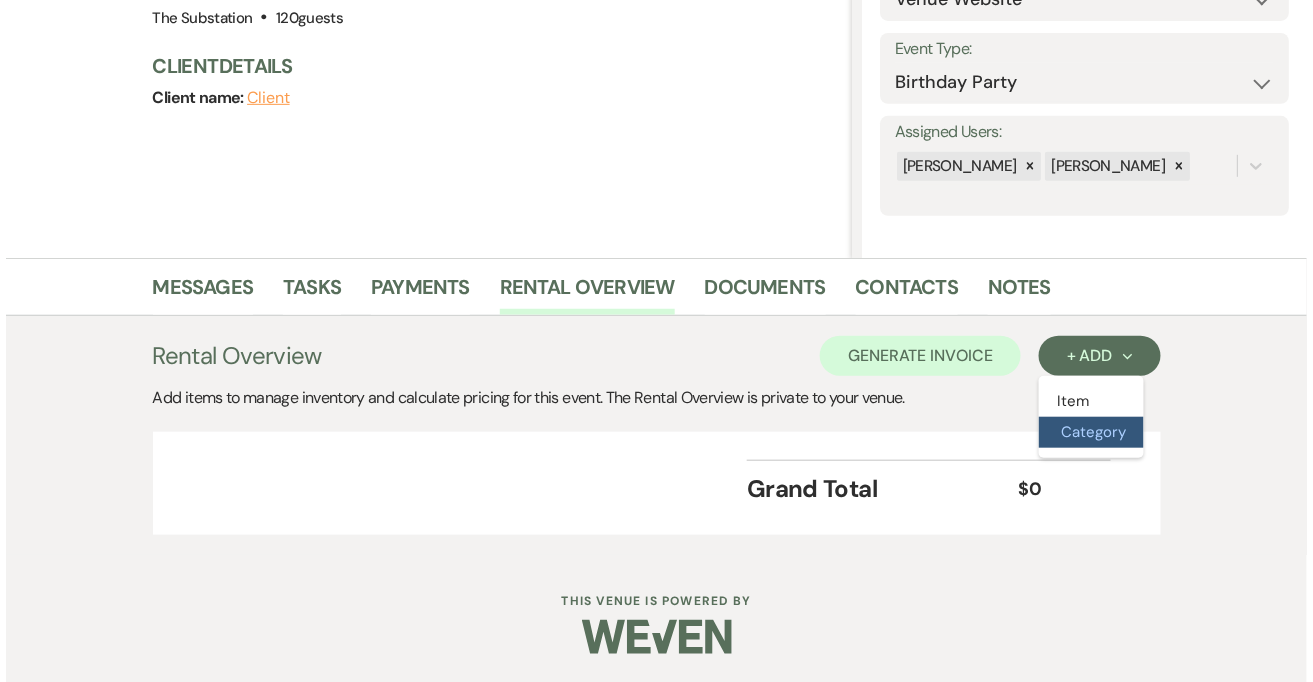 scroll, scrollTop: 197, scrollLeft: 0, axis: vertical 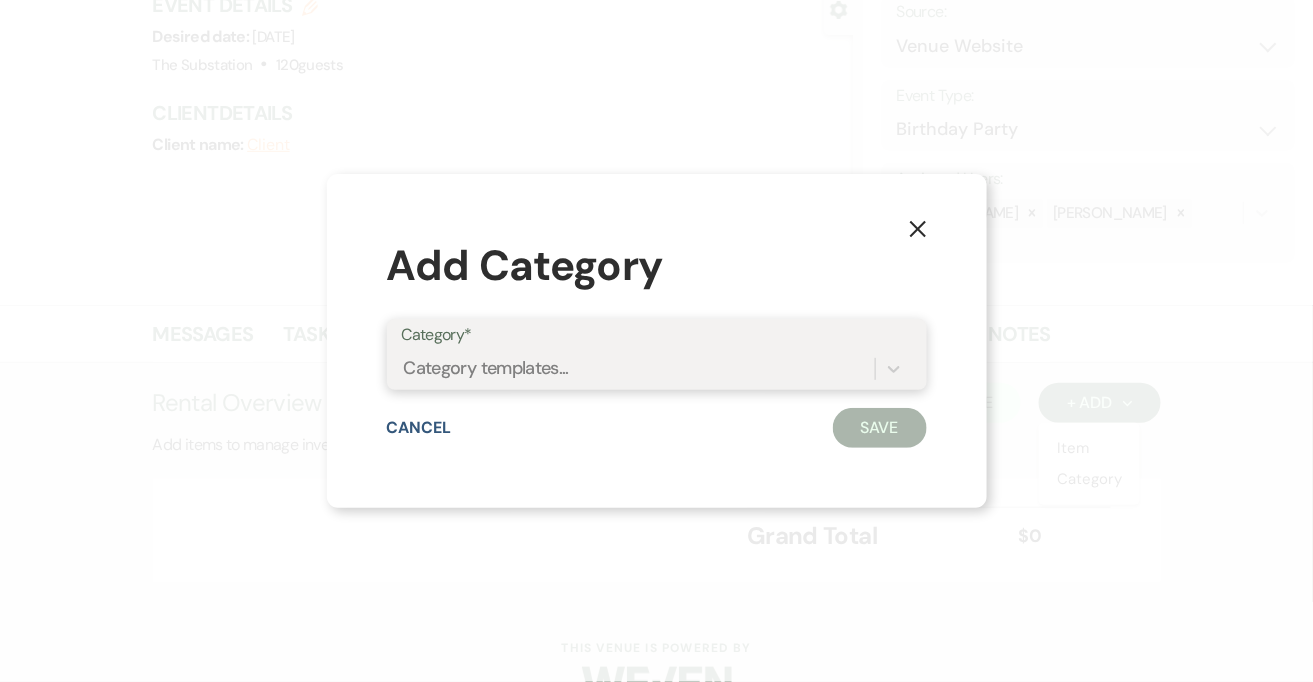 click on "Category templates..." at bounding box center [487, 368] 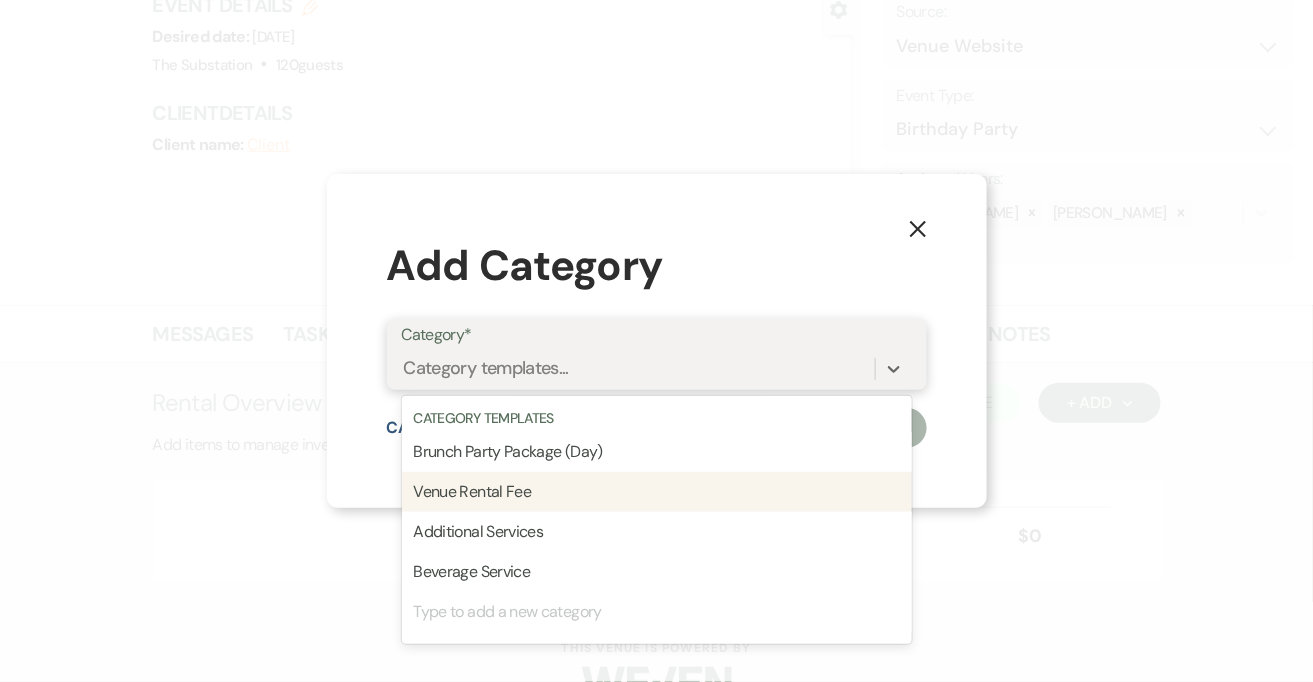 click on "Venue Rental Fee" at bounding box center [657, 492] 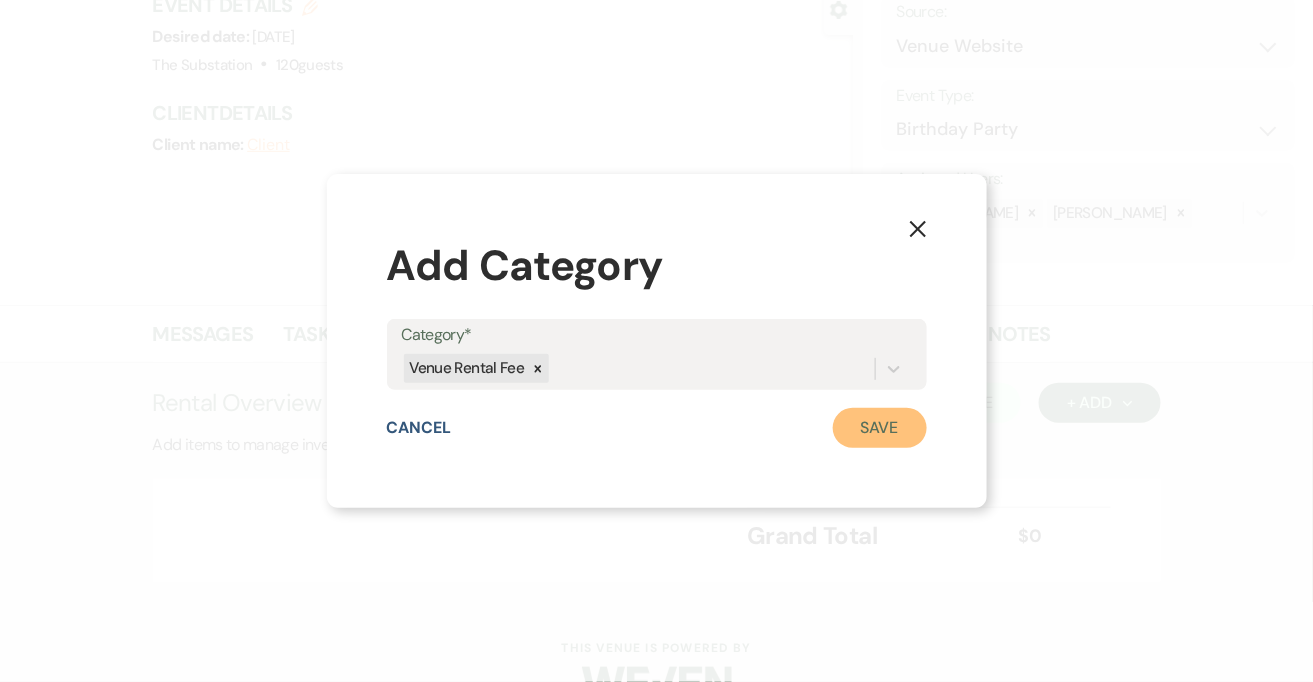 click on "Save" at bounding box center [880, 428] 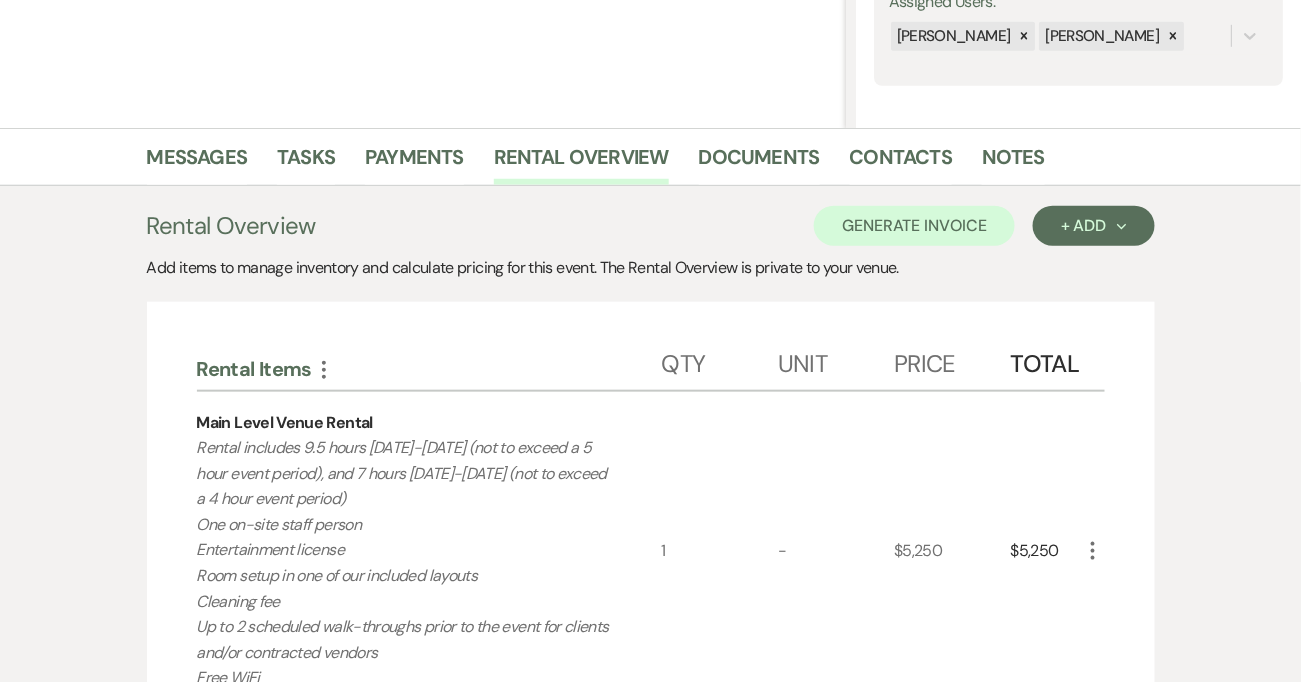 scroll, scrollTop: 374, scrollLeft: 0, axis: vertical 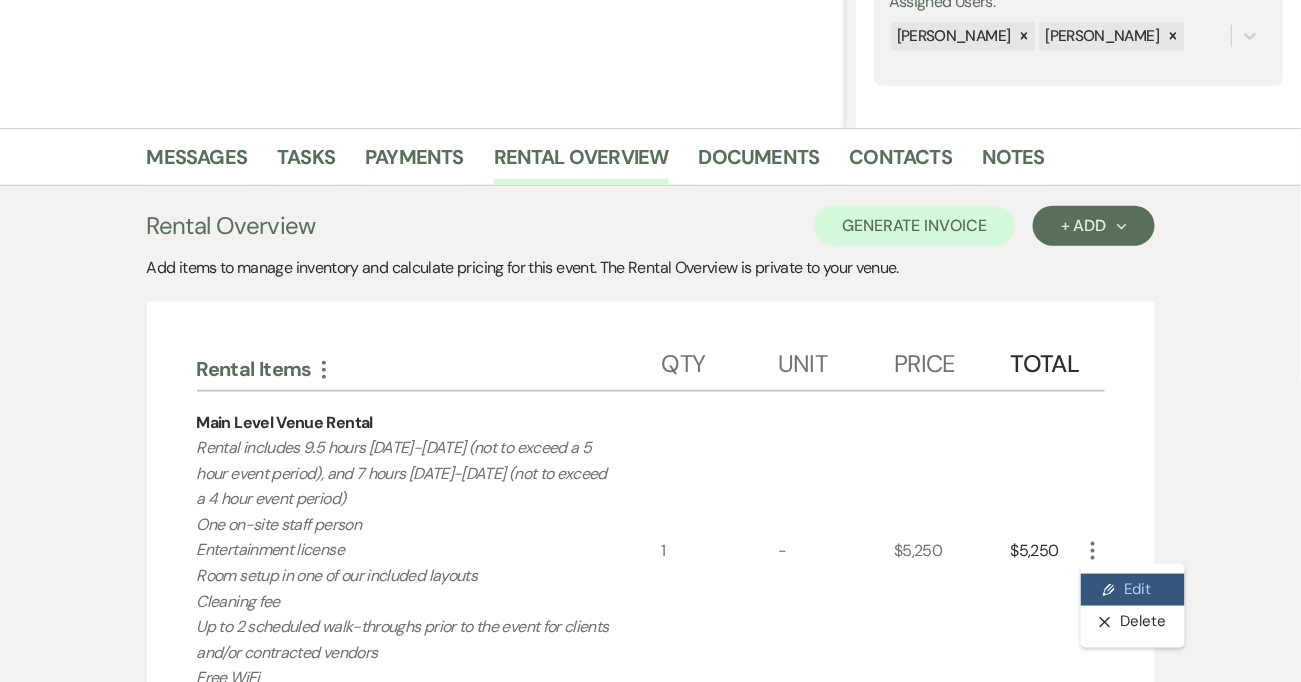 click on "Pencil Edit" at bounding box center (1133, 590) 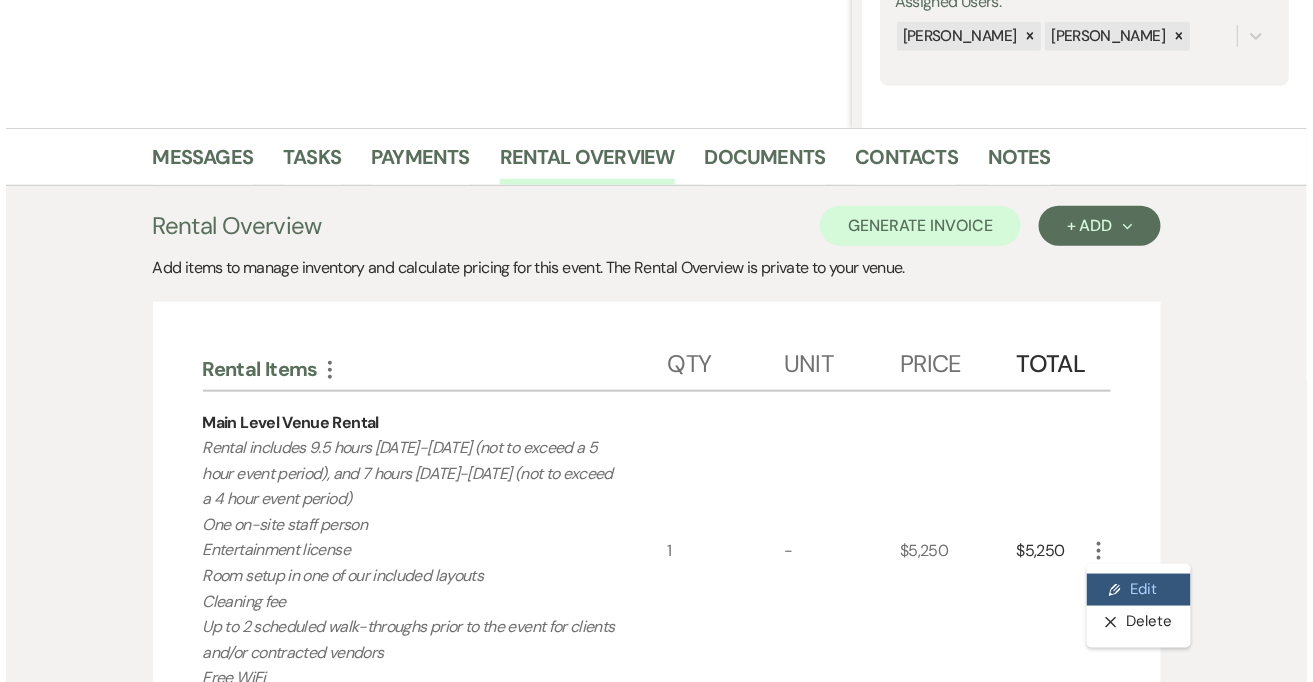 scroll, scrollTop: 326, scrollLeft: 0, axis: vertical 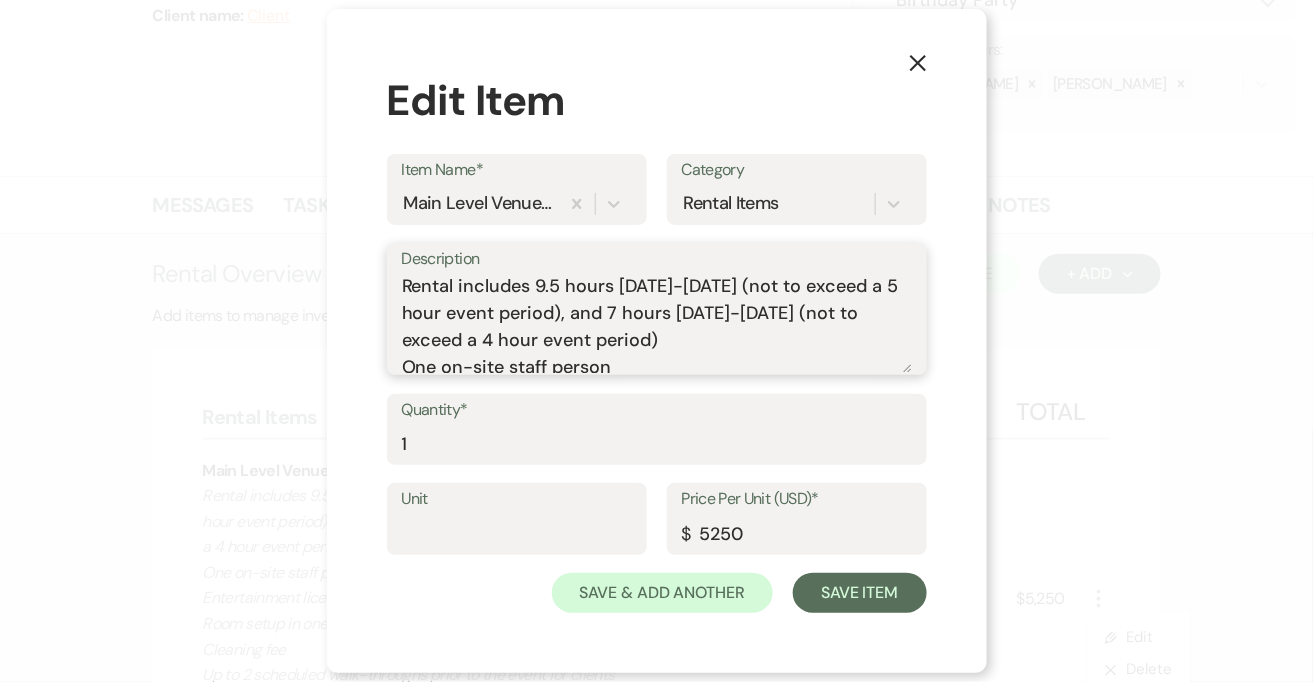 drag, startPoint x: 578, startPoint y: 315, endPoint x: 734, endPoint y: 342, distance: 158.31929 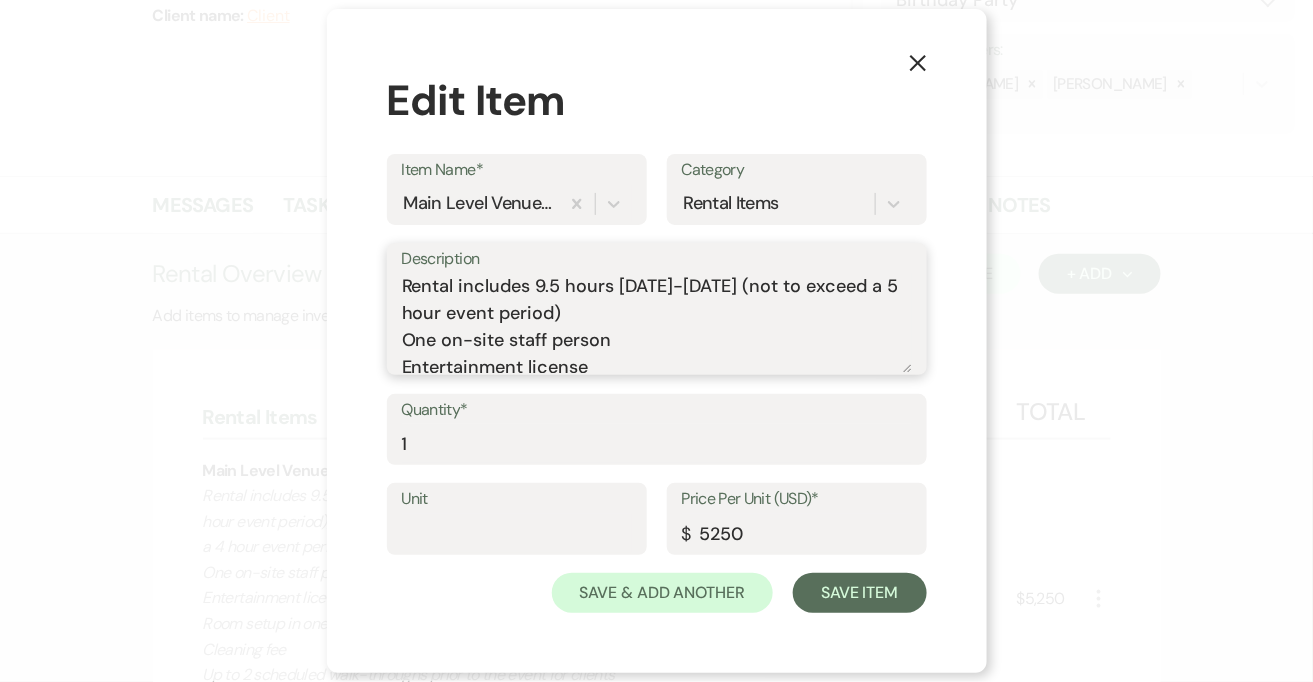 click on "Rental includes 9.5 hours Friday-Sunday (not to exceed a 5 hour event period)
One on-site staff person
Entertainment license
Room setup in one of our included layouts
Cleaning fee
Up to 2 scheduled walk-throughs prior to the event for clients and/or contracted vendors
Free WiFi" at bounding box center [657, 323] 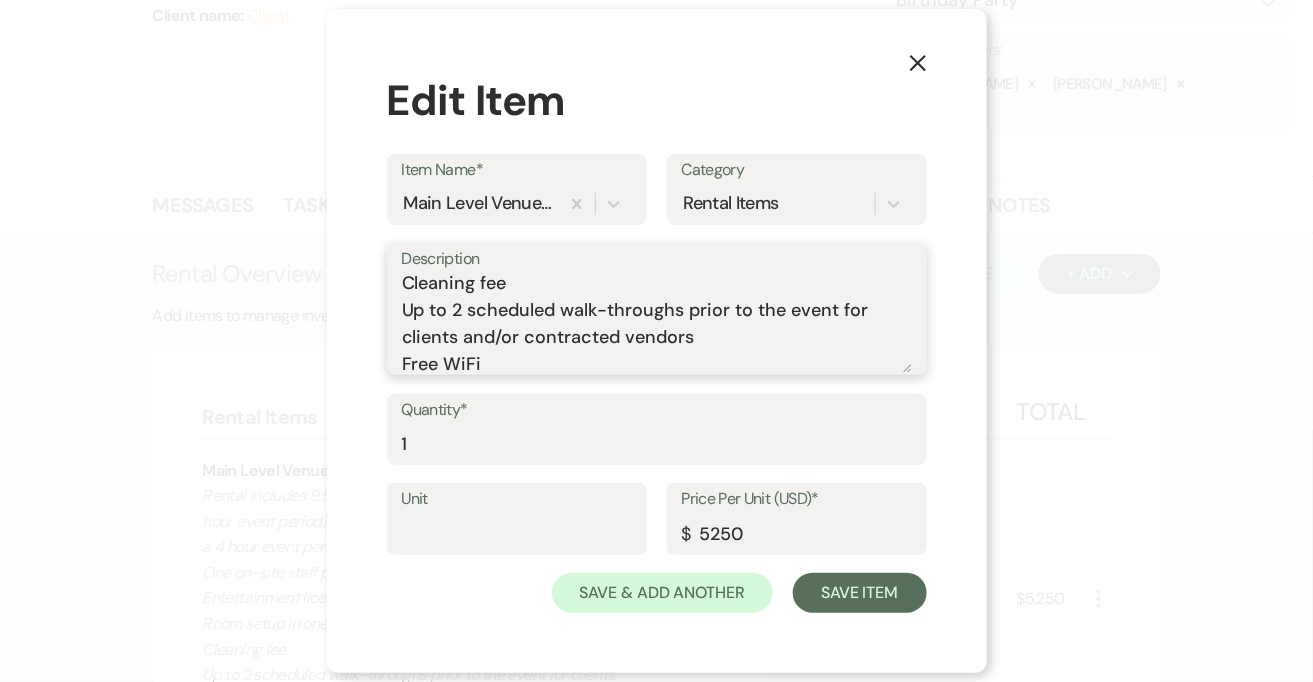 scroll, scrollTop: 143, scrollLeft: 0, axis: vertical 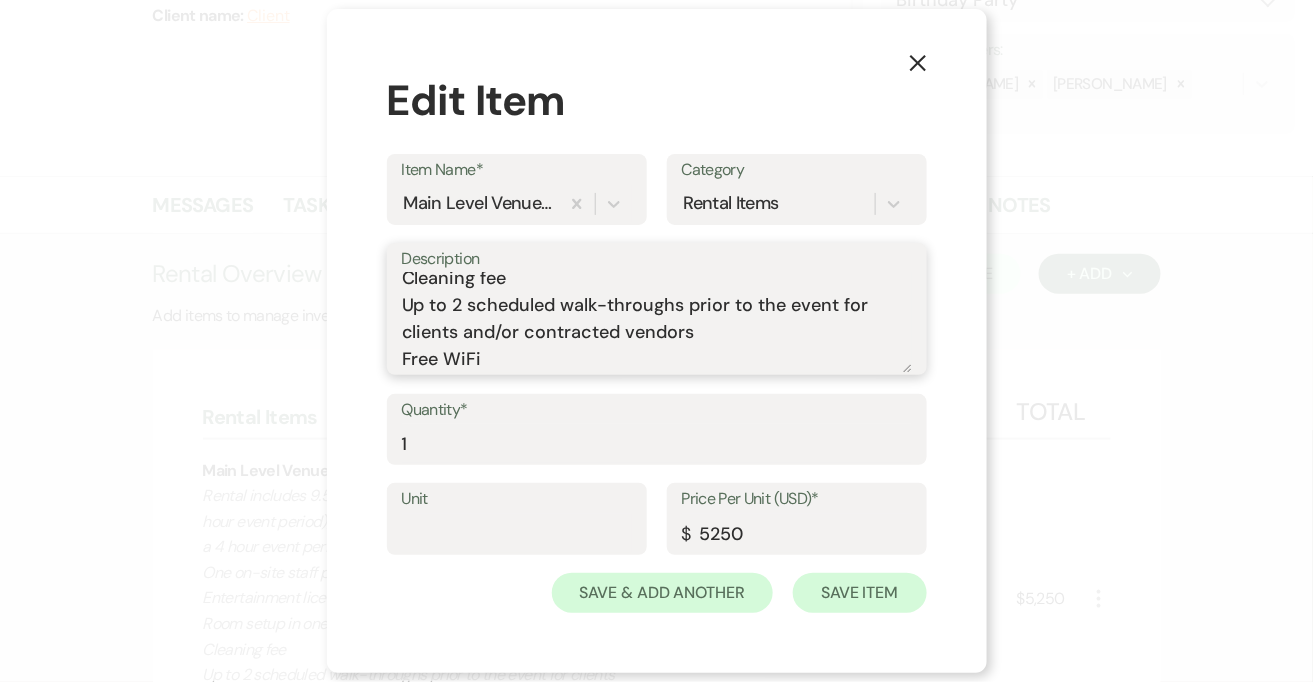 type on "Rental includes 9.5 hours Friday-Sunday (not to exceed a 5 hour event period)
One on-site staff person
Entertainment license
Room setup in one of our included layouts
Cleaning fee
Up to 2 scheduled walk-throughs prior to the event for clients and/or contracted vendors
Free WiFi" 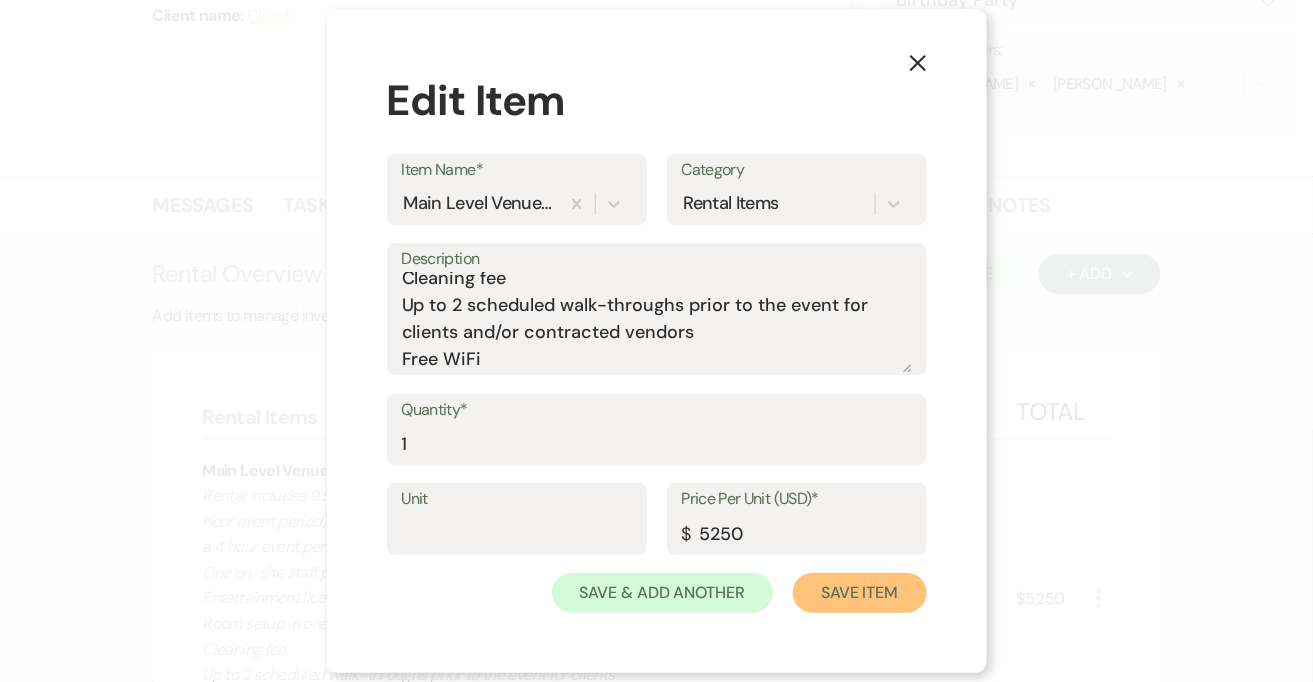 click on "Save Item" at bounding box center (859, 593) 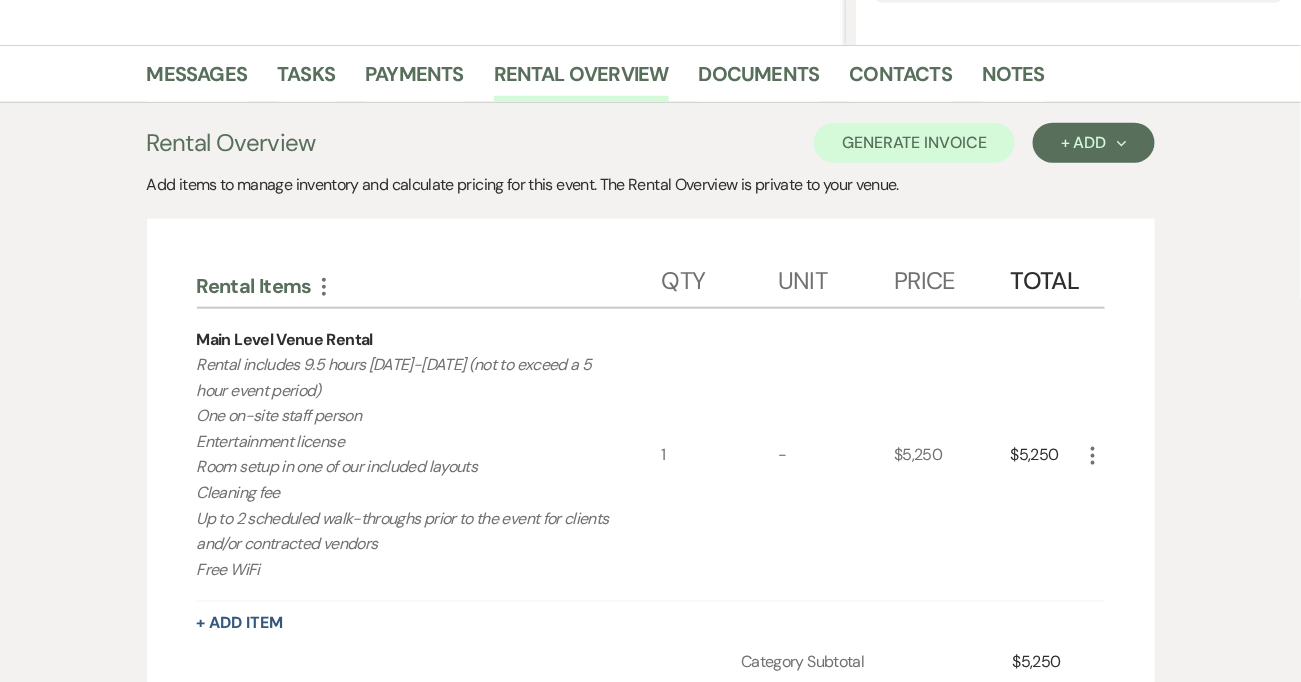 scroll, scrollTop: 340, scrollLeft: 0, axis: vertical 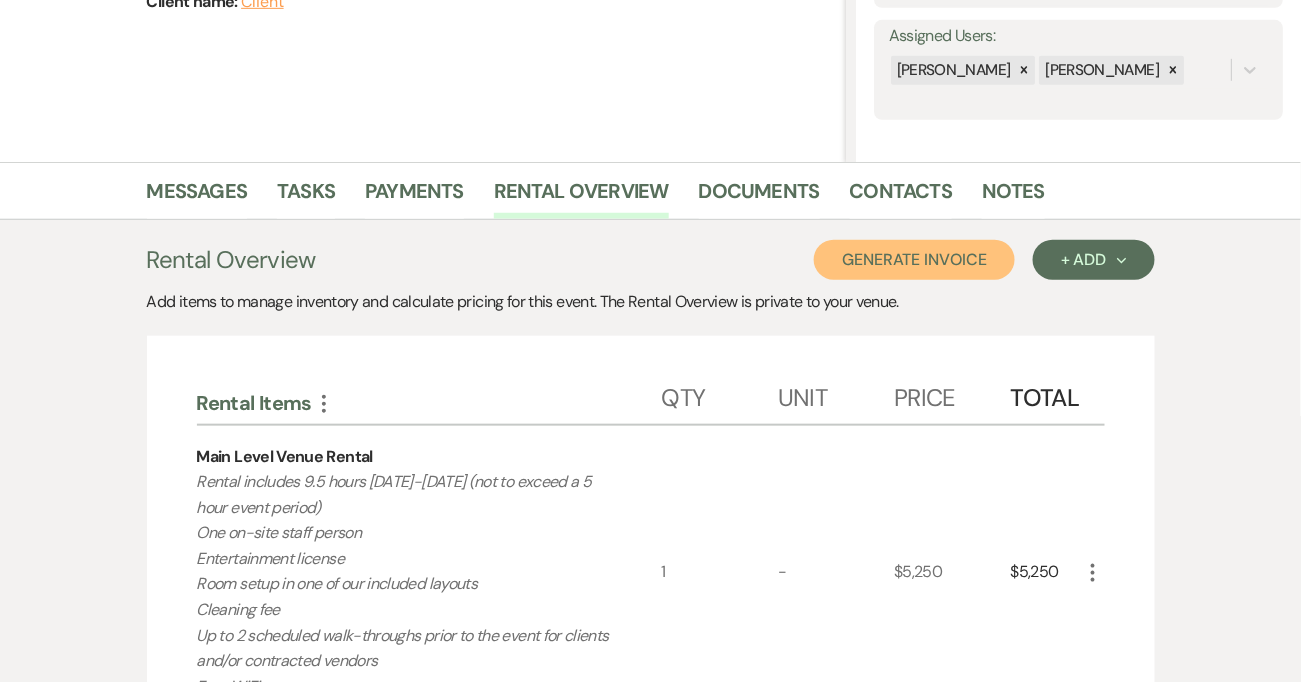 click on "Generate Invoice" at bounding box center [914, 260] 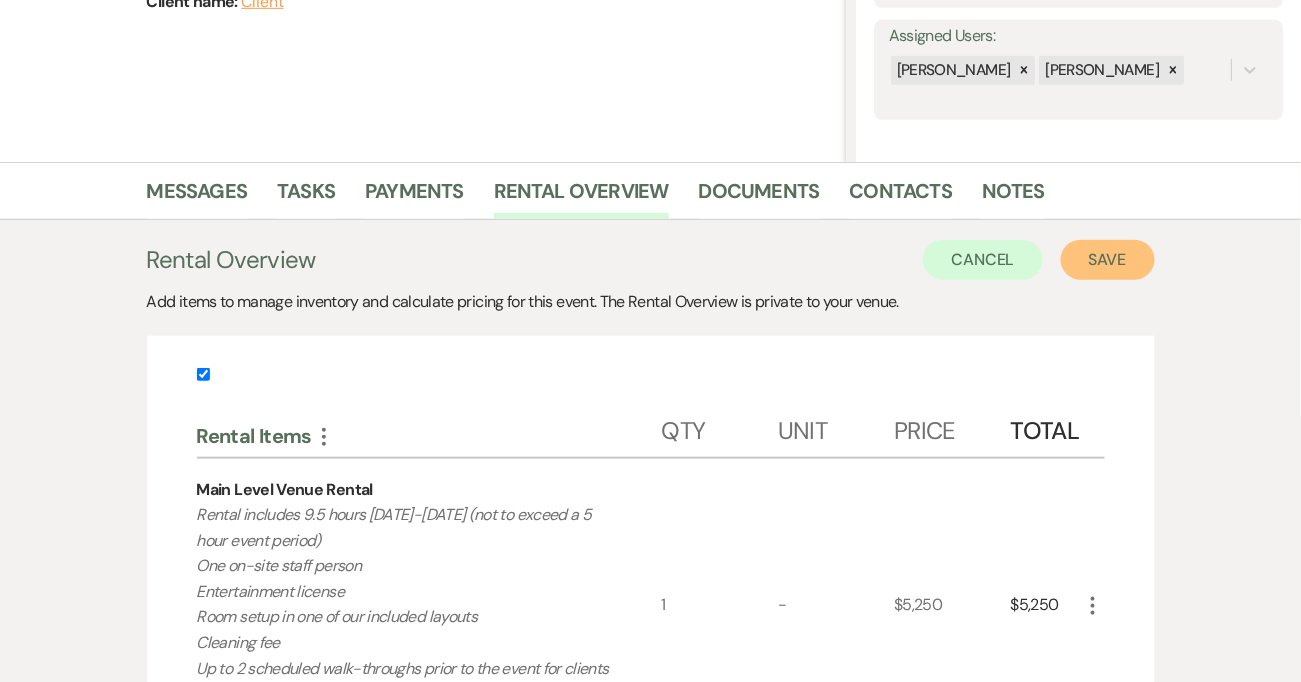 click on "Save" at bounding box center [1108, 260] 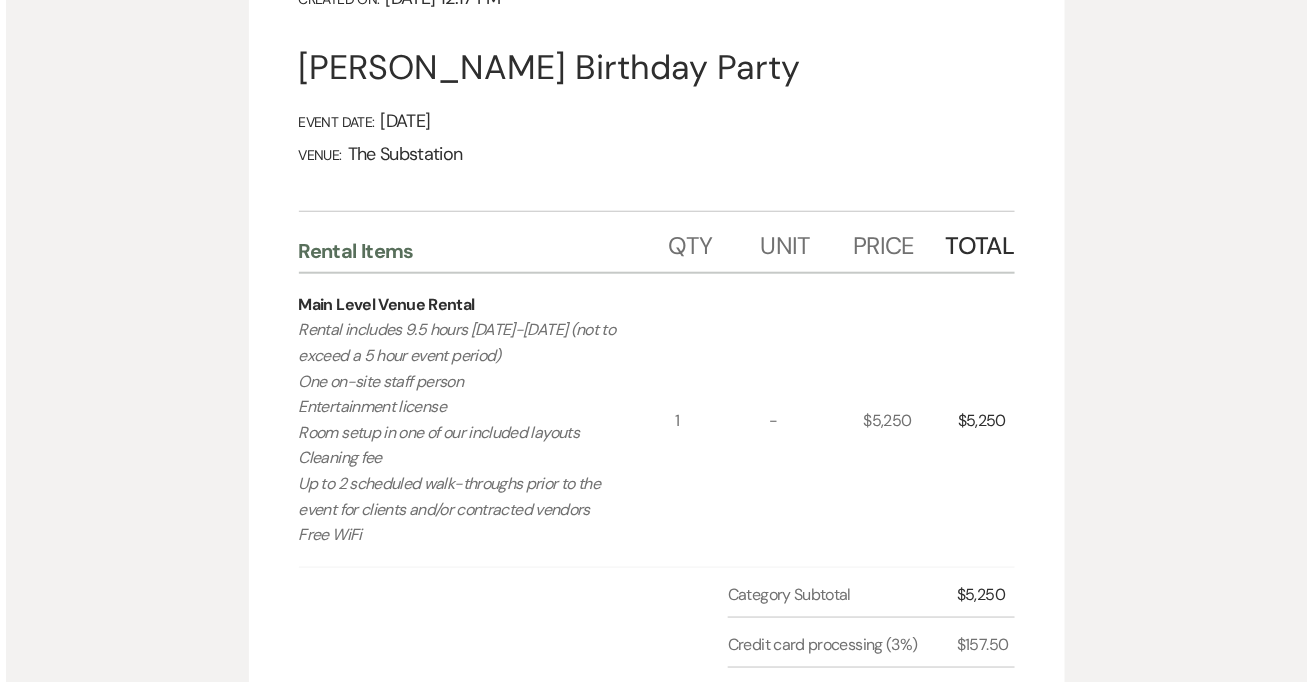 scroll, scrollTop: 138, scrollLeft: 0, axis: vertical 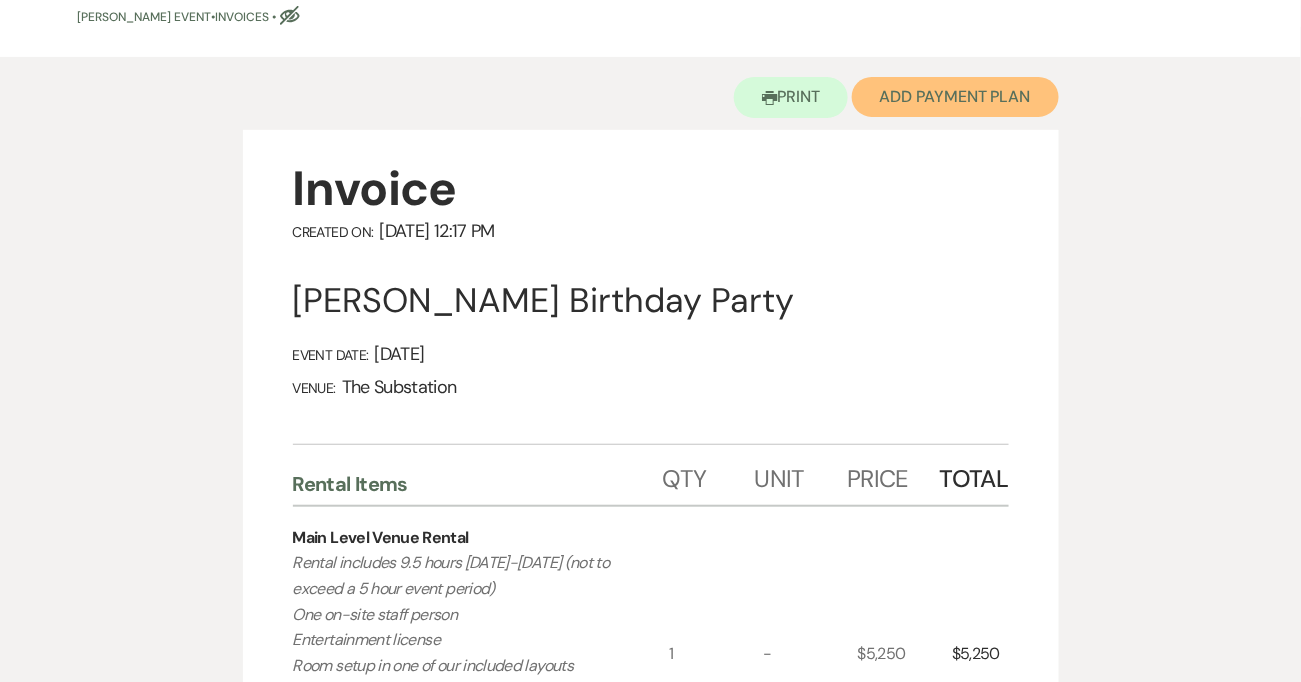 click on "Add Payment Plan" at bounding box center [955, 97] 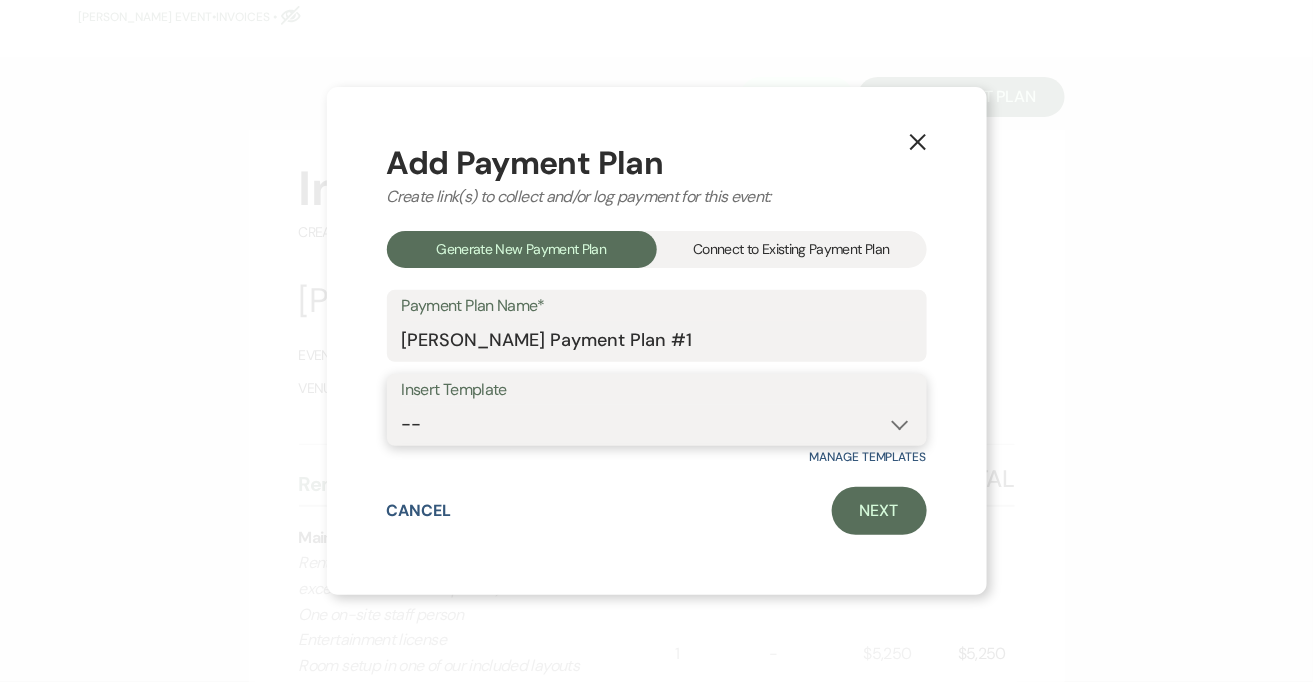 click on "-- Event Payment Plan Event Venue Rental due in full Additional Services, in full" at bounding box center [657, 424] 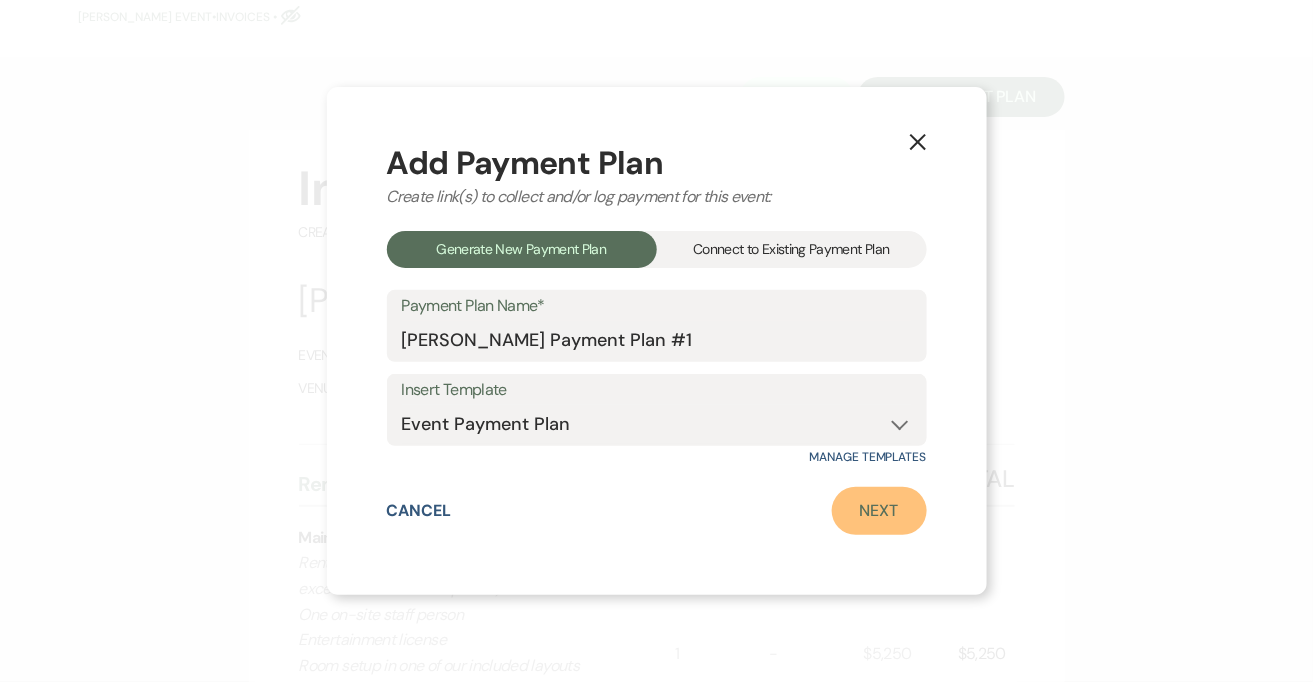 click on "Next" at bounding box center [879, 511] 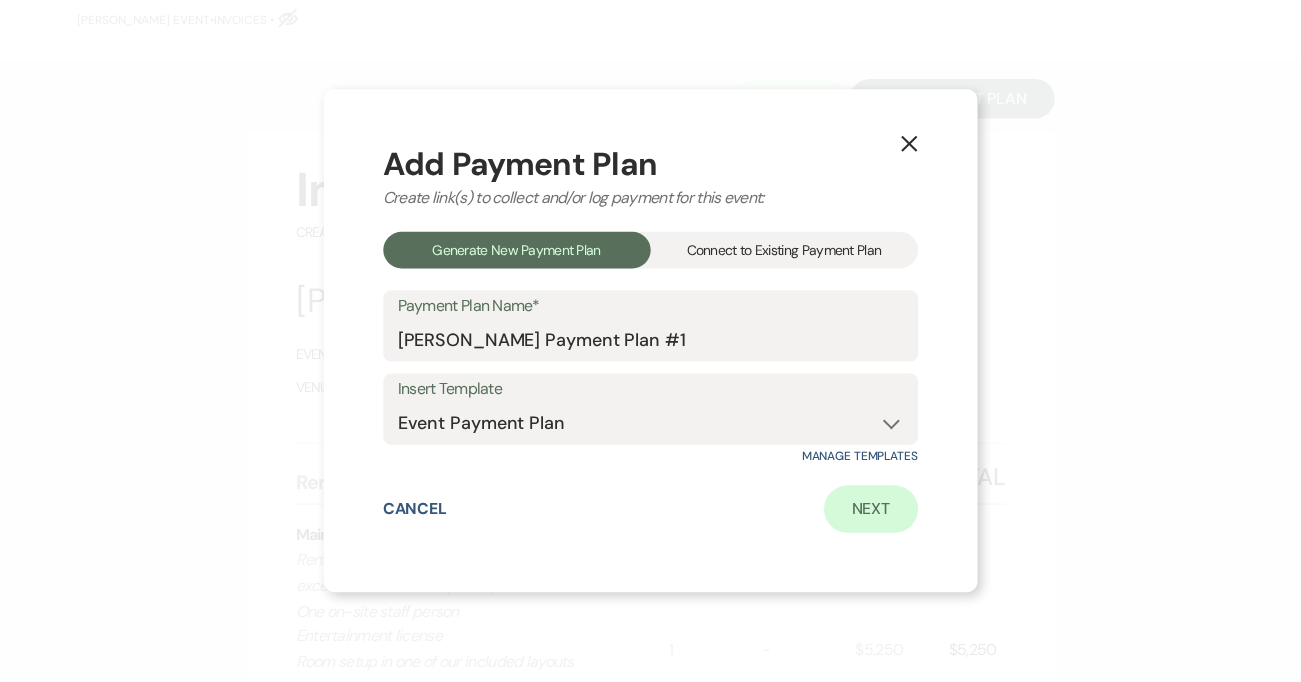 scroll, scrollTop: 0, scrollLeft: 0, axis: both 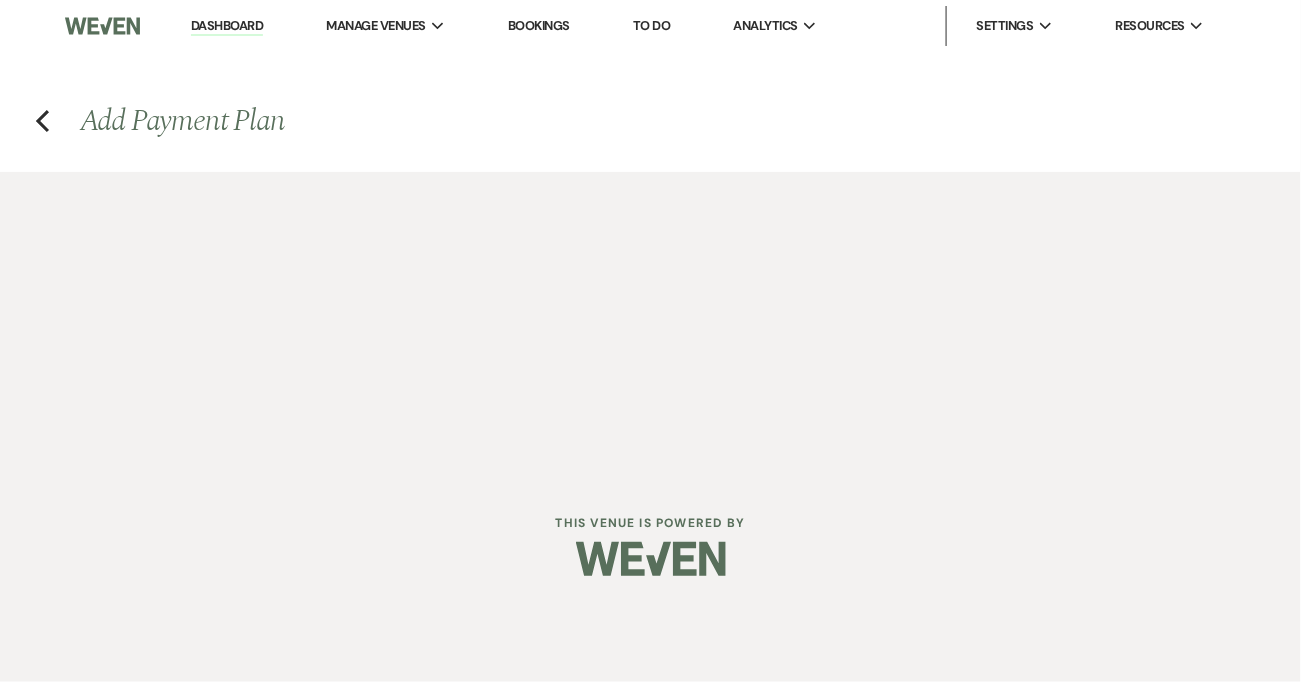 select on "26058" 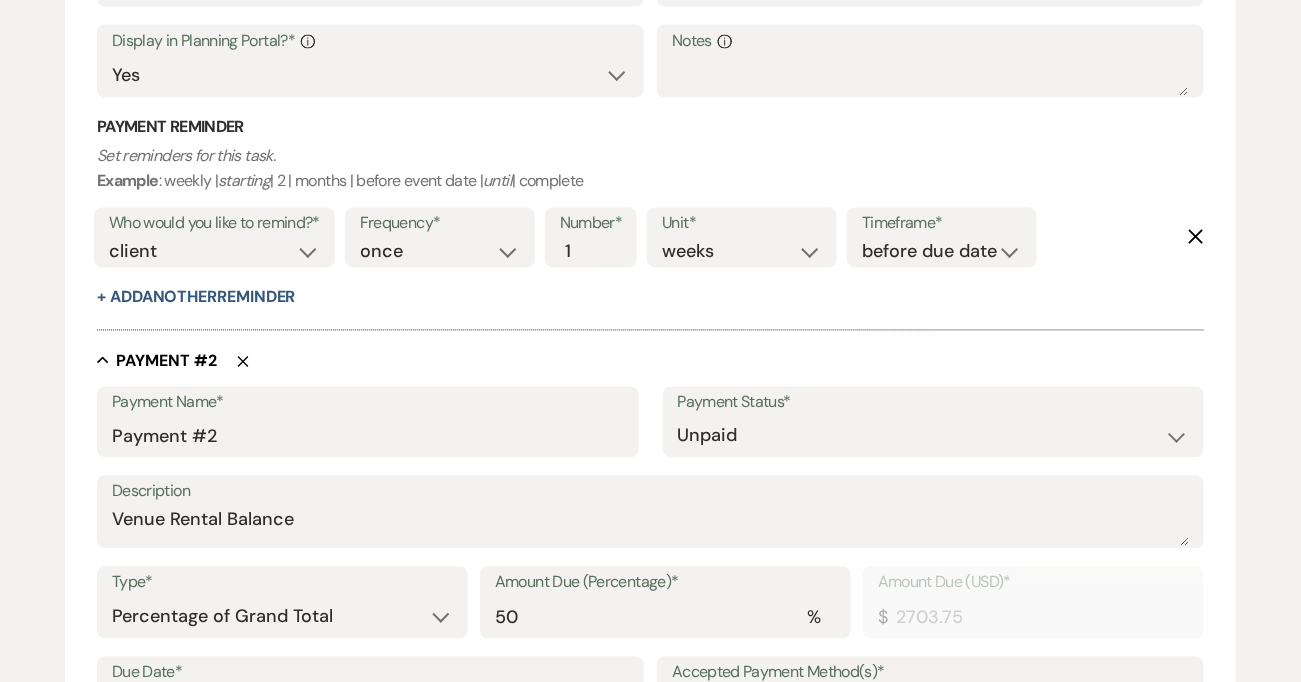 scroll, scrollTop: 639, scrollLeft: 0, axis: vertical 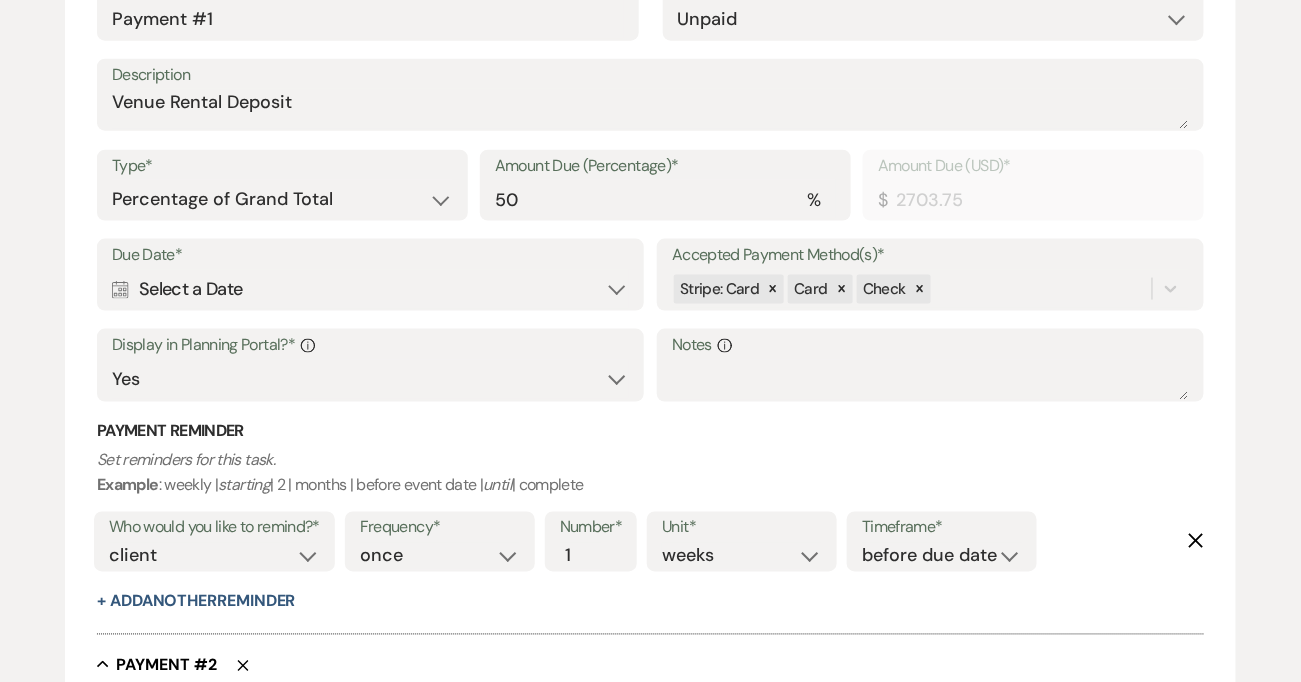 click on "Calendar Select a Date Expand" at bounding box center [370, 289] 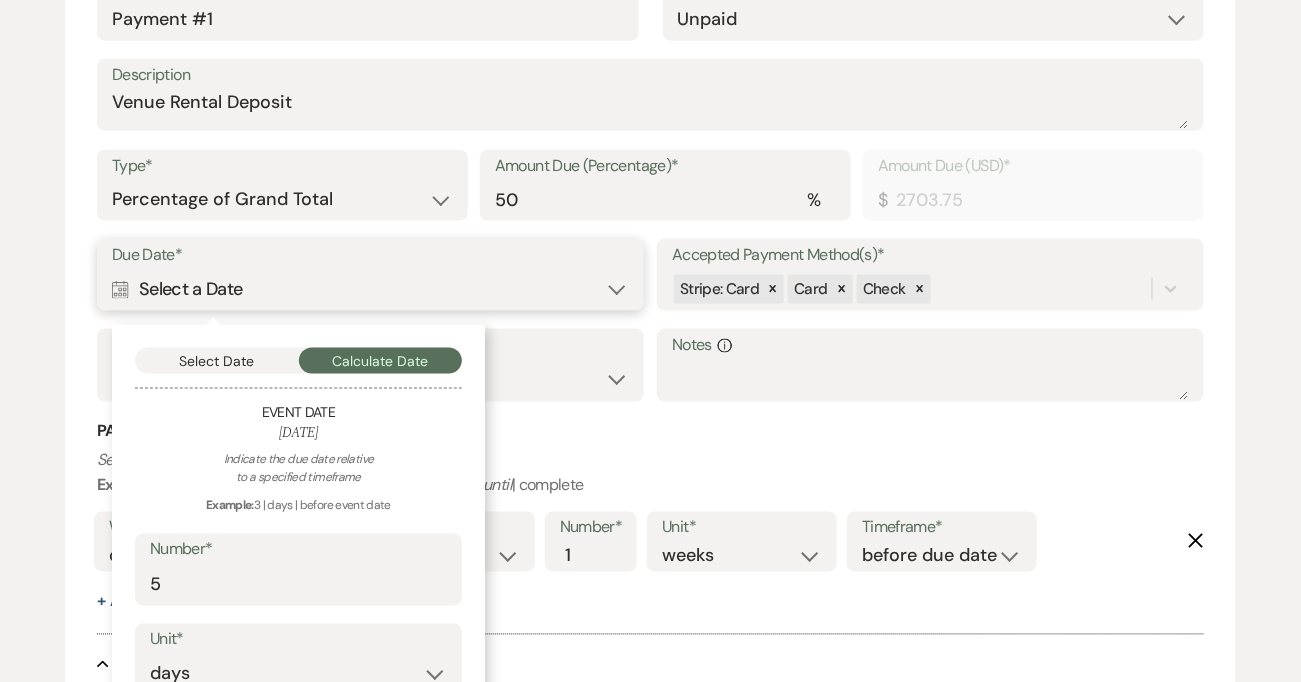 click on "Select Date" at bounding box center (217, 361) 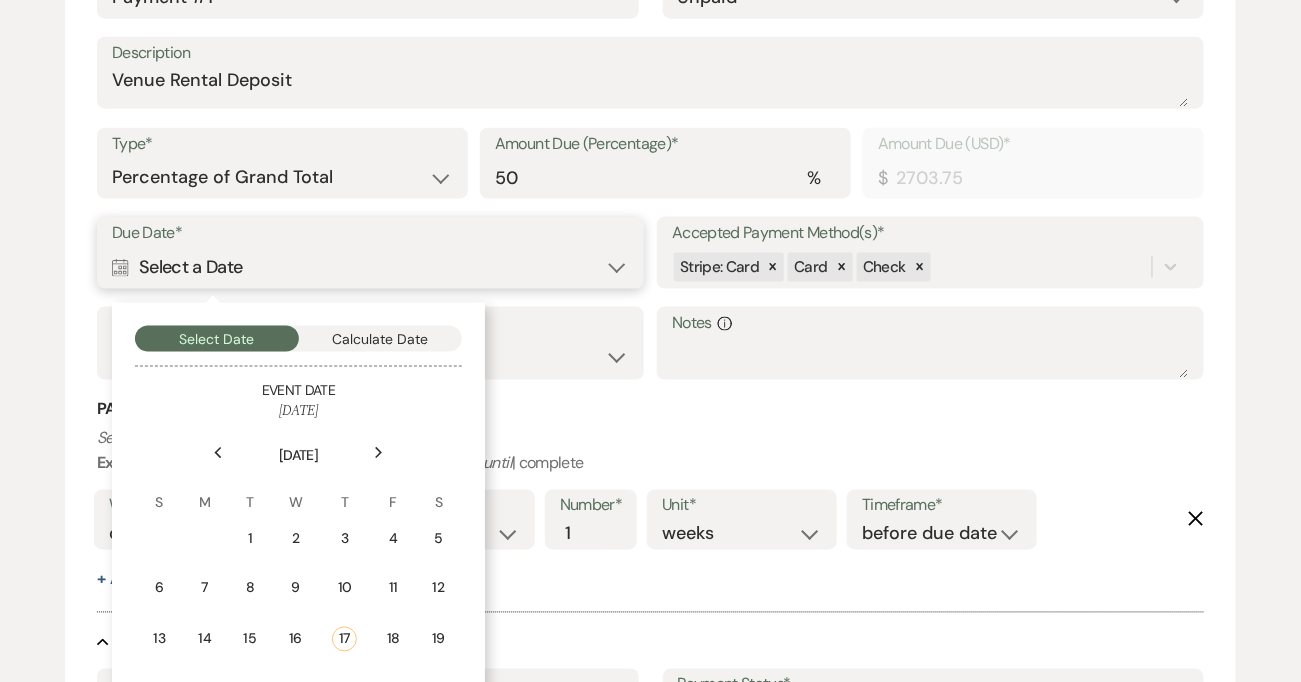 scroll, scrollTop: 756, scrollLeft: 0, axis: vertical 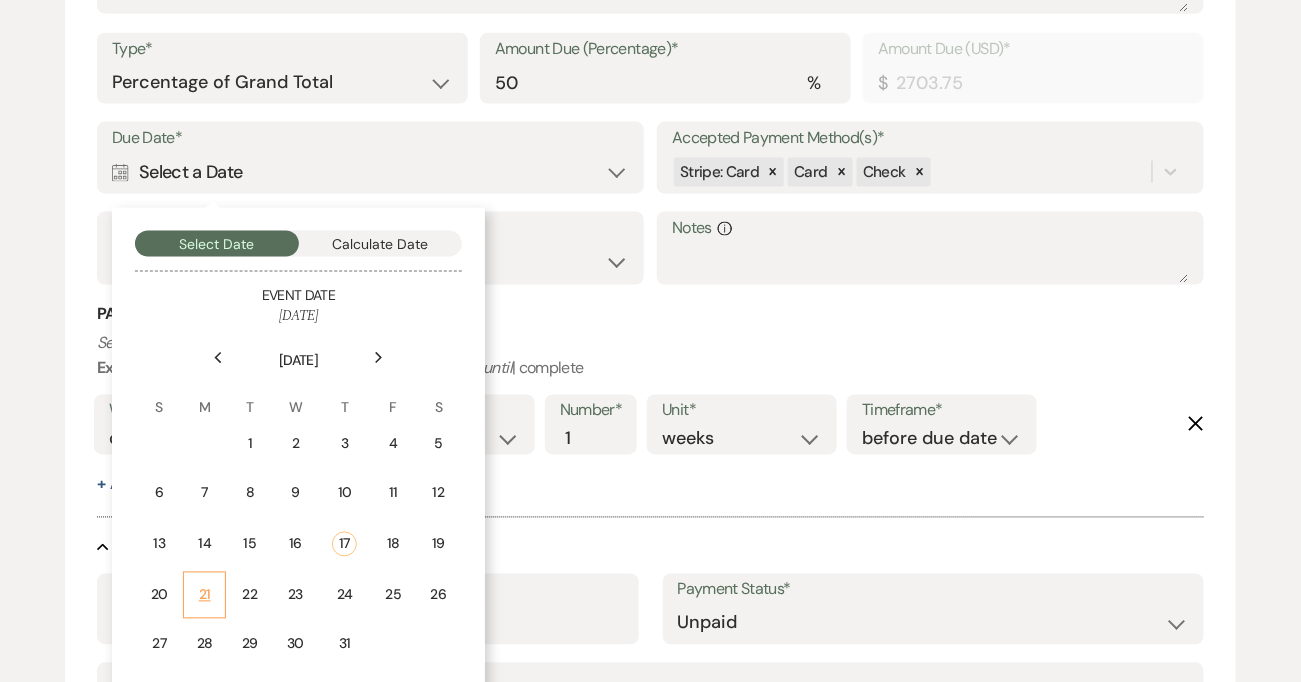 click on "21" at bounding box center [204, 595] 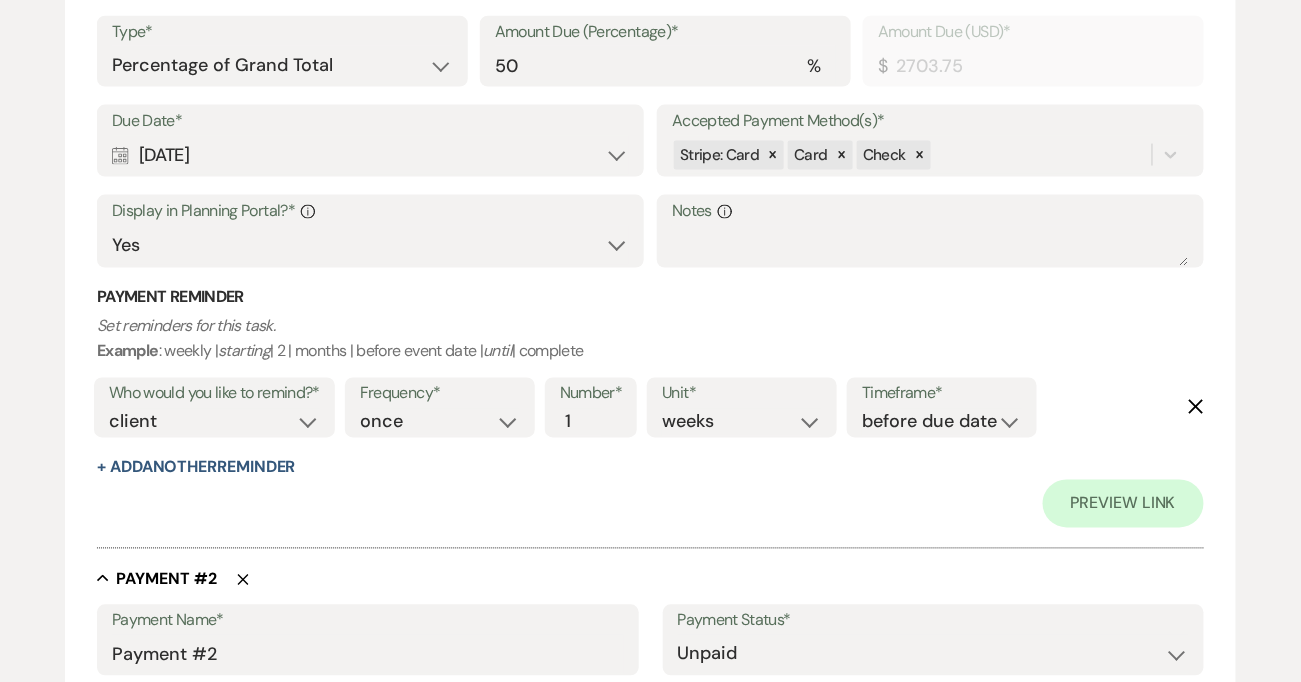 scroll, scrollTop: 774, scrollLeft: 0, axis: vertical 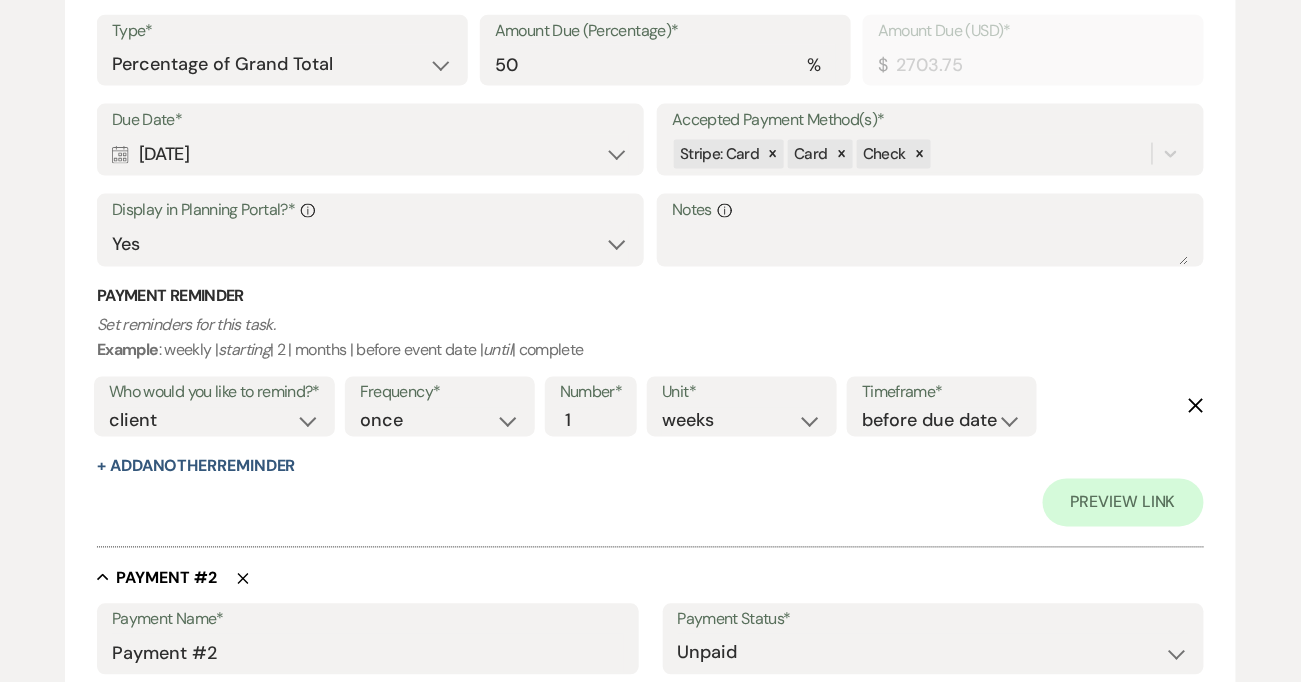 click on "Calendar Jul 21, 2025 Expand" at bounding box center [370, 154] 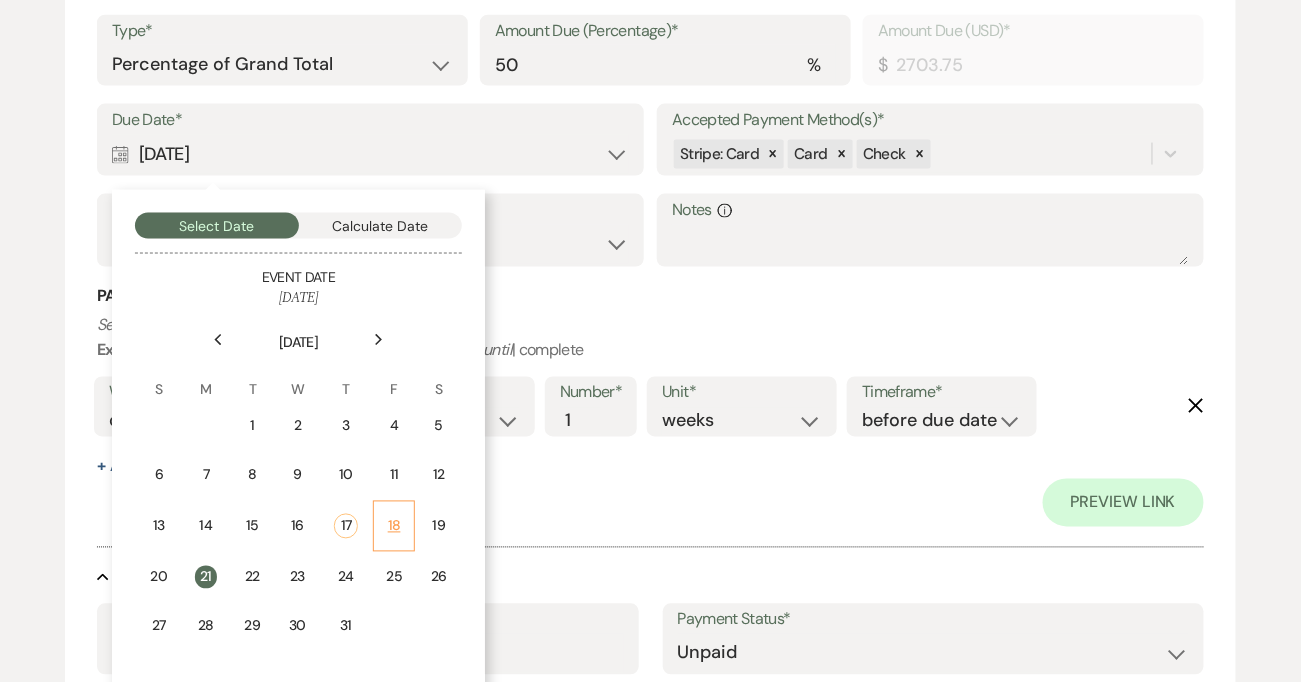 click on "18" at bounding box center [394, 526] 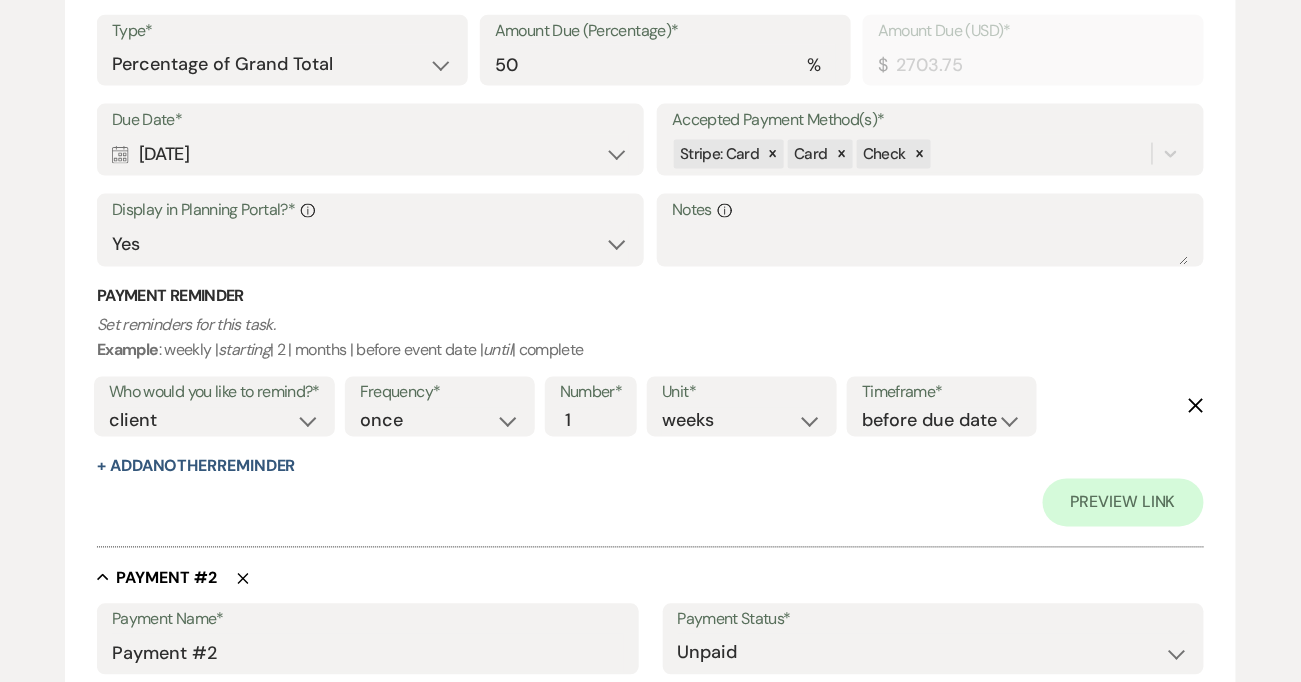 click at bounding box center (650, 537) 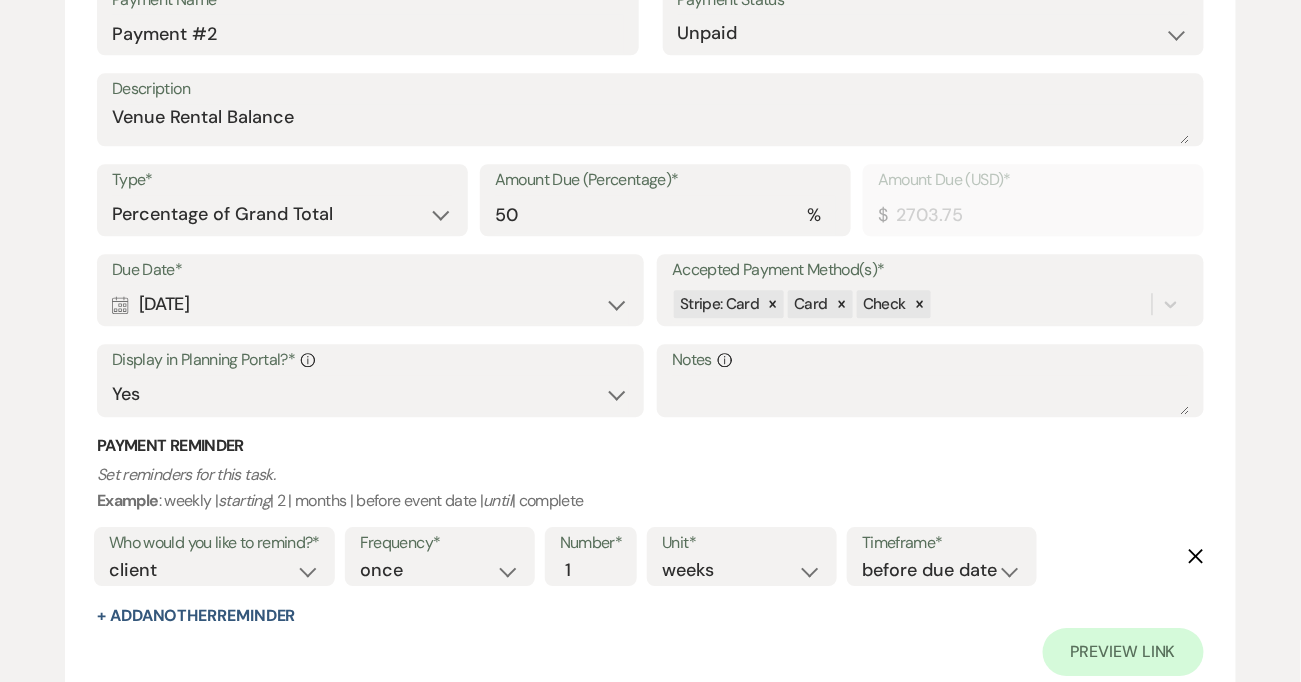 scroll, scrollTop: 1650, scrollLeft: 0, axis: vertical 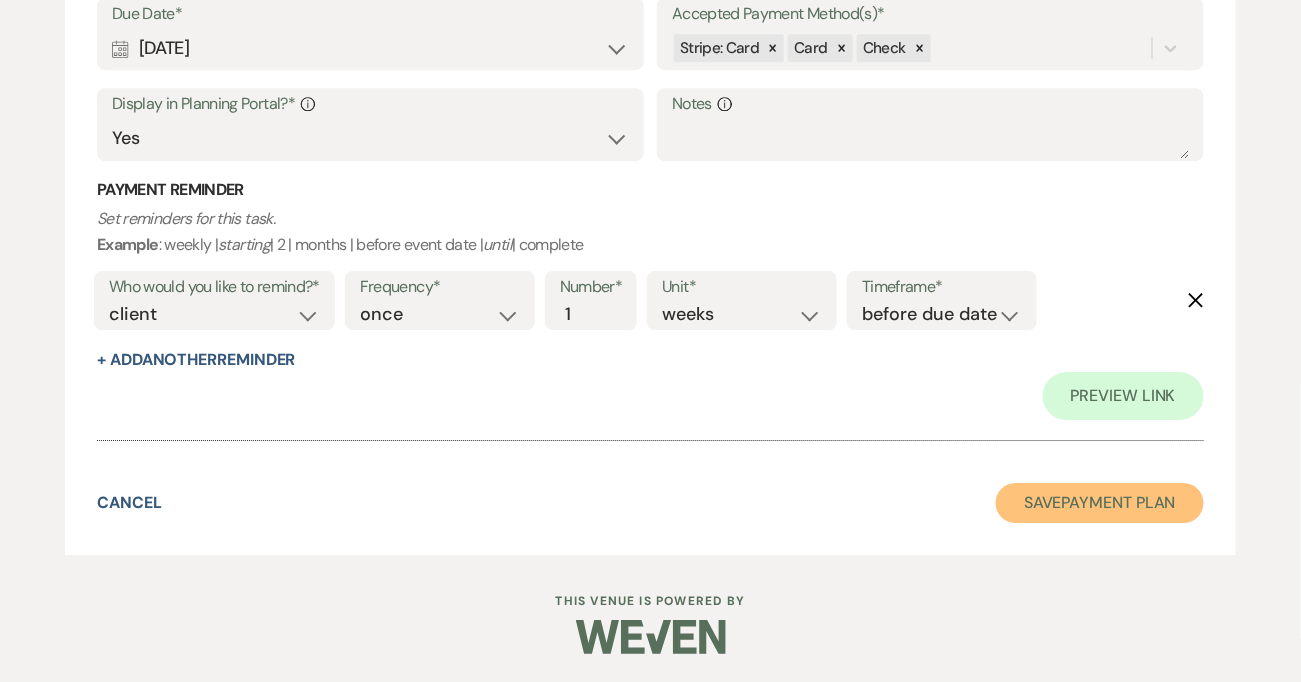 click on "Save  Payment Plan" at bounding box center [1100, 503] 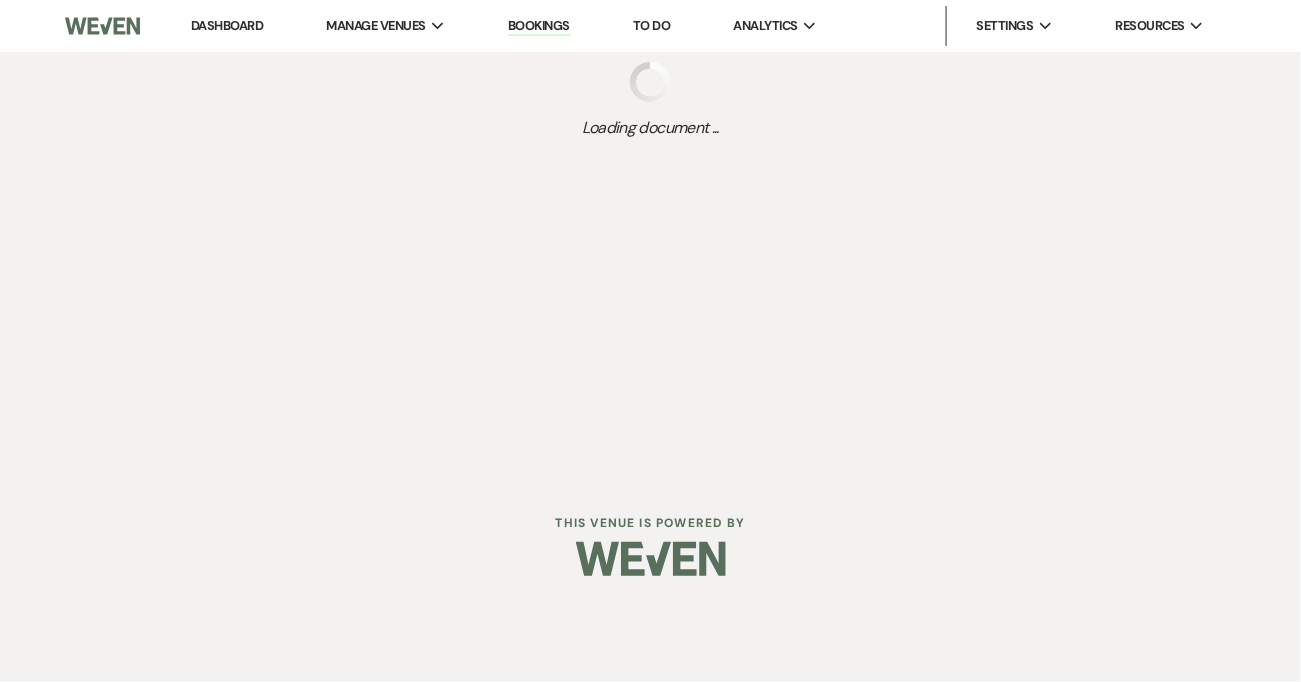 scroll, scrollTop: 0, scrollLeft: 0, axis: both 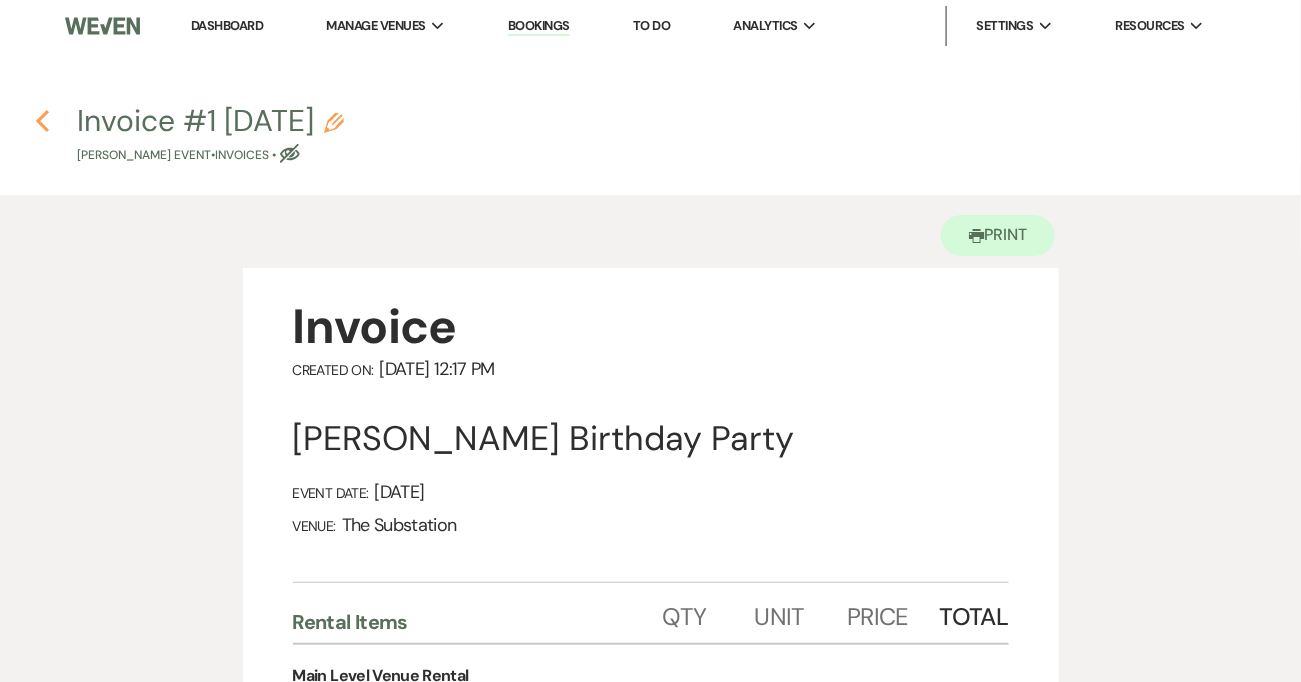 click on "Previous" 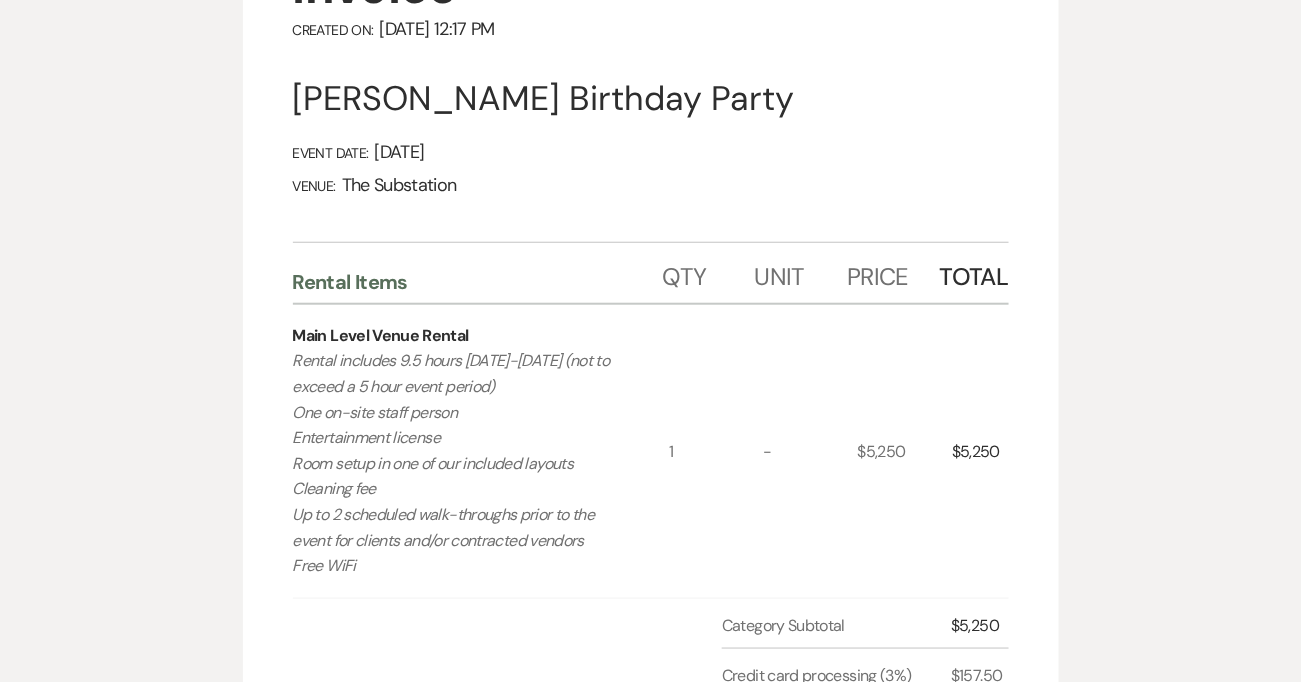 select on "5" 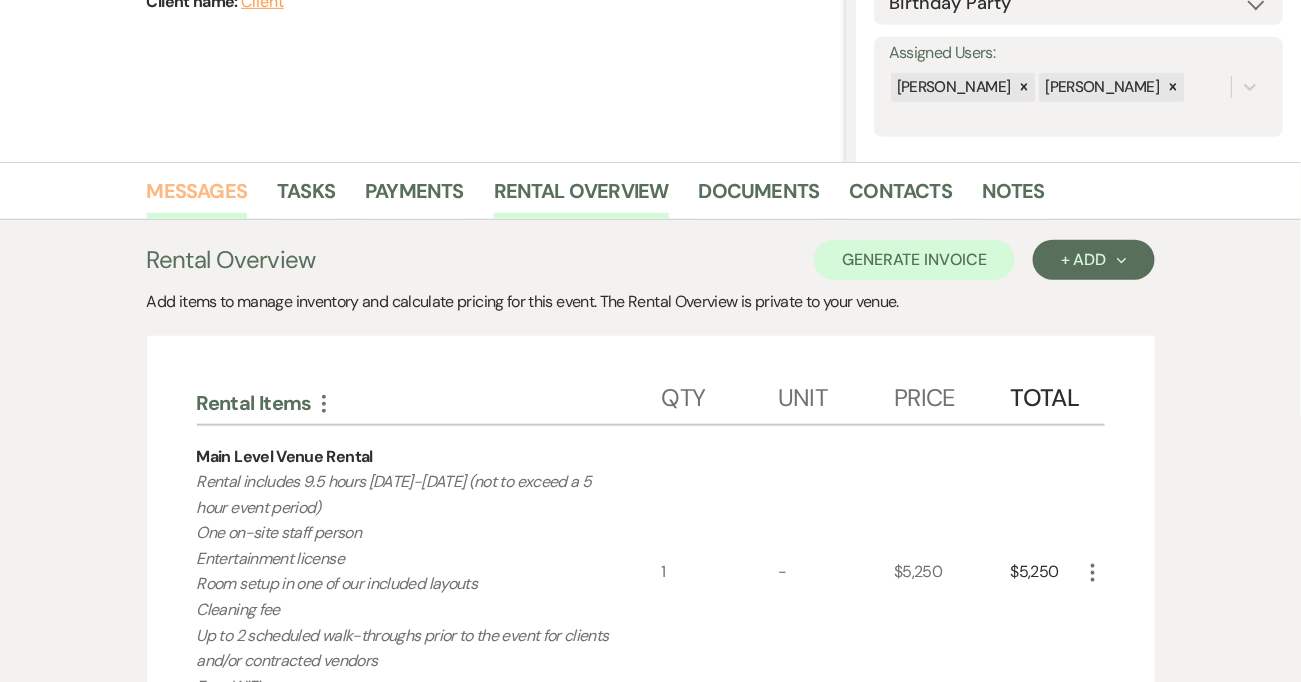 click on "Messages" at bounding box center [197, 197] 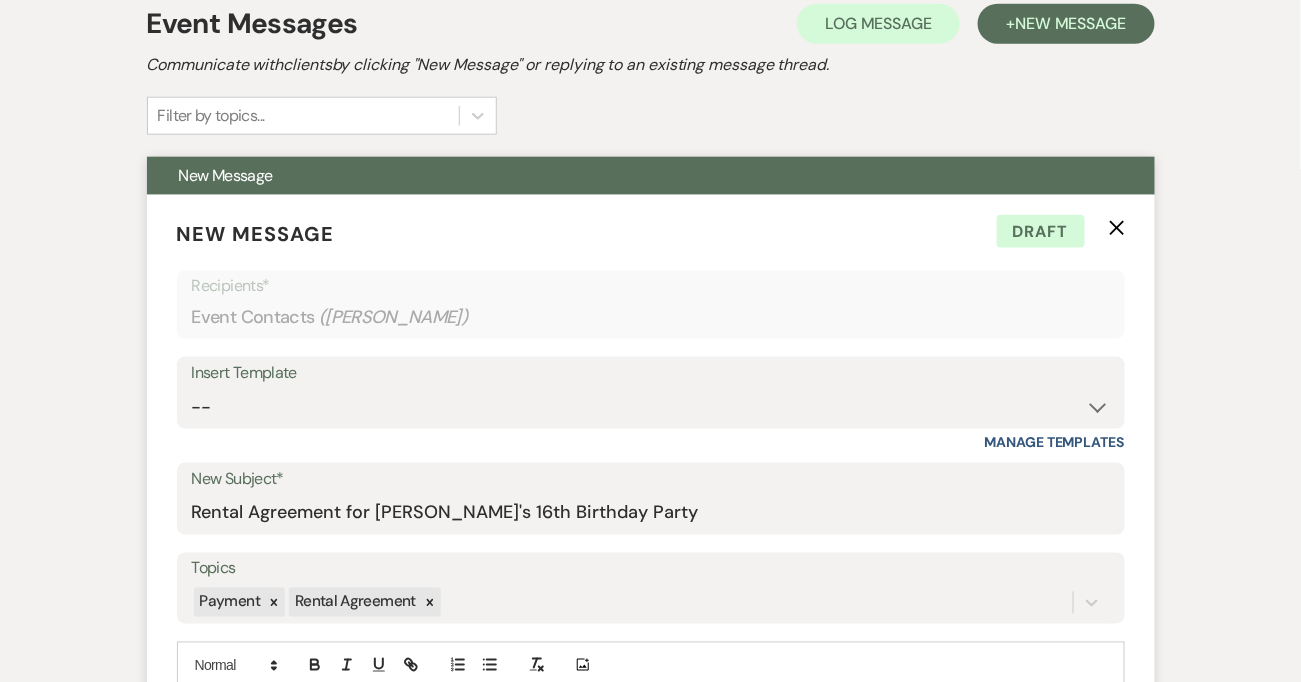 scroll, scrollTop: 861, scrollLeft: 0, axis: vertical 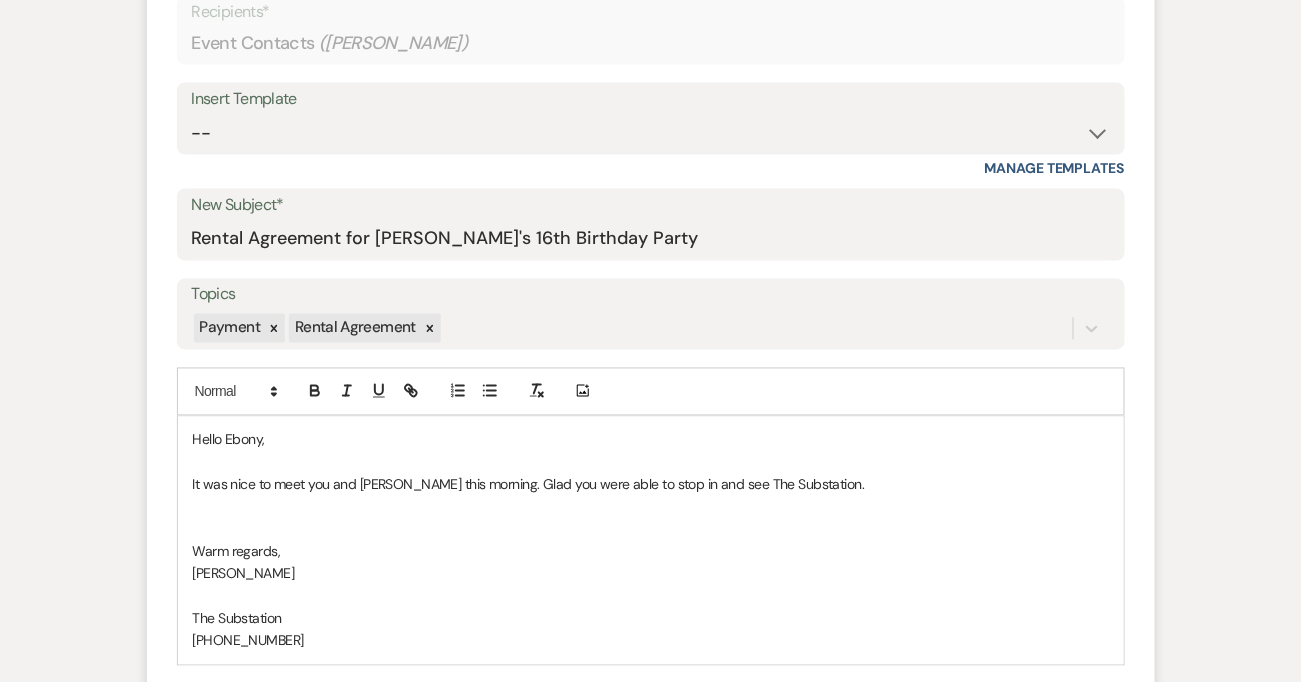 click on "It was nice to meet you and Chloe this morning. Glad you were able to stop in and see The Substation." at bounding box center [651, 485] 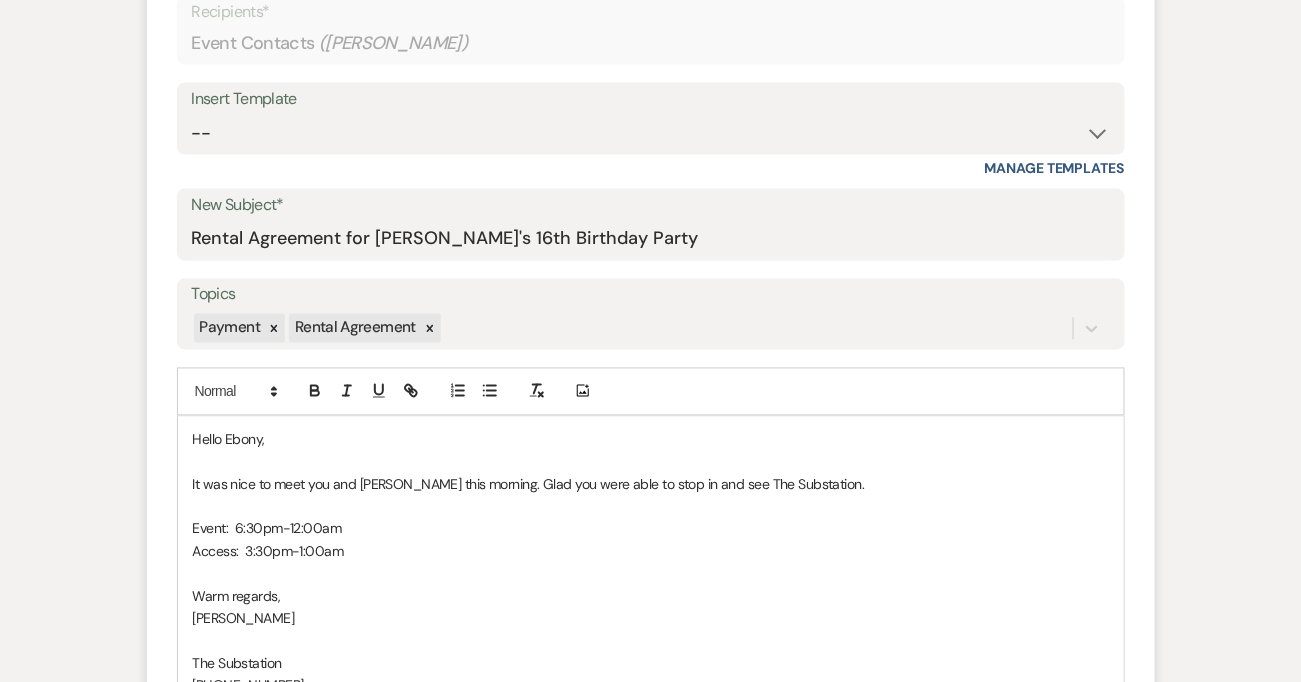 click on "Event:  6:30pm-12:00am" at bounding box center [651, 529] 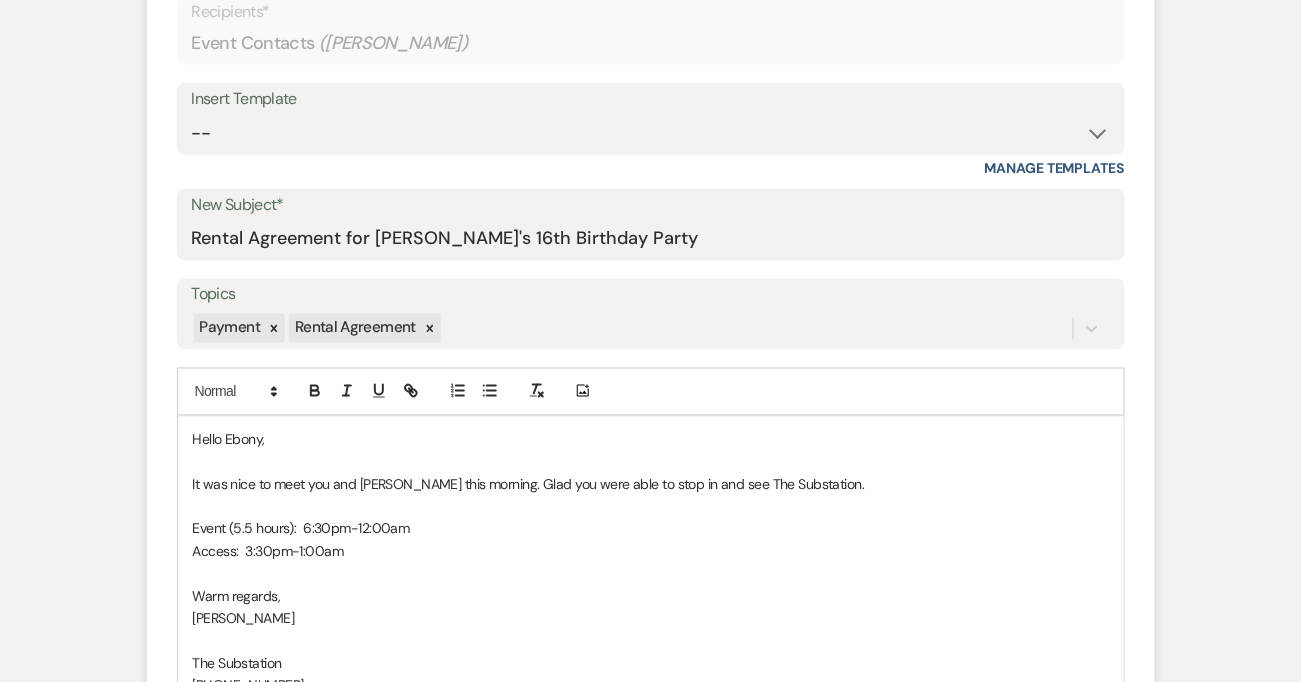 click on "Access:  3:30pm-1:00am" at bounding box center (651, 552) 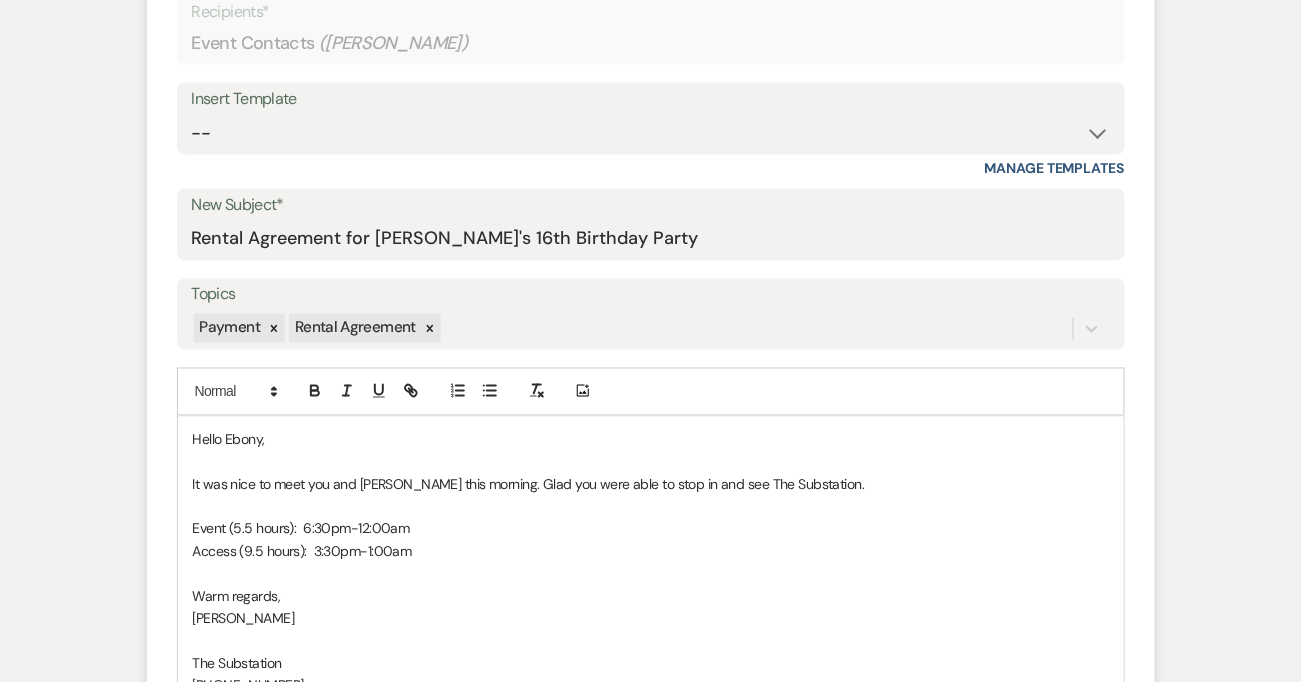 click on "It was nice to meet you and Chloe this morning. Glad you were able to stop in and see The Substation." at bounding box center (651, 485) 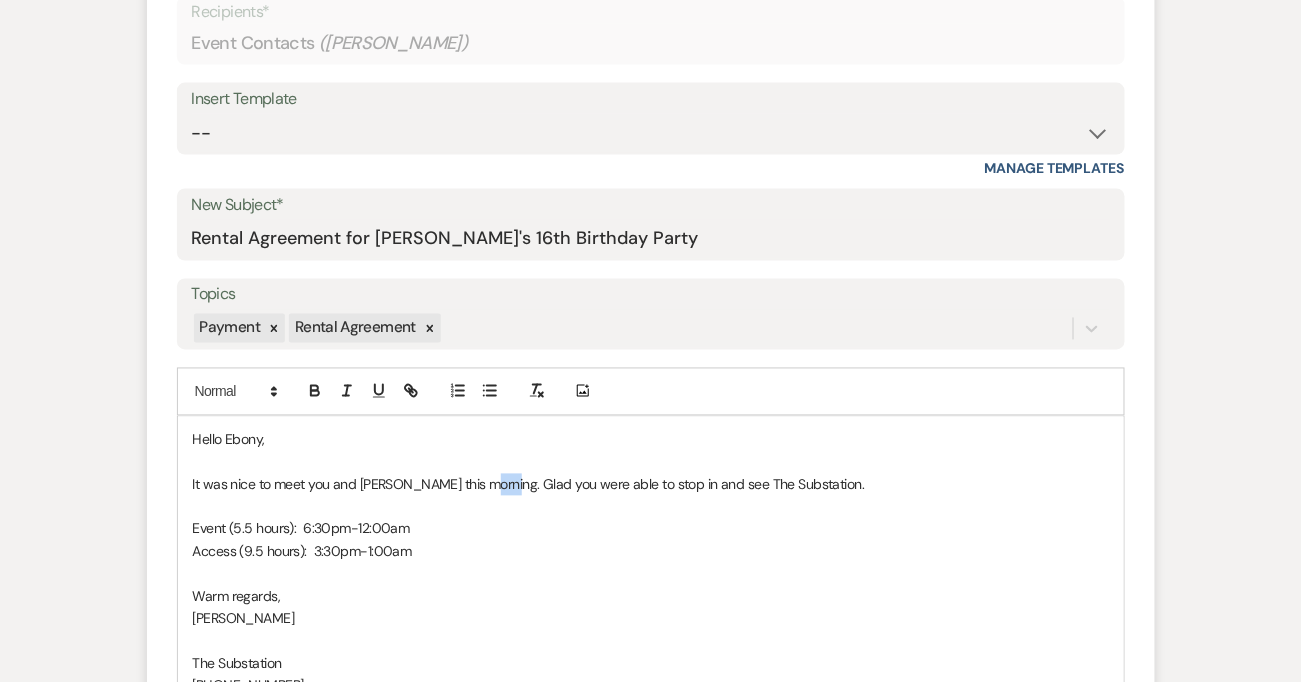 click on "It was nice to meet you and Chloe this morning. Glad you were able to stop in and see The Substation." at bounding box center (651, 485) 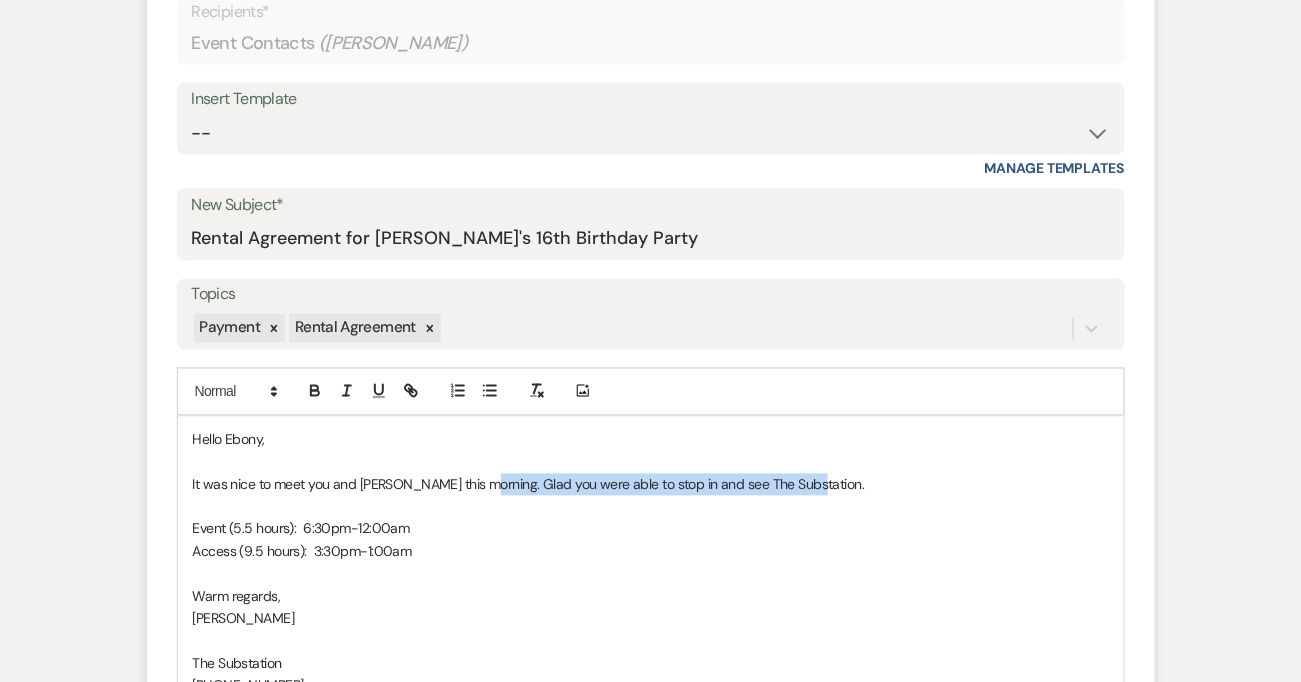 drag, startPoint x: 822, startPoint y: 482, endPoint x: 481, endPoint y: 489, distance: 341.07184 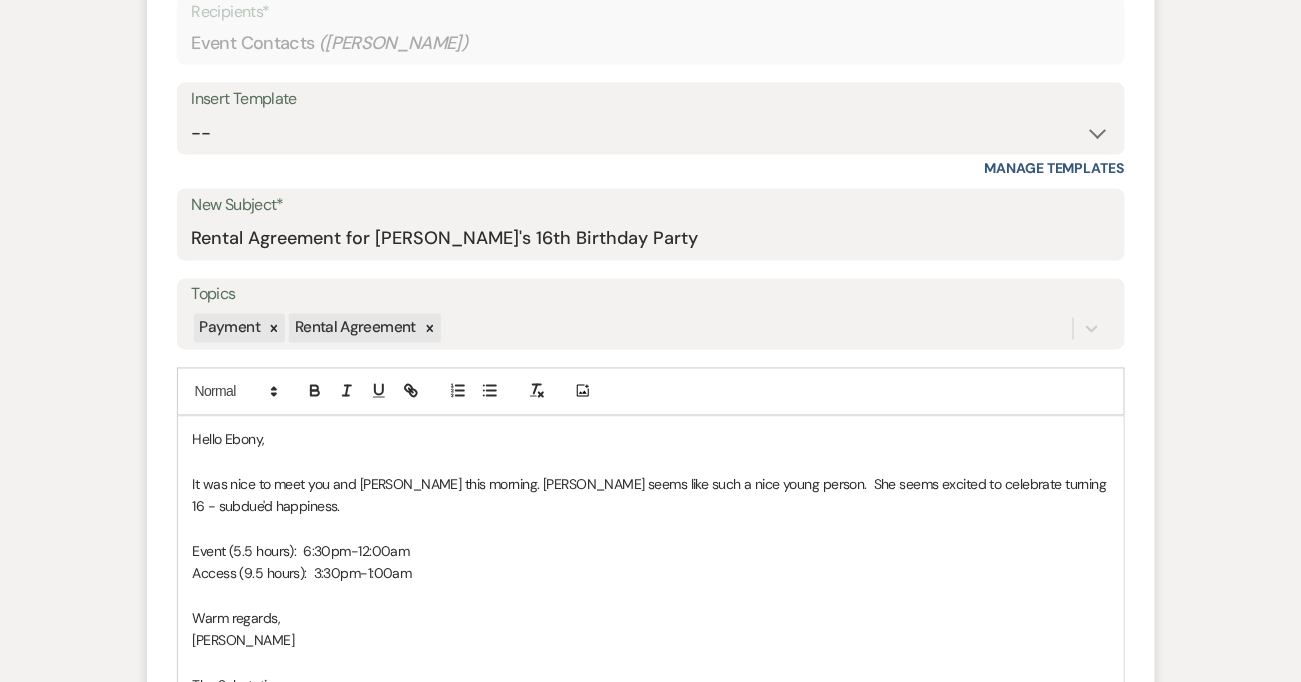 click on "It was nice to meet you and Chloe this morning. Chloe seems like such a nice young person.  She seems excited to celebrate turning 16 - subdue'd happiness." at bounding box center [651, 496] 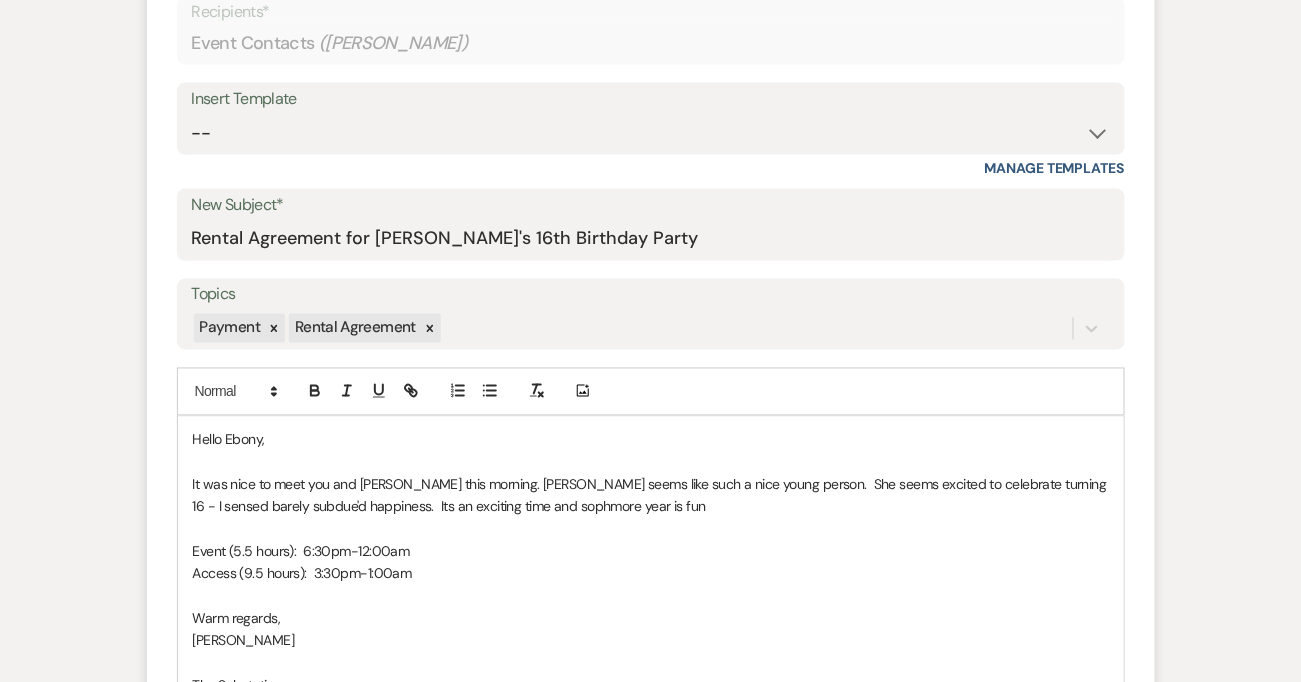click on "It was nice to meet you and Chloe this morning. Chloe seems like such a nice young person.  She seems excited to celebrate turning 16 - I sensed barely subdue'd happiness.  Its an exciting time and sophmore year is fun" at bounding box center (651, 496) 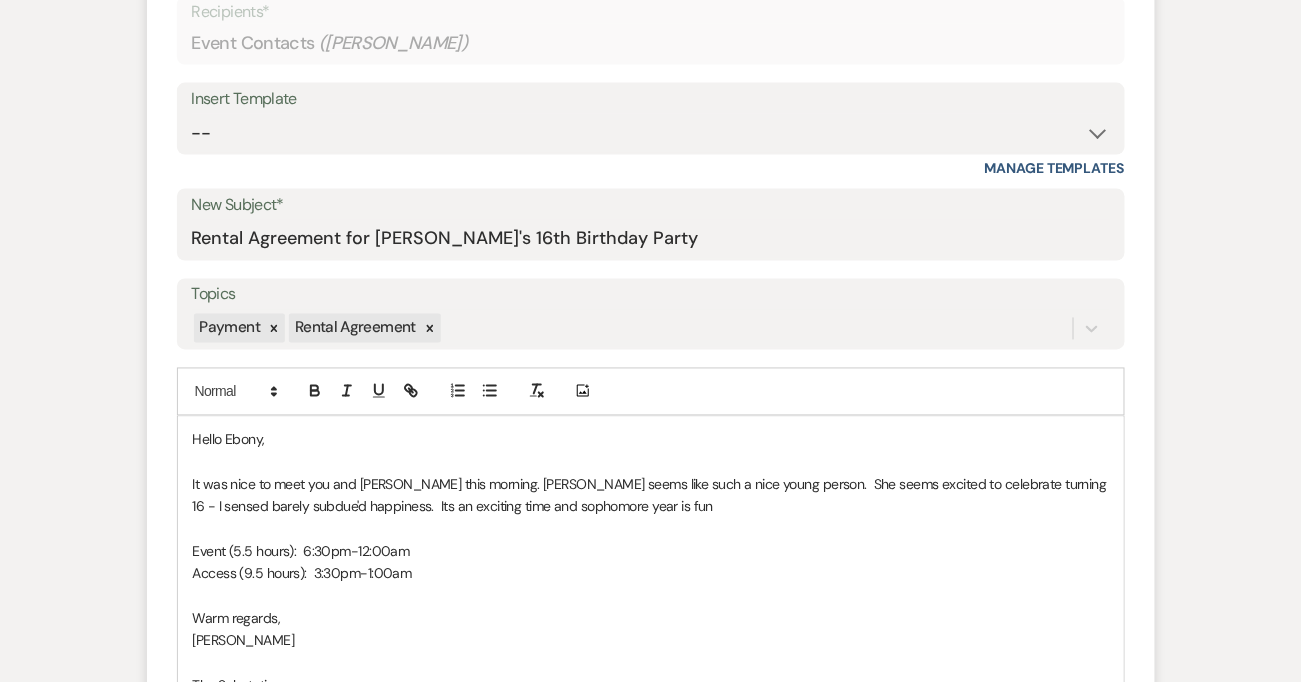 click on "It was nice to meet you and Chloe this morning. Chloe seems like such a nice young person.  She seems excited to celebrate turning 16 - I sensed barely subdue'd happiness.  Its an exciting time and sophomore year is fun" at bounding box center (651, 496) 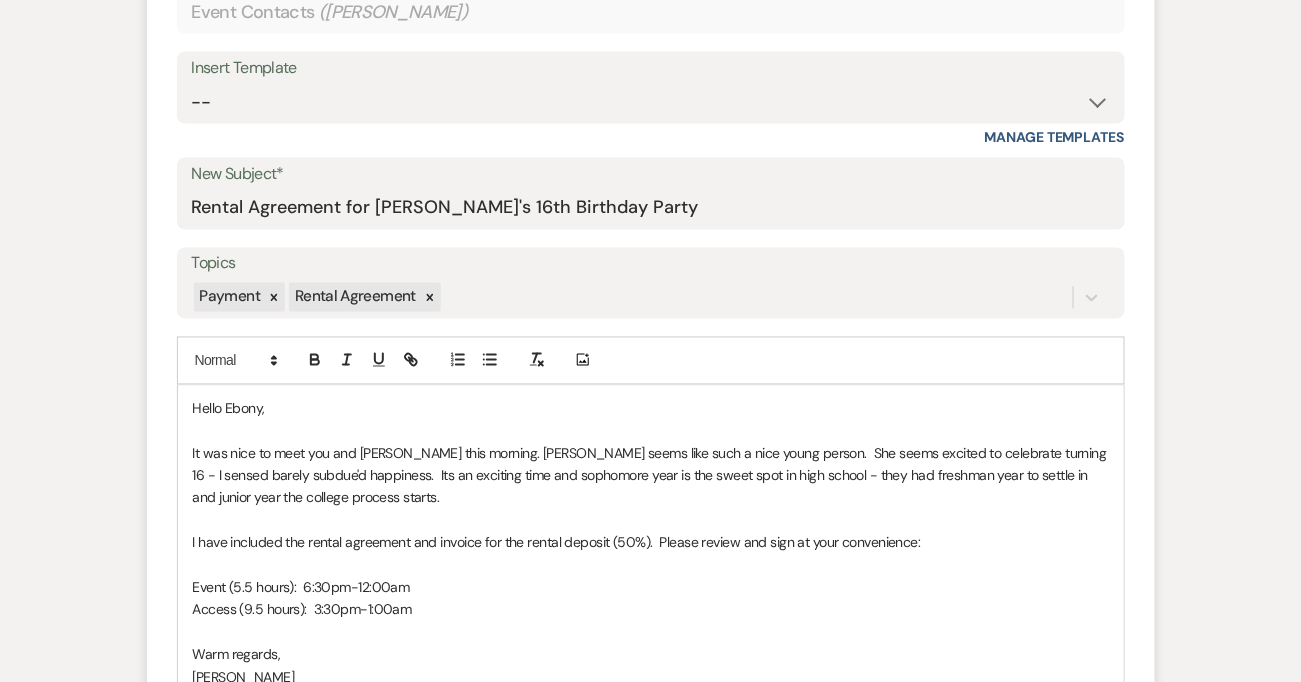 scroll, scrollTop: 992, scrollLeft: 0, axis: vertical 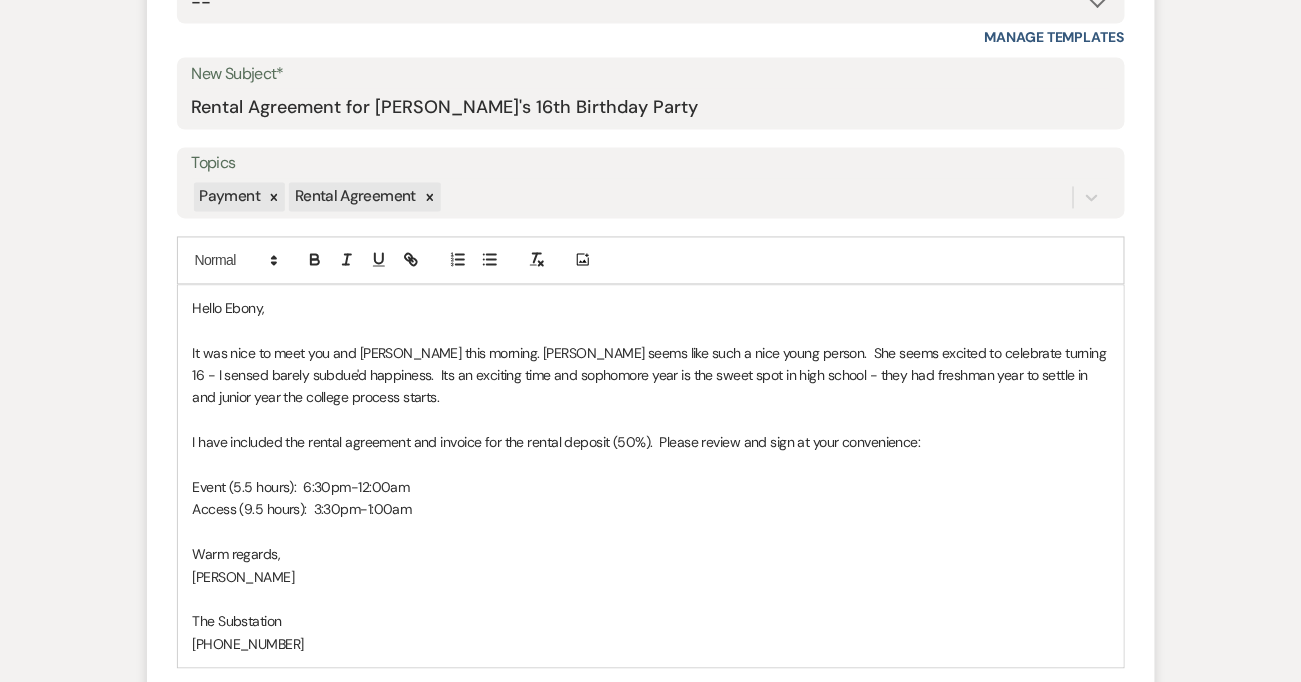 click at bounding box center [651, 533] 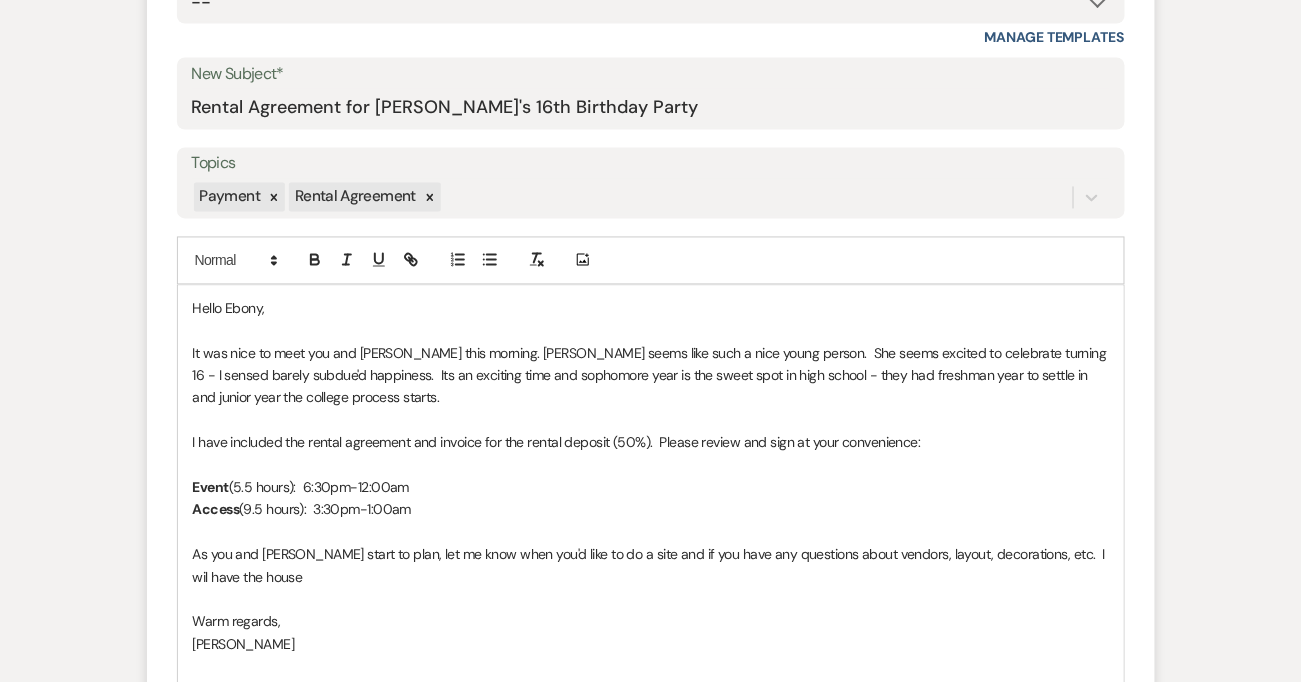 click on "As you and Chloe start to plan, let me know when you'd like to do a site and if you have any questions about vendors, layout, decorations, etc.  I wil have the house" at bounding box center [651, 566] 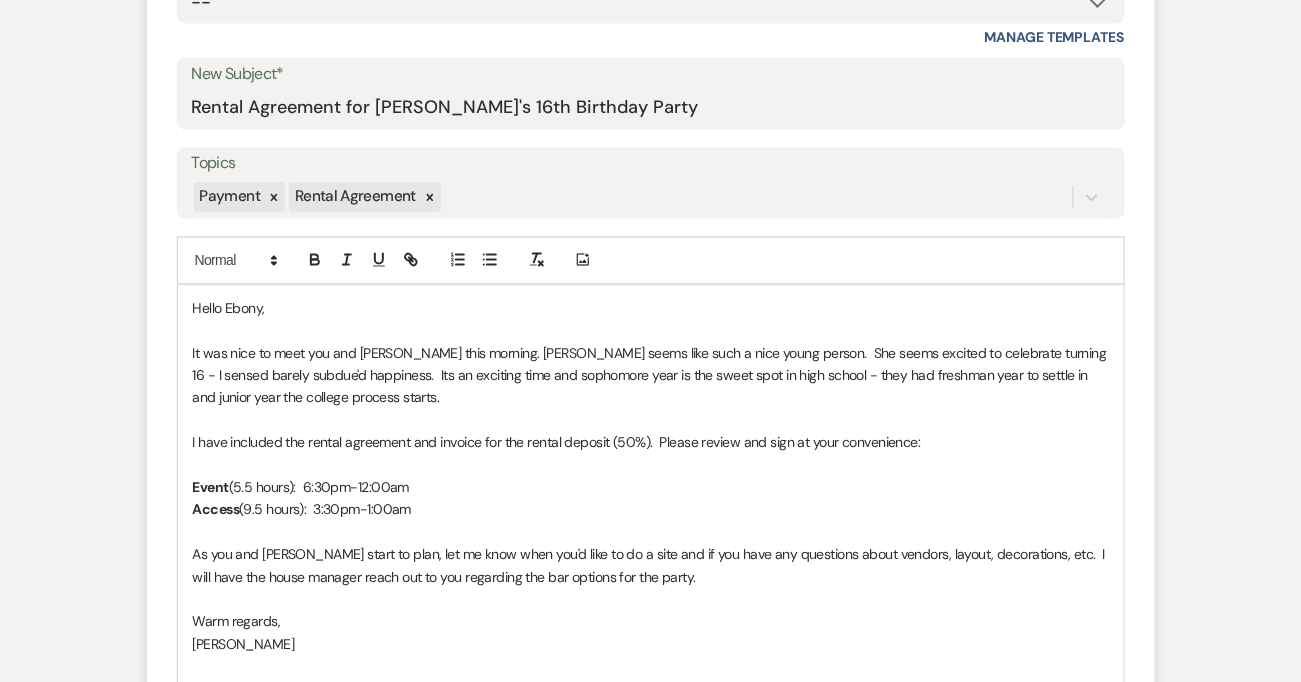 click on "It was nice to meet you and Chloe this morning. Chloe seems like such a nice young person.  She seems excited to celebrate turning 16 - I sensed barely subdue'd happiness.  Its an exciting time and sophomore year is the sweet spot in high school - they had freshman year to settle in and junior year the college process starts." at bounding box center [651, 376] 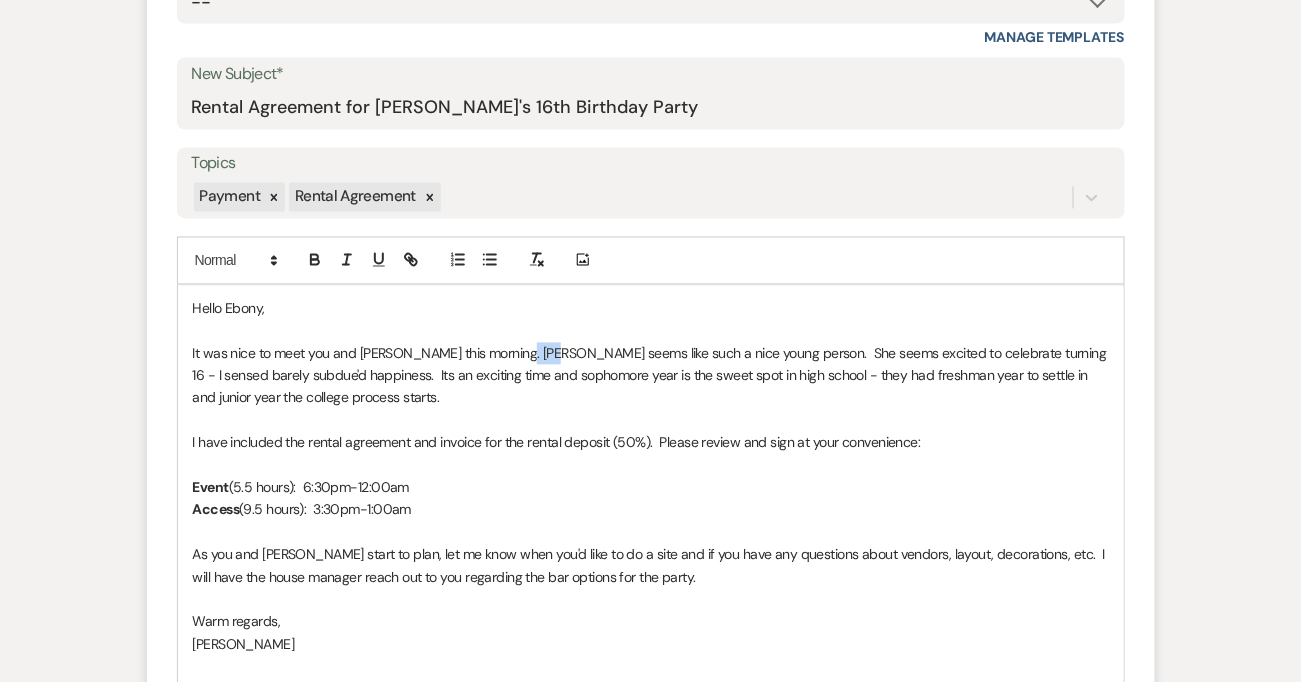 click on "It was nice to meet you and Chloe this morning. Chloe seems like such a nice young person.  She seems excited to celebrate turning 16 - I sensed barely subdue'd happiness.  Its an exciting time and sophomore year is the sweet spot in high school - they had freshman year to settle in and junior year the college process starts." at bounding box center [651, 376] 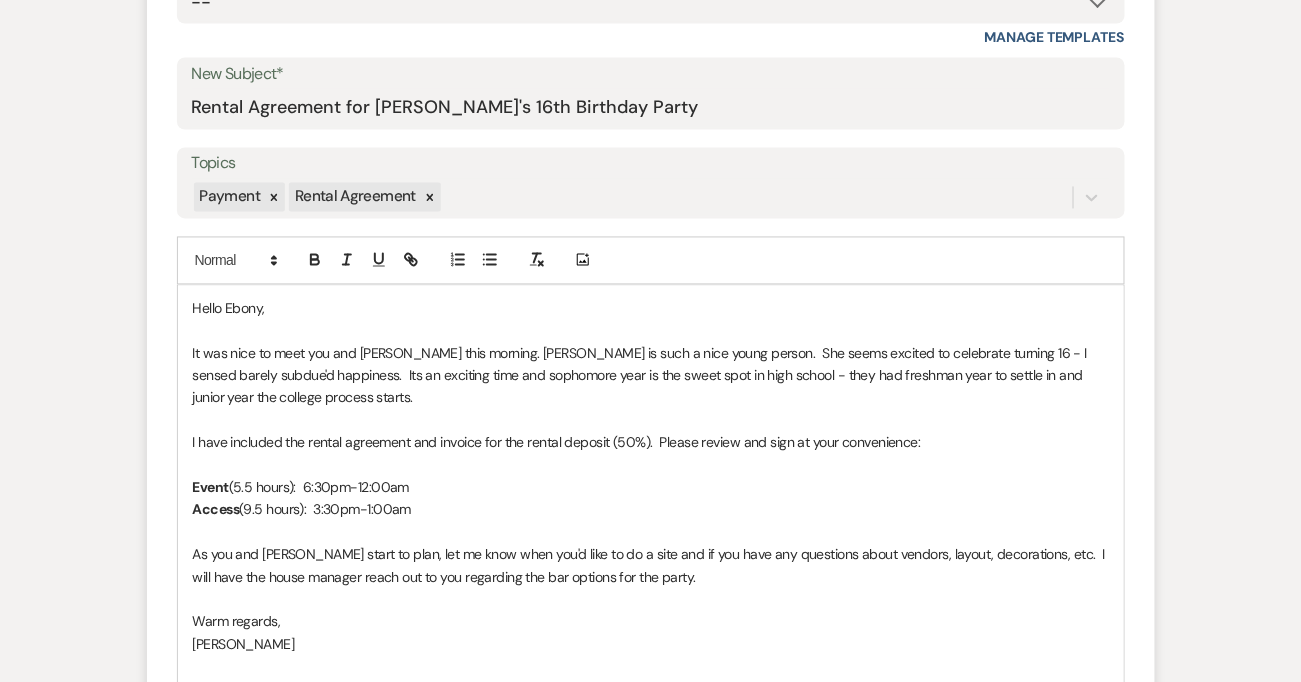 click on "It was nice to meet you and Chloe this morning. Chloe is such a nice young person.  She seems excited to celebrate turning 16 - I sensed barely subdue'd happiness.  Its an exciting time and sophomore year is the sweet spot in high school - they had freshman year to settle in and junior year the college process starts." at bounding box center [651, 376] 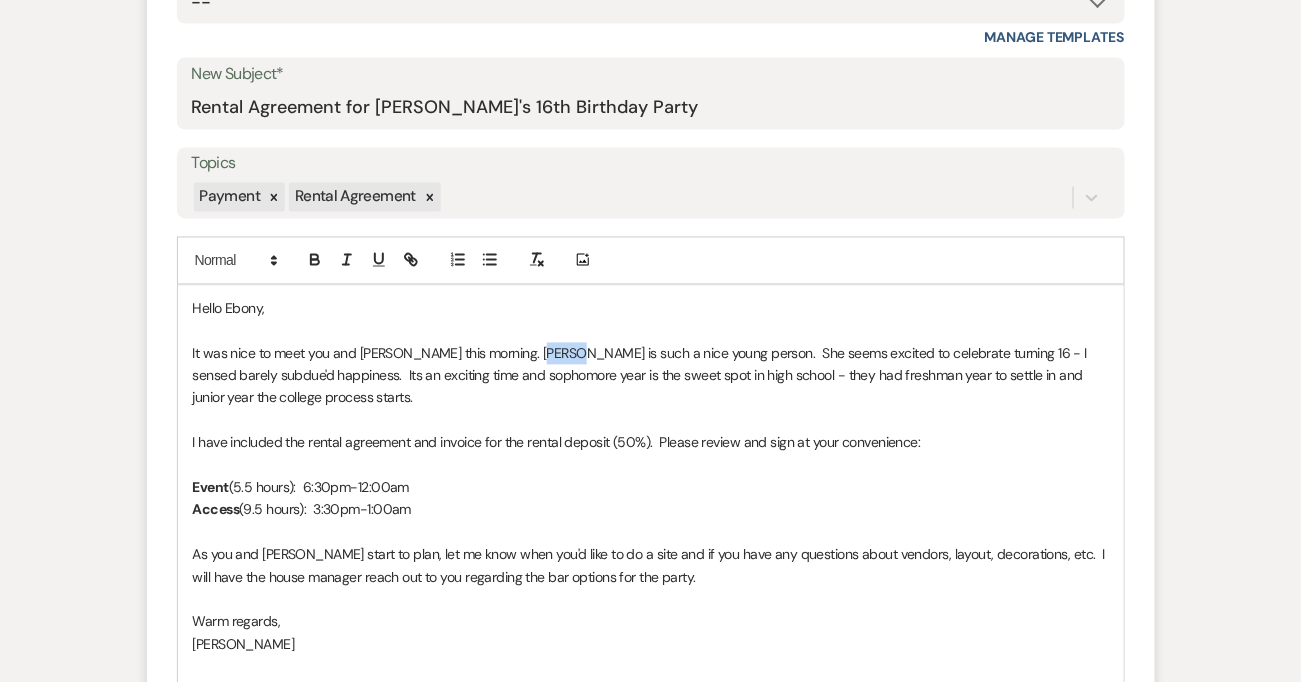 drag, startPoint x: 526, startPoint y: 353, endPoint x: 558, endPoint y: 354, distance: 32.01562 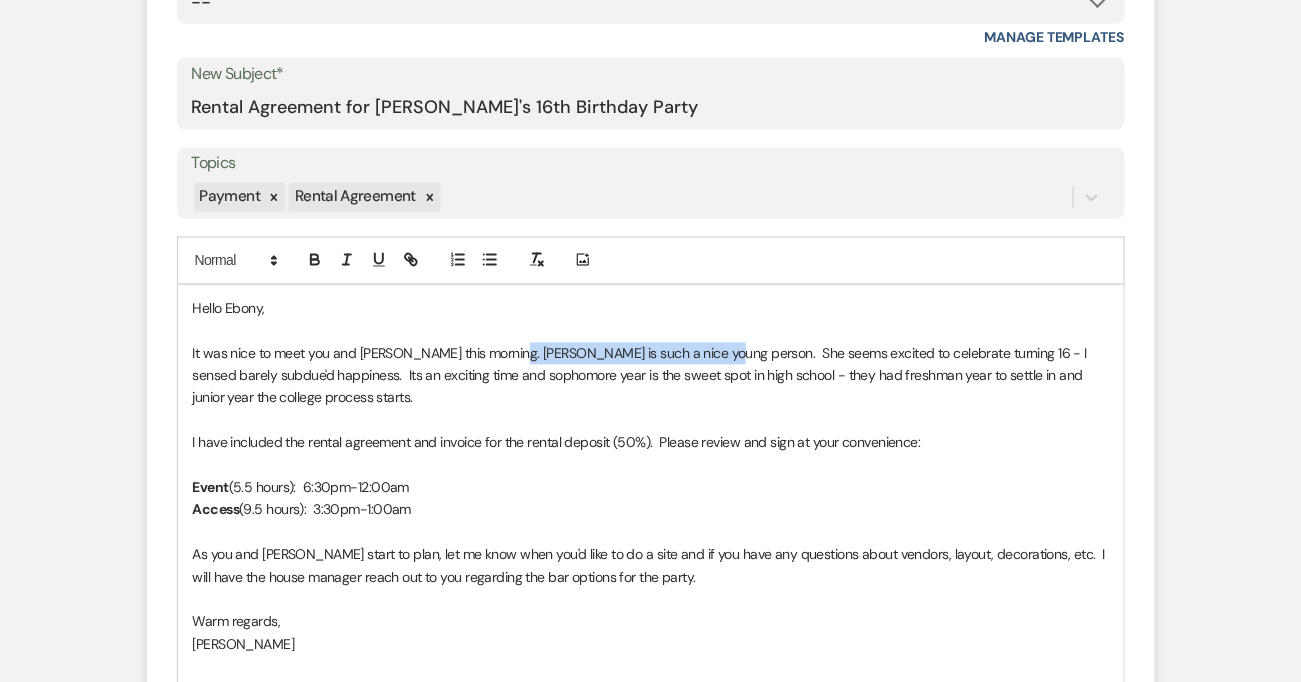 drag, startPoint x: 710, startPoint y: 353, endPoint x: 511, endPoint y: 345, distance: 199.16074 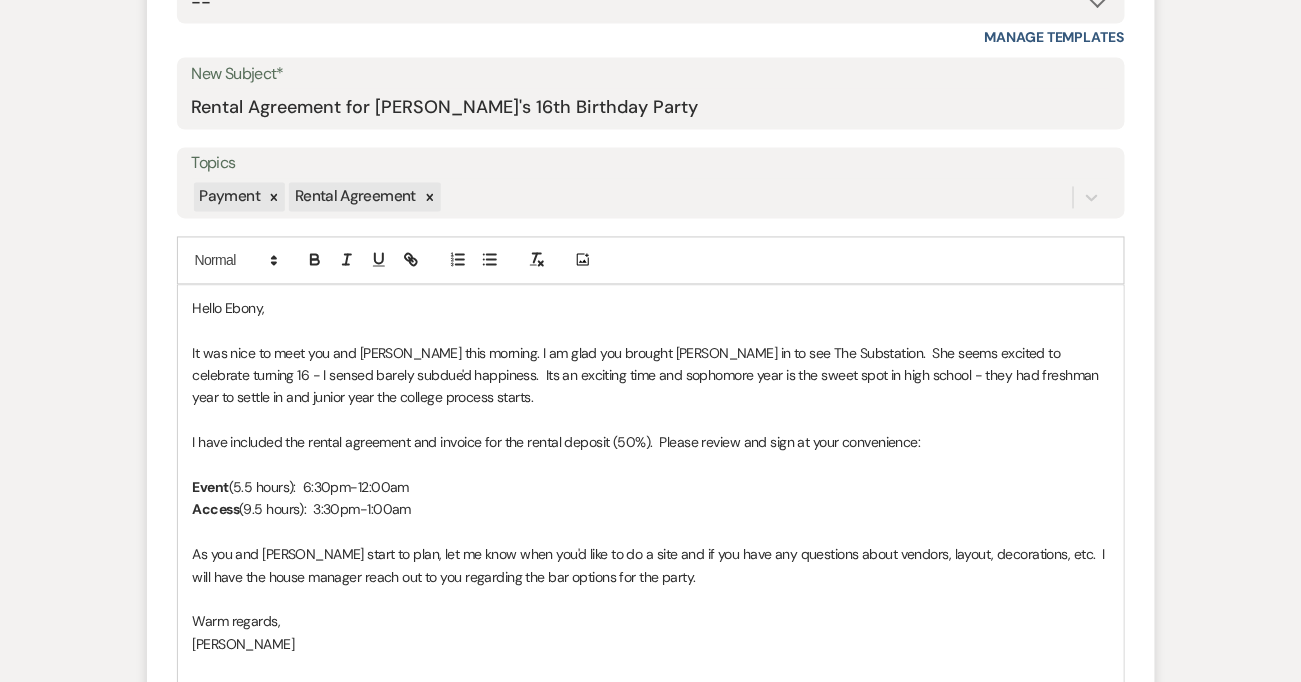 click on "It was nice to meet you and Chloe this morning. I am glad you brought Chloe in to see The Substation.  She seems excited to celebrate turning 16 - I sensed barely subdue'd happiness.  Its an exciting time and sophomore year is the sweet spot in high school - they had freshman year to settle in and junior year the college process starts." at bounding box center (651, 376) 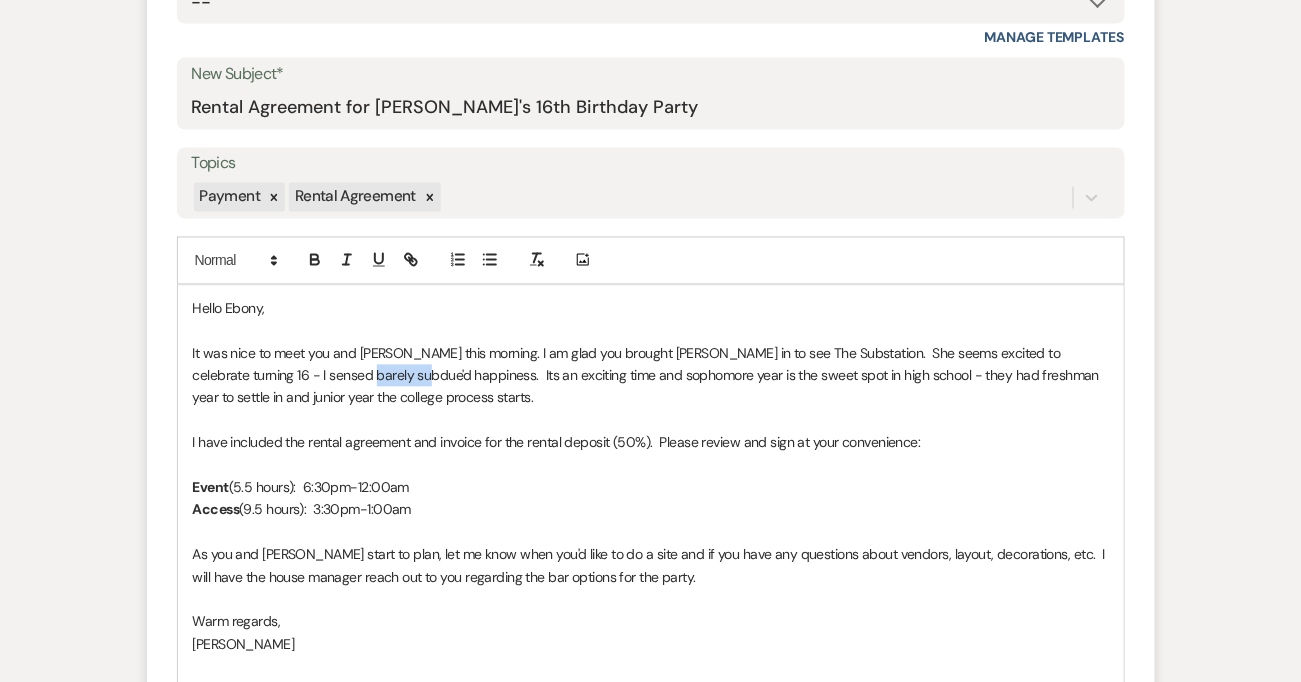click on "It was nice to meet you and Chloe this morning. I am glad you brought Chloe in to see The Substation.  She seems excited to celebrate turning 16 - I sensed barely subdue'd happiness.  Its an exciting time and sophomore year is the sweet spot in high school - they had freshman year to settle in and junior year the college process starts." at bounding box center (651, 376) 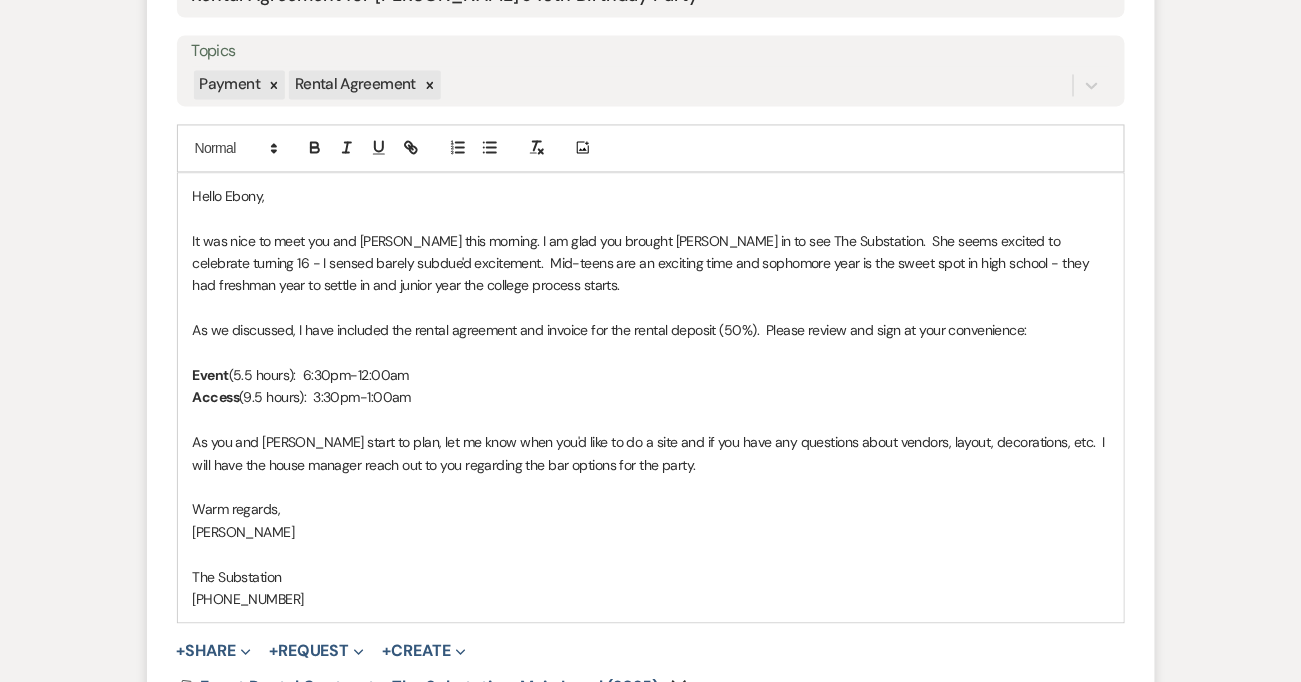 scroll, scrollTop: 1108, scrollLeft: 0, axis: vertical 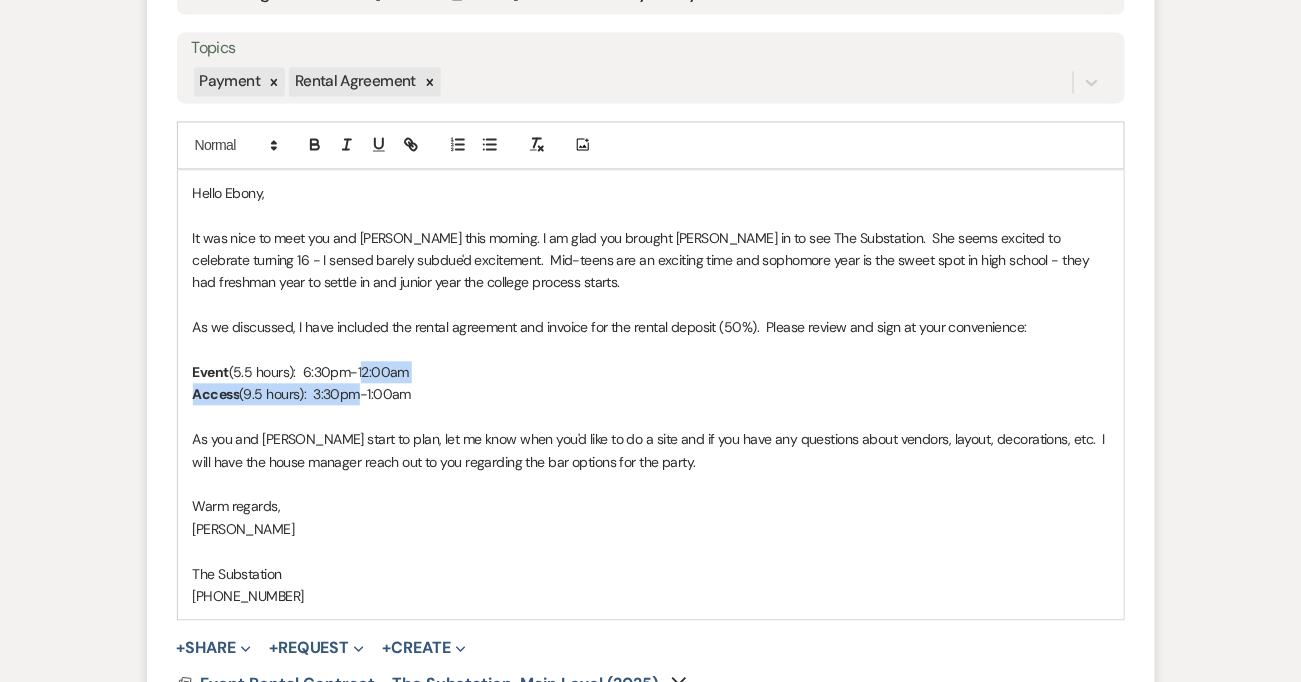 drag, startPoint x: 354, startPoint y: 378, endPoint x: 358, endPoint y: 363, distance: 15.524175 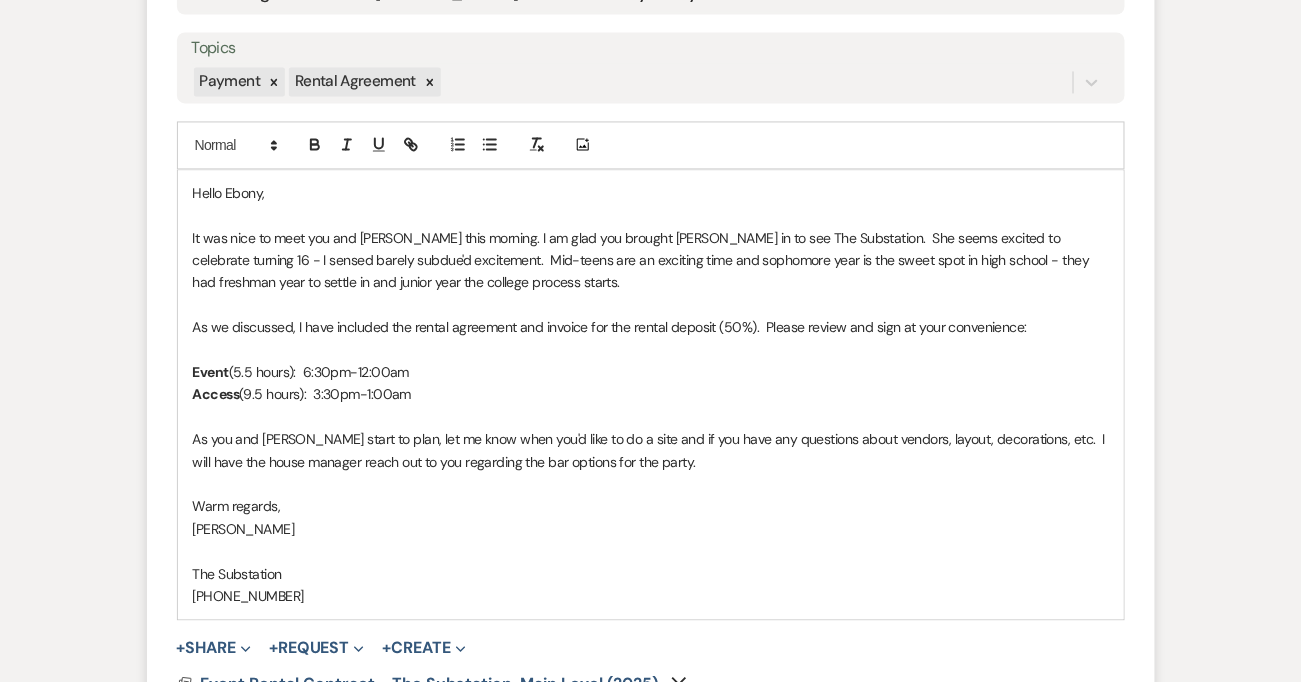 click on "Event" at bounding box center [211, 372] 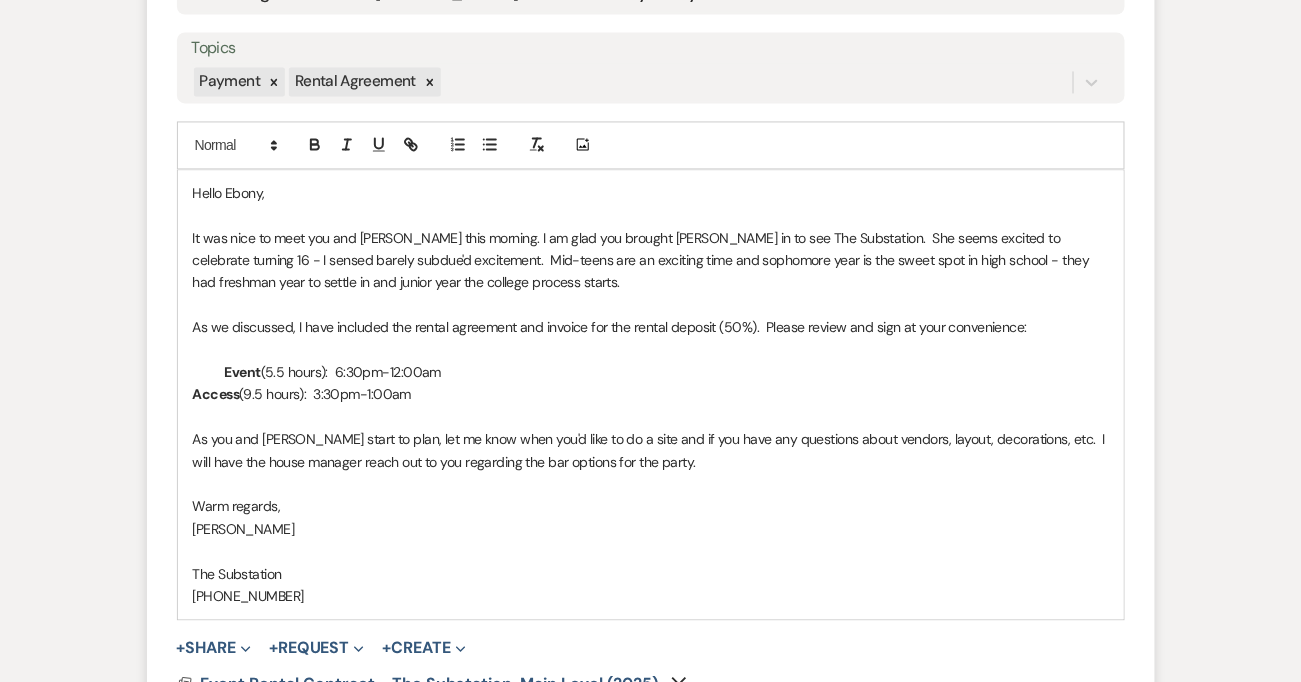 click on "Hello Ebony, It was nice to meet you and Chloe this morning. I am glad you brought Chloe in to see The Substation.  She seems excited to celebrate turning 16 - I sensed barely subdue'd excitement.  Mid-teens are an exciting time and sophomore year is the sweet spot in high school - they had freshman year to settle in and junior year the college process starts. As we discussed, I have included the rental agreement and invoice for the rental deposit (50%).  Please review and sign at your convenience:     		 Event  (5.5 hours):  6:30pm-12:00am Access  (9.5 hours):  3:30pm-1:00am As you and Chloe start to plan, let me know when you'd like to do a site and if you have any questions about vendors, layout, decorations, etc.  I will have the house manager reach out to you regarding the bar options for the party.   Warm regards, Vickie The Substation 617-676-6765" at bounding box center (651, 394) 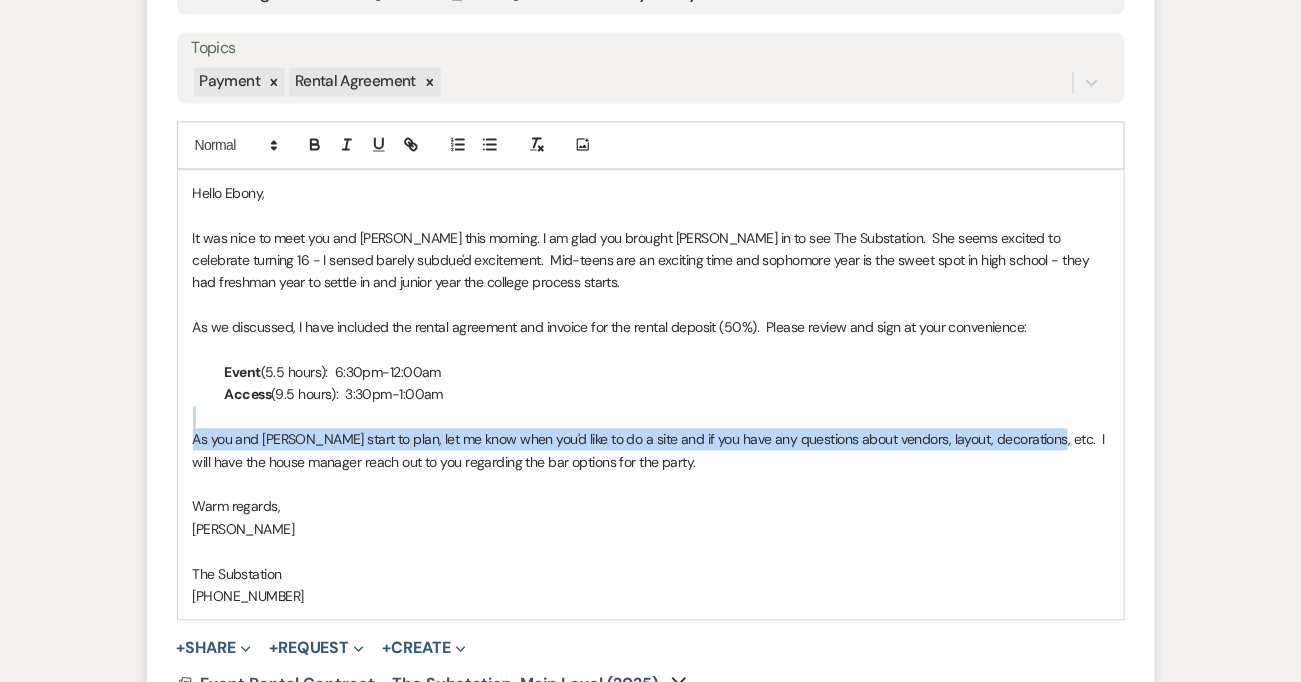 drag, startPoint x: 1030, startPoint y: 440, endPoint x: 1010, endPoint y: 418, distance: 29.732138 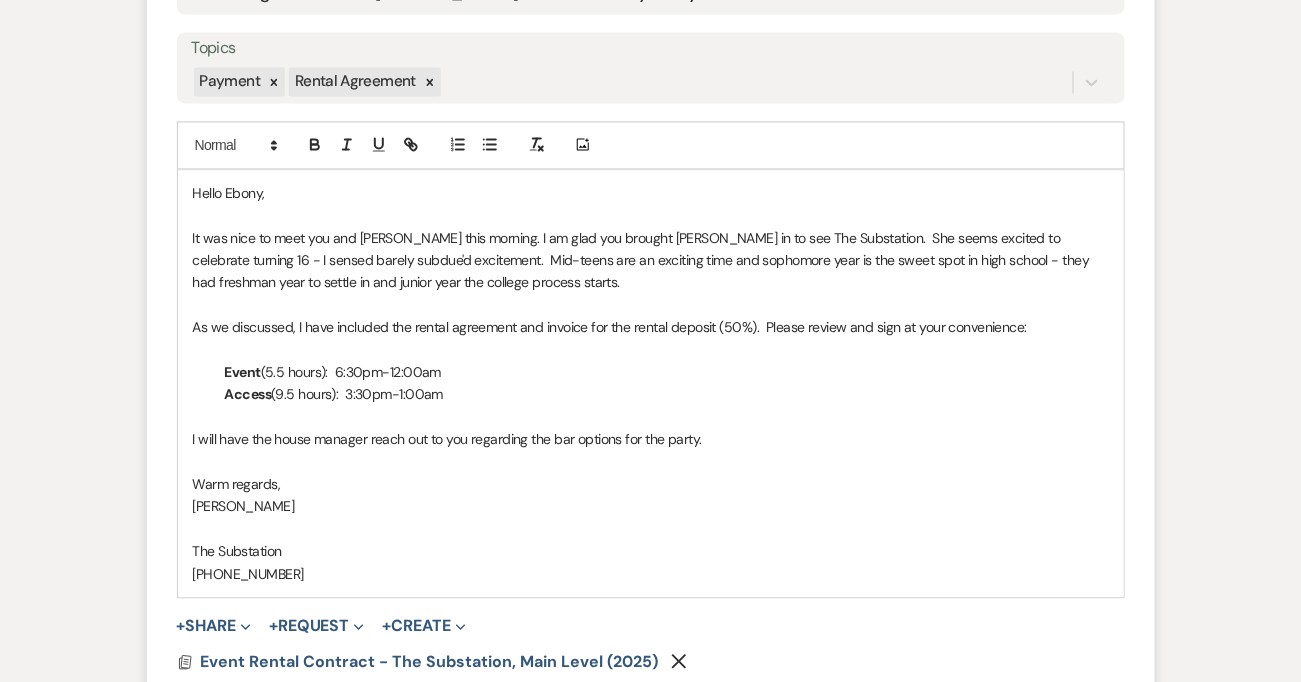 click on "I will have the house manager reach out to you regarding the bar options for the party." at bounding box center [651, 439] 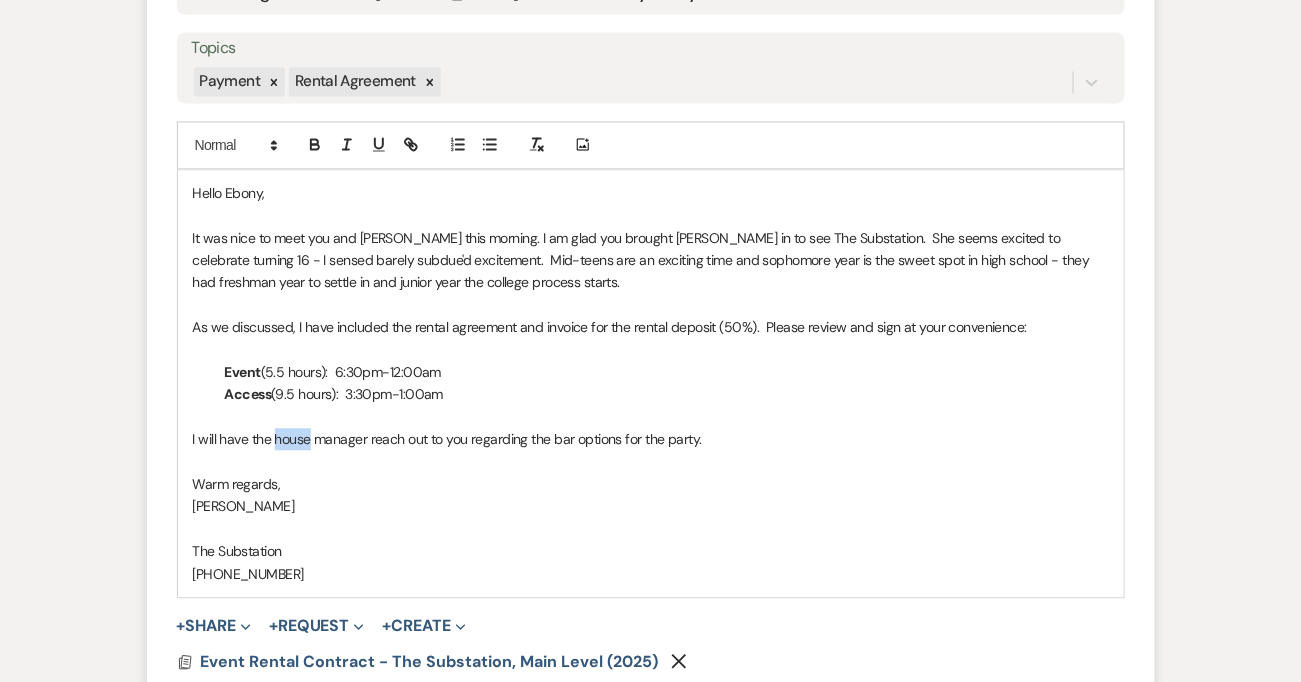 click on "I will have the house manager reach out to you regarding the bar options for the party." at bounding box center (651, 439) 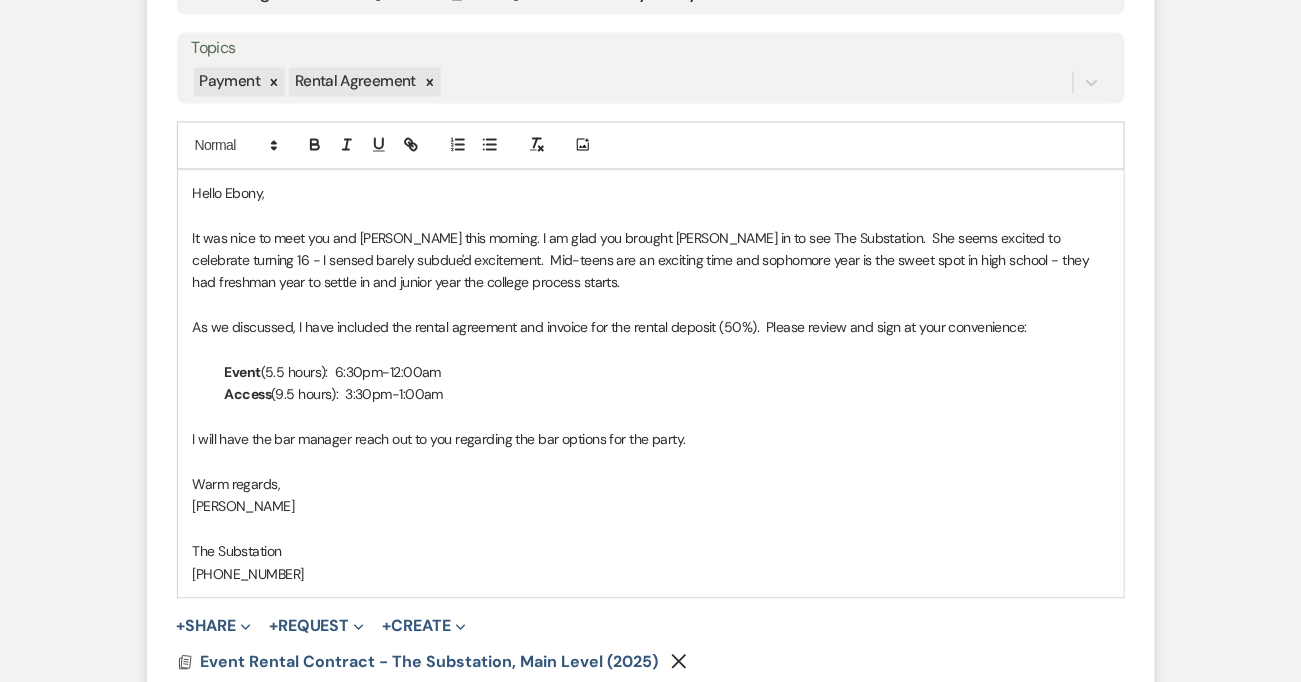 click on "I will have the bar manager reach out to you regarding the bar options for the party." at bounding box center [651, 439] 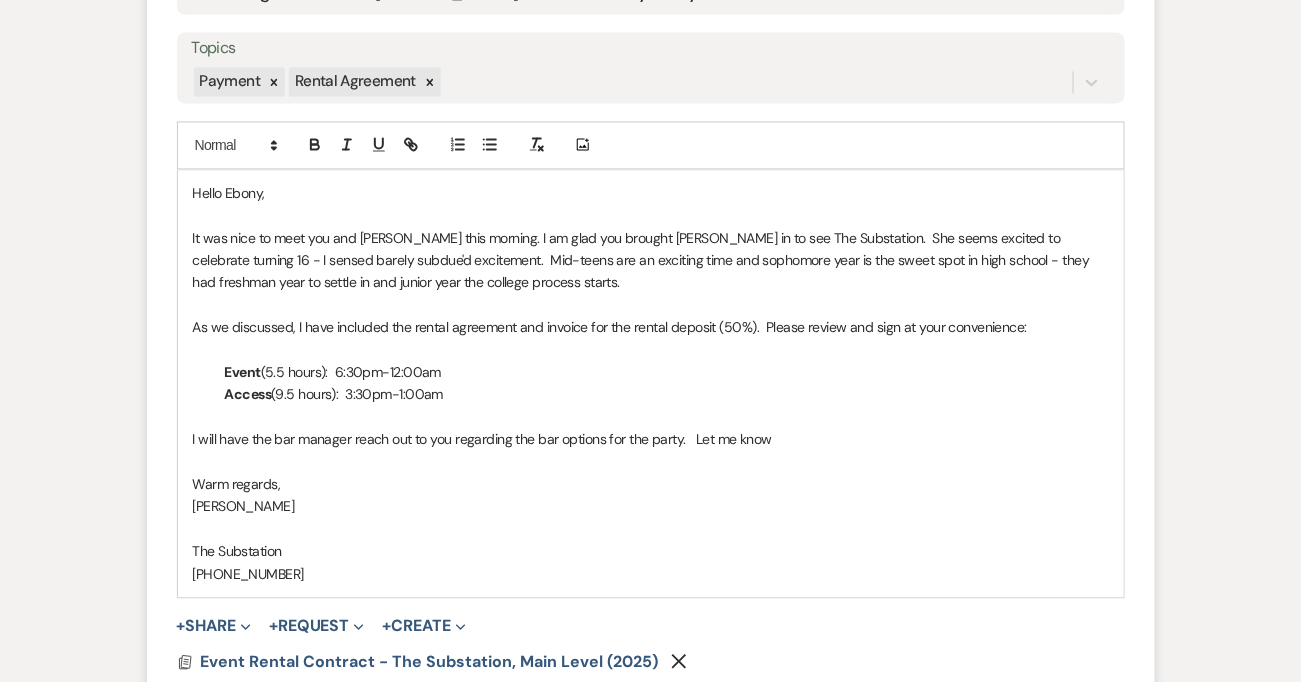 click on "I will have the bar manager reach out to you regarding the bar options for the party.   Let me know" at bounding box center (651, 439) 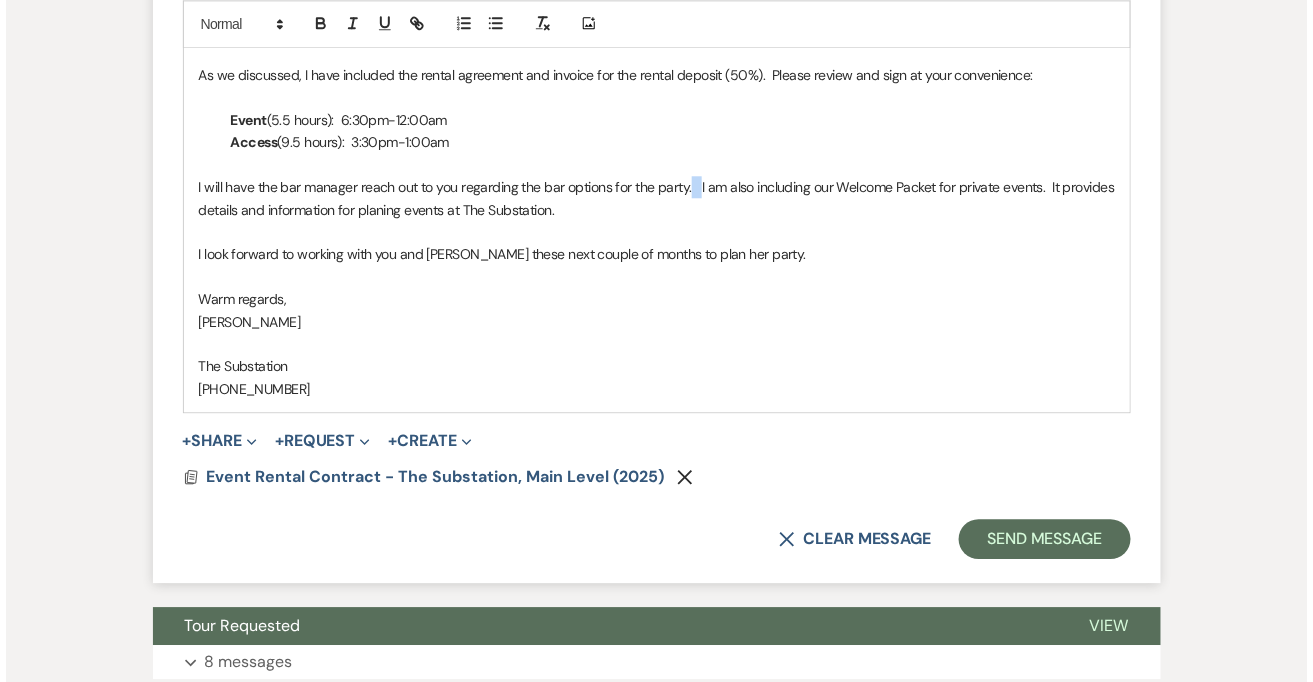 scroll, scrollTop: 1513, scrollLeft: 0, axis: vertical 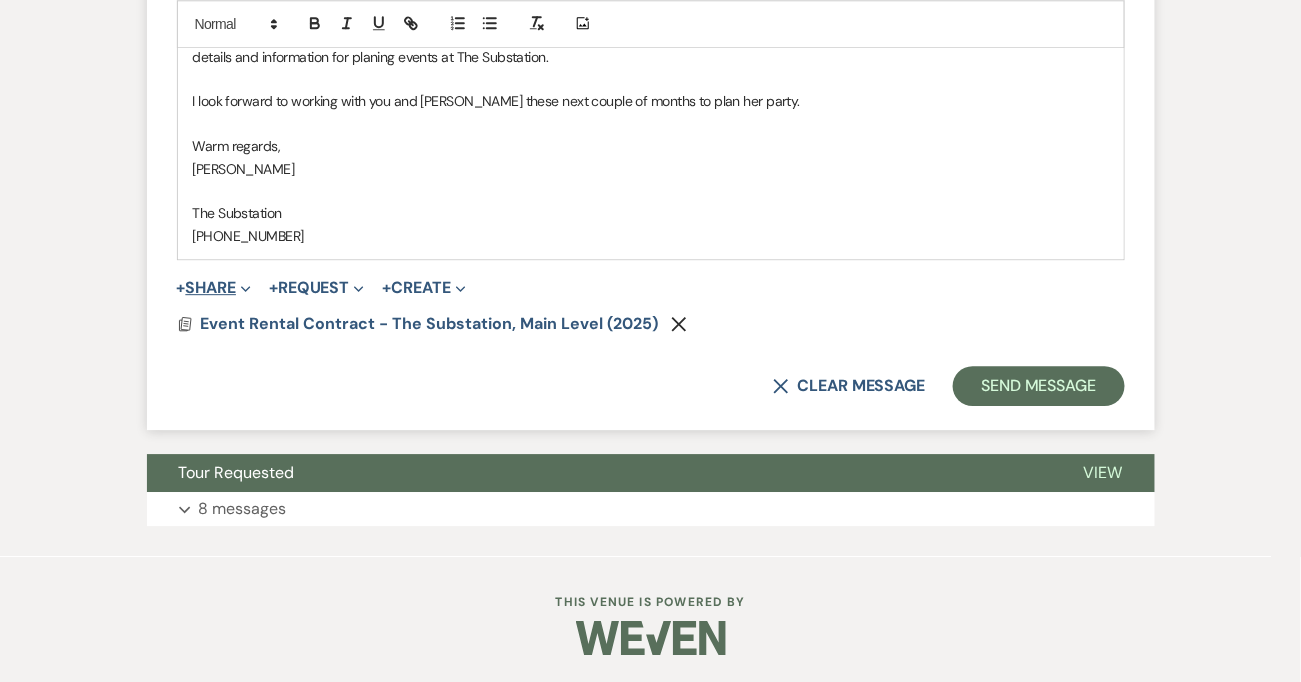 click on "+  Share Expand" at bounding box center (214, 288) 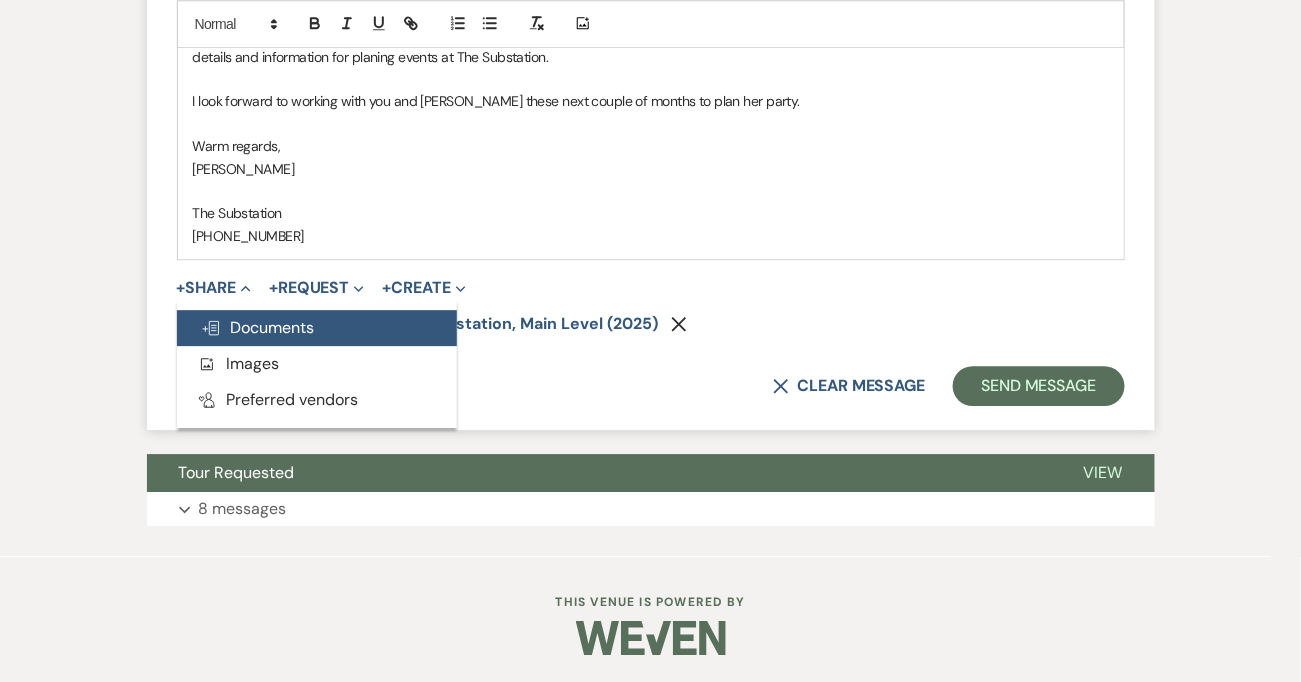click on "Doc Upload Documents" at bounding box center (258, 327) 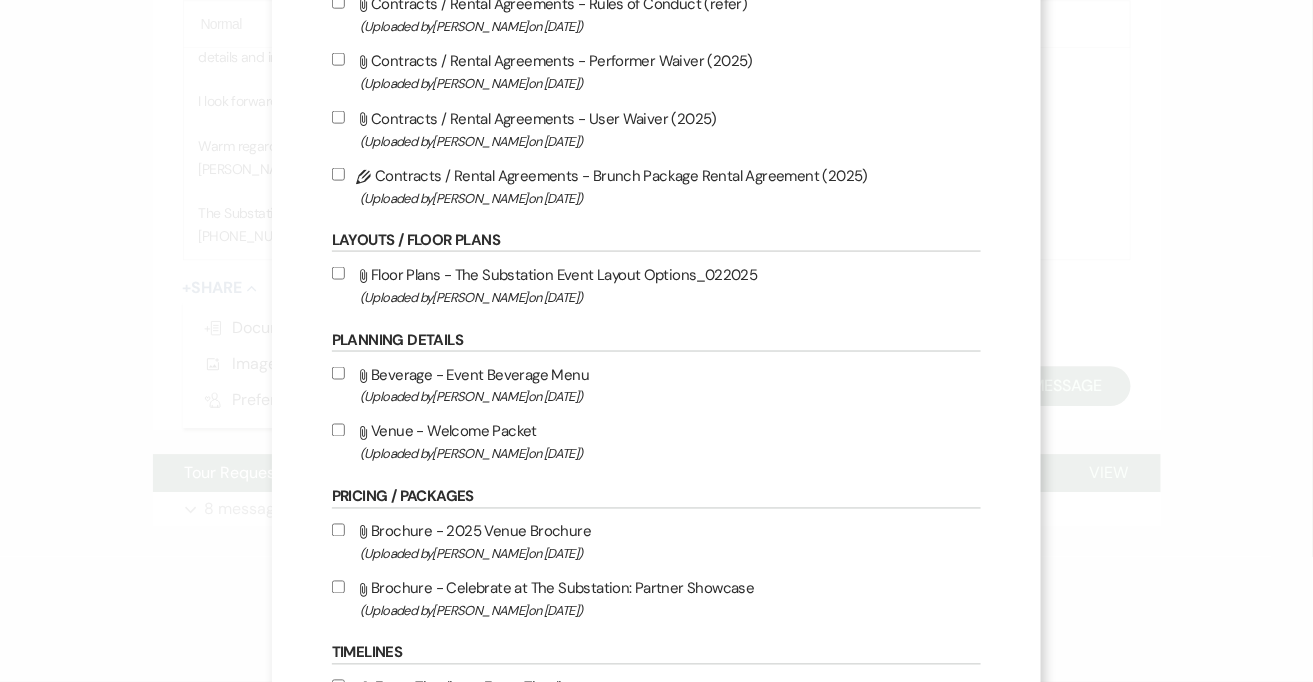 scroll, scrollTop: 707, scrollLeft: 0, axis: vertical 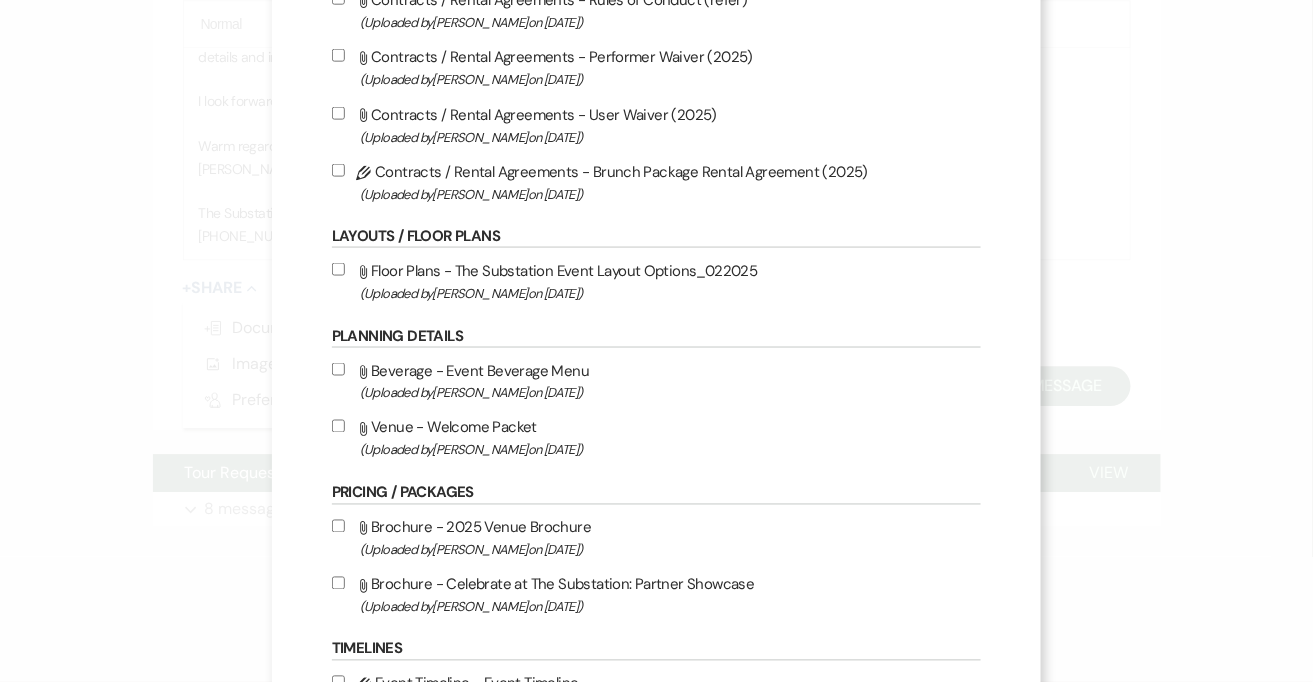 click on "Attach File Venue - Welcome Packet (Uploaded by  Vickie Spiess  on   Mar 12th, 2025 )" at bounding box center [338, 426] 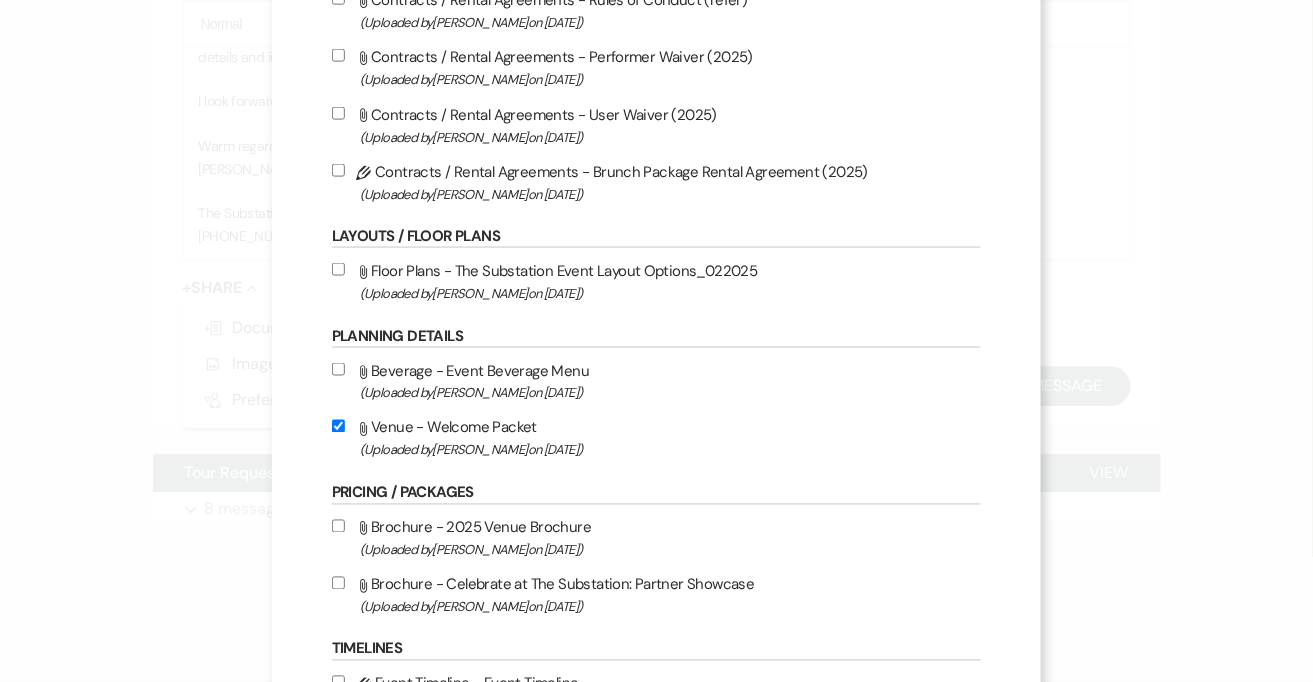 checkbox on "true" 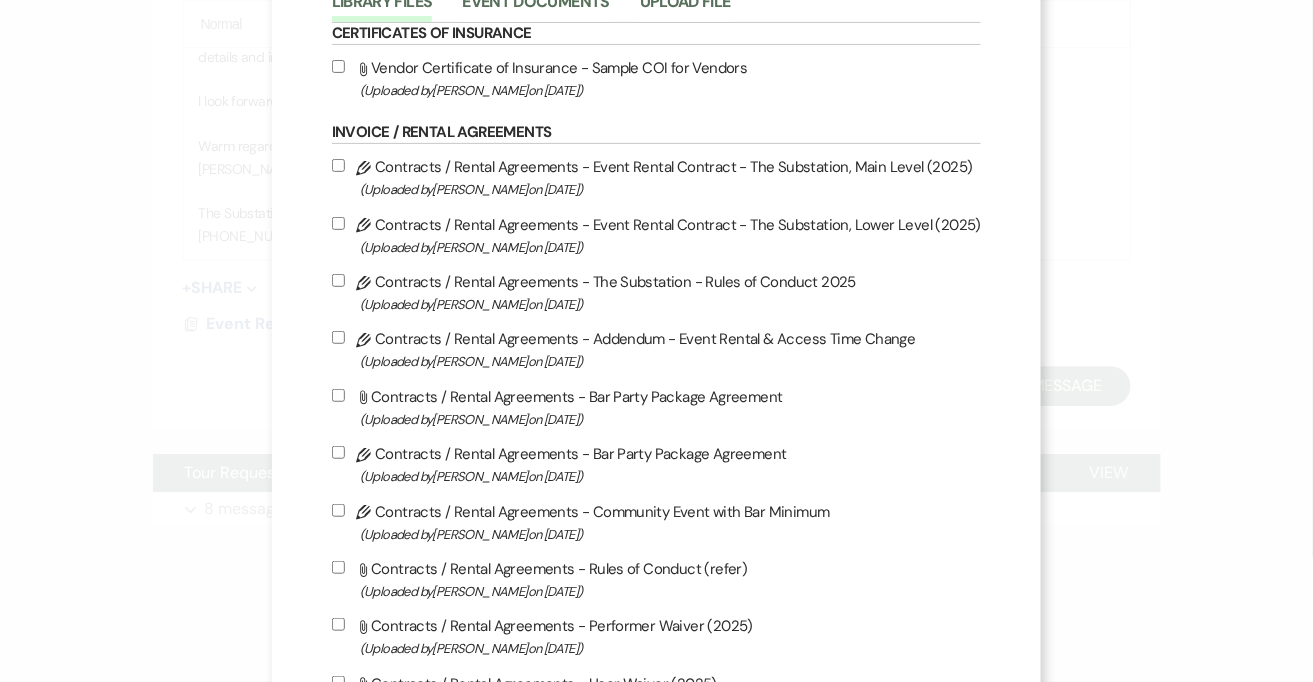 scroll, scrollTop: 480, scrollLeft: 0, axis: vertical 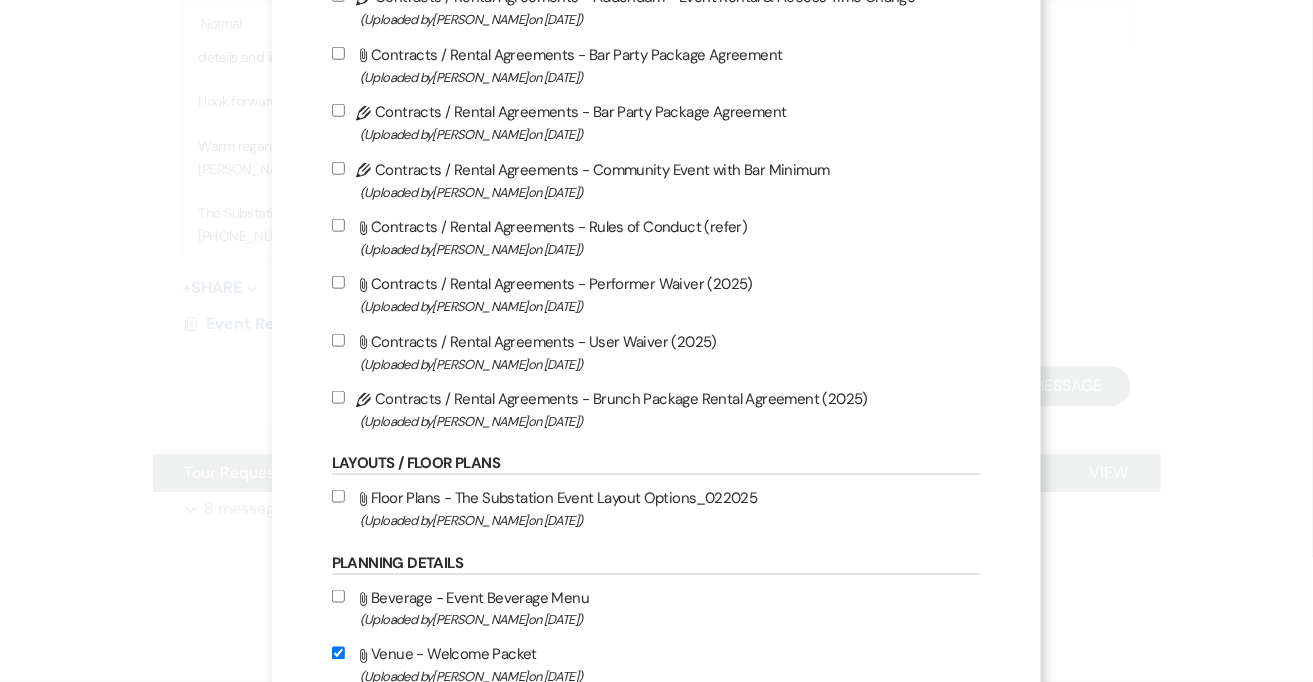 click on "Attach File Floor Plans - The Substation Event Layout Options_022025 (Uploaded by  Vickie Spiess  on   Feb 4th, 2025 )" at bounding box center (338, 496) 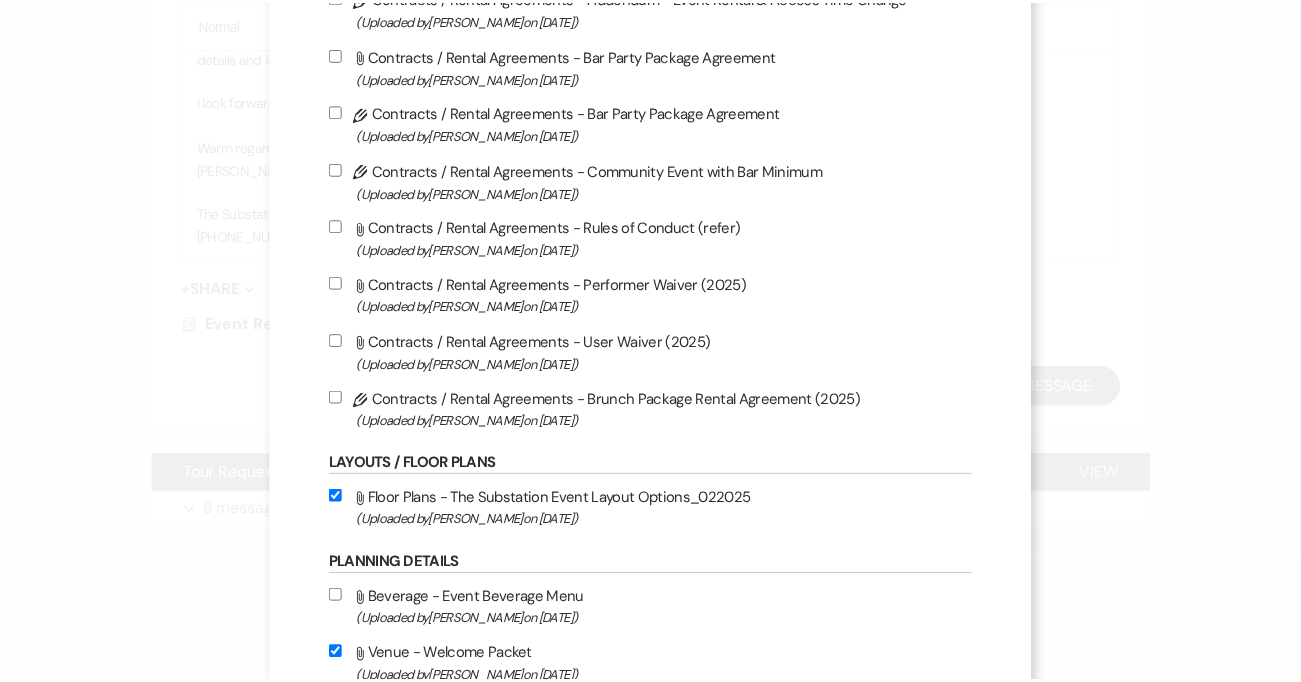 scroll, scrollTop: 0, scrollLeft: 0, axis: both 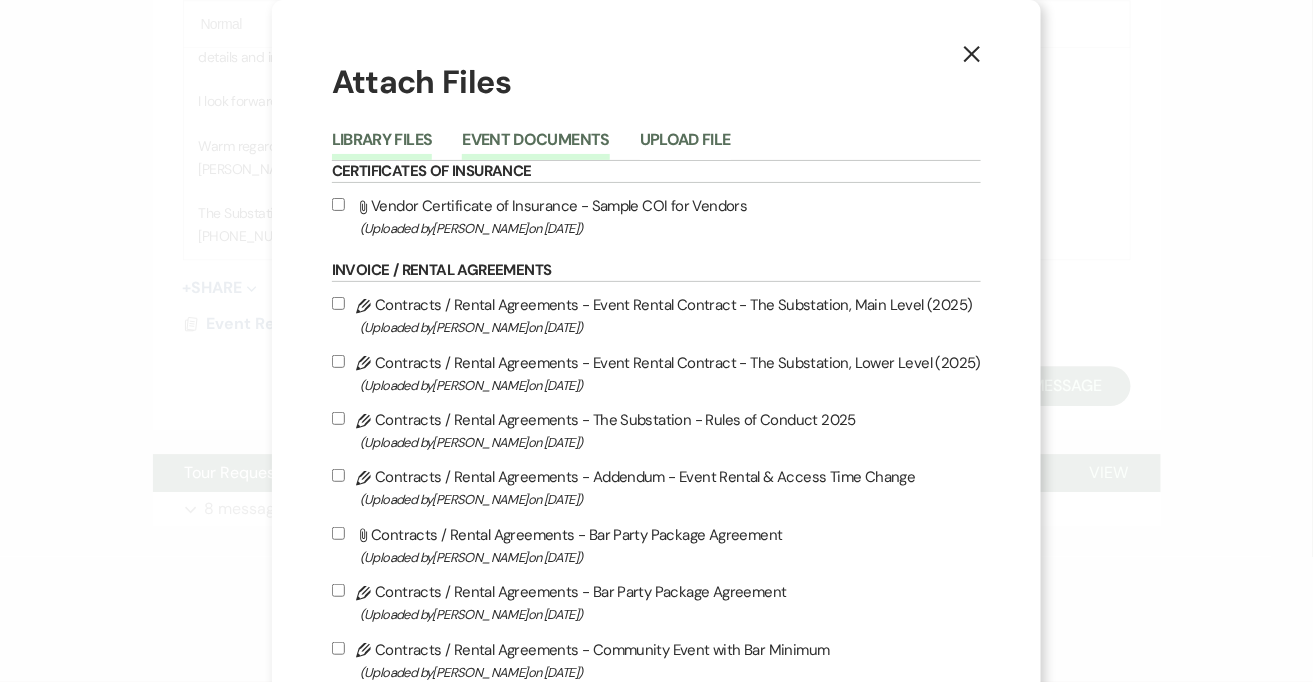 click on "Event Documents" at bounding box center (535, 146) 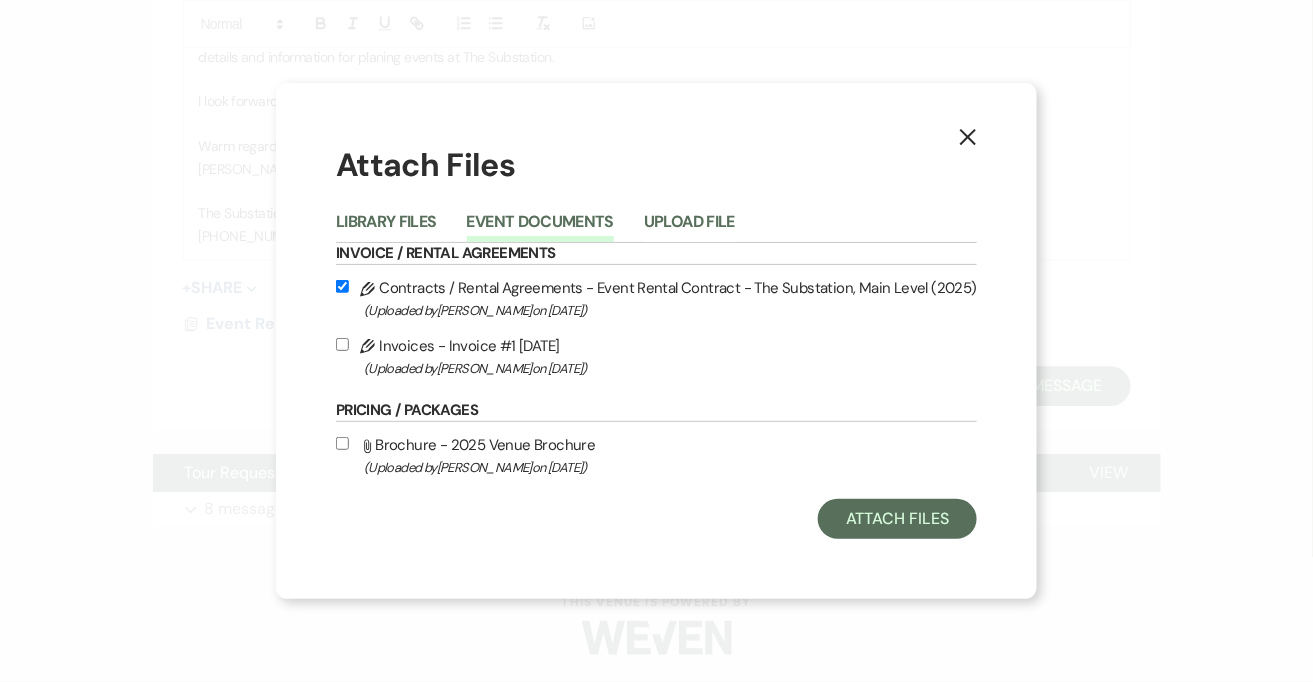 click on "Pencil Invoices - Invoice #1 7-17-2025 (Uploaded by  Vickie Spiess  on   Jul 17th, 2025 )" at bounding box center (342, 344) 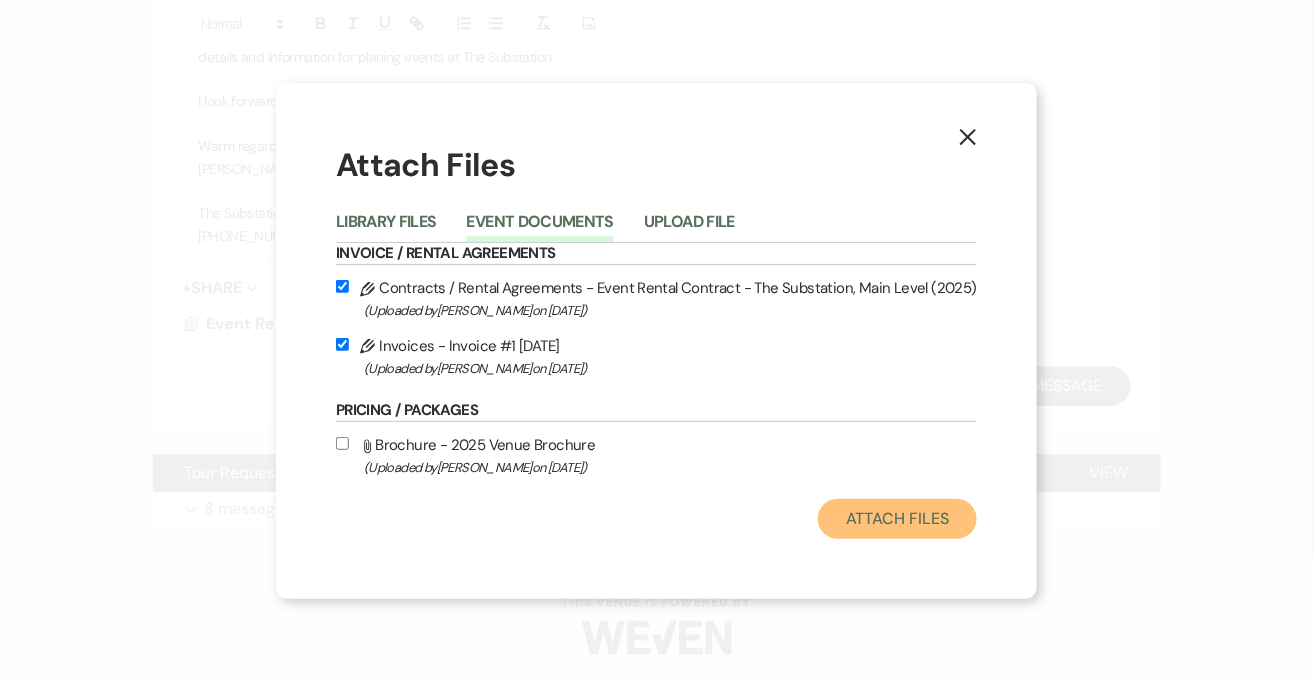 click on "Attach Files" at bounding box center [897, 519] 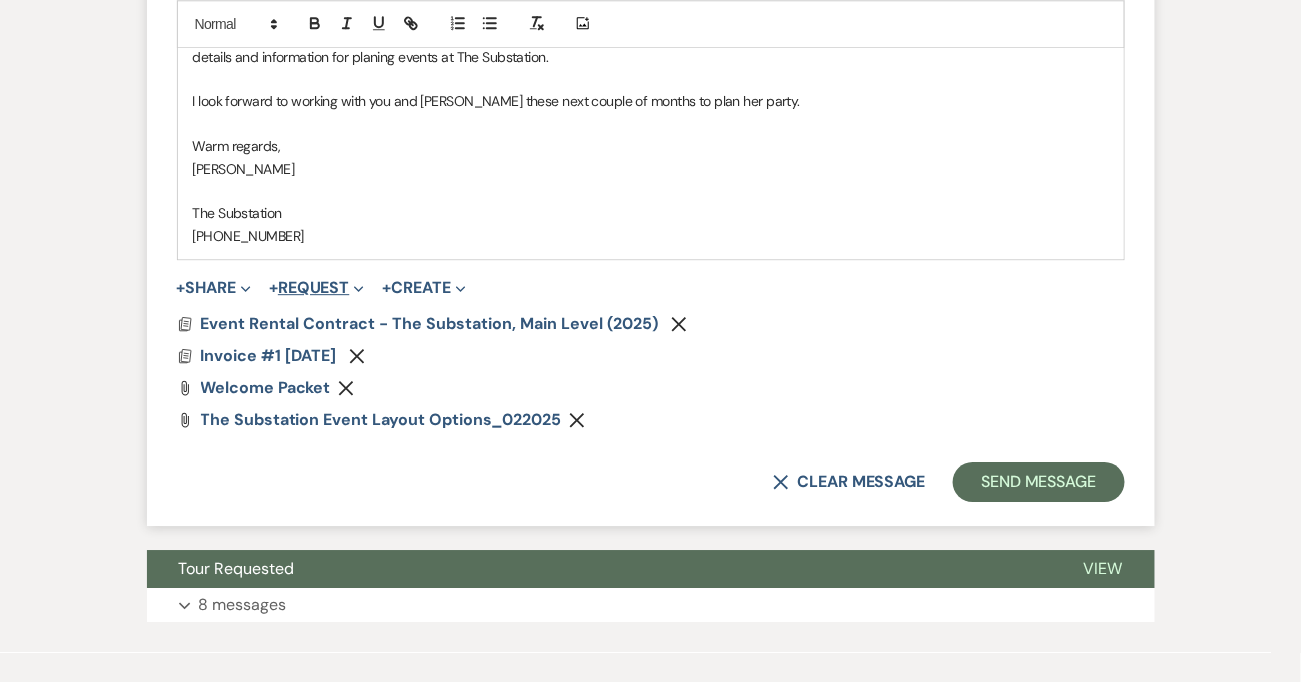 click on "+  Request Expand" at bounding box center [316, 288] 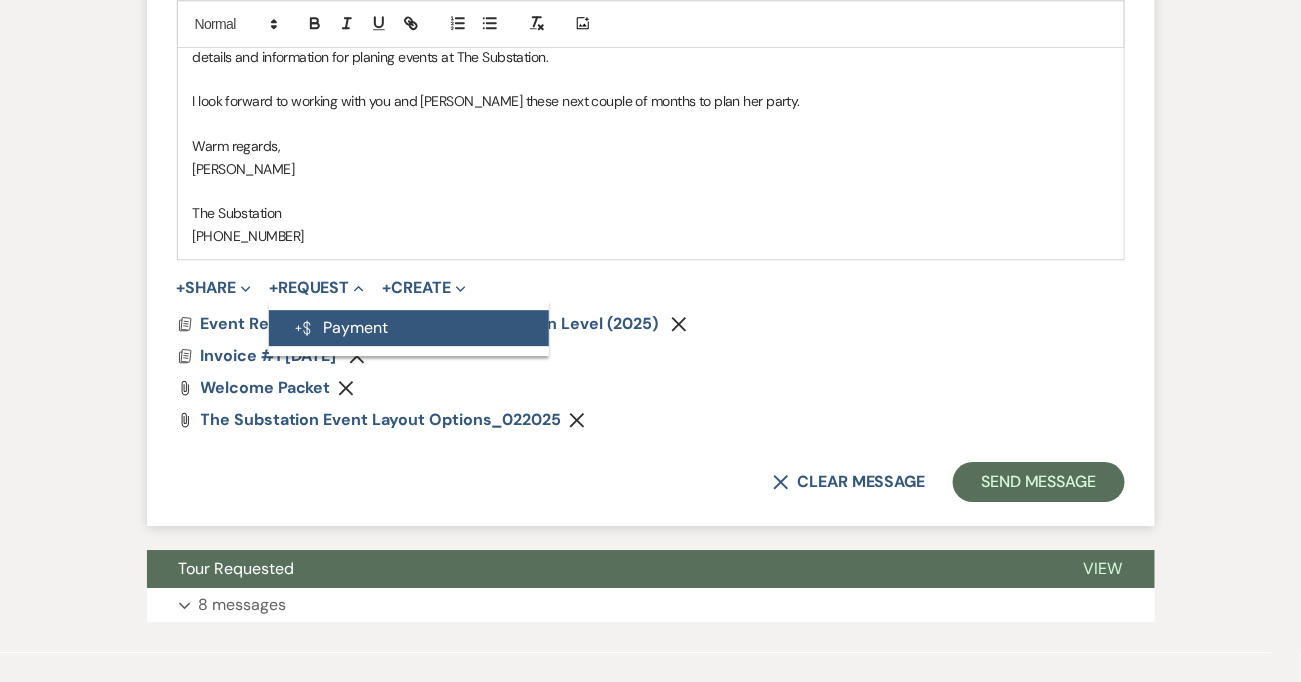 click on "Generate Payment Payment" at bounding box center [409, 328] 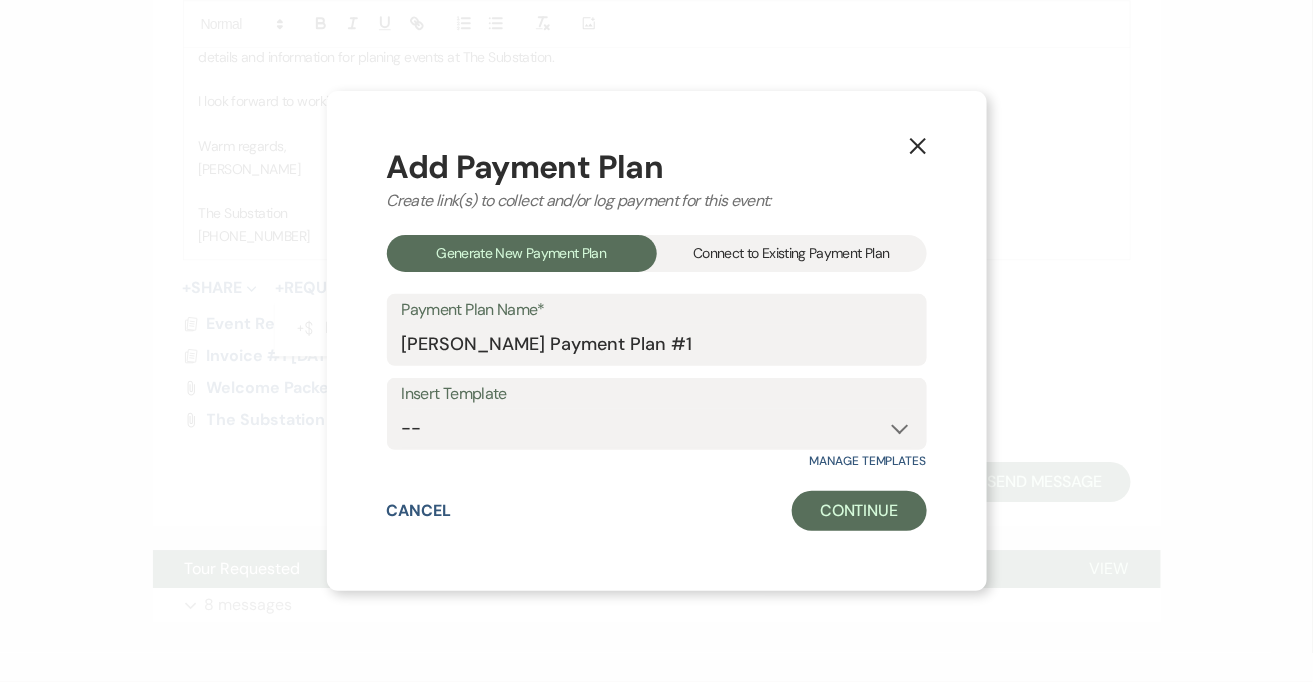 click on "Connect to Existing Payment Plan" at bounding box center [792, 253] 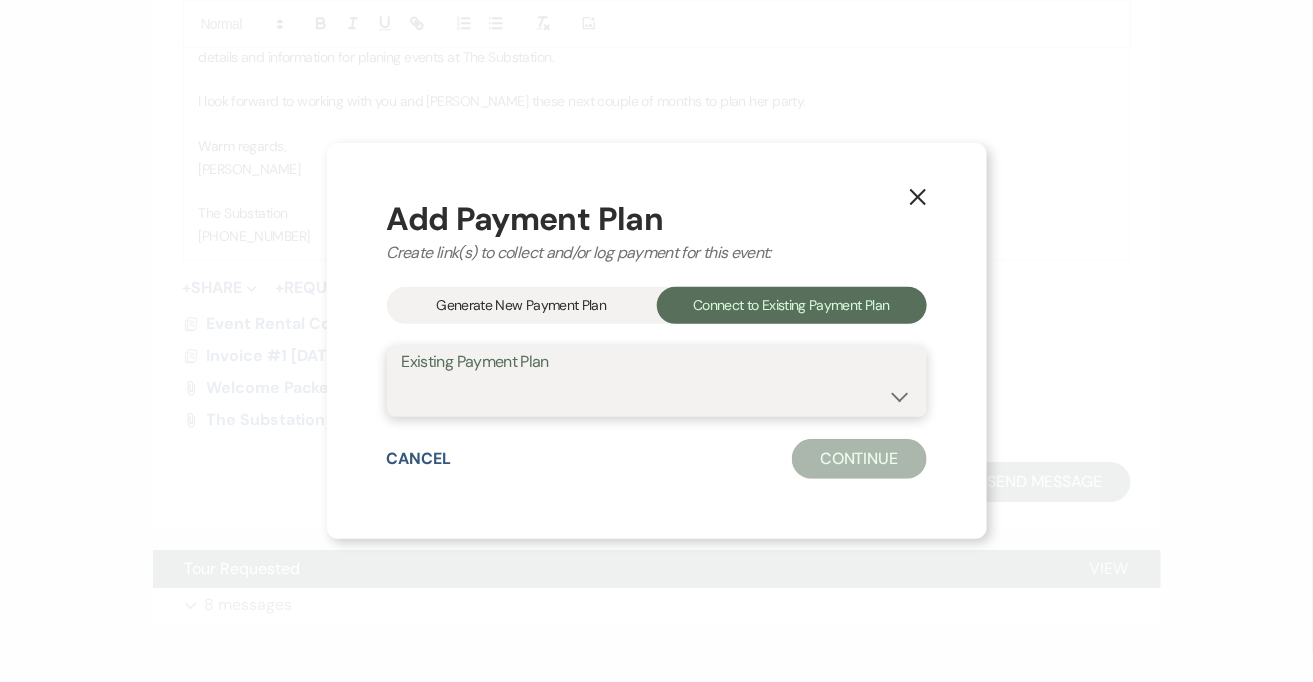 click at bounding box center (657, 395) 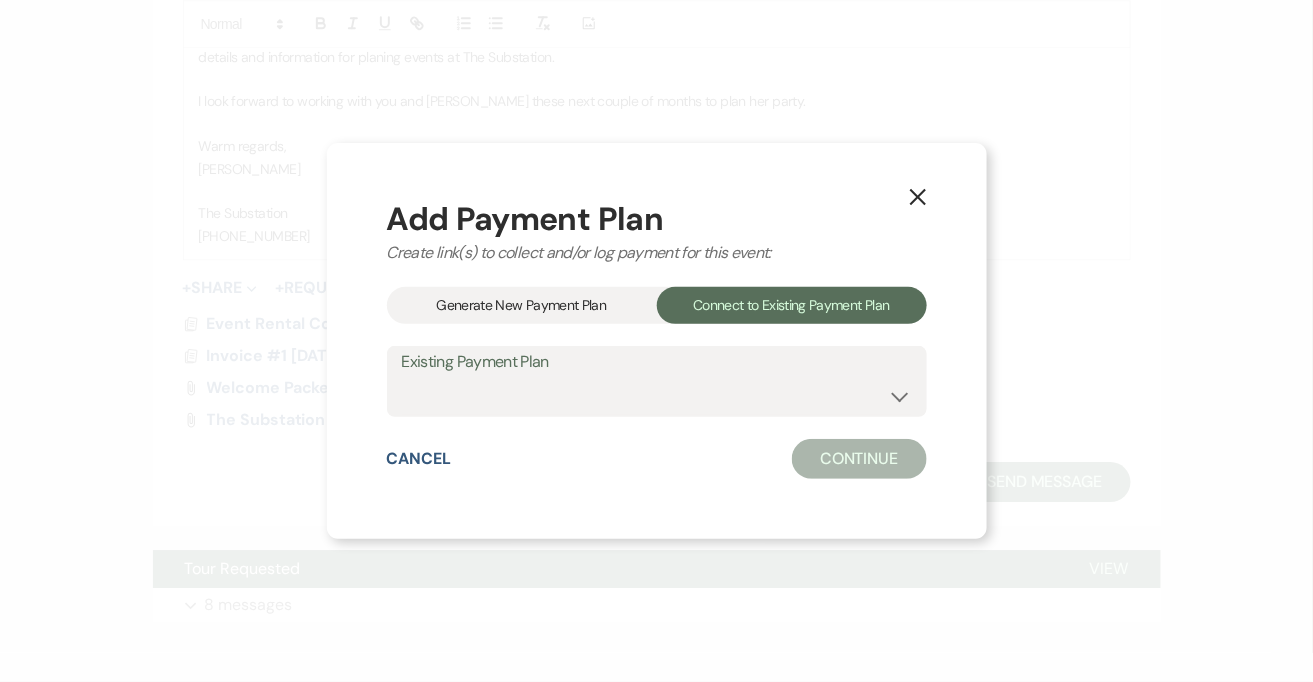 click on "Generate New Payment Plan" at bounding box center (522, 305) 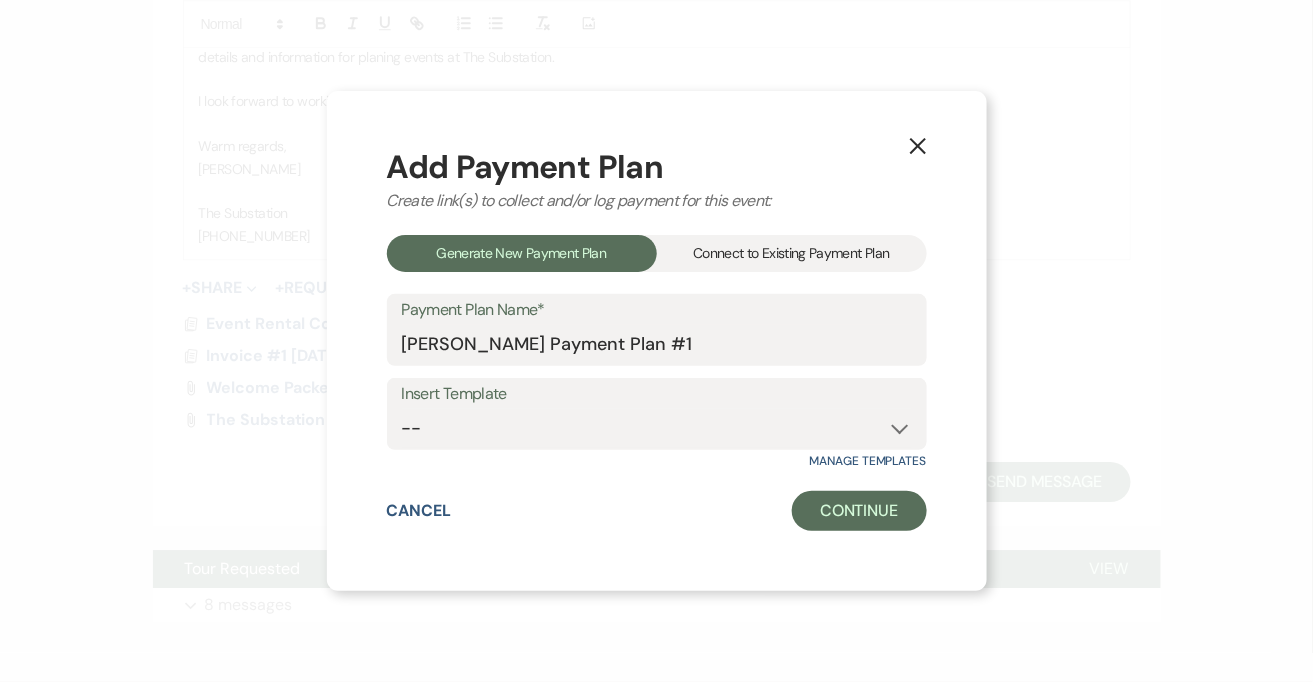 click on "Connect to Existing Payment Plan" at bounding box center (792, 253) 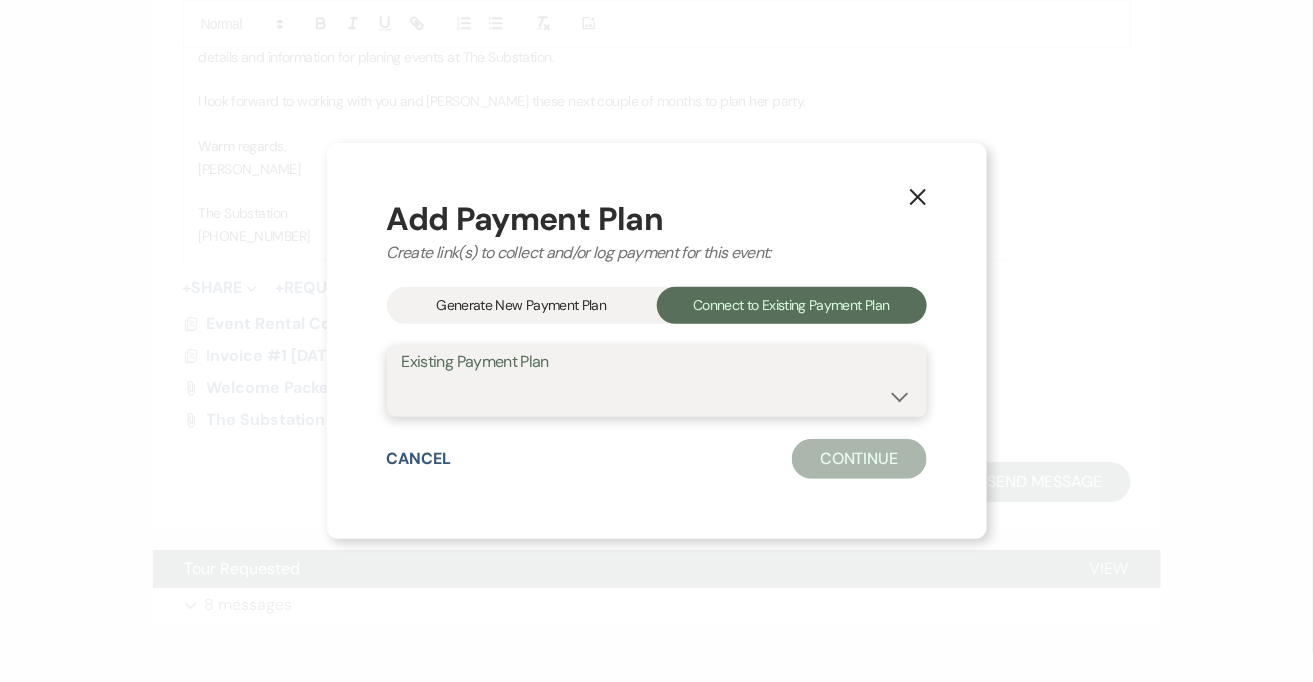 click at bounding box center (657, 395) 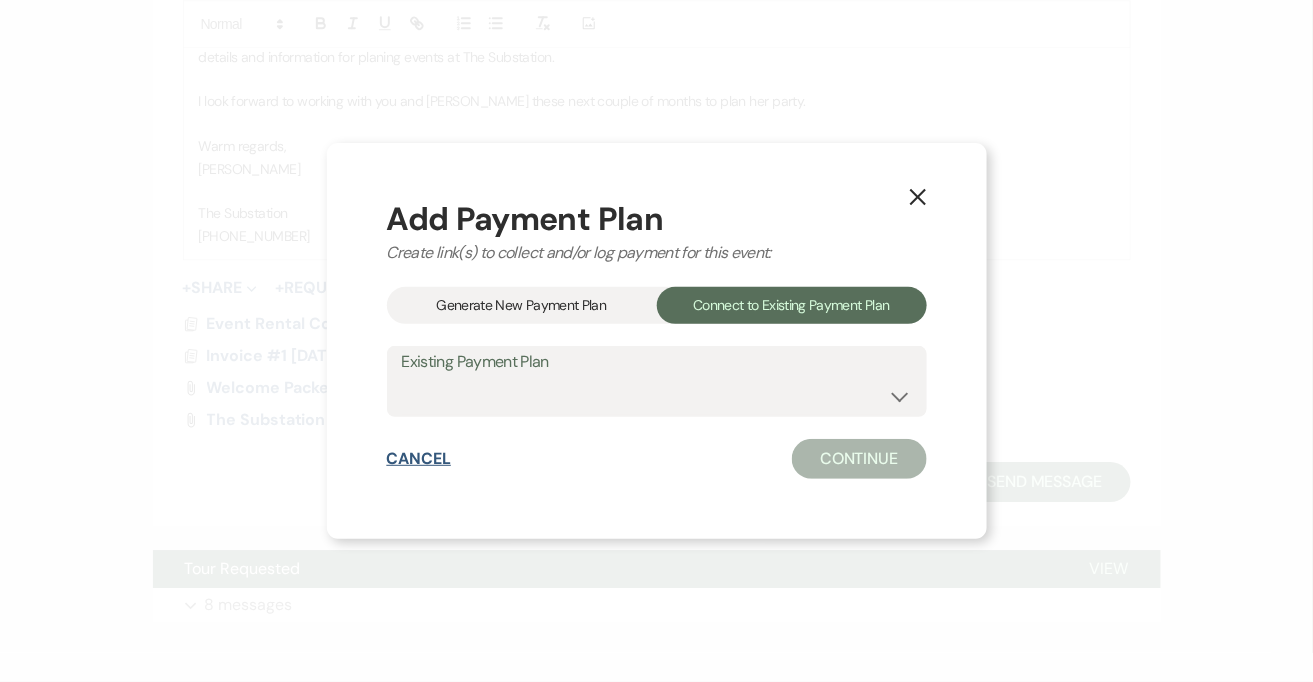 click on "Cancel" at bounding box center (419, 459) 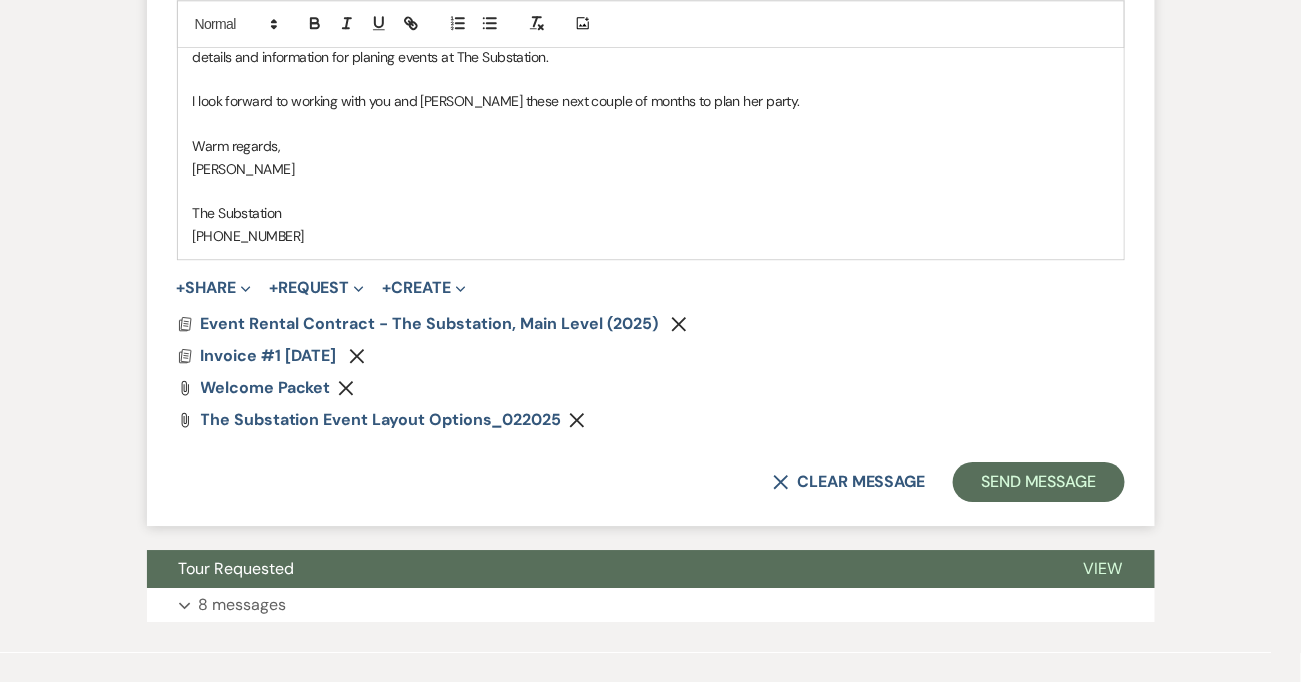 click on "X  Clear message Send Message" at bounding box center [651, 482] 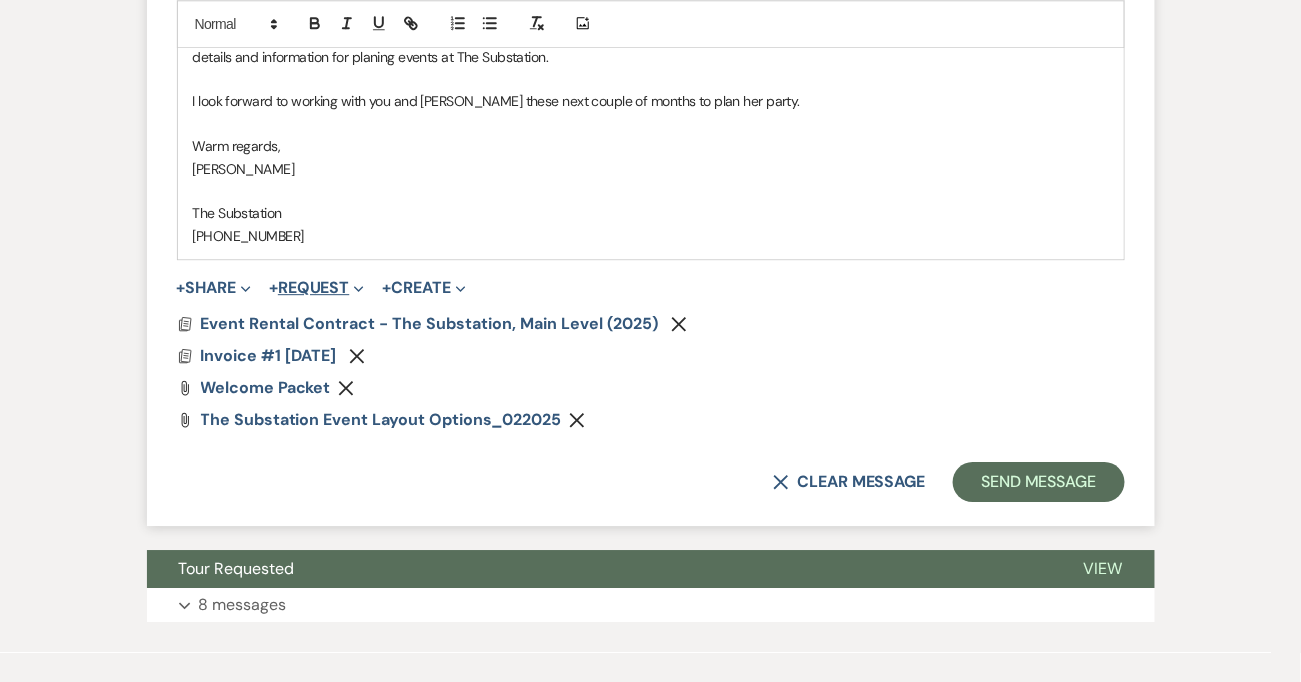 click on "+  Request Expand" at bounding box center (316, 288) 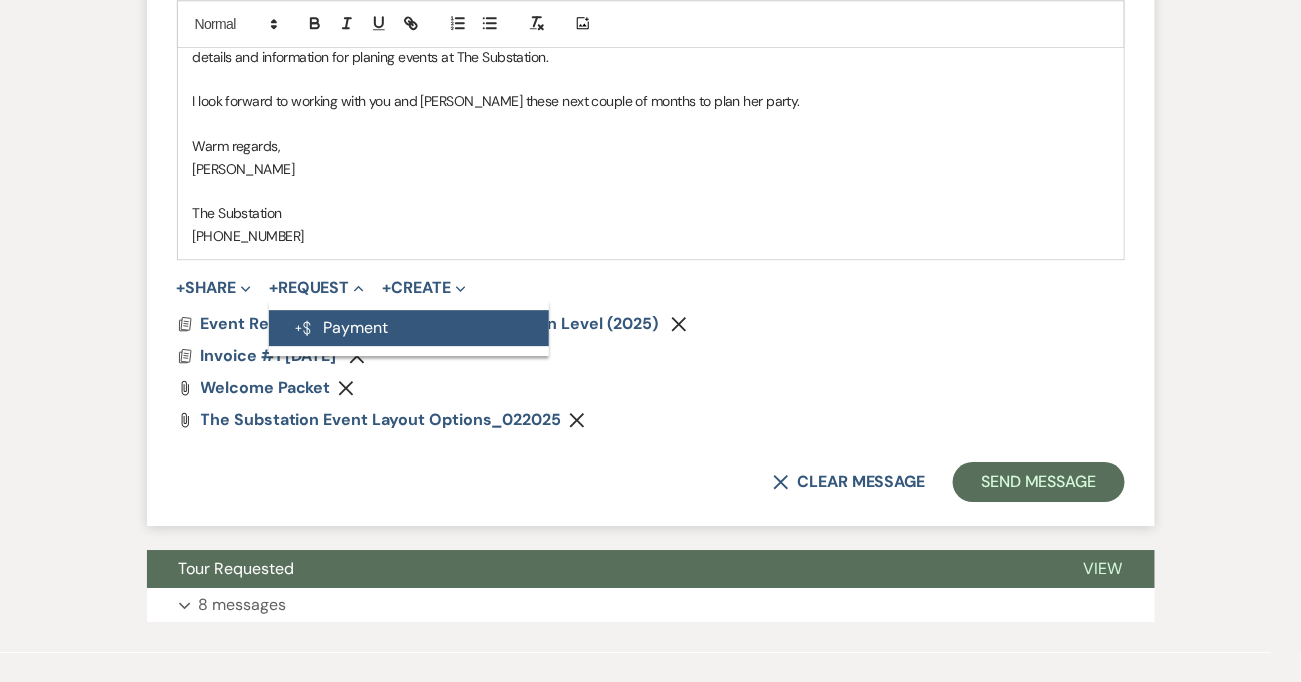 click on "Generate Payment Payment" at bounding box center (409, 328) 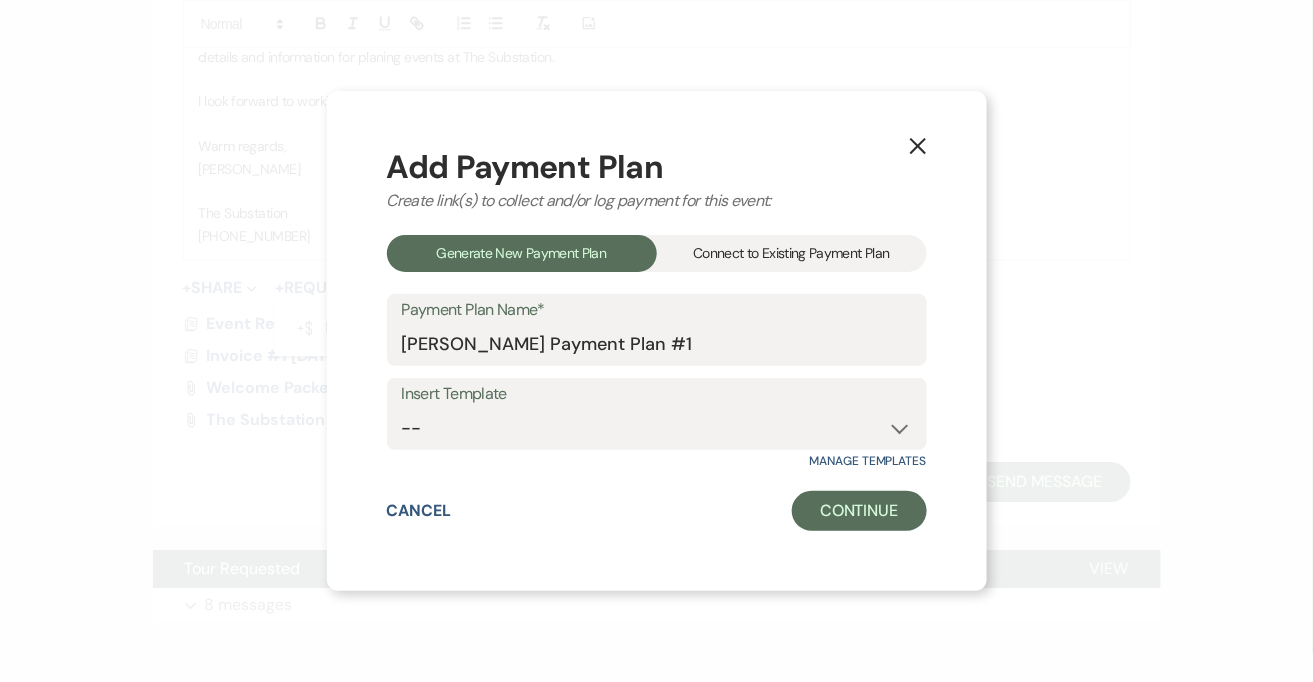 click on "Connect to Existing Payment Plan" at bounding box center (792, 253) 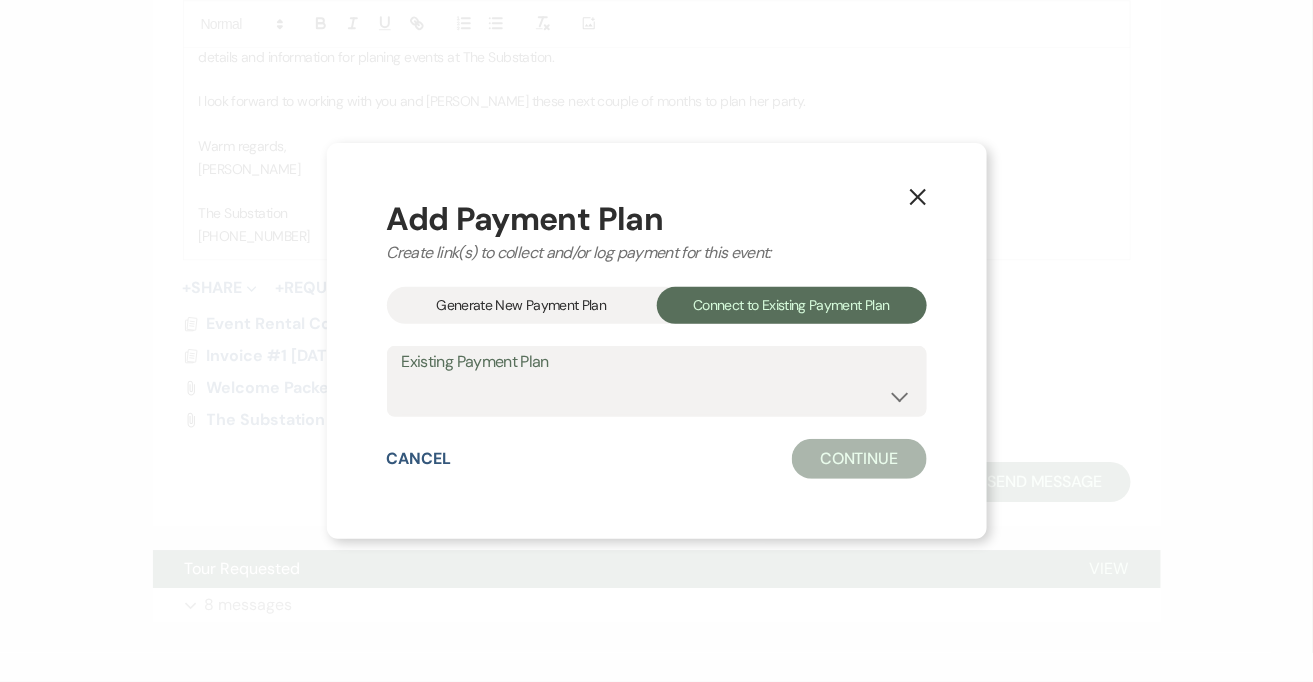click on "Existing Payment Plan" at bounding box center (657, 362) 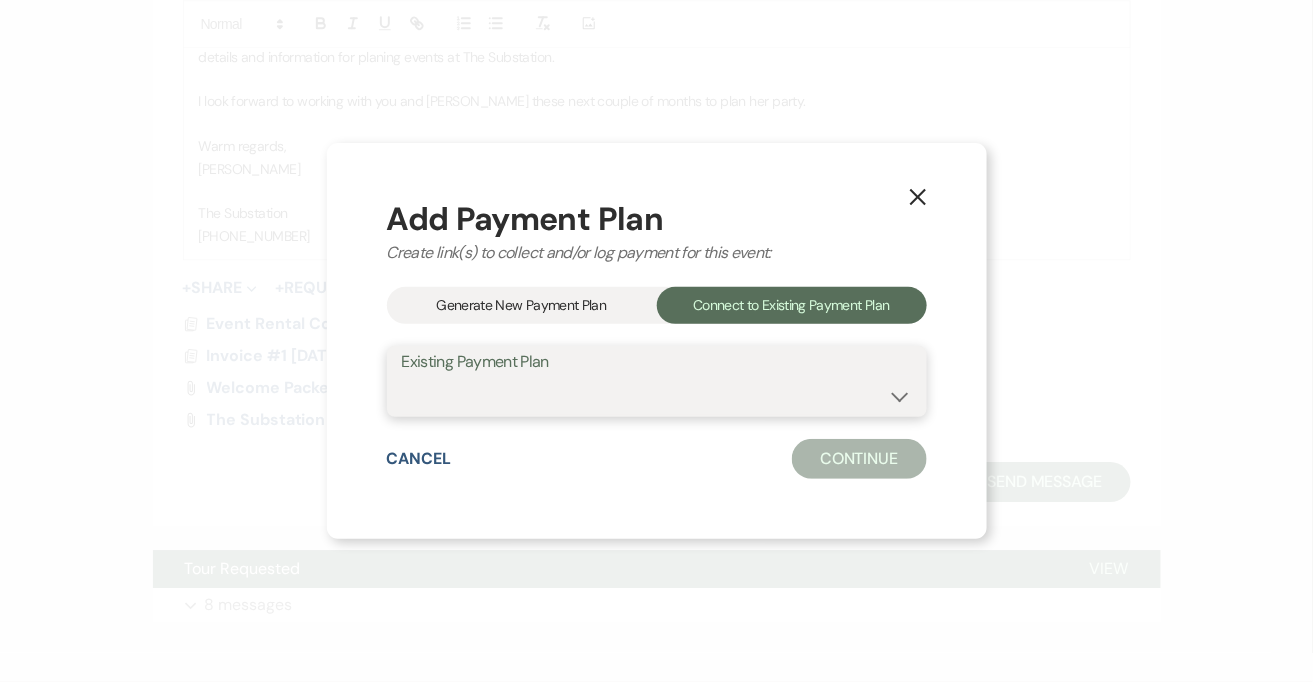 click at bounding box center [657, 395] 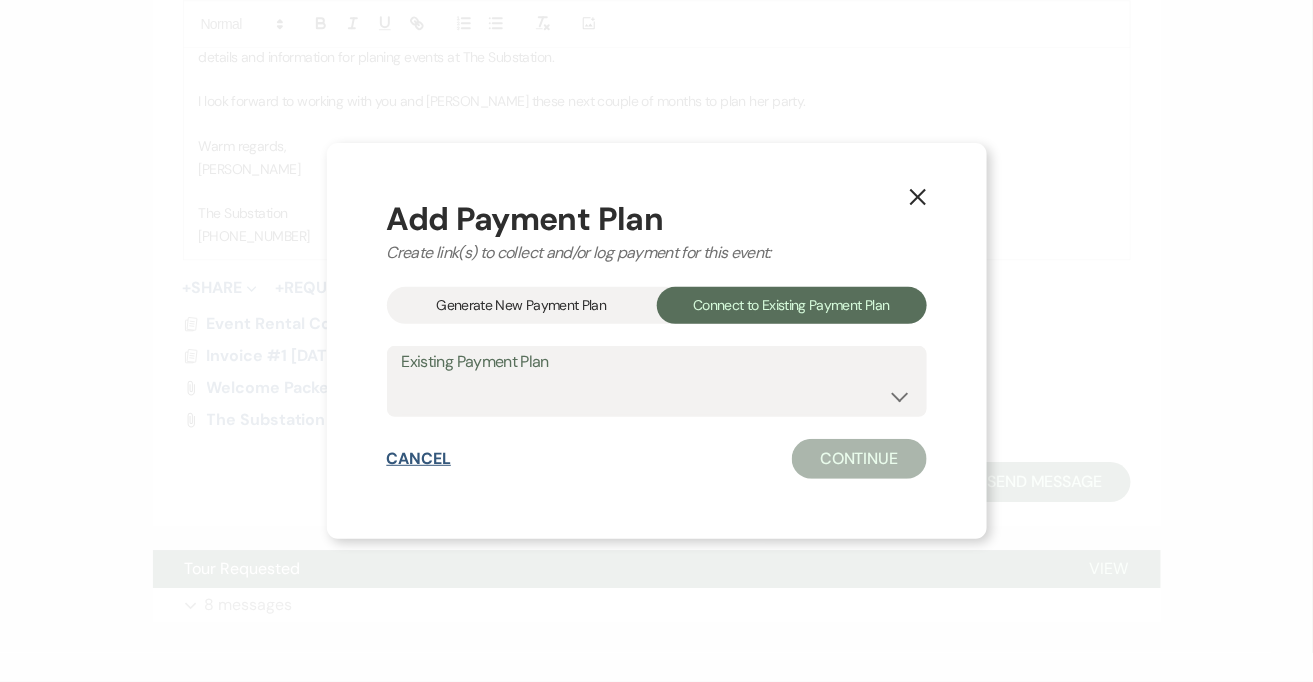 click on "Cancel" at bounding box center (419, 459) 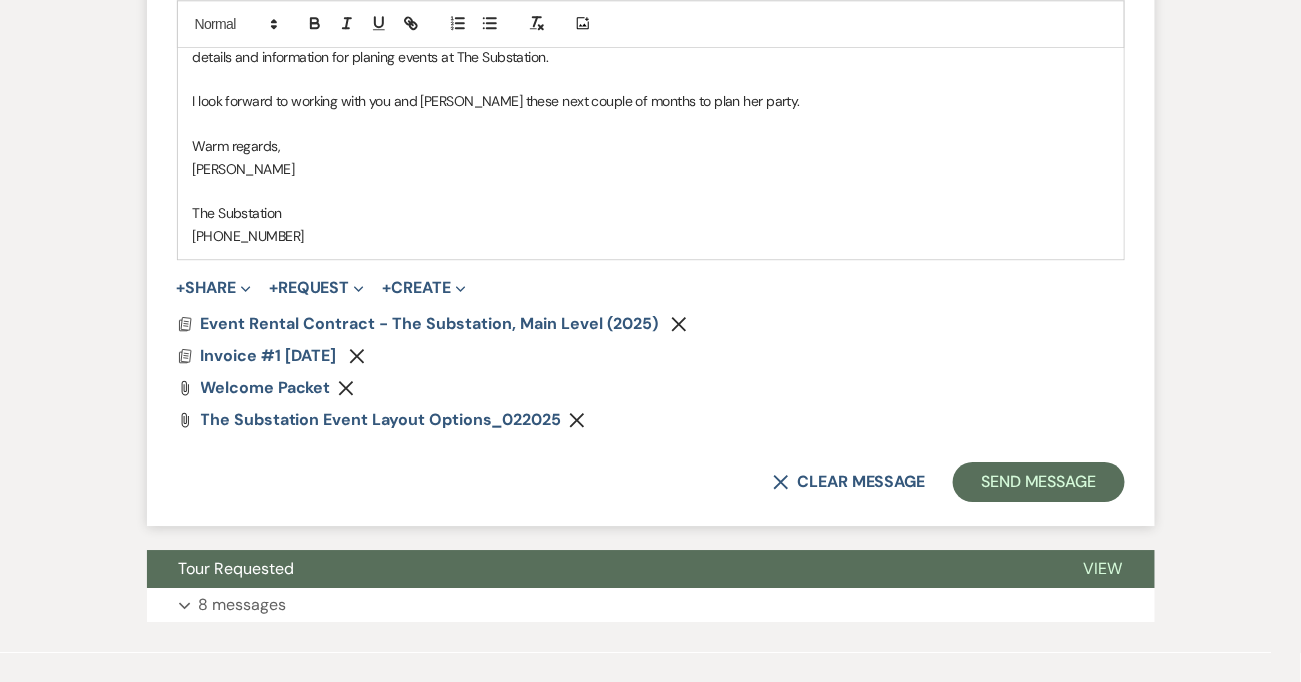 click on "I look forward to working with you and Chloe these next couple of months to plan her party." at bounding box center (651, 101) 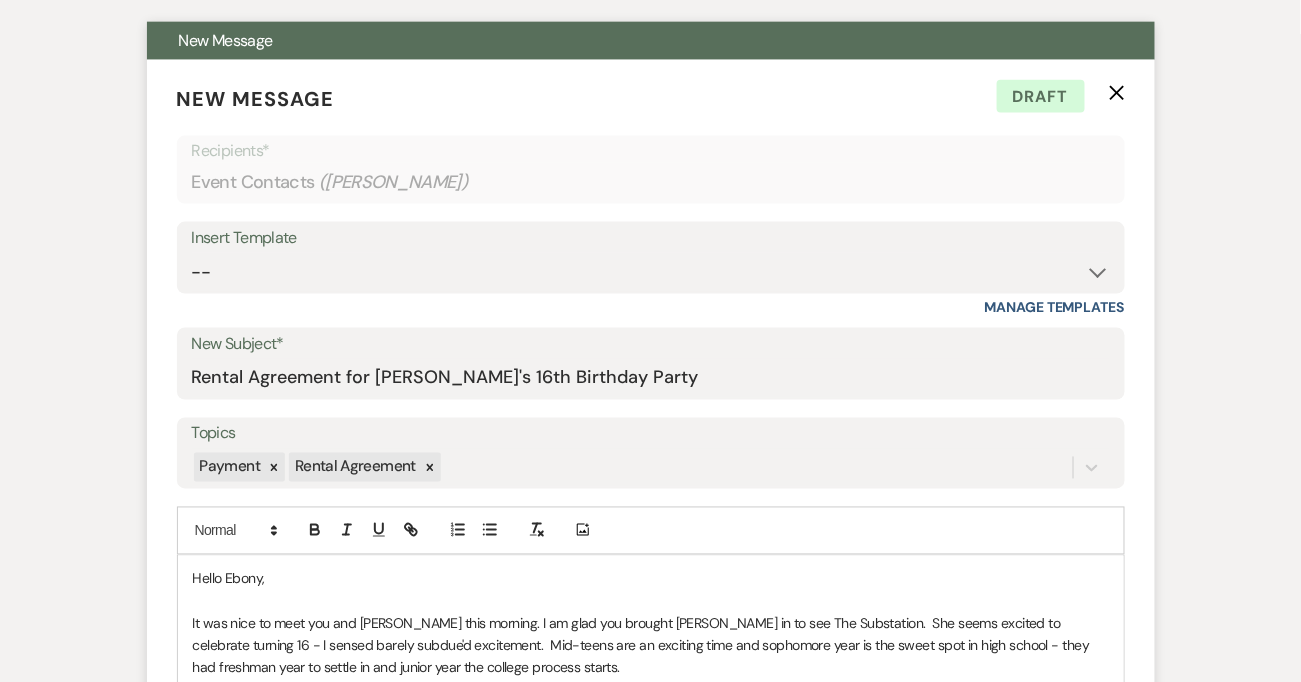 scroll, scrollTop: 0, scrollLeft: 0, axis: both 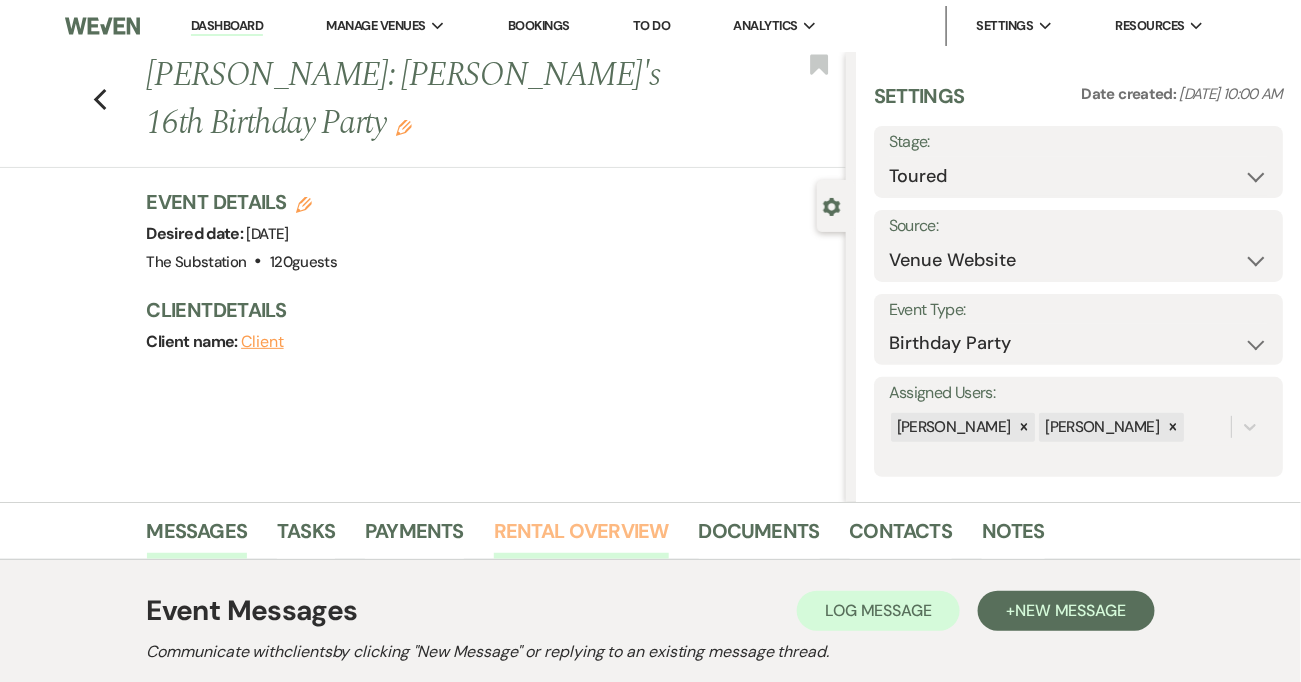 click on "Rental Overview" at bounding box center (581, 537) 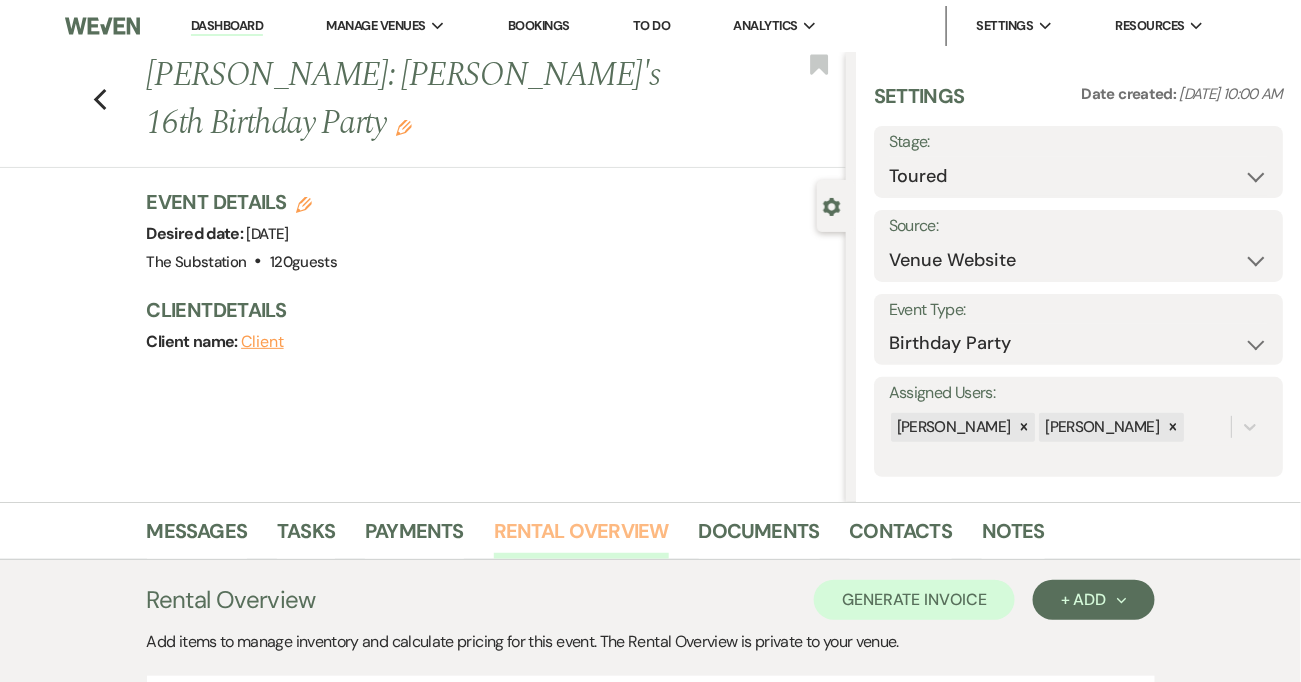 scroll, scrollTop: 530, scrollLeft: 0, axis: vertical 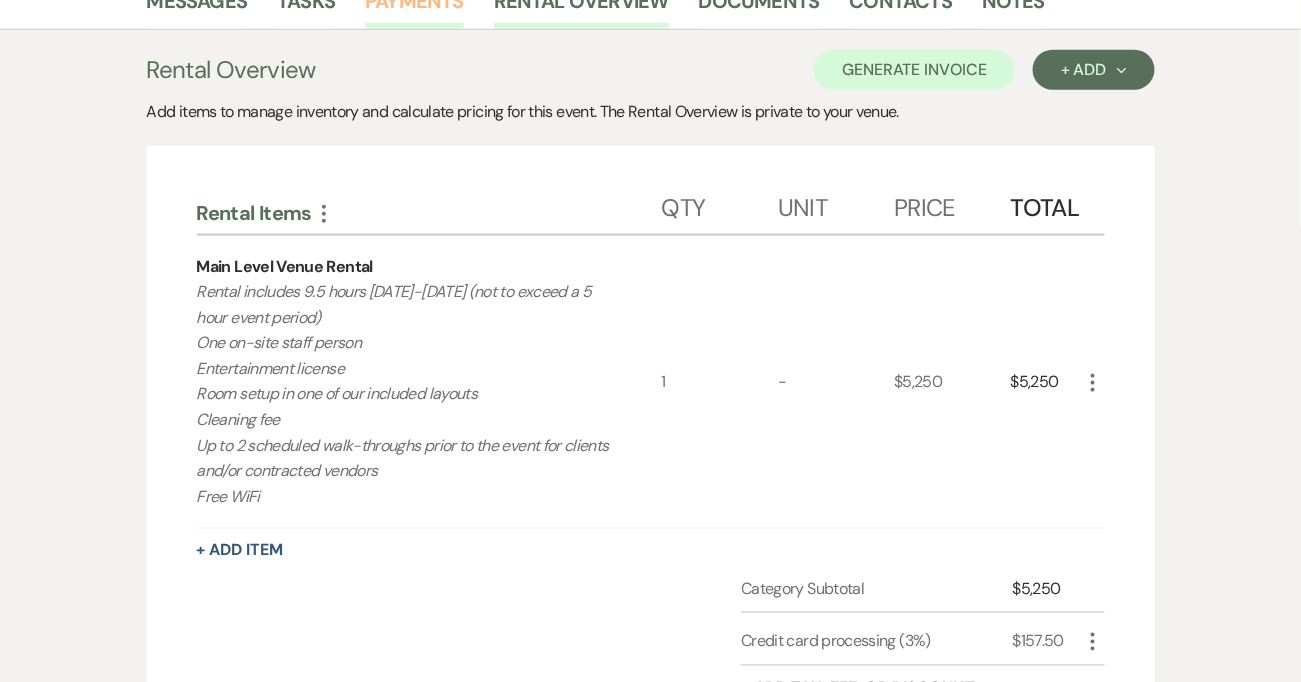 click on "Payments" at bounding box center [414, 7] 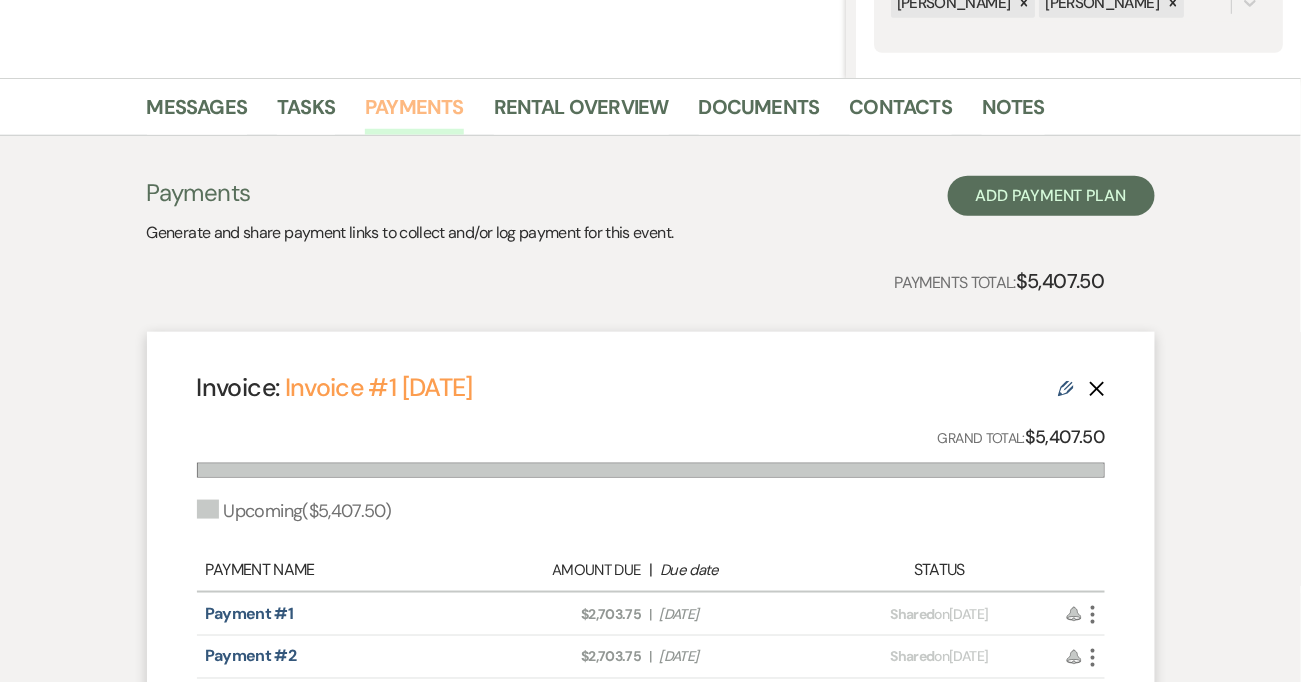 scroll, scrollTop: 226, scrollLeft: 0, axis: vertical 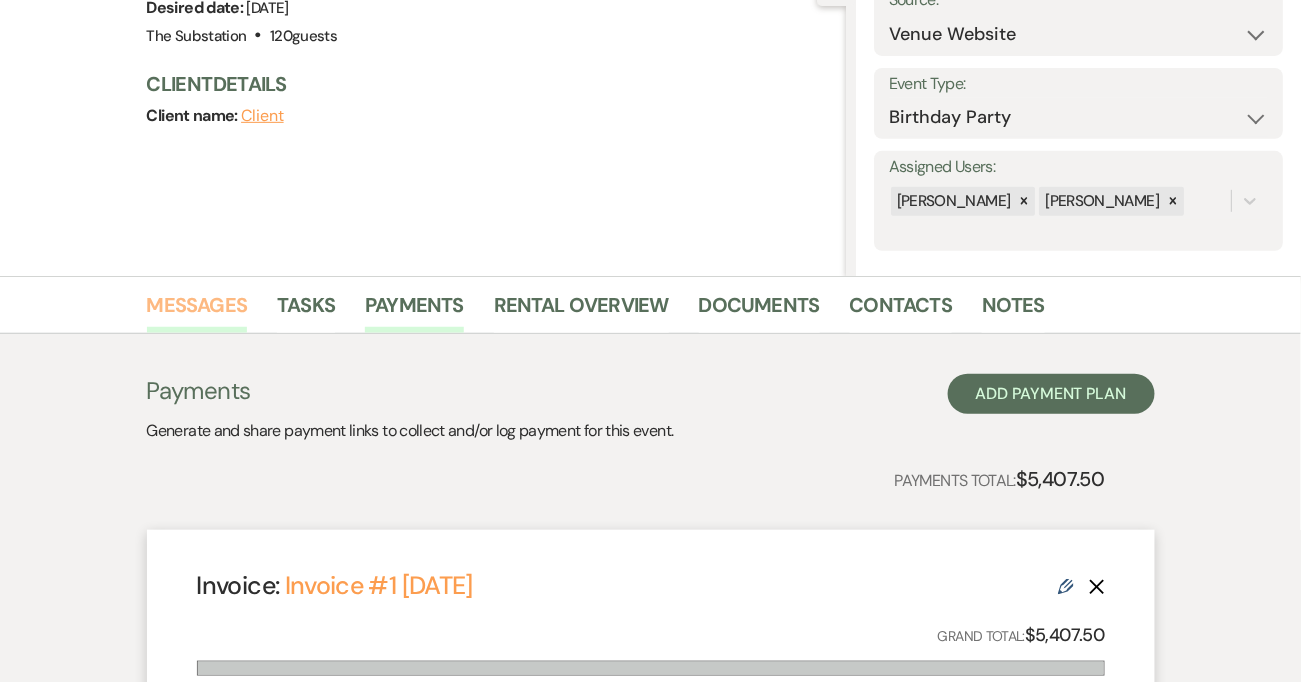 click on "Messages" at bounding box center [197, 311] 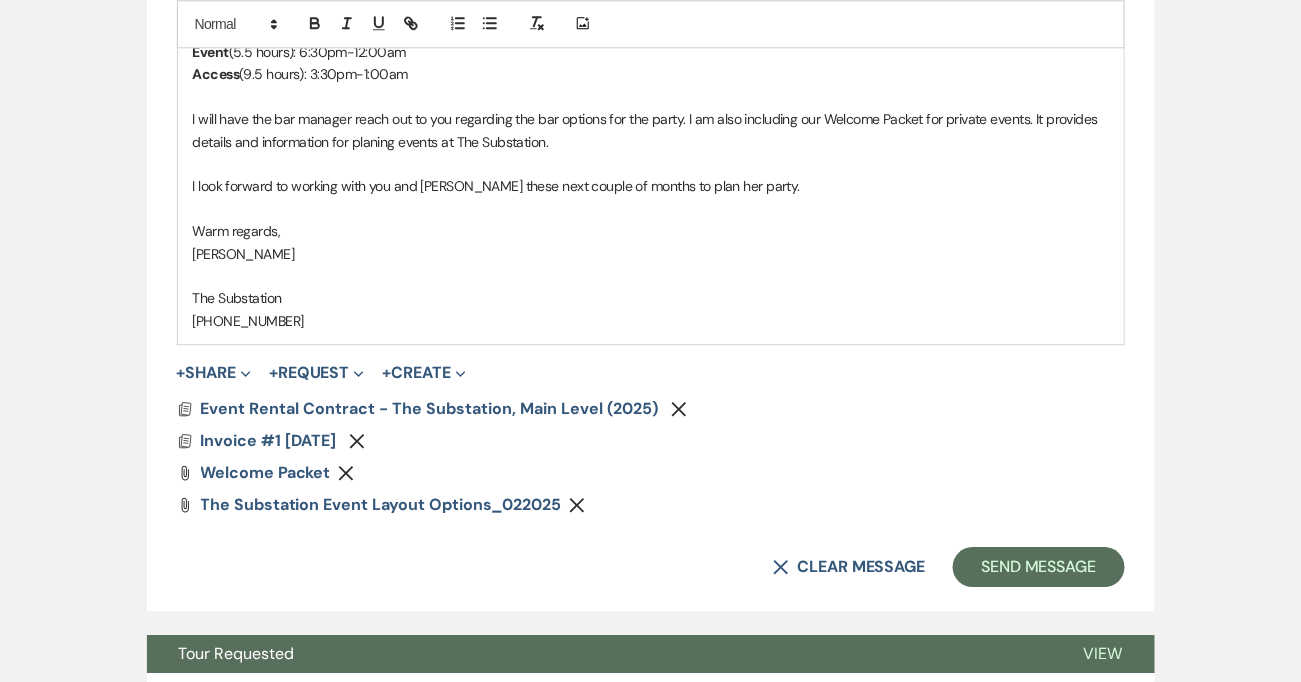 scroll, scrollTop: 1489, scrollLeft: 0, axis: vertical 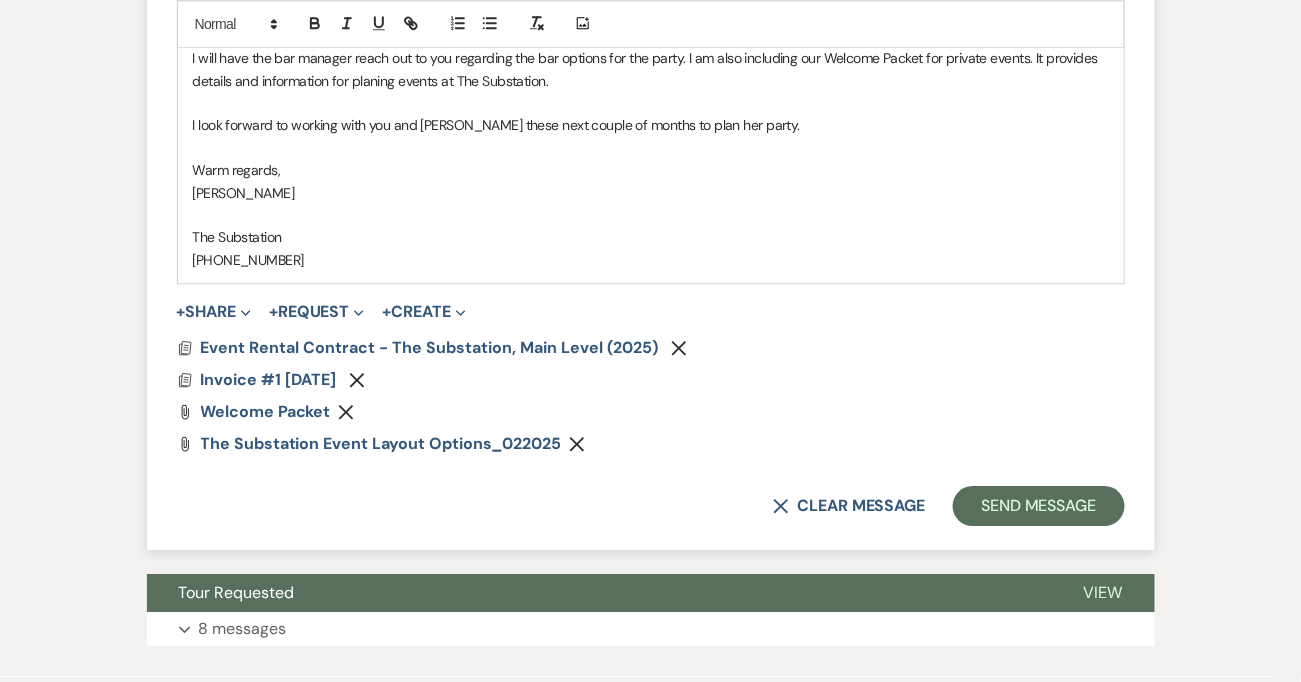 click on "+  Request Expand Generate Payment Payment" at bounding box center (316, 312) 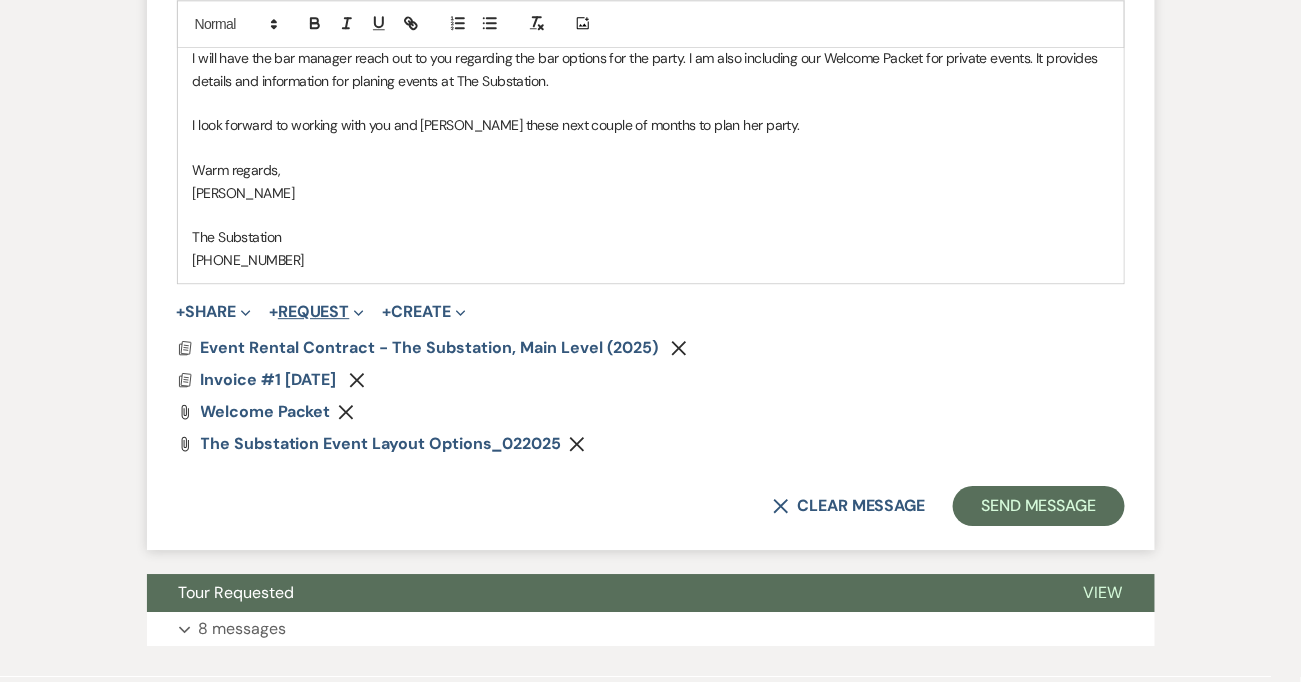 click on "+  Request Expand" at bounding box center (316, 312) 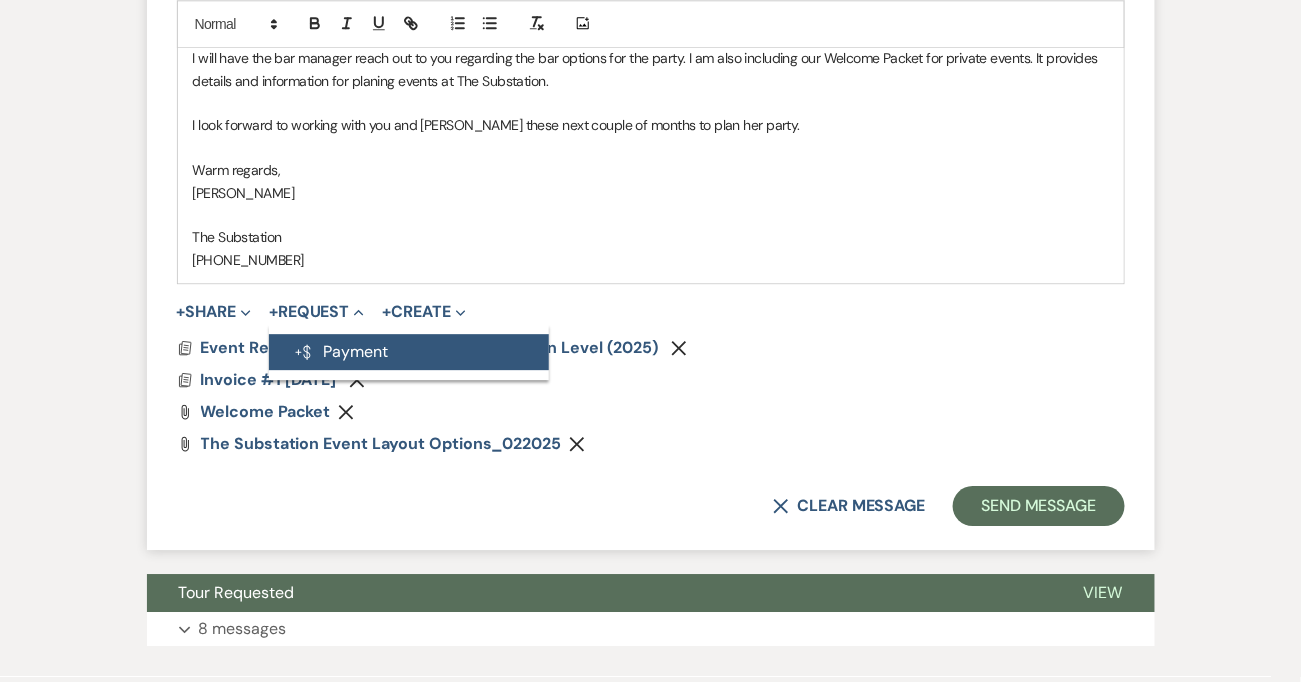 click on "Generate Payment Payment" at bounding box center [409, 352] 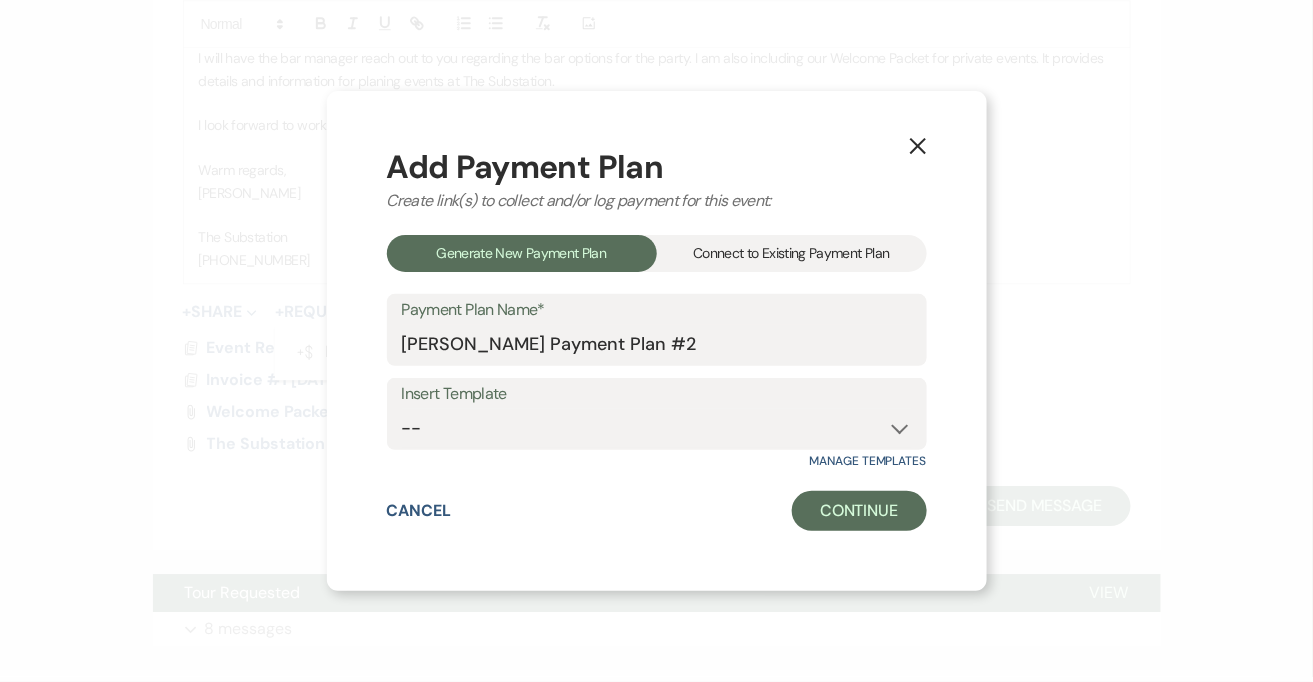 click on "Connect to Existing Payment Plan" at bounding box center (792, 253) 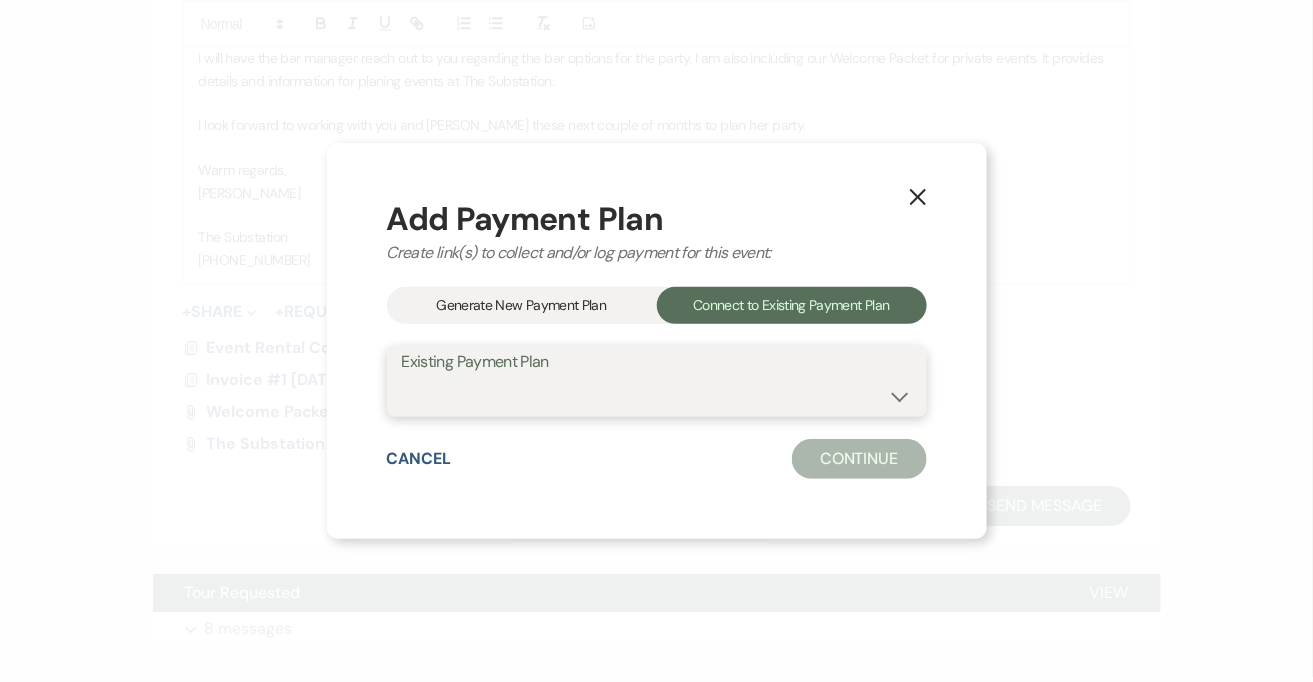 click on "Ebony Milton's Payment Plan #1" at bounding box center [657, 395] 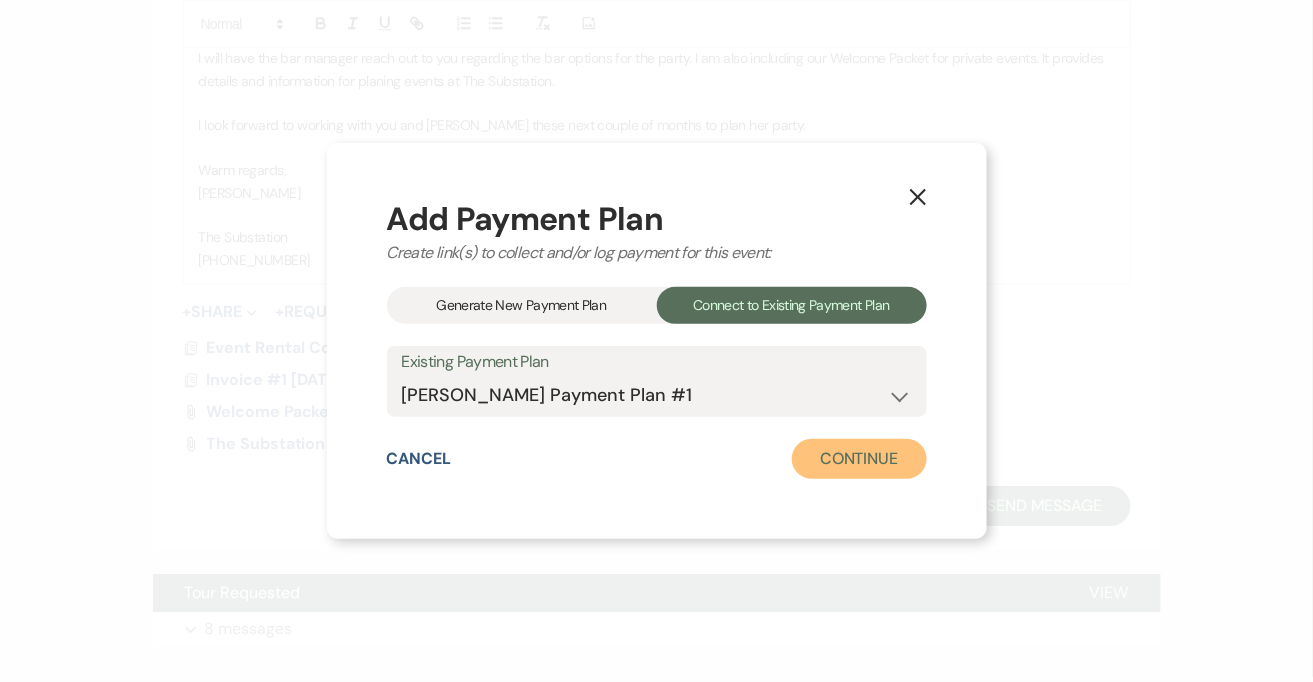 click on "Continue" at bounding box center [859, 459] 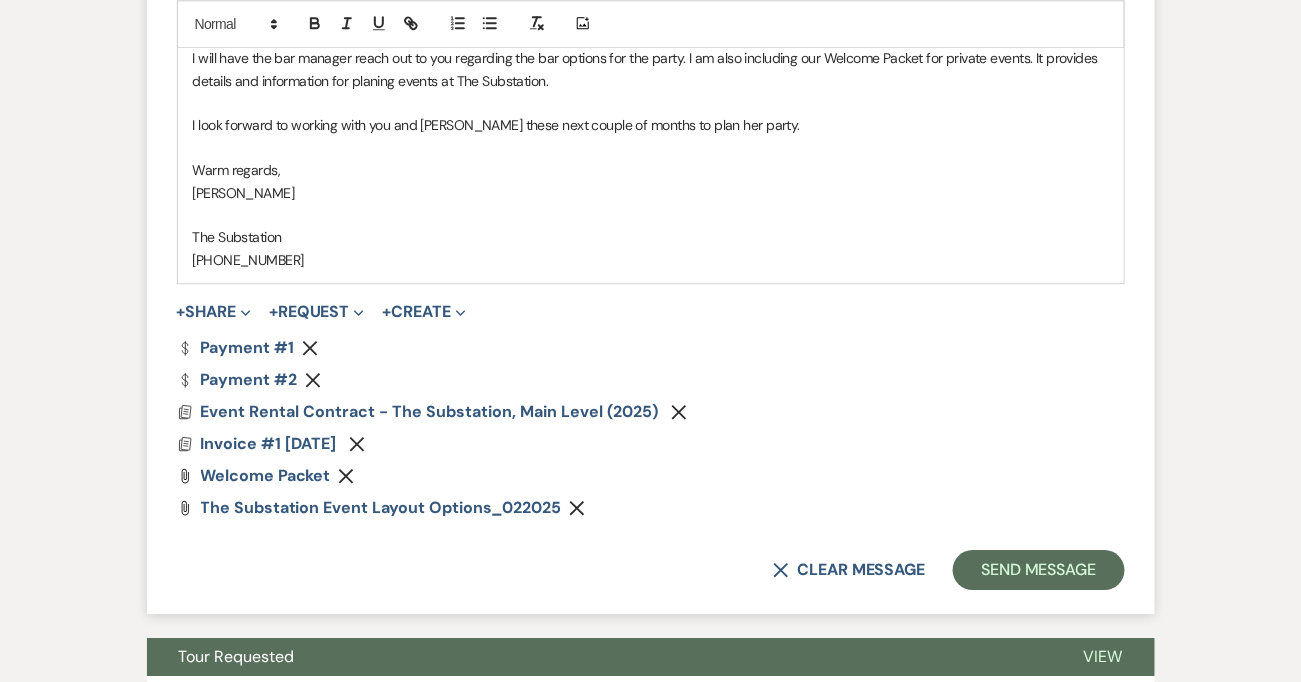 click 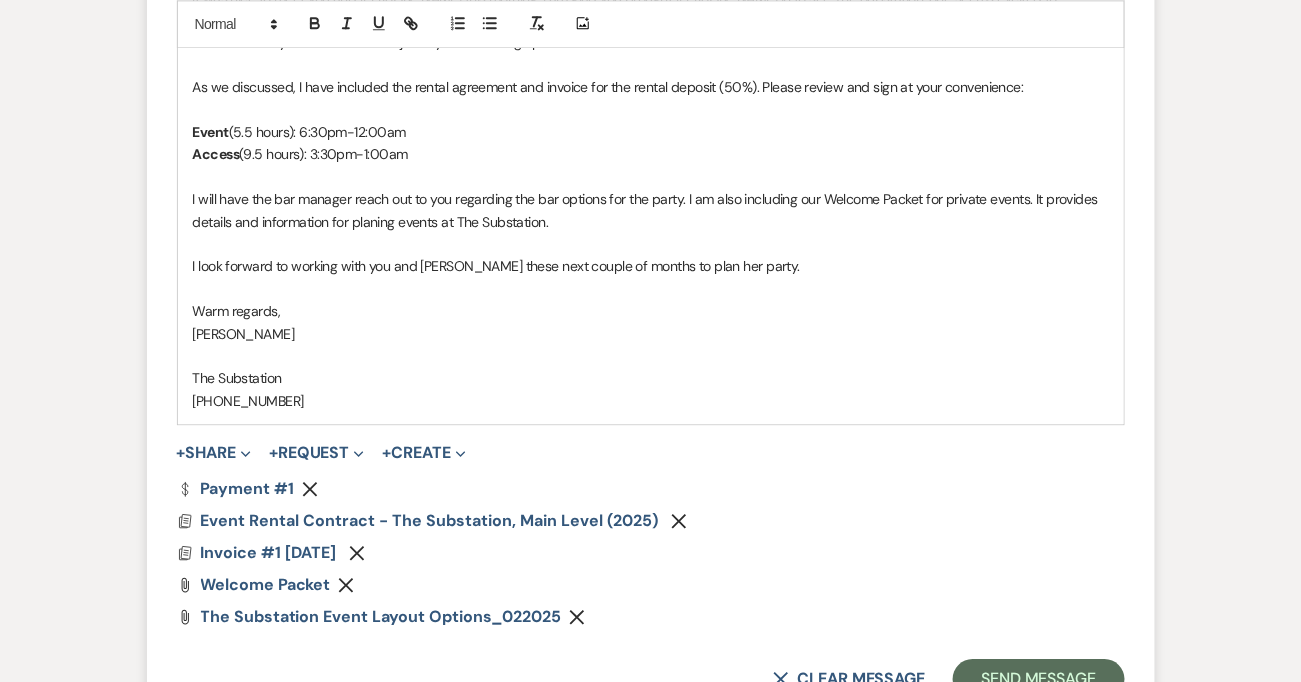 scroll, scrollTop: 1641, scrollLeft: 0, axis: vertical 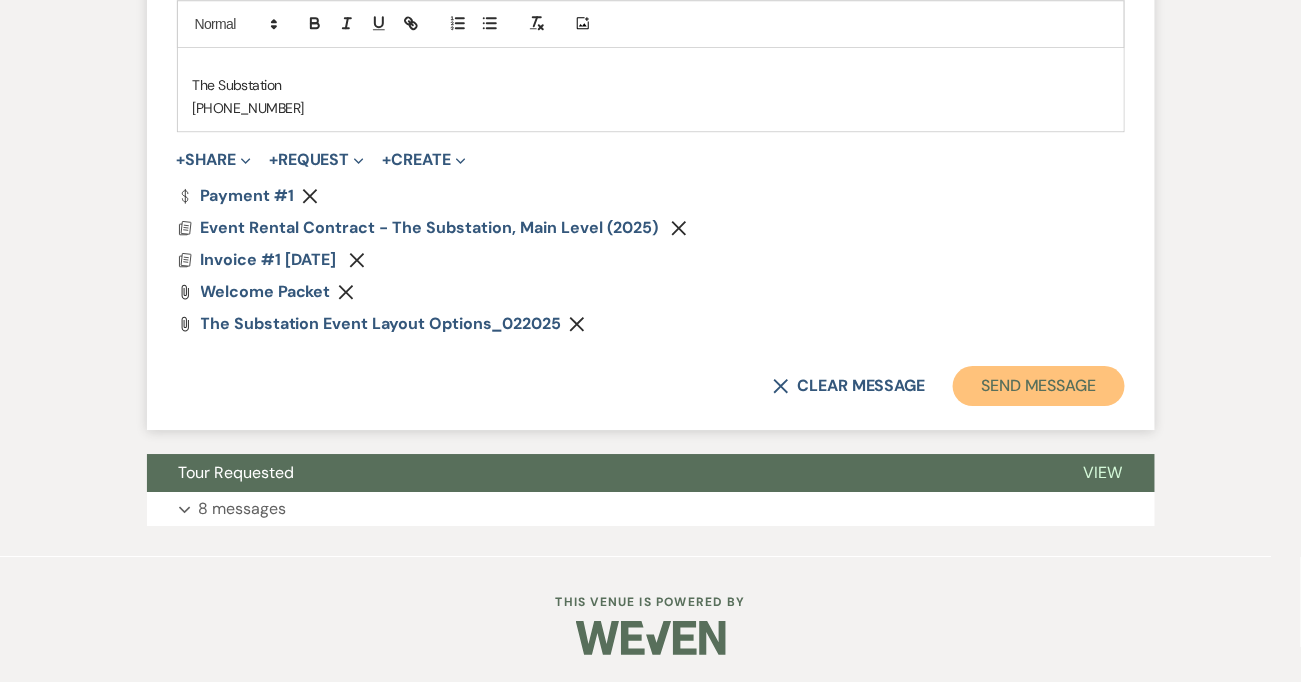 click on "Send Message" at bounding box center (1038, 386) 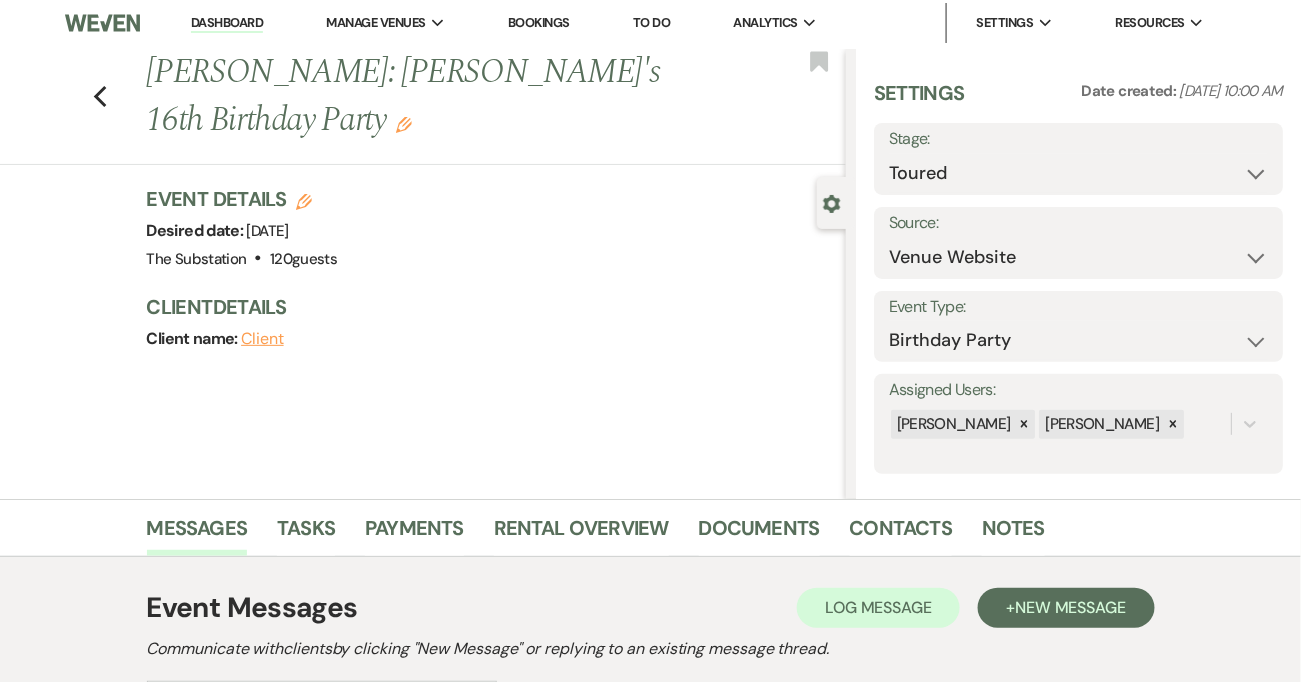 scroll, scrollTop: 0, scrollLeft: 0, axis: both 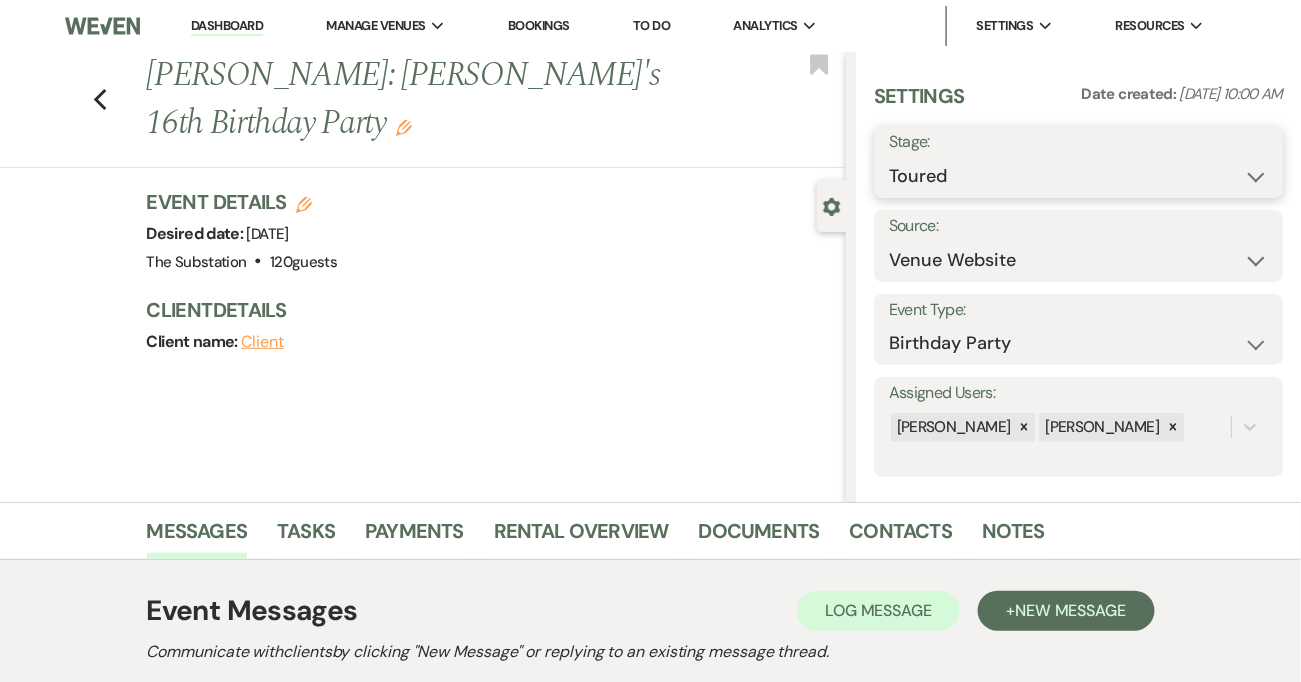 click on "Inquiry Follow Up Tour Requested Tour Confirmed Toured Proposal Sent Booked Lost" at bounding box center (1078, 176) 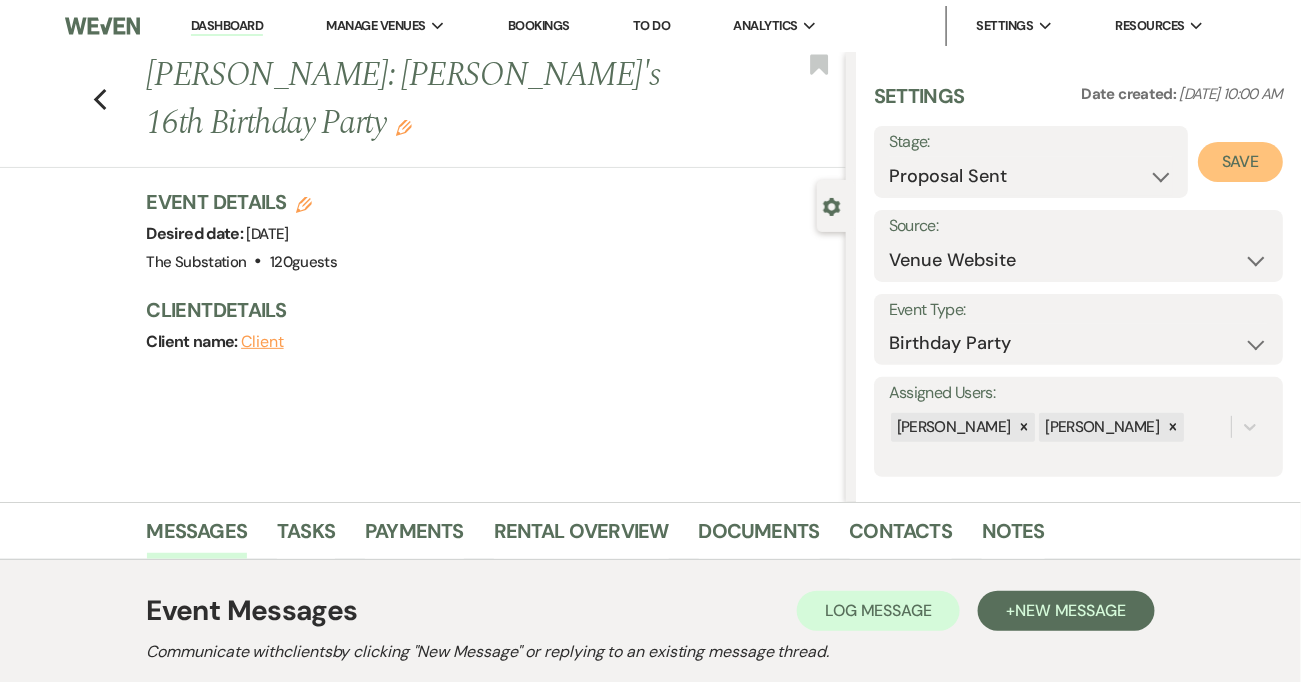 click on "Save" at bounding box center (1240, 162) 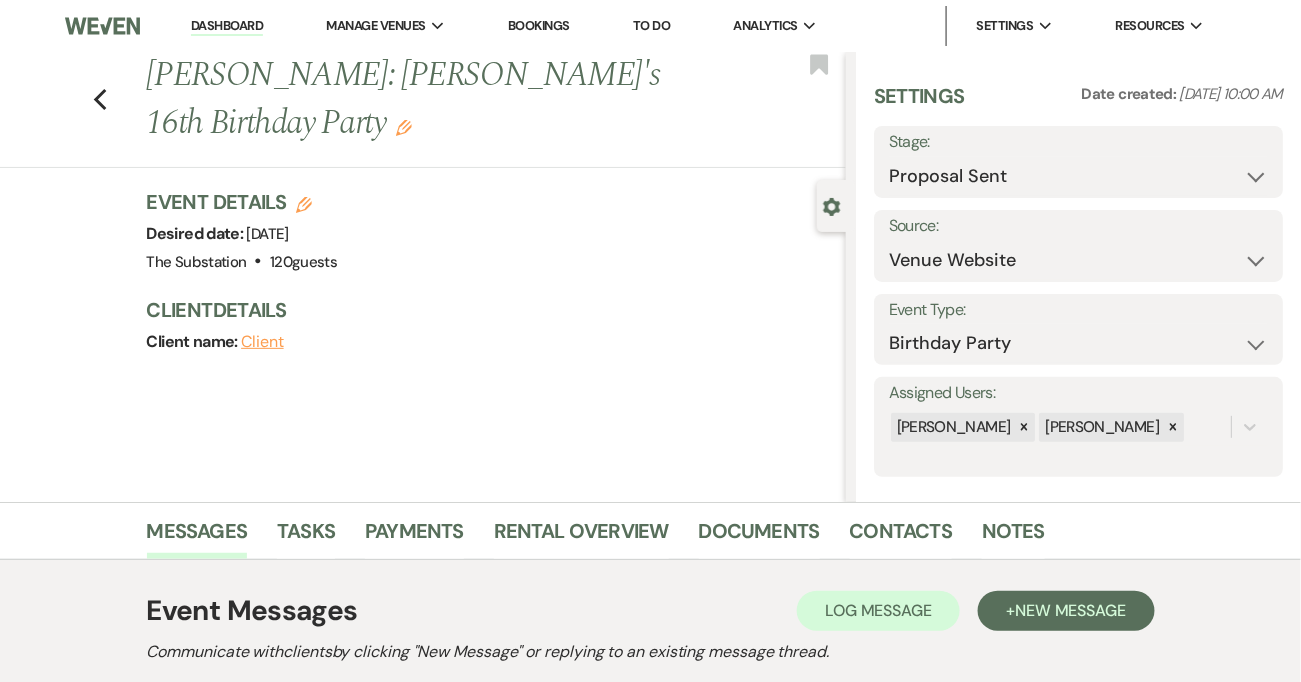 drag, startPoint x: 257, startPoint y: 233, endPoint x: 462, endPoint y: 226, distance: 205.11948 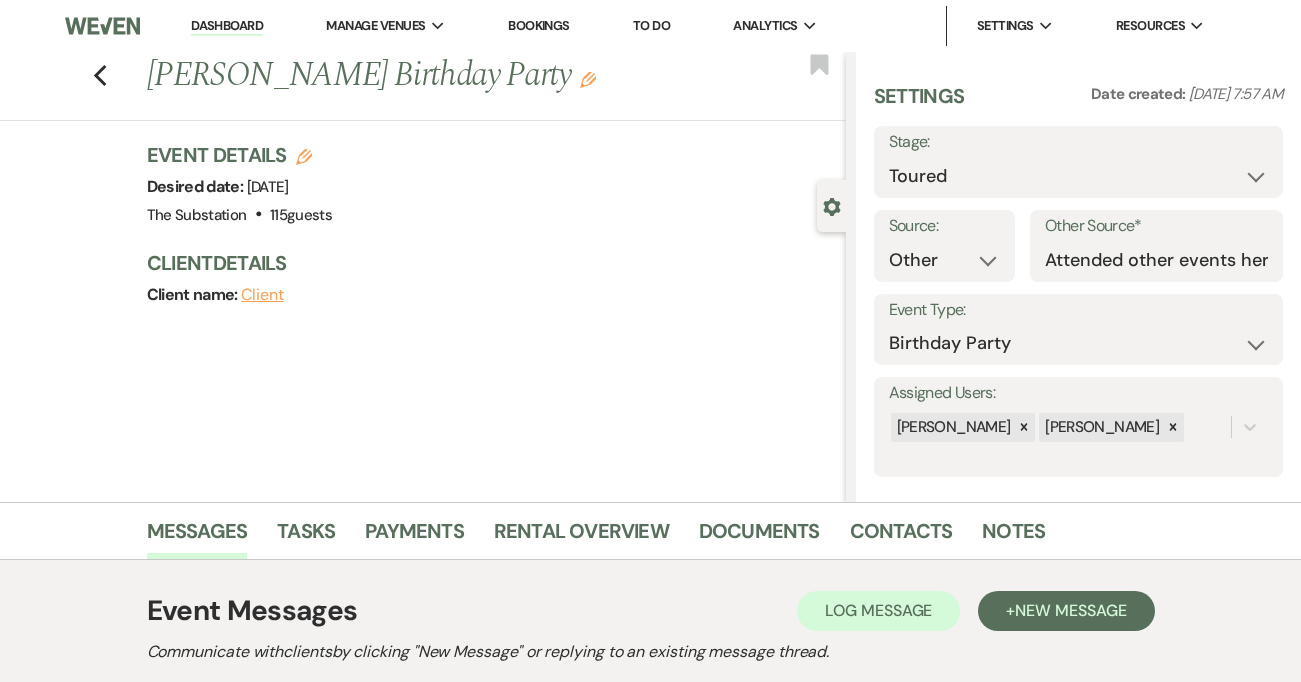 scroll, scrollTop: 0, scrollLeft: 0, axis: both 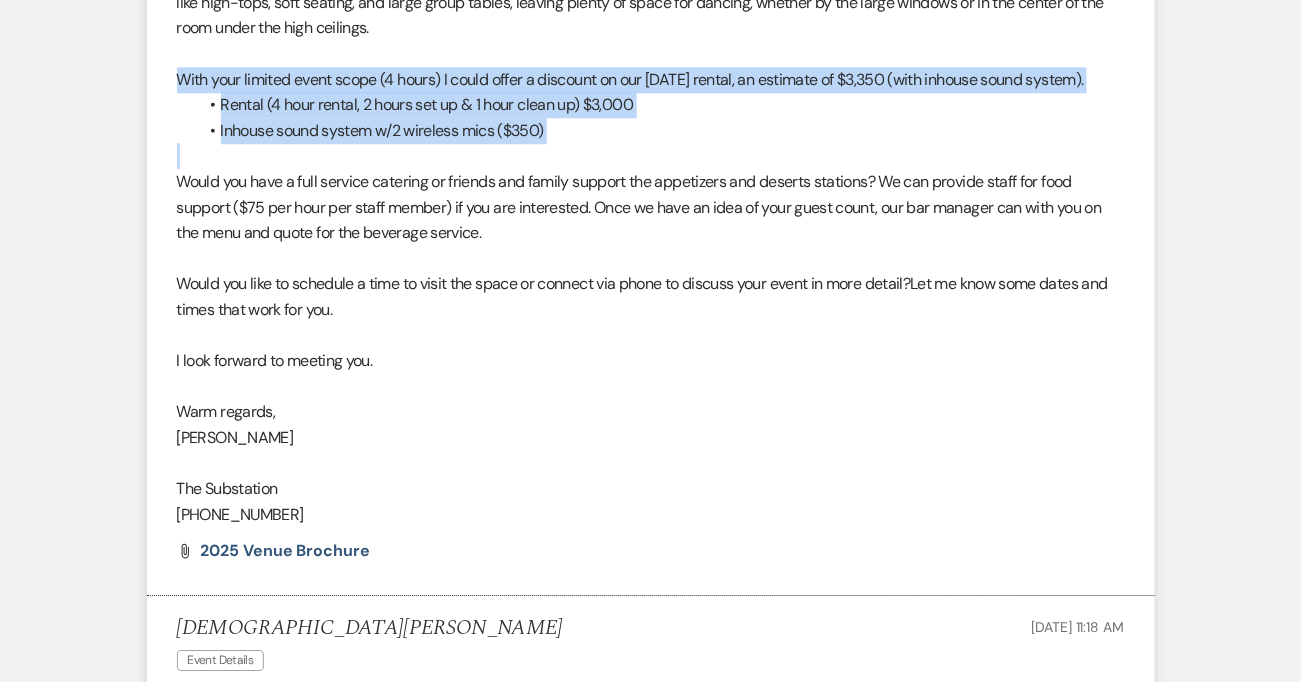 drag, startPoint x: 182, startPoint y: 76, endPoint x: 593, endPoint y: 145, distance: 416.75174 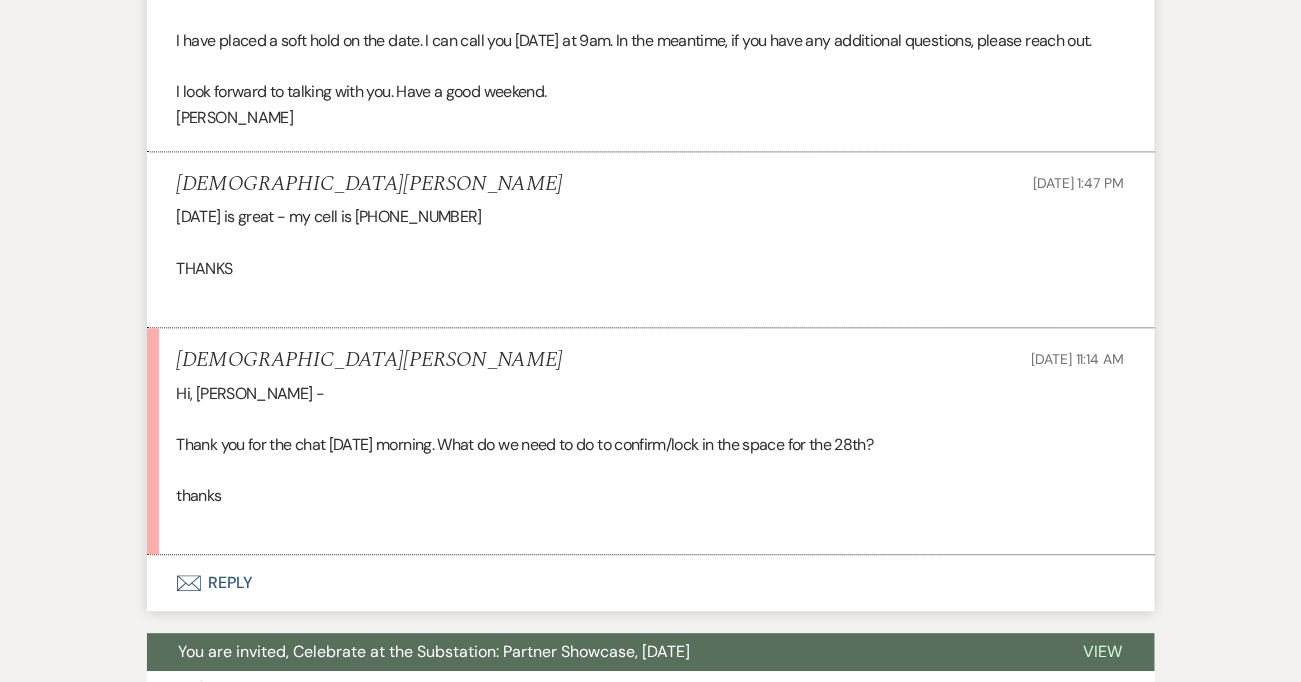 scroll, scrollTop: 3475, scrollLeft: 0, axis: vertical 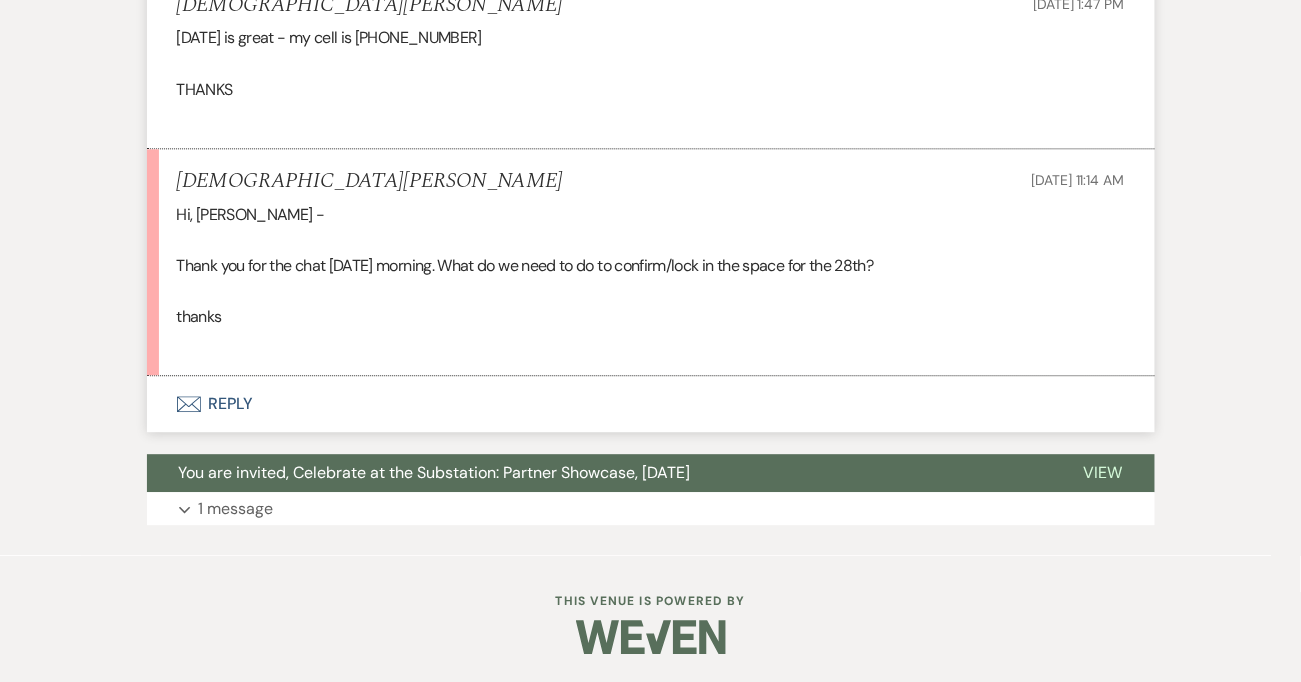 click on "Envelope Reply" at bounding box center [651, 404] 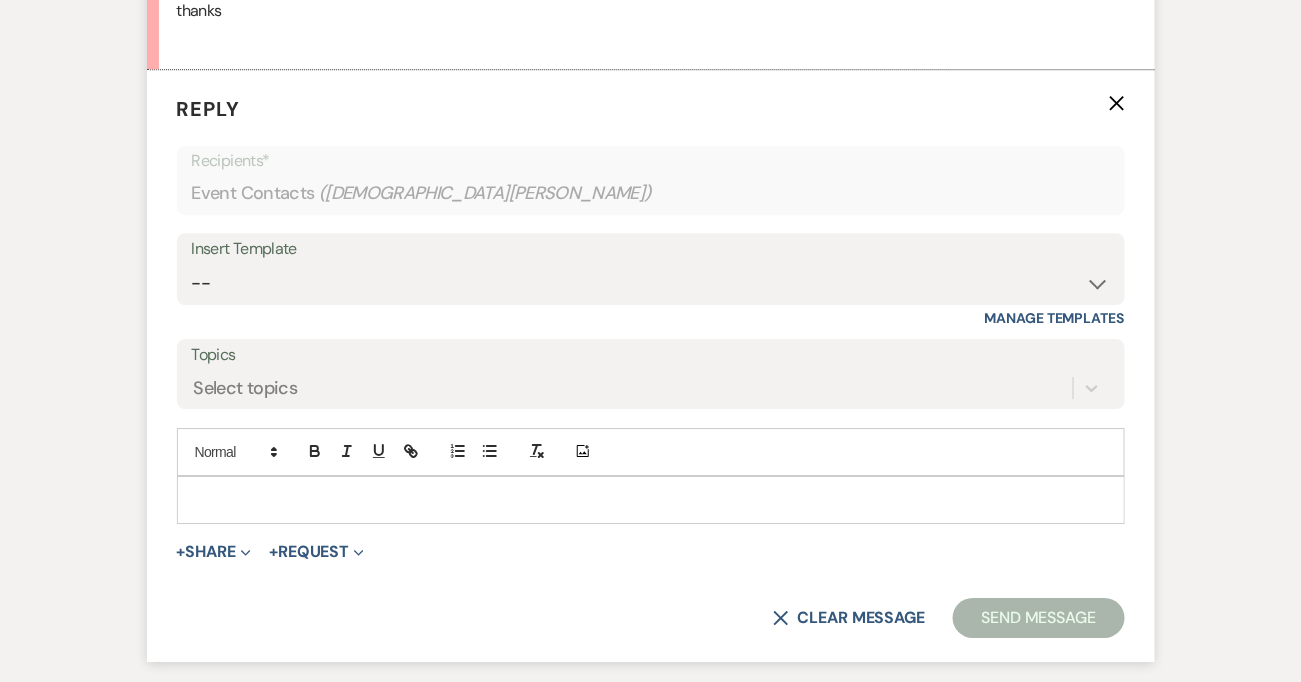 scroll, scrollTop: 3783, scrollLeft: 0, axis: vertical 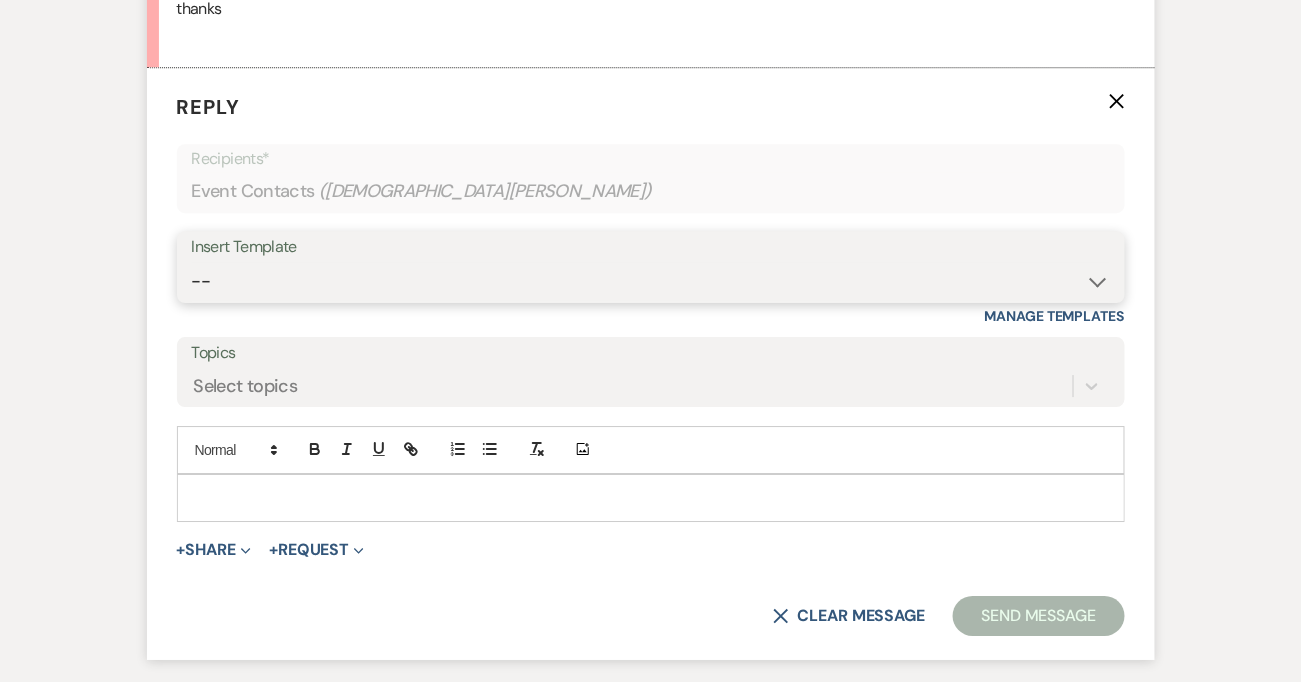click on "-- Weven Planning Portal Introduction (Booked Events) Follow Up Contract (Pre-Booked Leads) Welcome to The Substation Planning Portal & Welcome Packet Initial Inquiry Response Tour Request Response Email from Vickie Rules of Conduct & Site Visit (90-60 days out) Finalizing Details for Your Upcoming Event (1+ week prior to event date) Additional Services to Event - Send invoice for payment 30 days Request for Credit Card on File Introduction after booking 60-90 Day Re-Introduction Email Inquiry 1st Response (Vickie) Touch Point / Checkin - Vickie Touch Point #2+  Celebrate at the Substation: Partner Showcase Weven Closure Notification to Booked Clients" at bounding box center [651, 281] 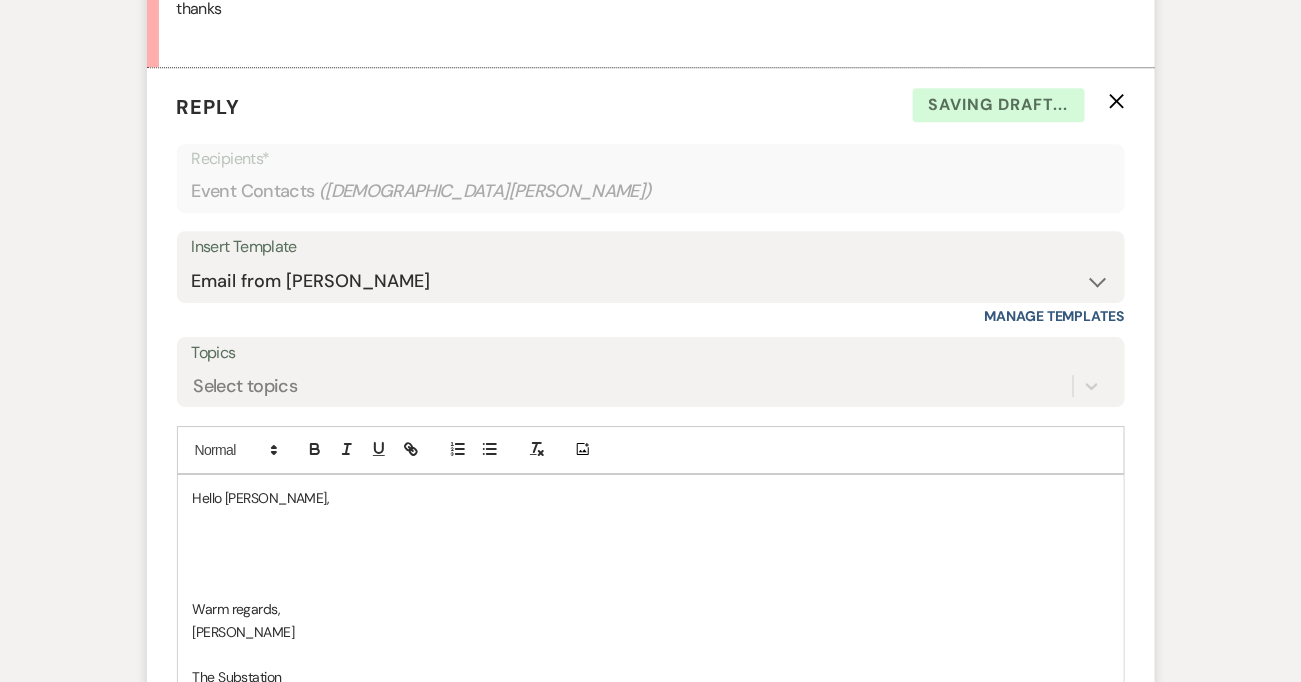 click at bounding box center (651, 542) 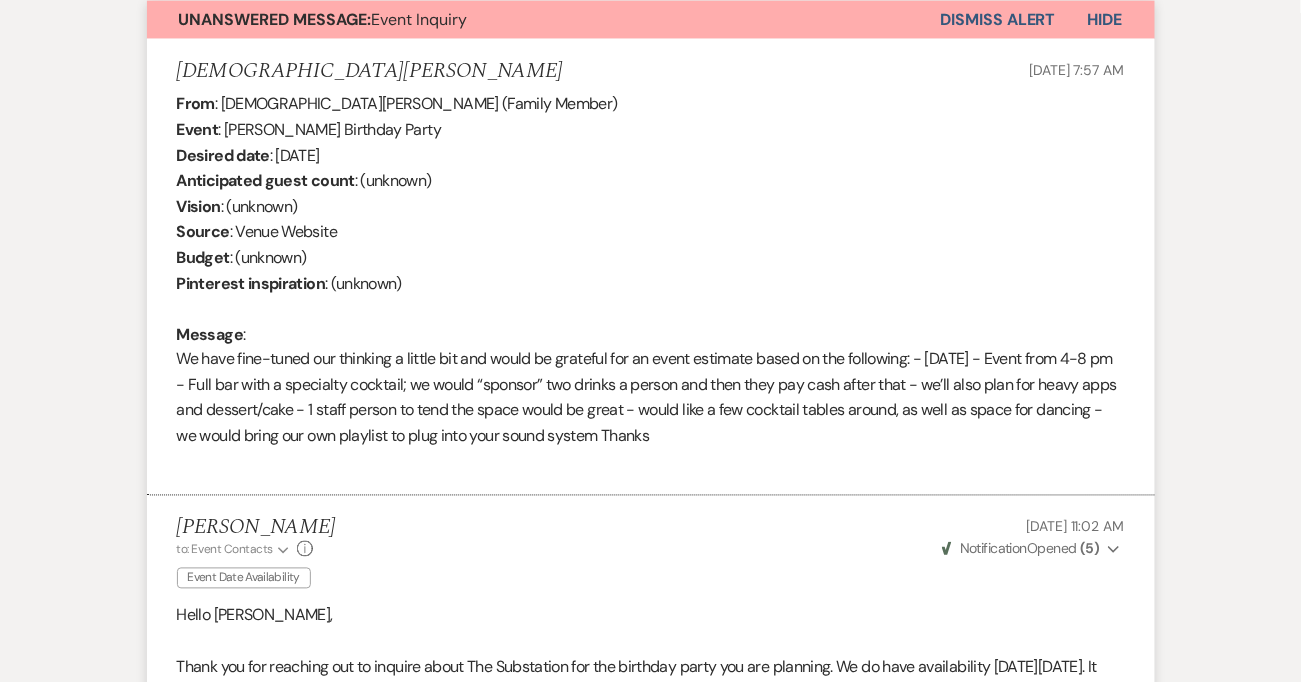 scroll, scrollTop: 728, scrollLeft: 0, axis: vertical 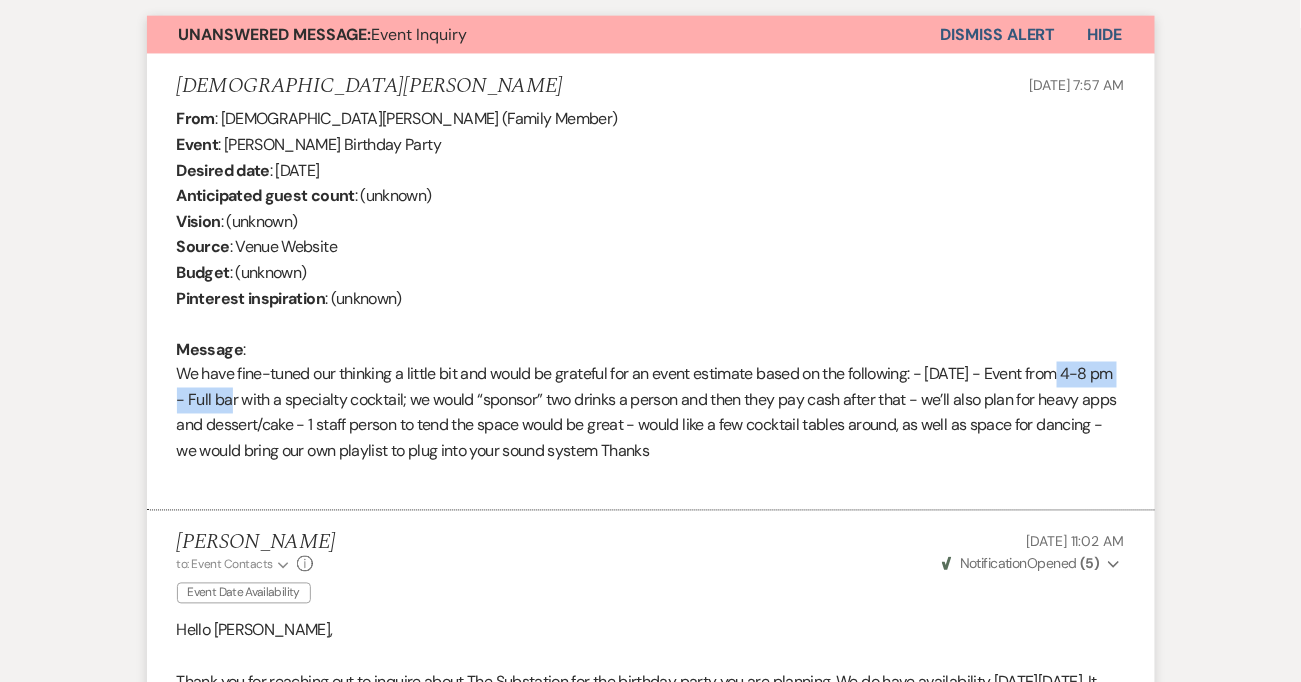 drag, startPoint x: 1059, startPoint y: 377, endPoint x: 261, endPoint y: 399, distance: 798.3032 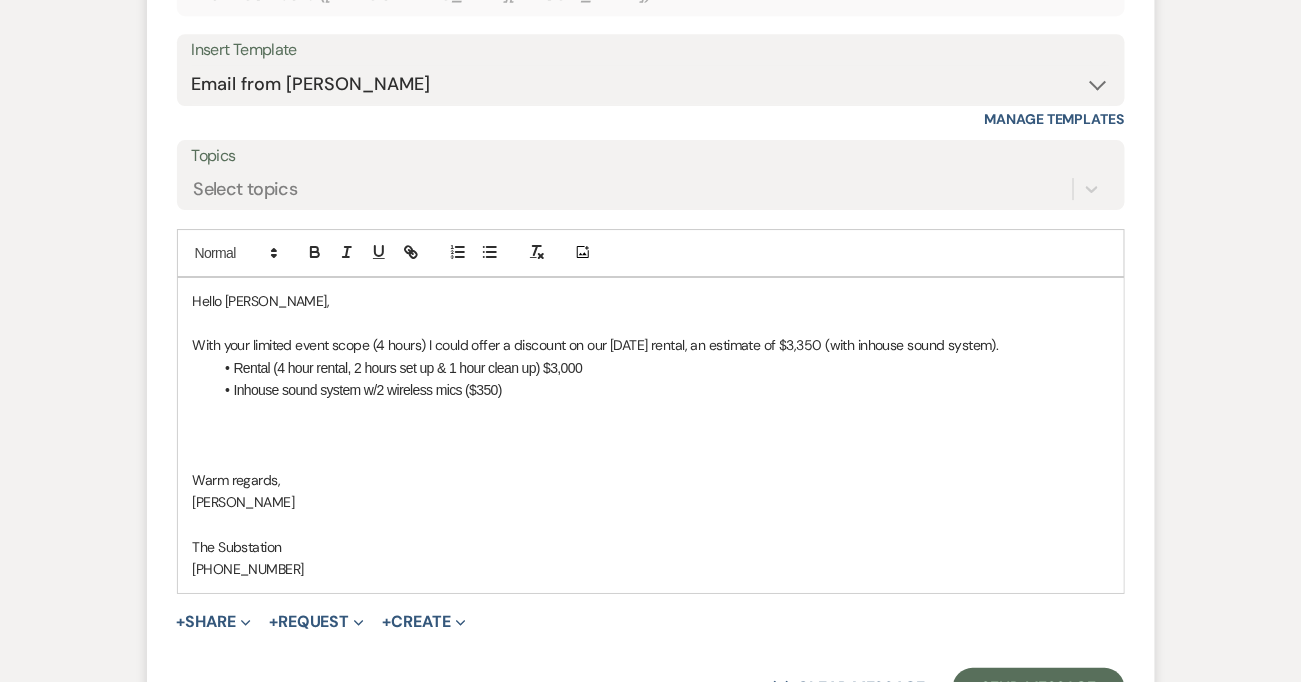 scroll, scrollTop: 3983, scrollLeft: 0, axis: vertical 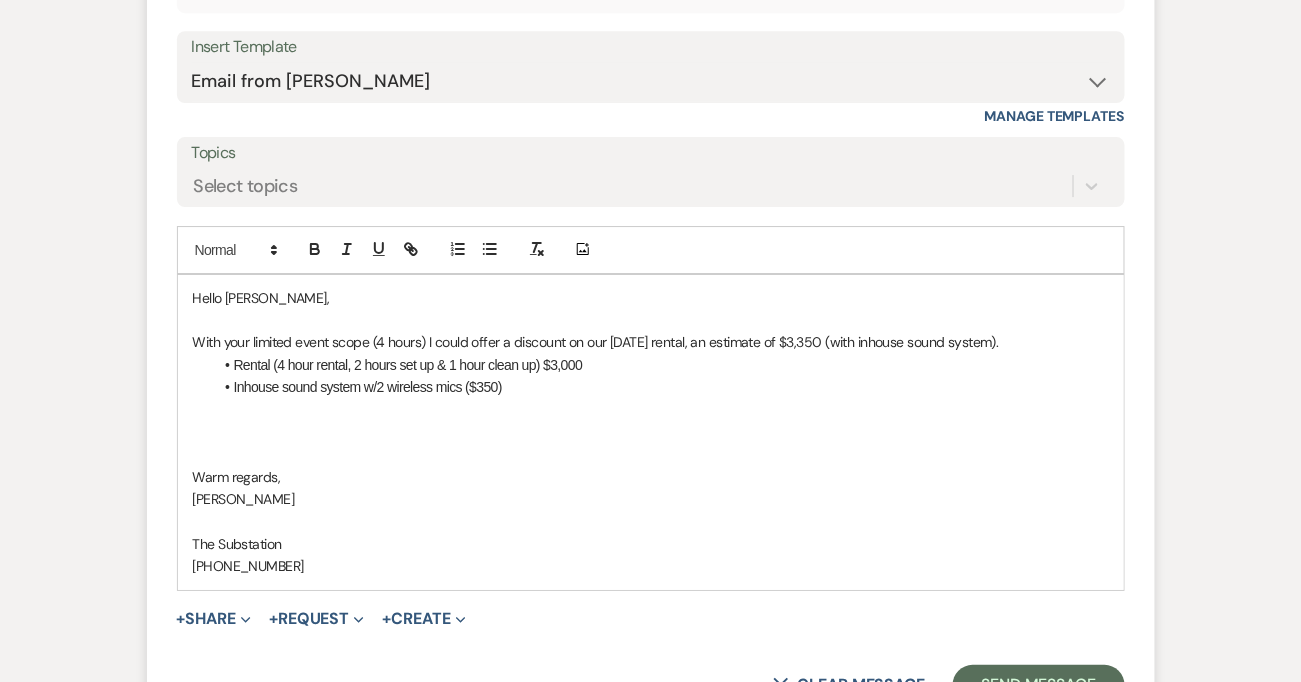 click at bounding box center [651, 320] 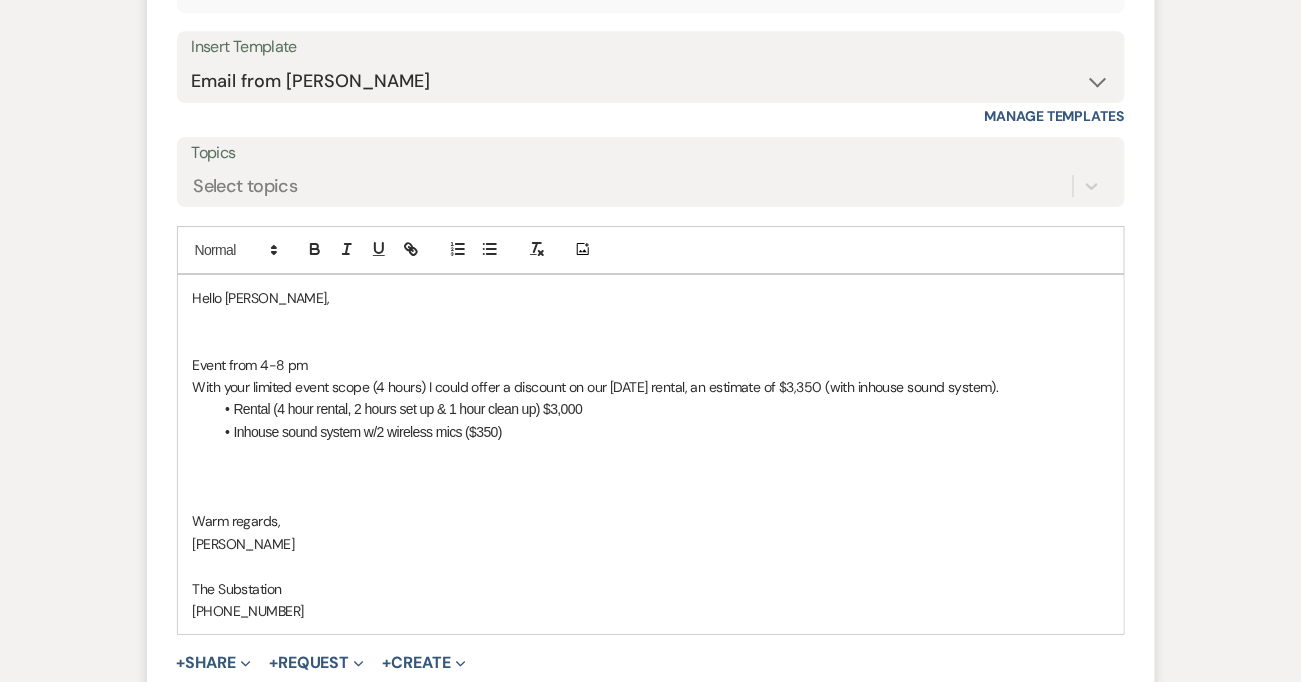 click on "Event from 4-8 pm" at bounding box center (250, 365) 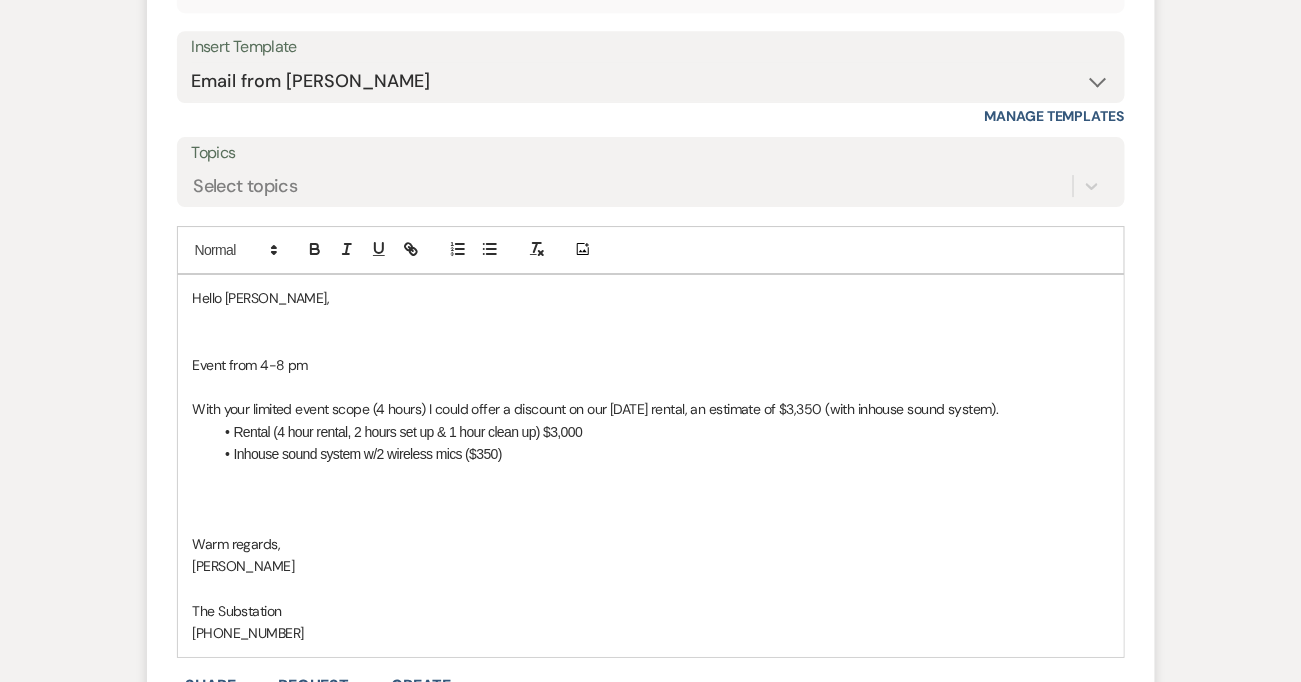 type 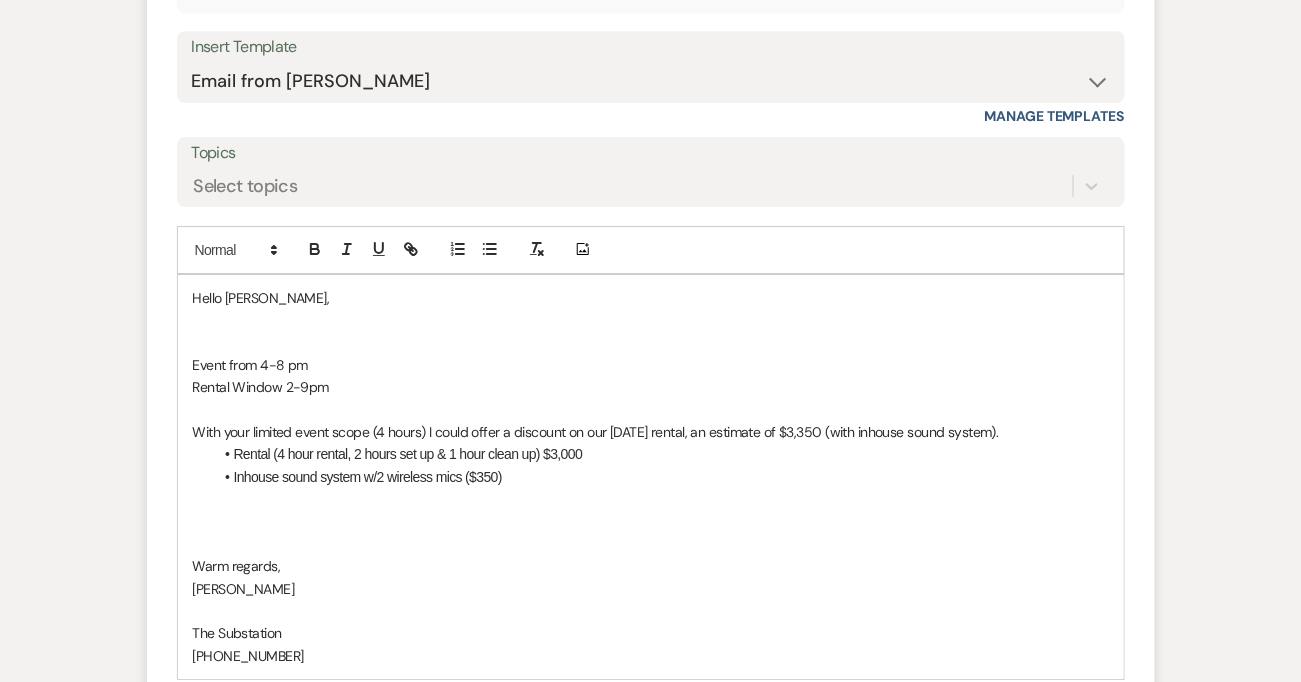 click at bounding box center [651, 342] 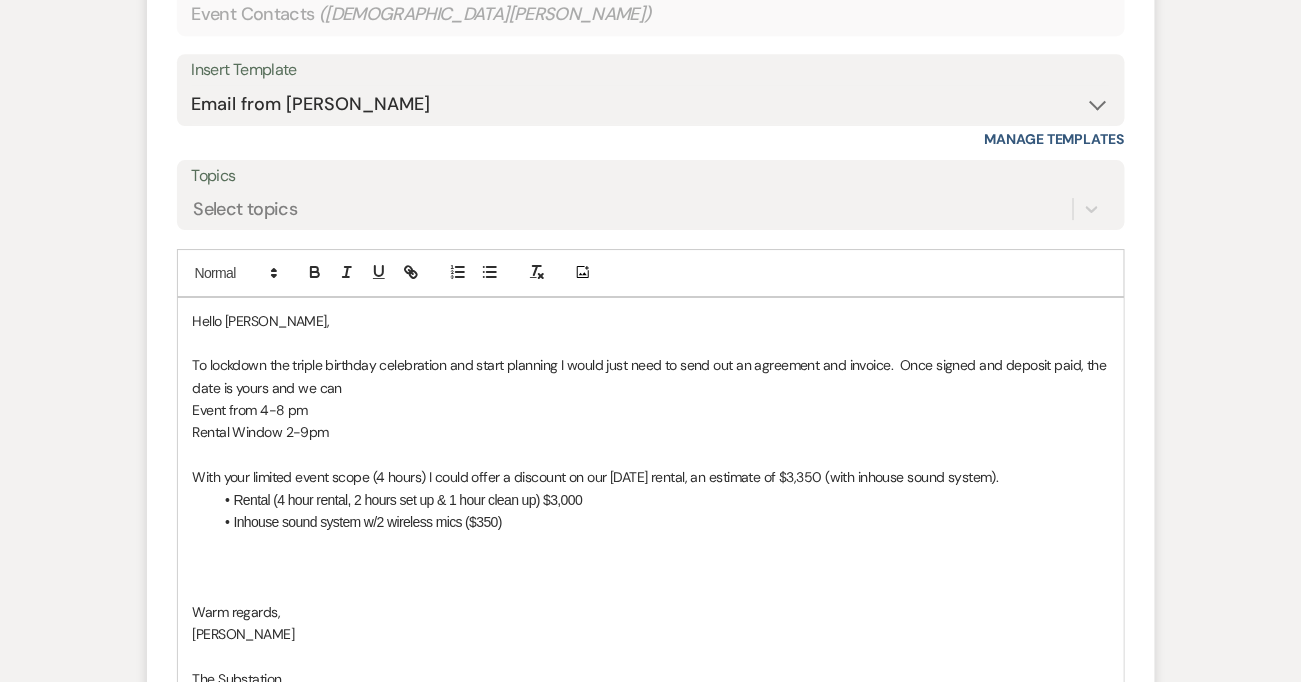 scroll, scrollTop: 3964, scrollLeft: 0, axis: vertical 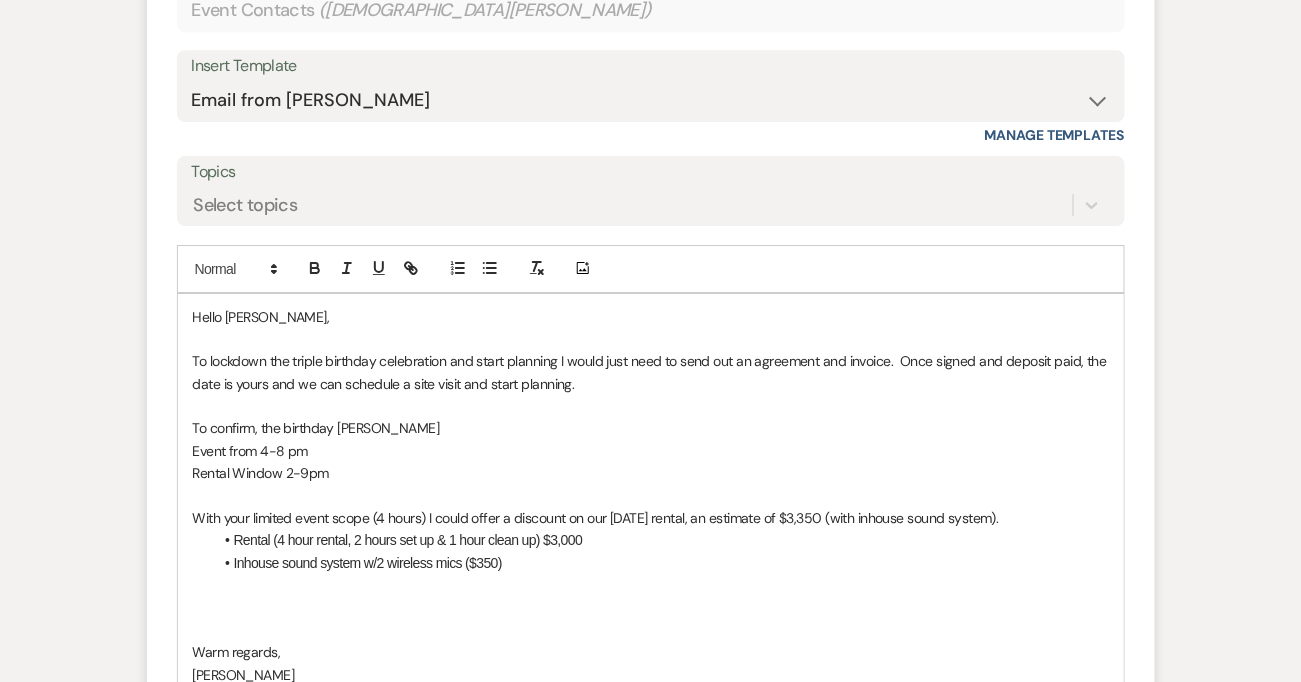 click on "To confirm, the birthday parth" at bounding box center [651, 428] 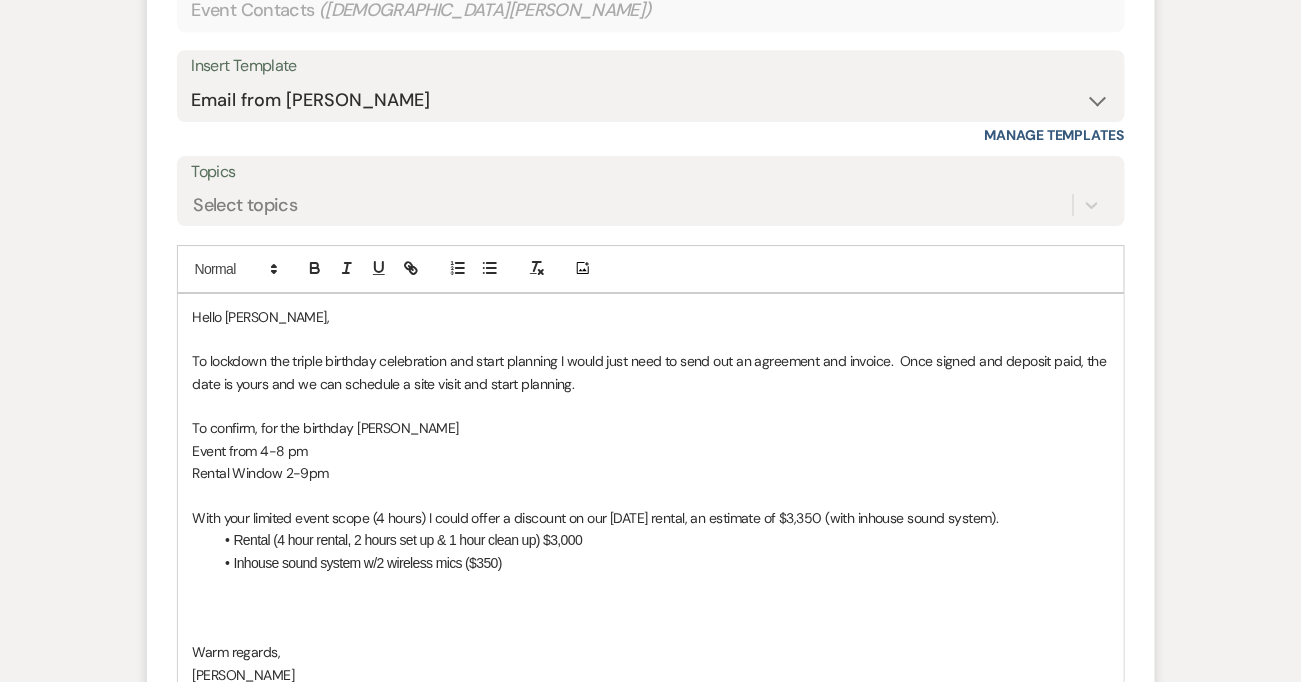 click on "Event from 4-8 pm" at bounding box center [651, 451] 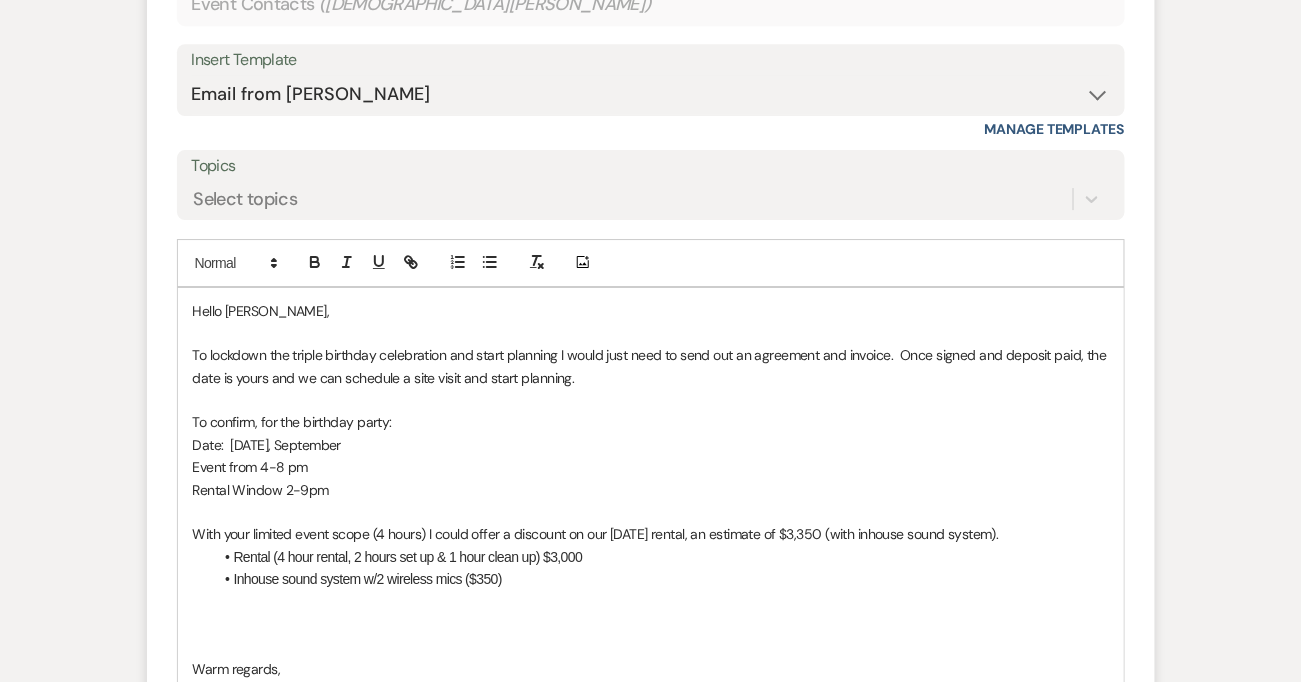 scroll, scrollTop: 3982, scrollLeft: 0, axis: vertical 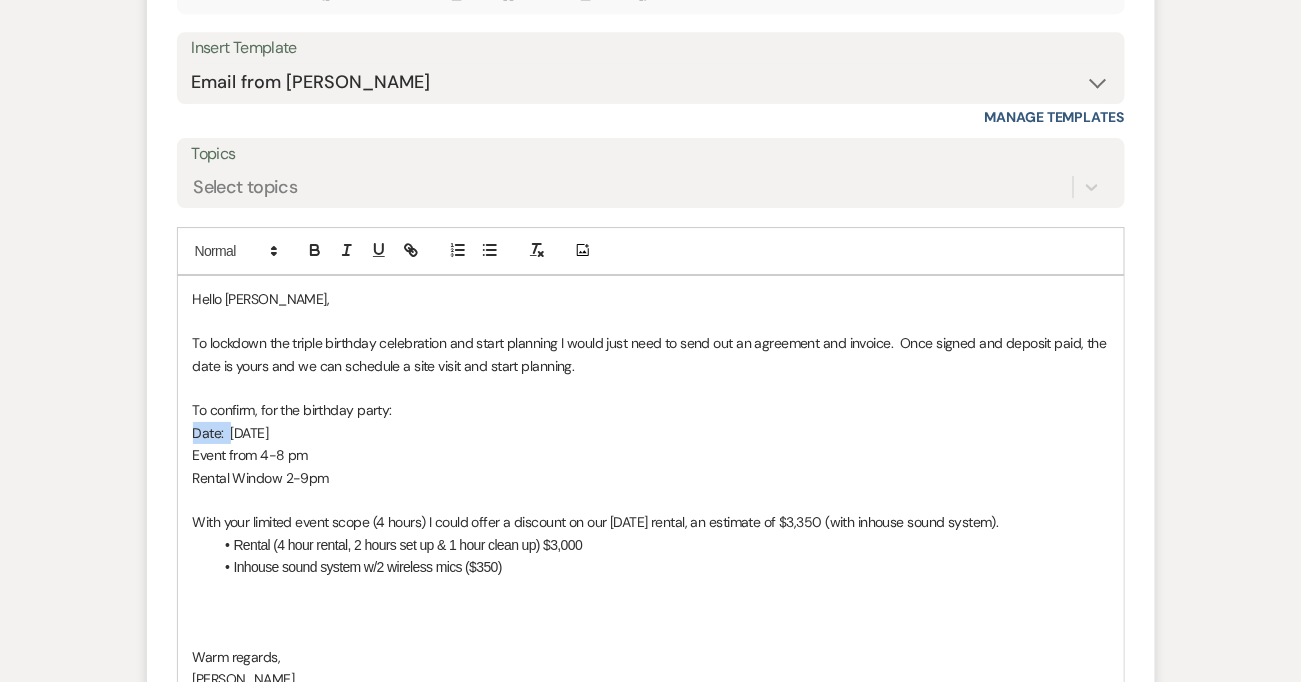 drag, startPoint x: 233, startPoint y: 433, endPoint x: 187, endPoint y: 433, distance: 46 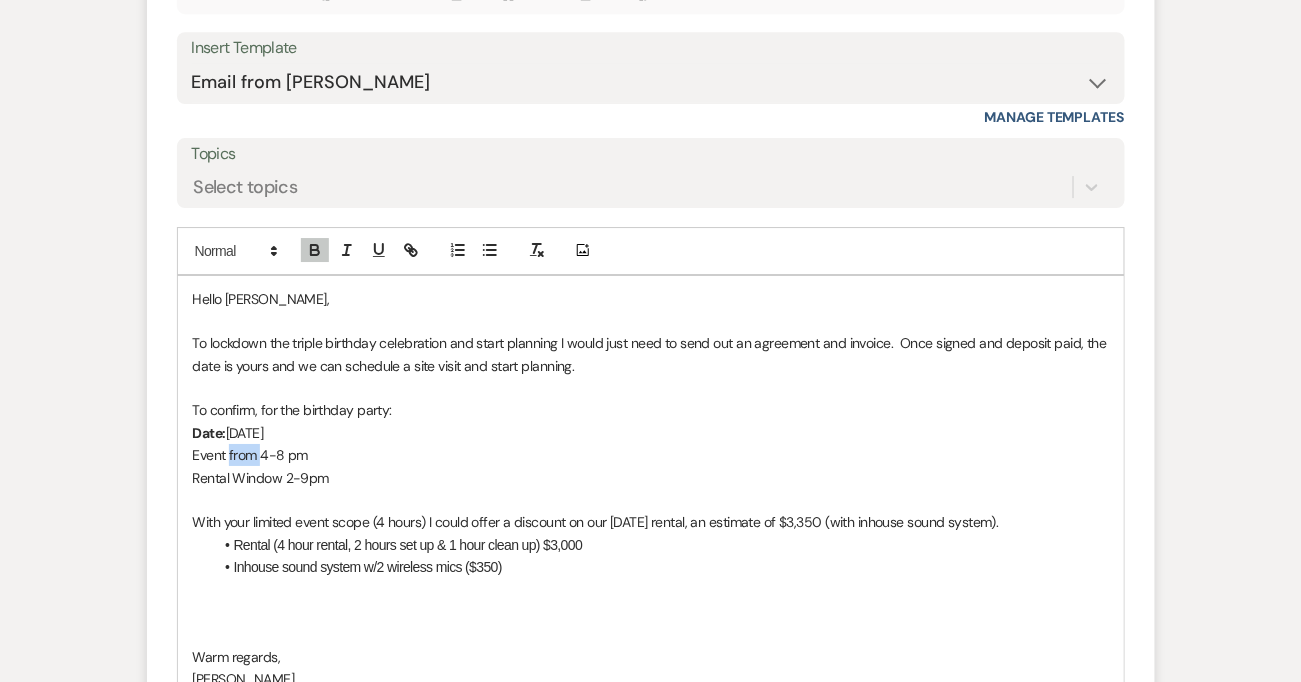 drag, startPoint x: 228, startPoint y: 455, endPoint x: 262, endPoint y: 459, distance: 34.234486 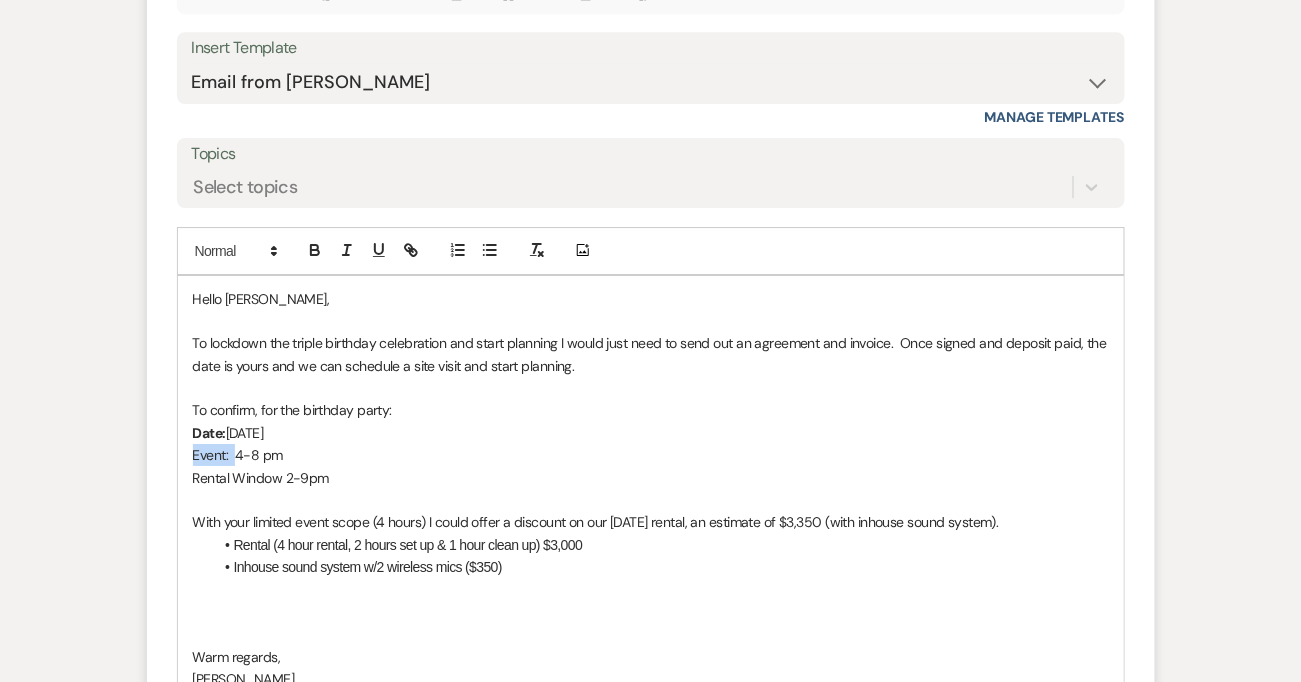 drag, startPoint x: 235, startPoint y: 450, endPoint x: 180, endPoint y: 451, distance: 55.00909 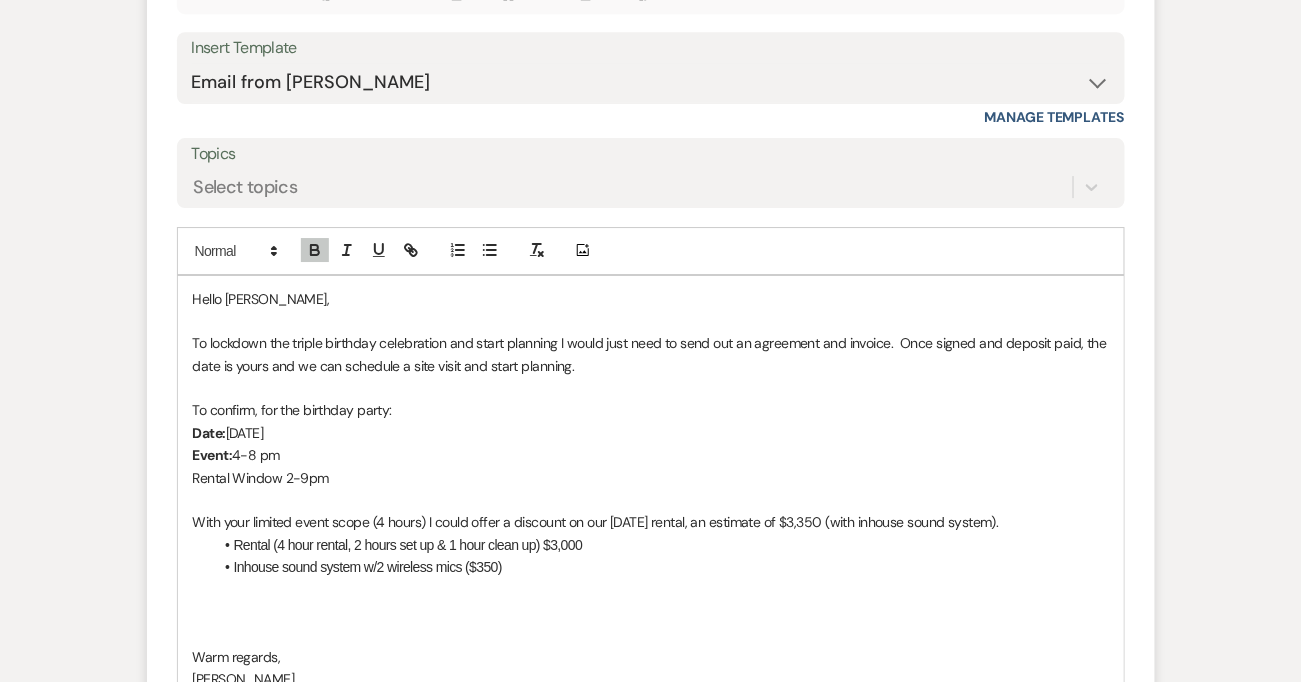 click on "Rental Window 2-9pm" at bounding box center [261, 478] 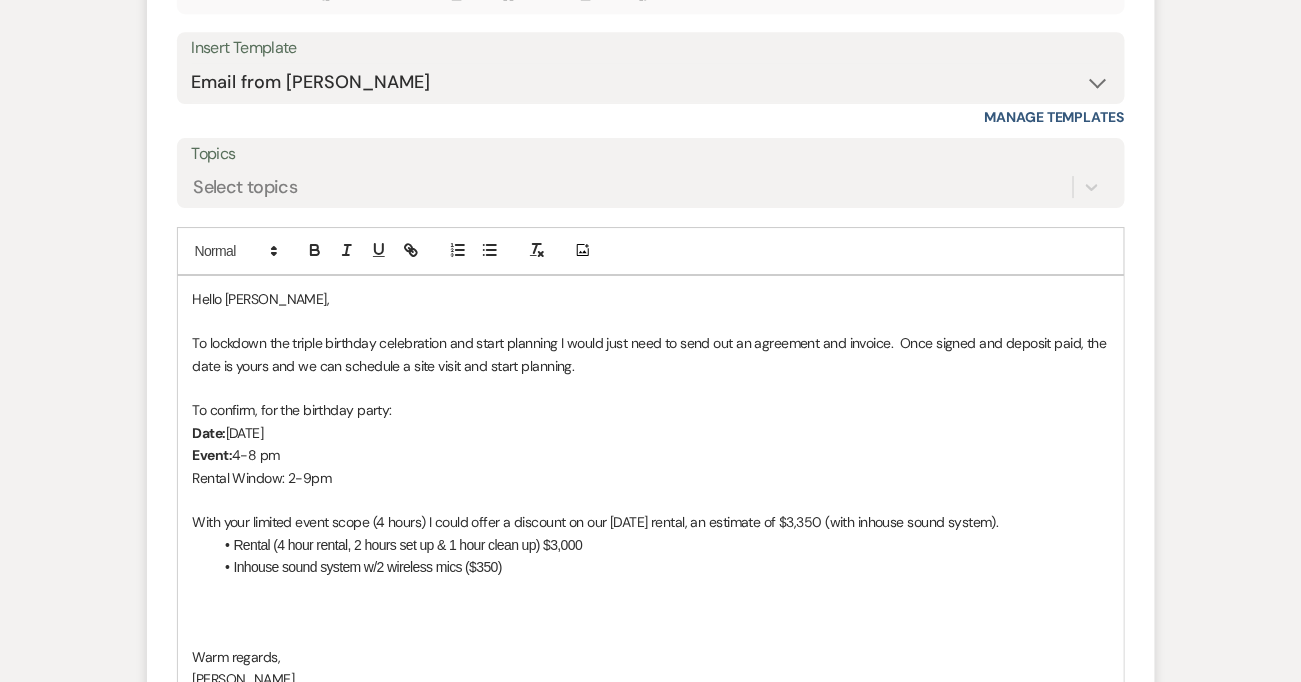 click on "Rental Window: 2-9pm" at bounding box center (262, 478) 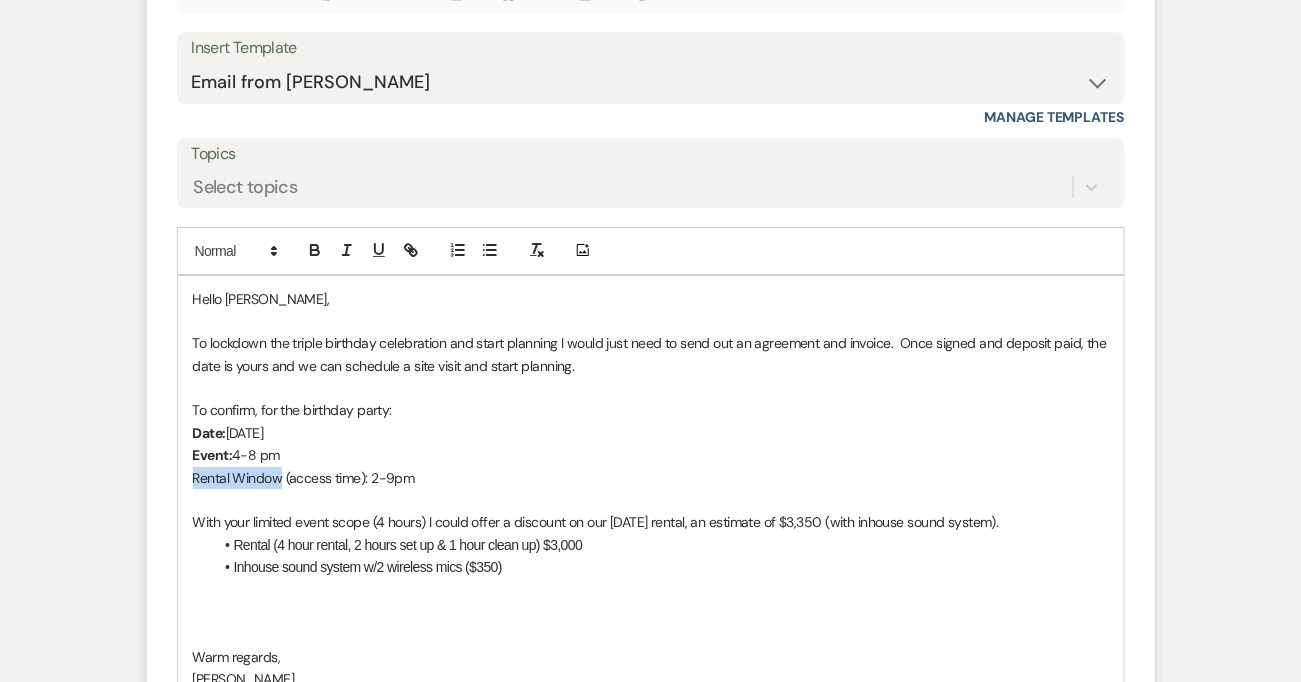 drag, startPoint x: 190, startPoint y: 476, endPoint x: 283, endPoint y: 480, distance: 93.08598 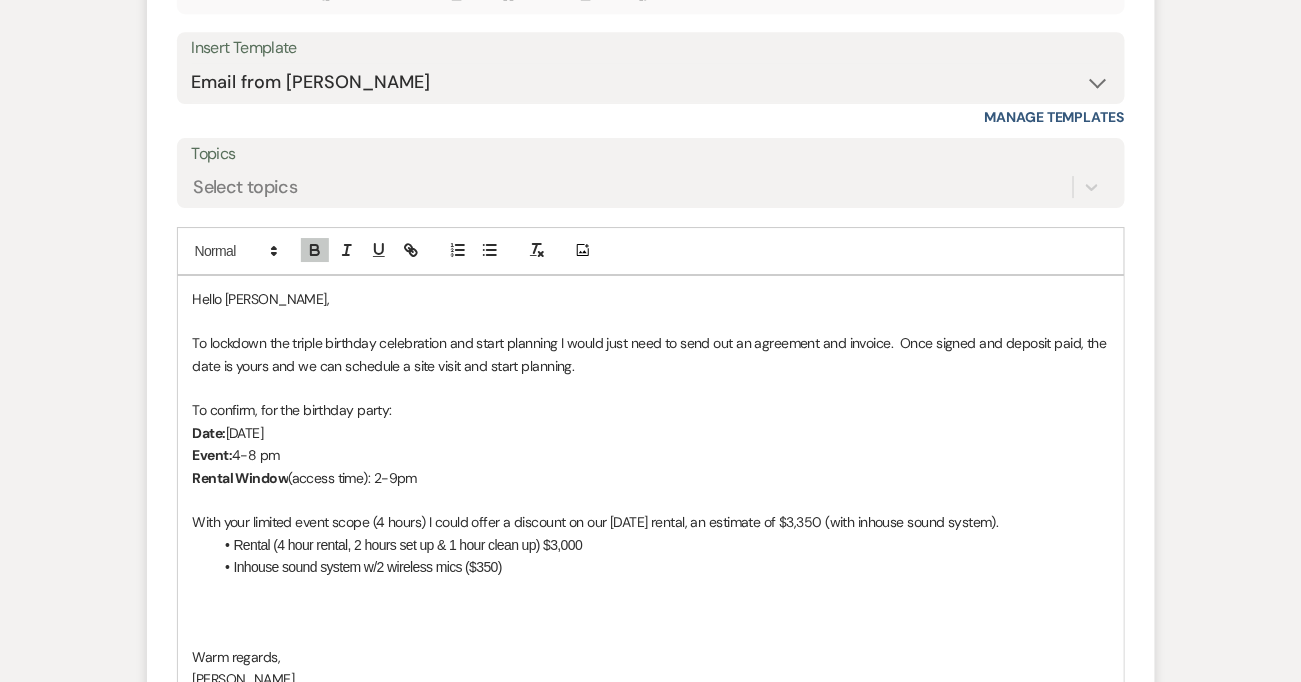 click at bounding box center [651, 500] 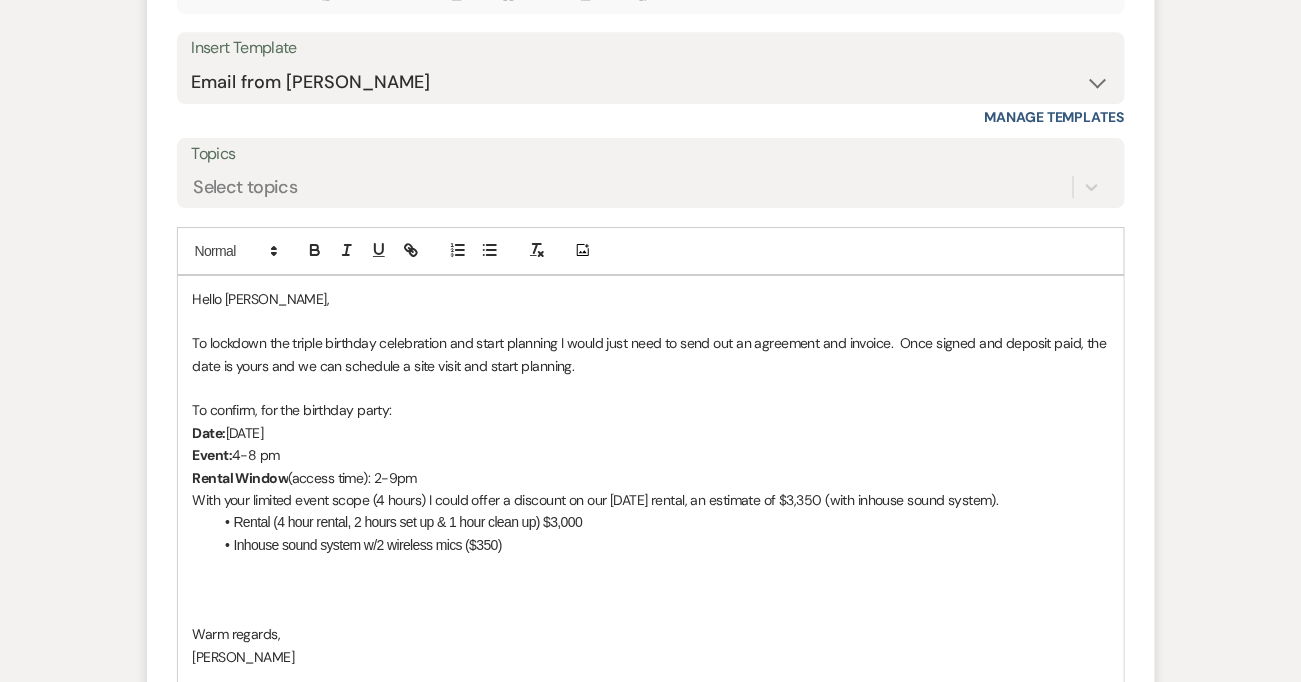 click on "Rental (4 hour rental, 2 hours set up & 1 hour clean up) $3,000" at bounding box center [661, 522] 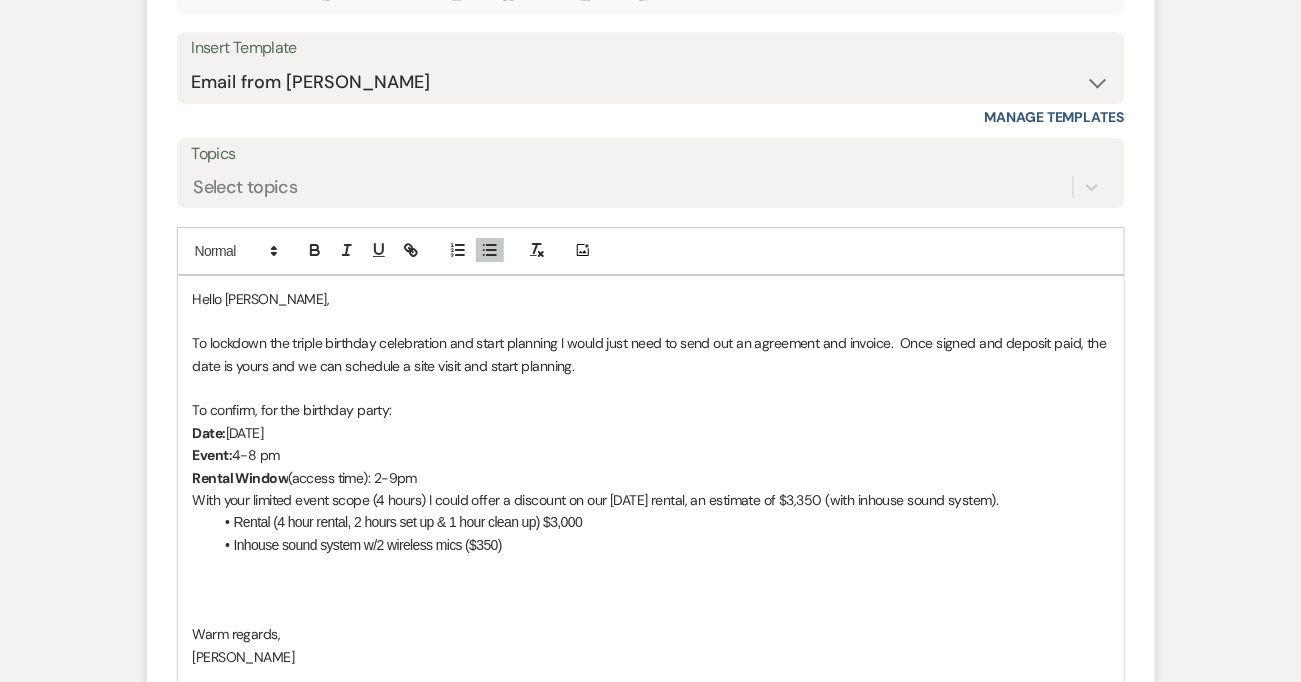 click on "With your limited event scope (4 hours) I could offer a discount on our Sunday rental, an estimate of $3,350 (with inhouse sound system)." at bounding box center [651, 500] 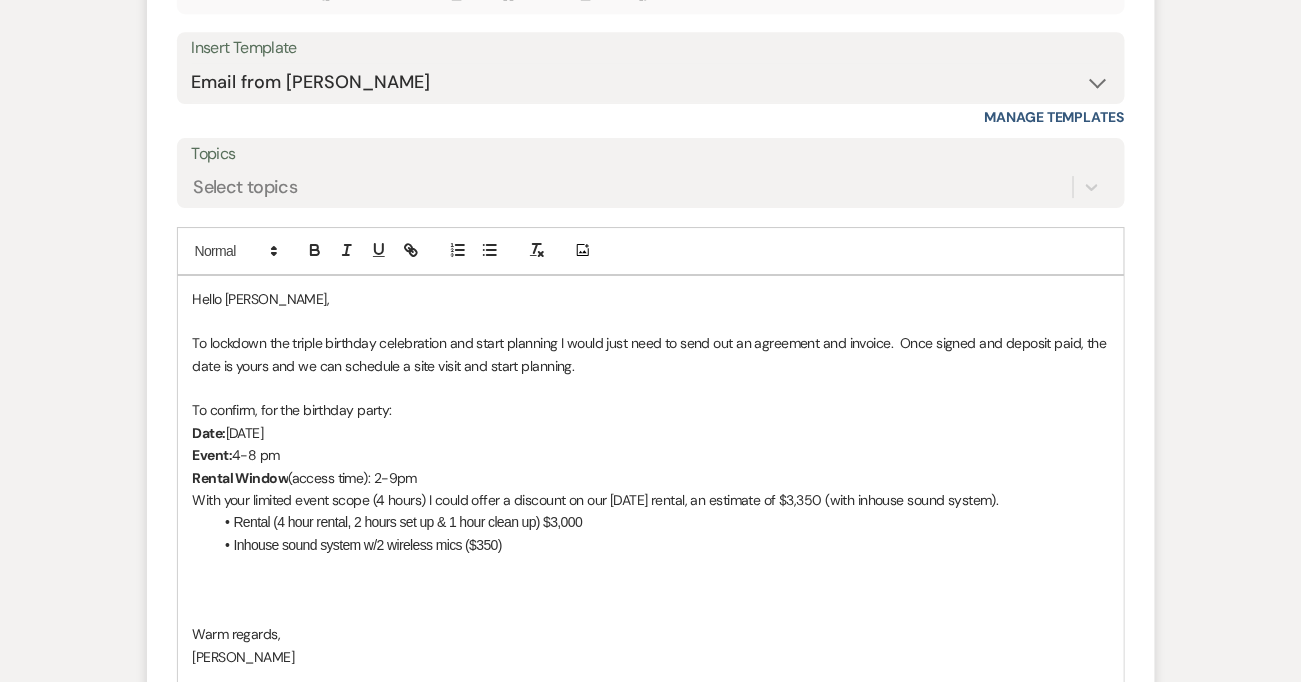drag, startPoint x: 1025, startPoint y: 499, endPoint x: 1024, endPoint y: 471, distance: 28.01785 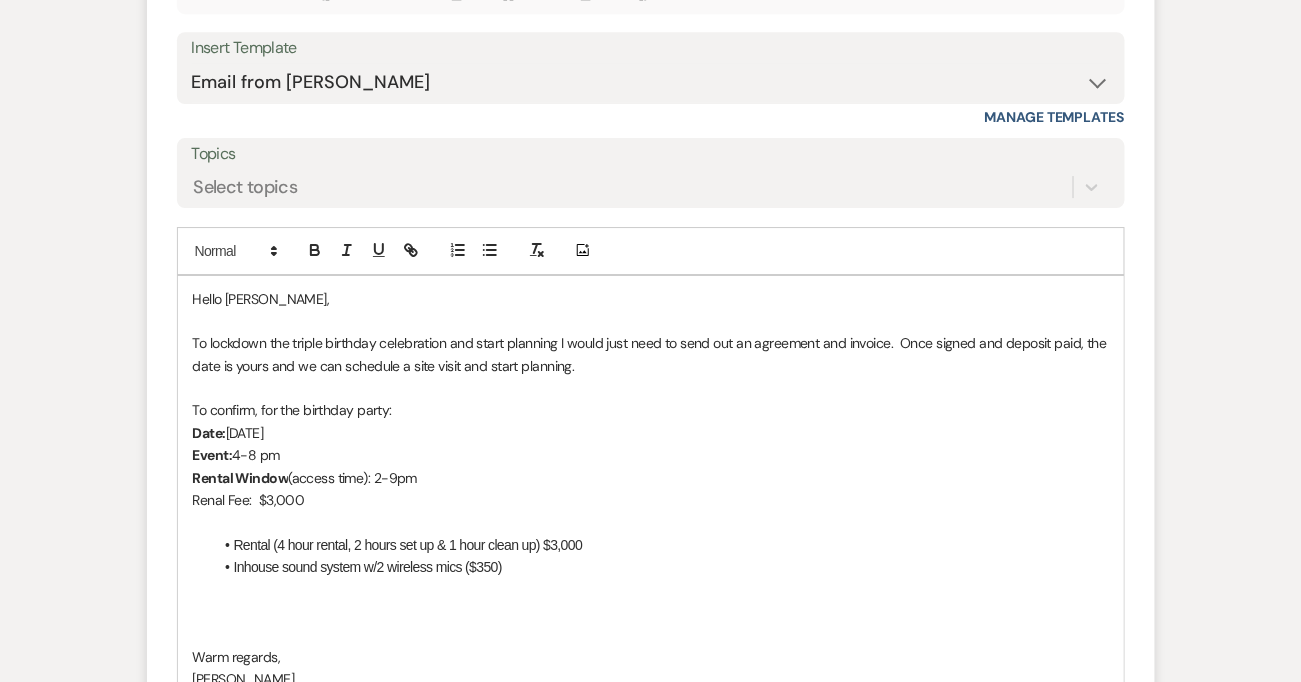 click on "﻿" at bounding box center [651, 522] 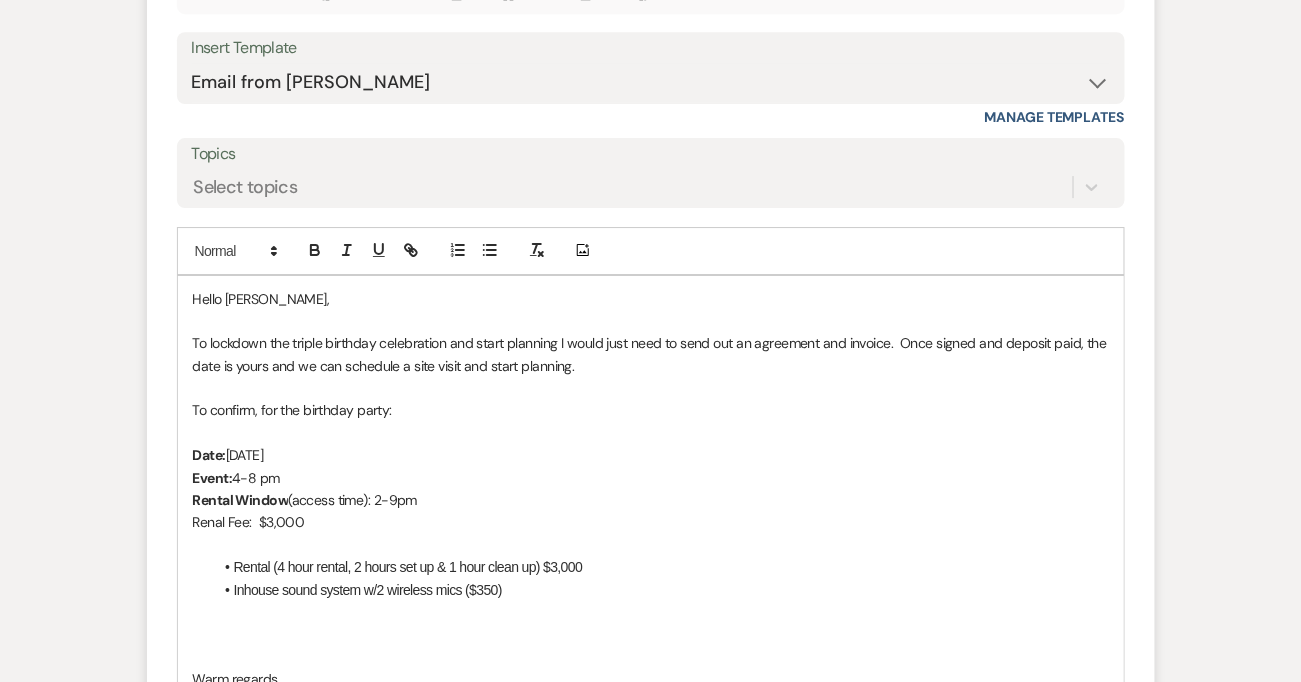 click on "Event:   4-8 pm" at bounding box center (651, 478) 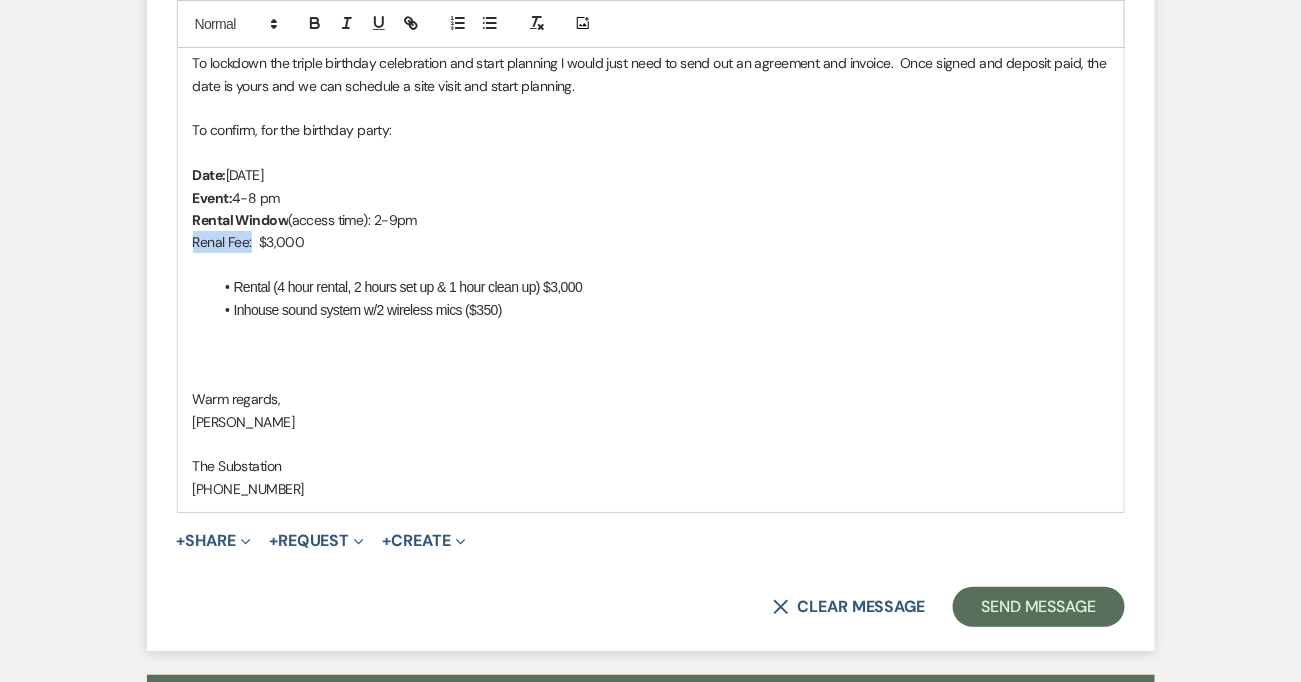 drag, startPoint x: 251, startPoint y: 242, endPoint x: 179, endPoint y: 248, distance: 72.249565 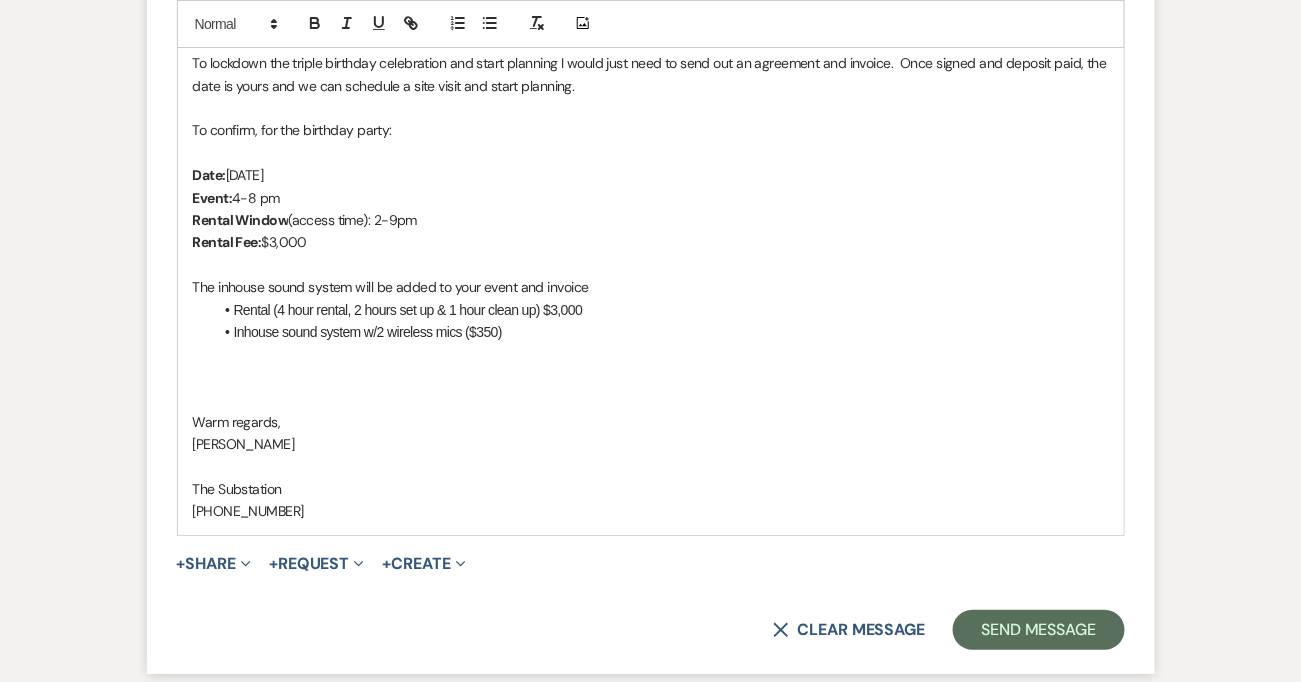 click on "Rental Fee:   $3,000" at bounding box center (651, 242) 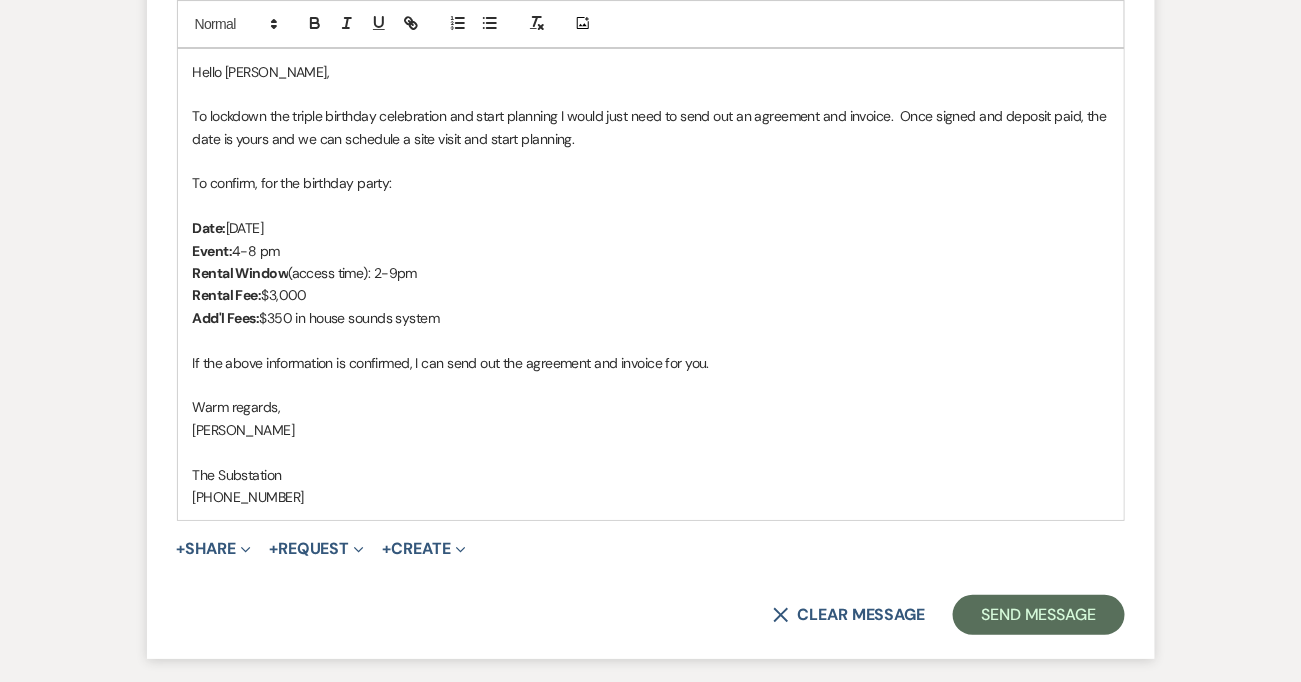 scroll, scrollTop: 3971, scrollLeft: 0, axis: vertical 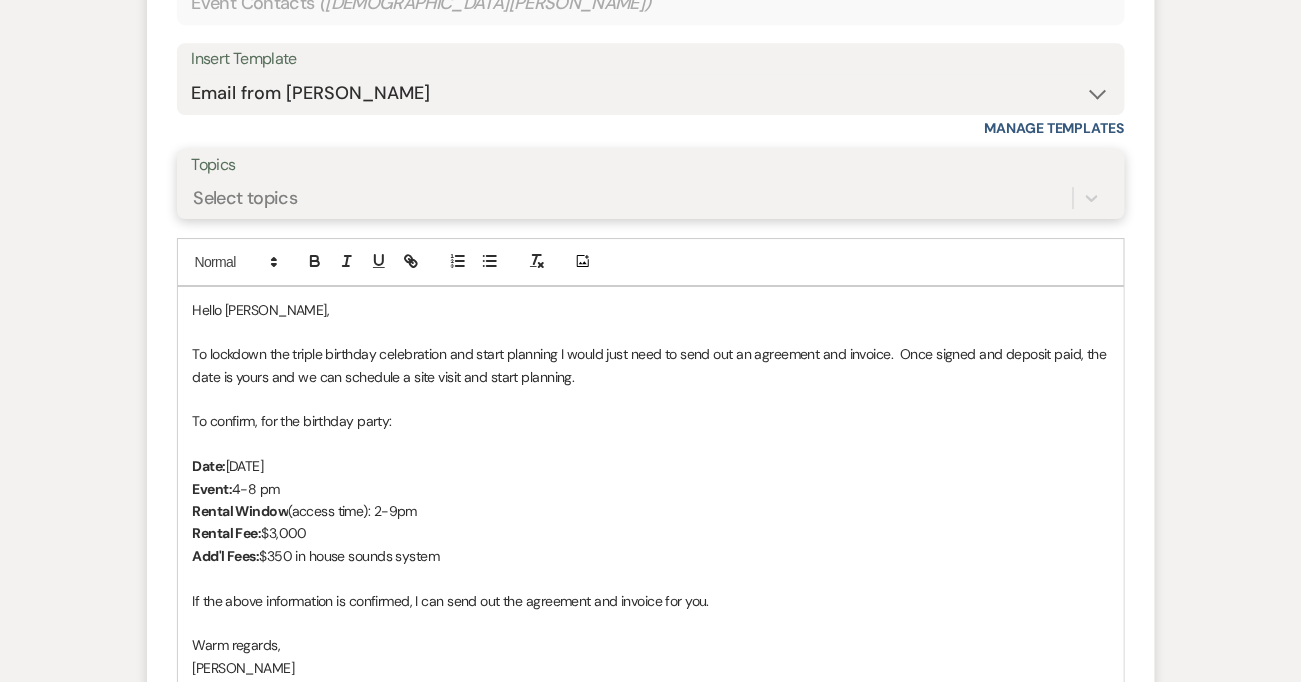 click on "Select topics" at bounding box center [632, 198] 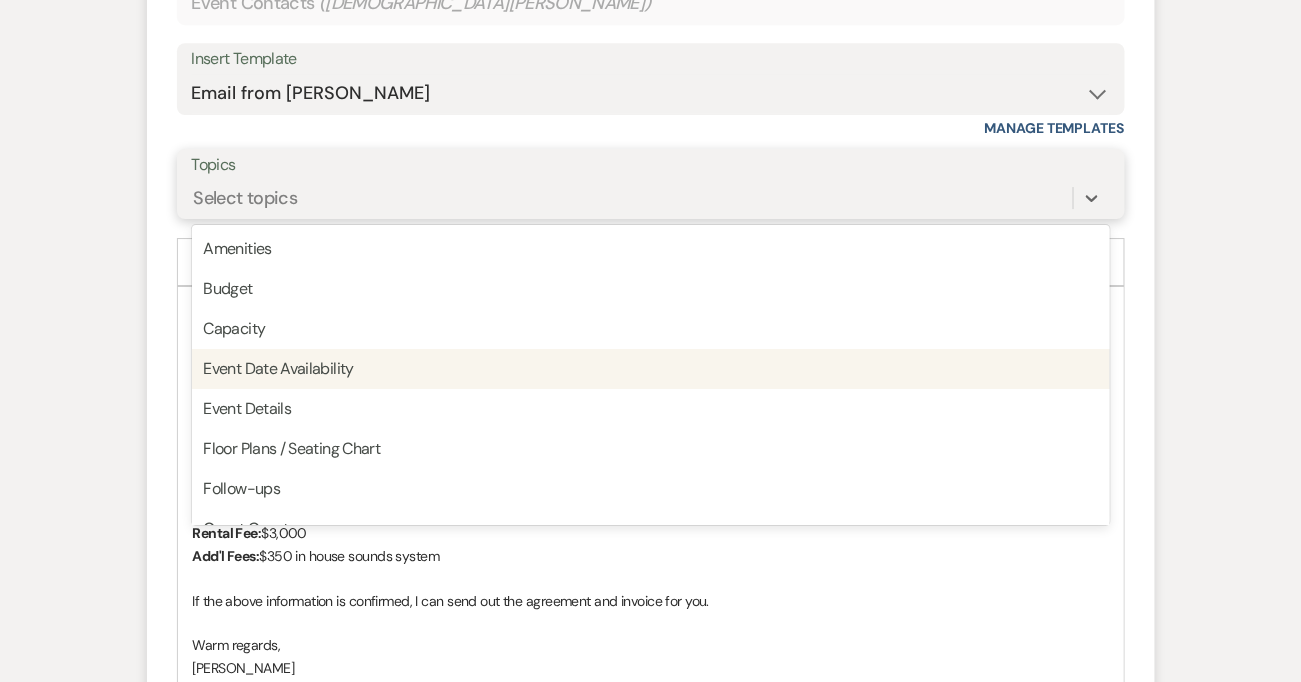 click on "Event Date Availability" at bounding box center (651, 369) 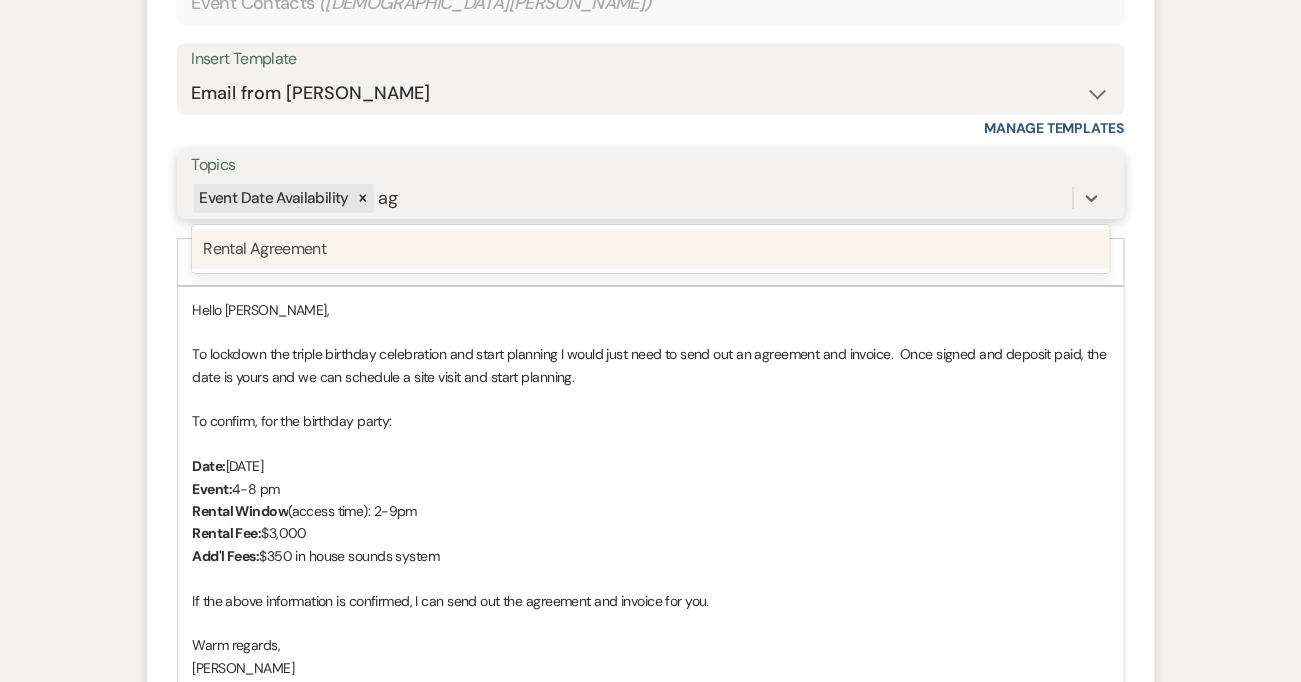 type on "agr" 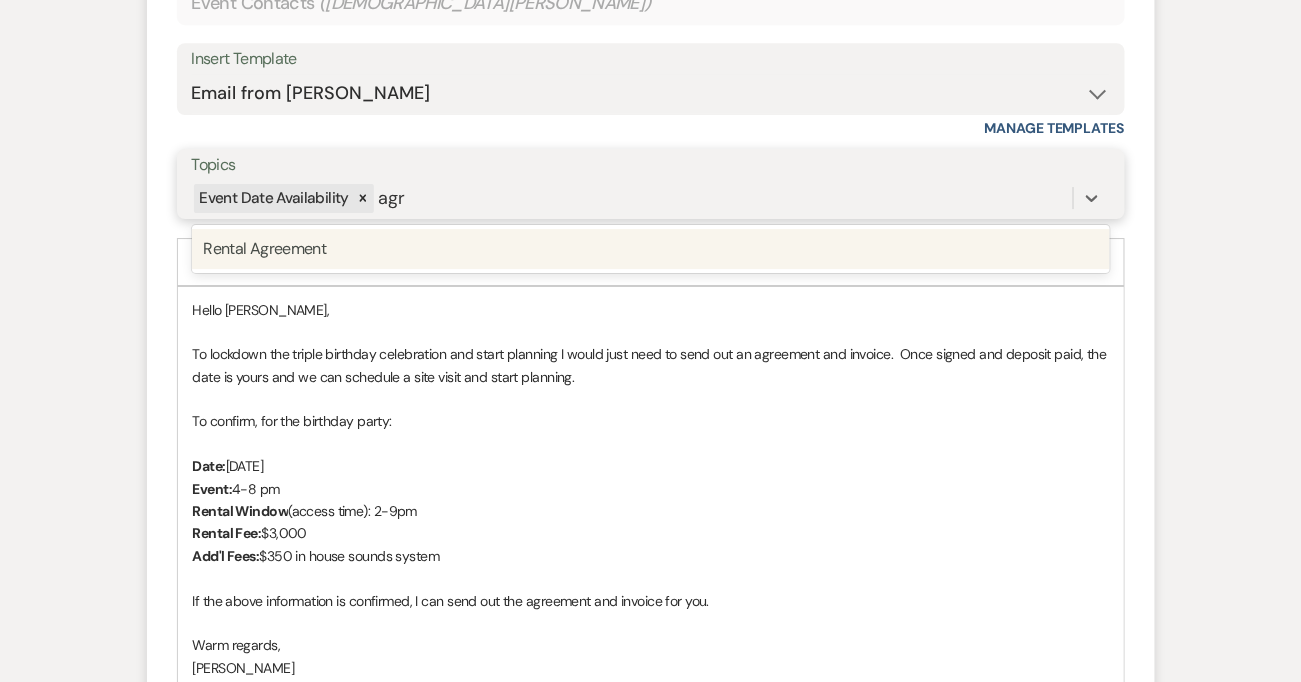 type 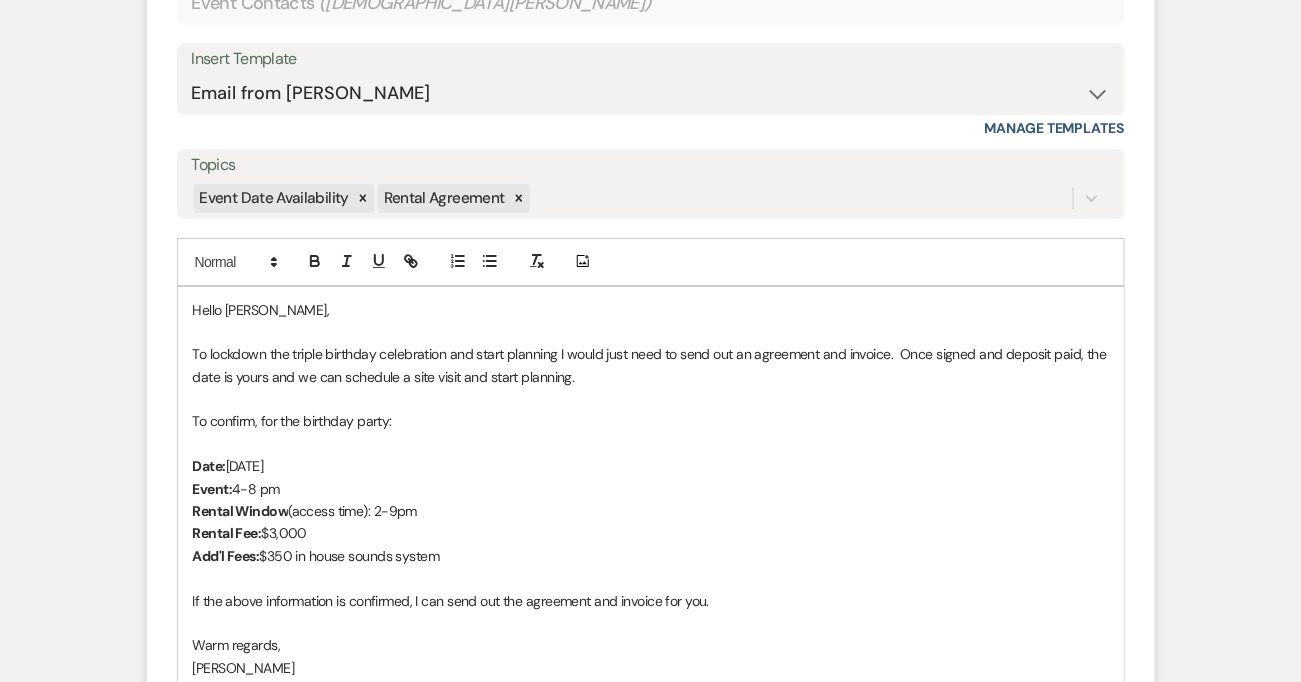 click on "To lockdown the triple birthday celebration and start planning I would just need to send out an agreement and invoice.  Once signed and deposit paid, the date is yours and we can schedule a site visit and start planning." at bounding box center [651, 365] 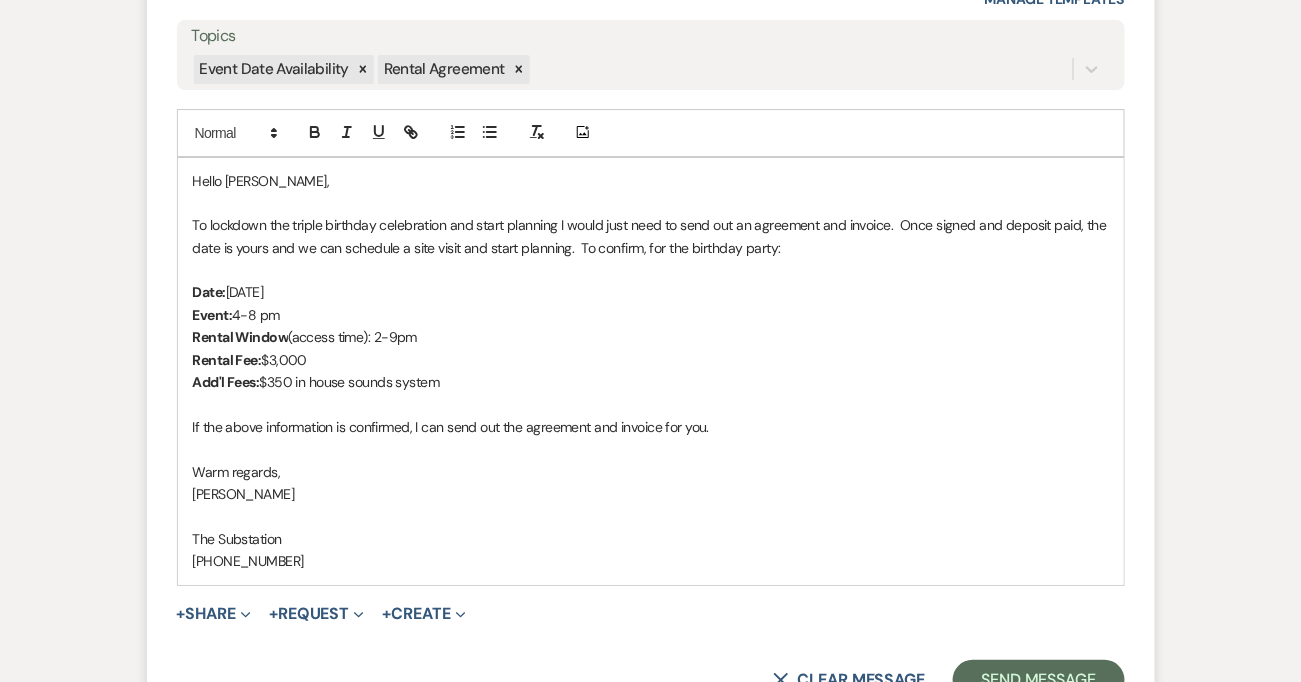 scroll, scrollTop: 4101, scrollLeft: 0, axis: vertical 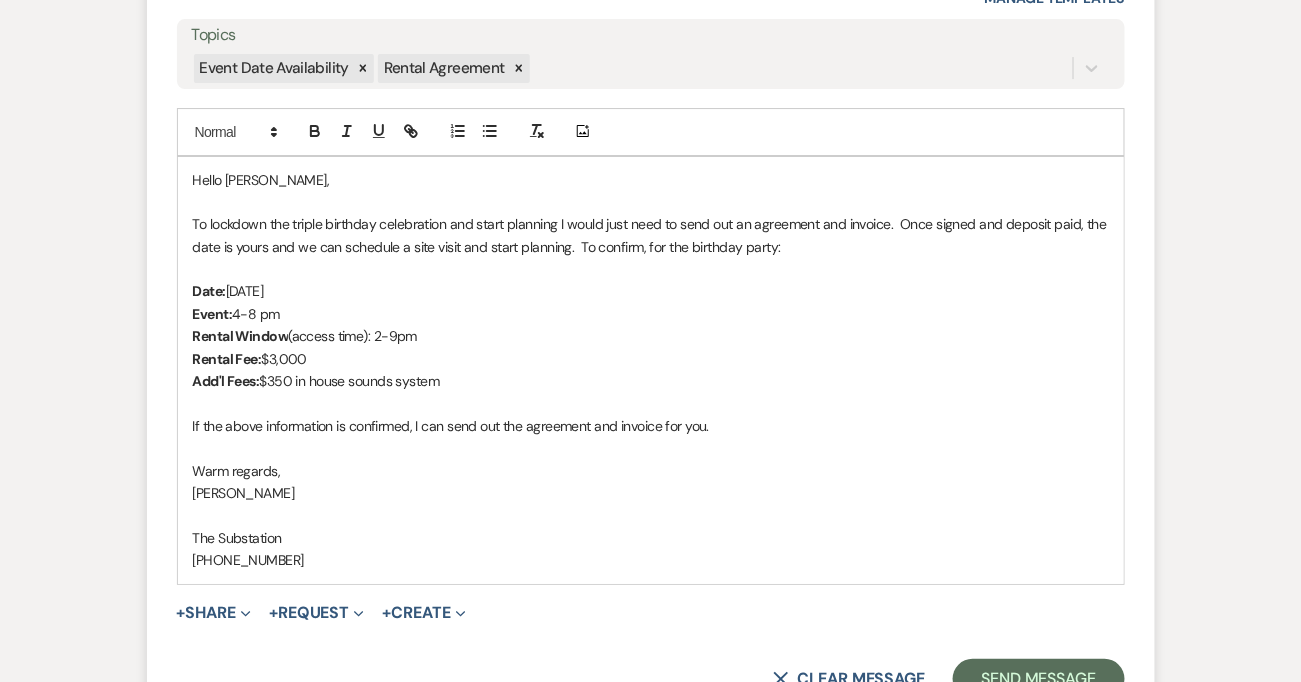 click on "4-8 pm" at bounding box center [256, 314] 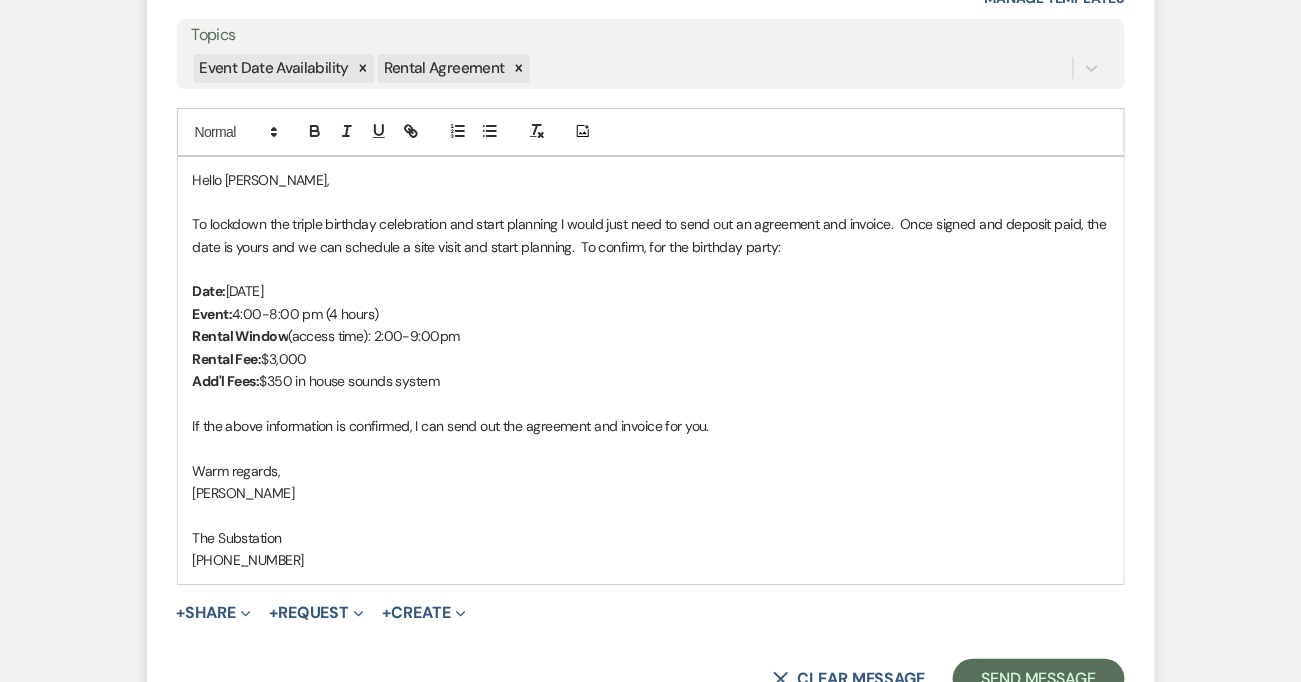 click on "Rental Window  (access time): 2:00-9:00pm" at bounding box center (651, 336) 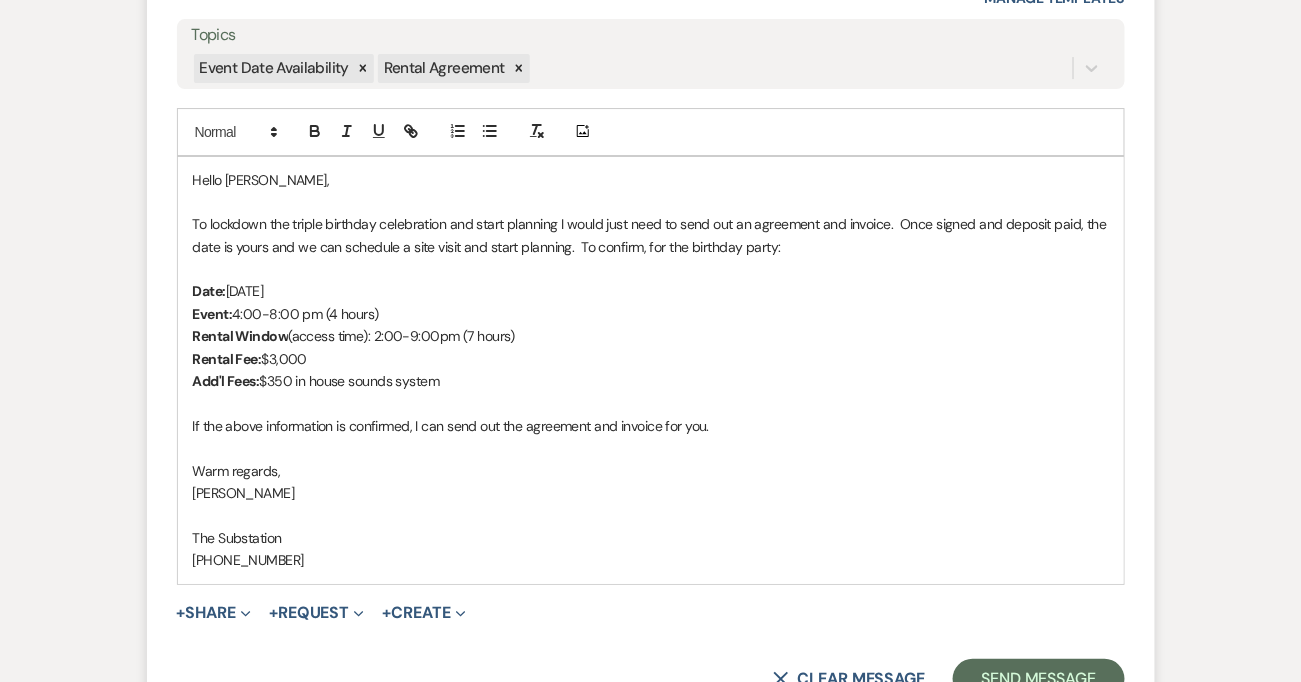 click on "If the above information is confirmed, I can send out the agreement and invoice for you." at bounding box center [651, 426] 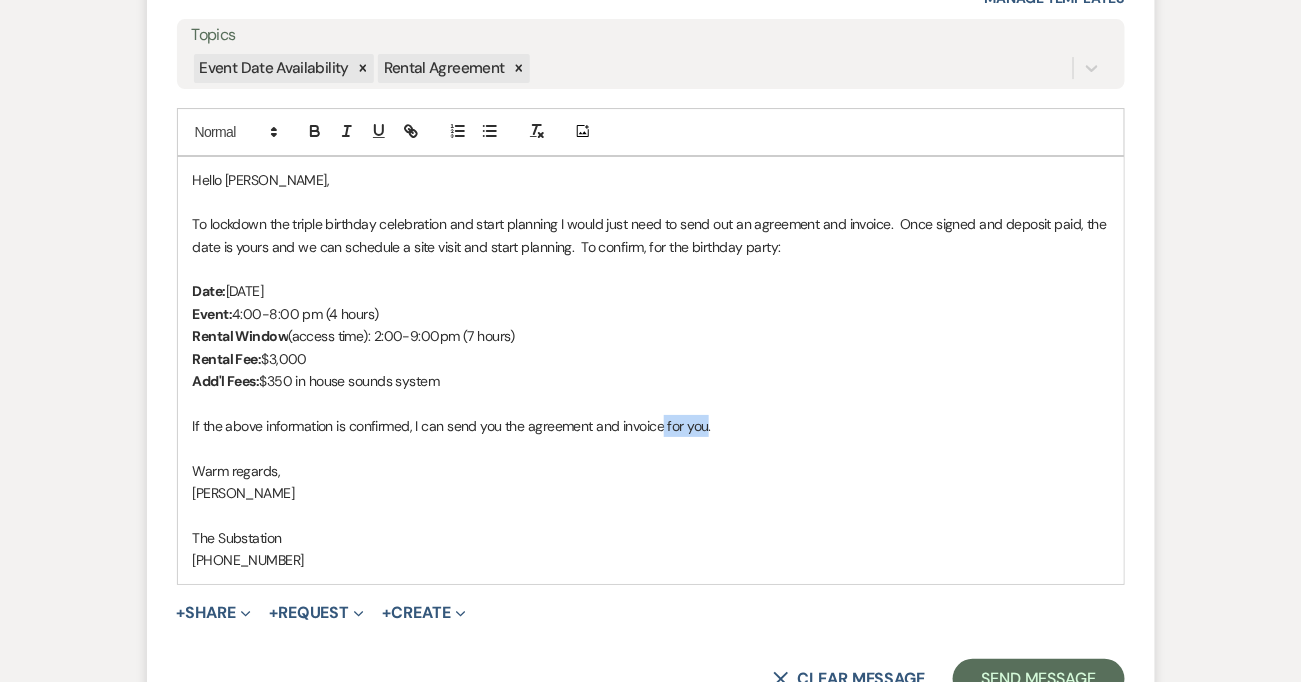 drag, startPoint x: 706, startPoint y: 426, endPoint x: 664, endPoint y: 427, distance: 42.0119 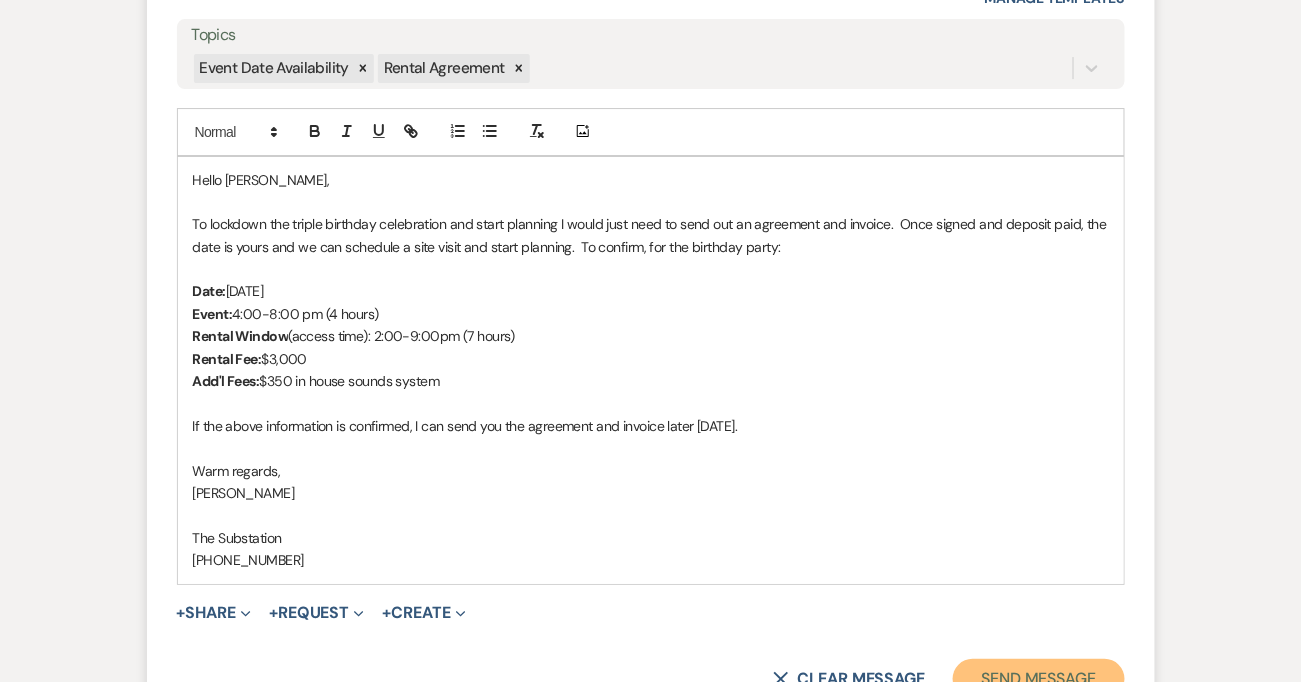 click on "Send Message" at bounding box center [1038, 679] 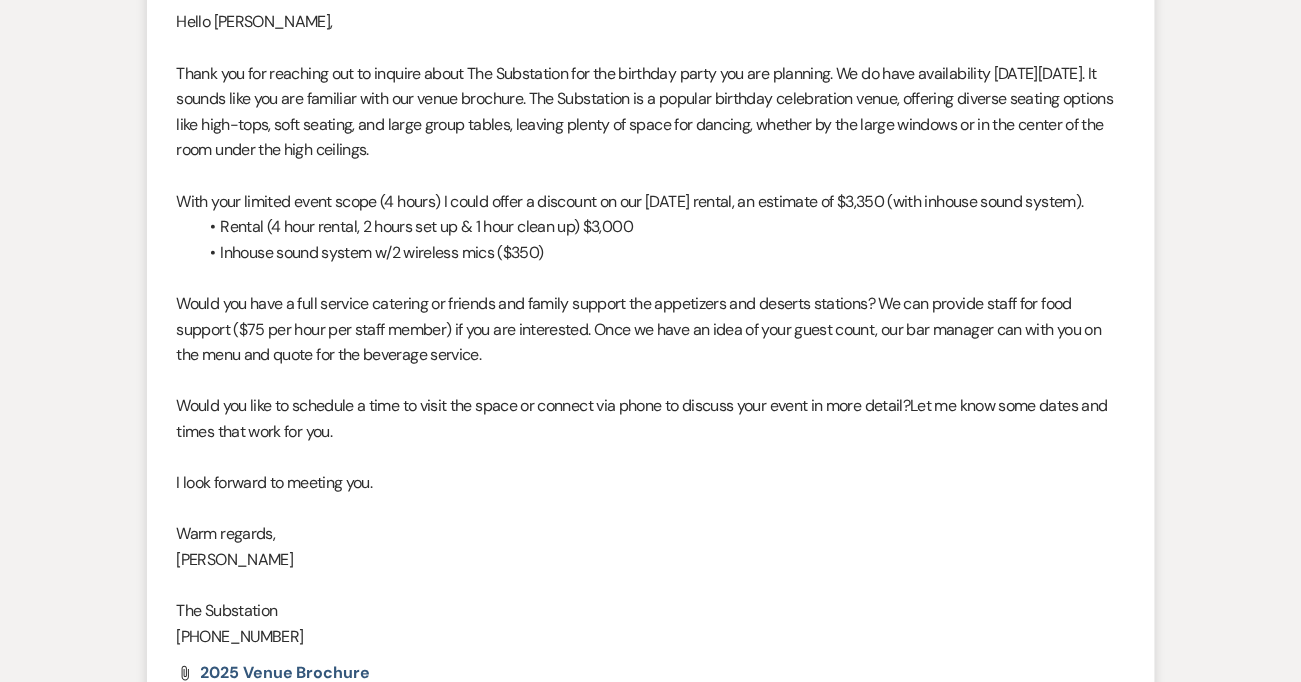 scroll, scrollTop: 0, scrollLeft: 0, axis: both 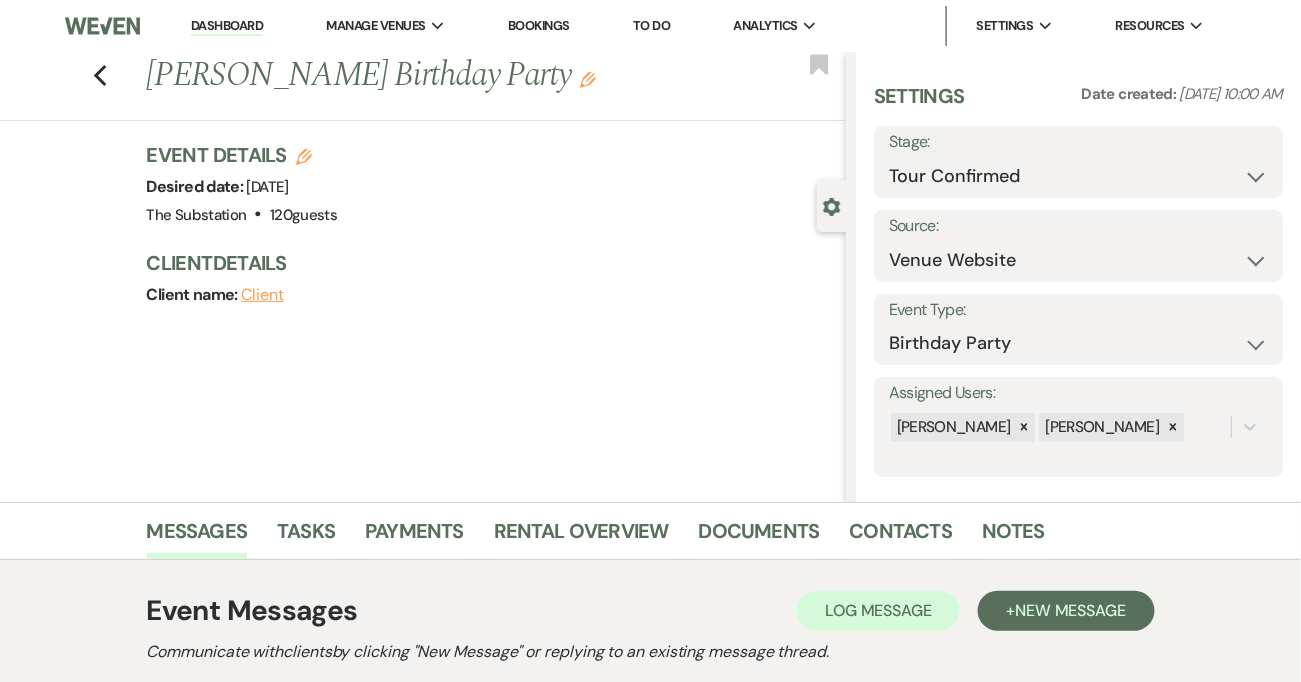 click on "Dashboard" at bounding box center (227, 26) 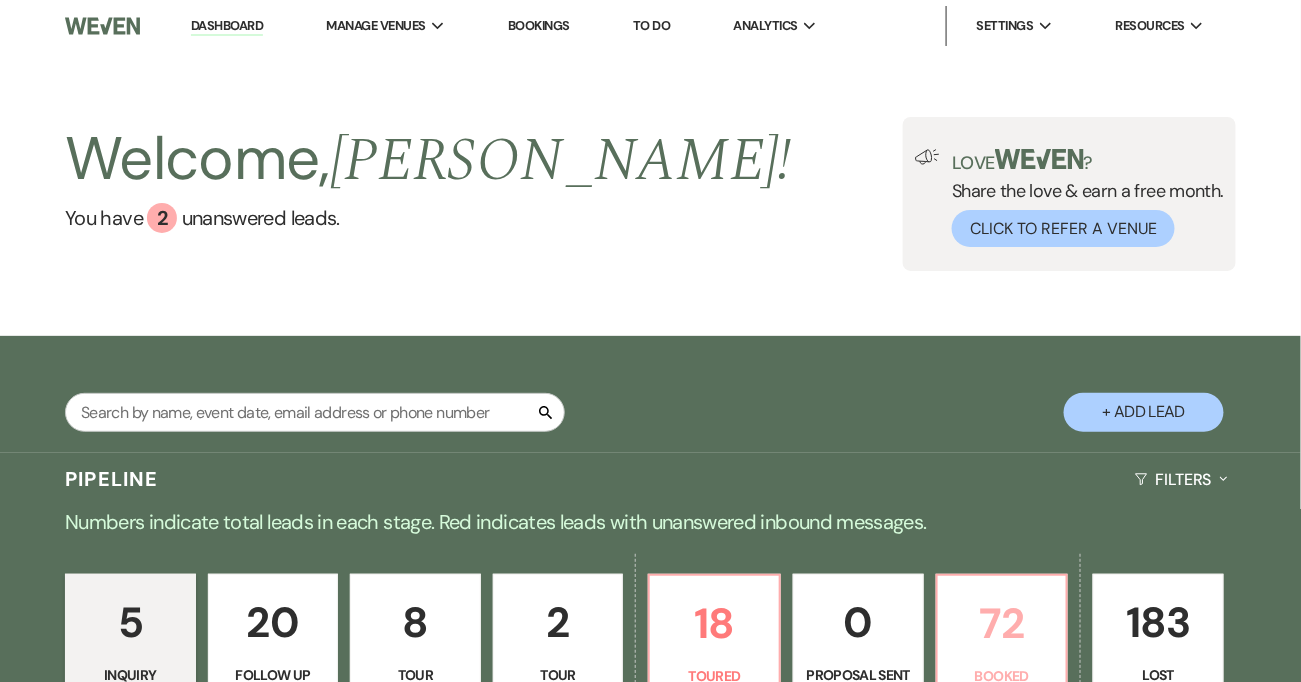 click on "72" at bounding box center (1002, 623) 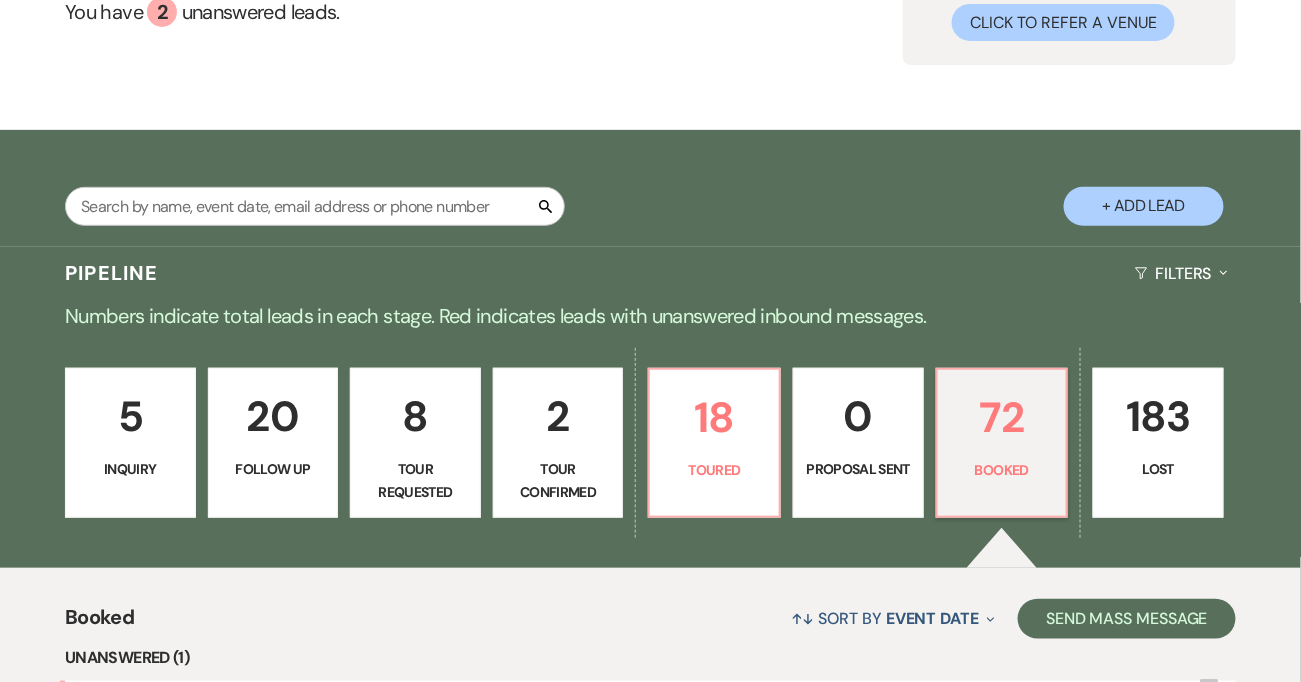 scroll, scrollTop: 204, scrollLeft: 0, axis: vertical 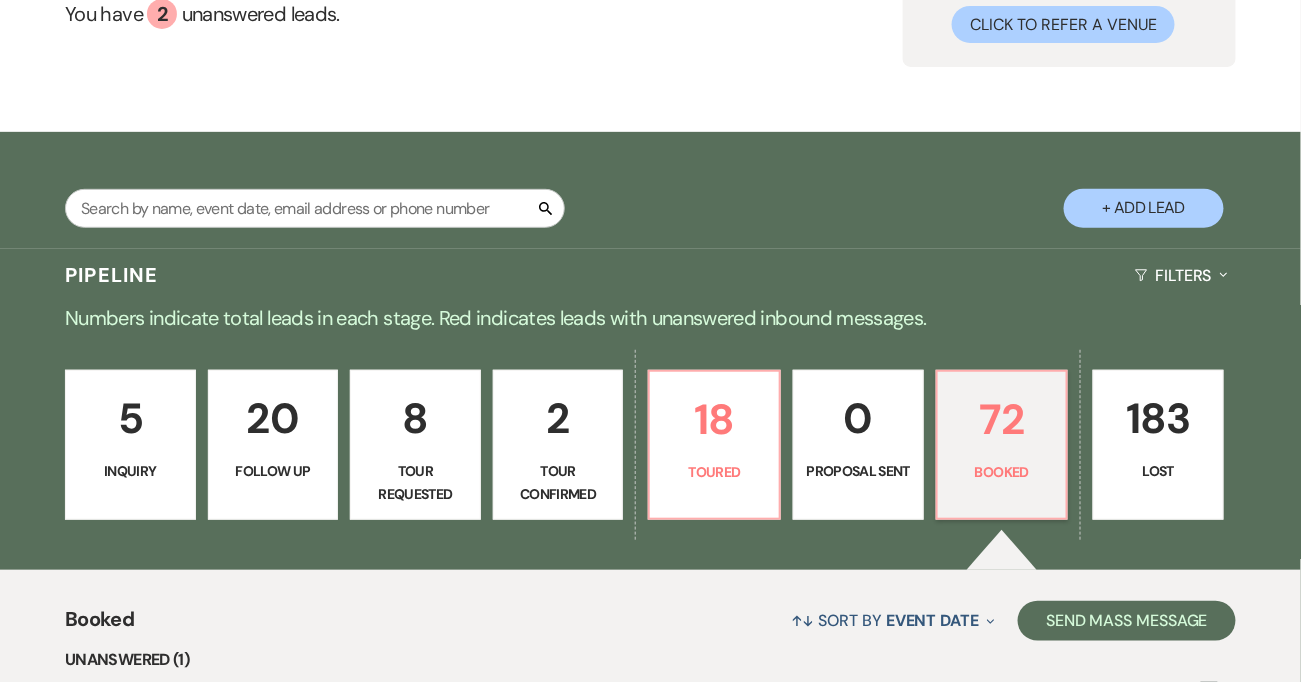 click on "5" at bounding box center (130, 418) 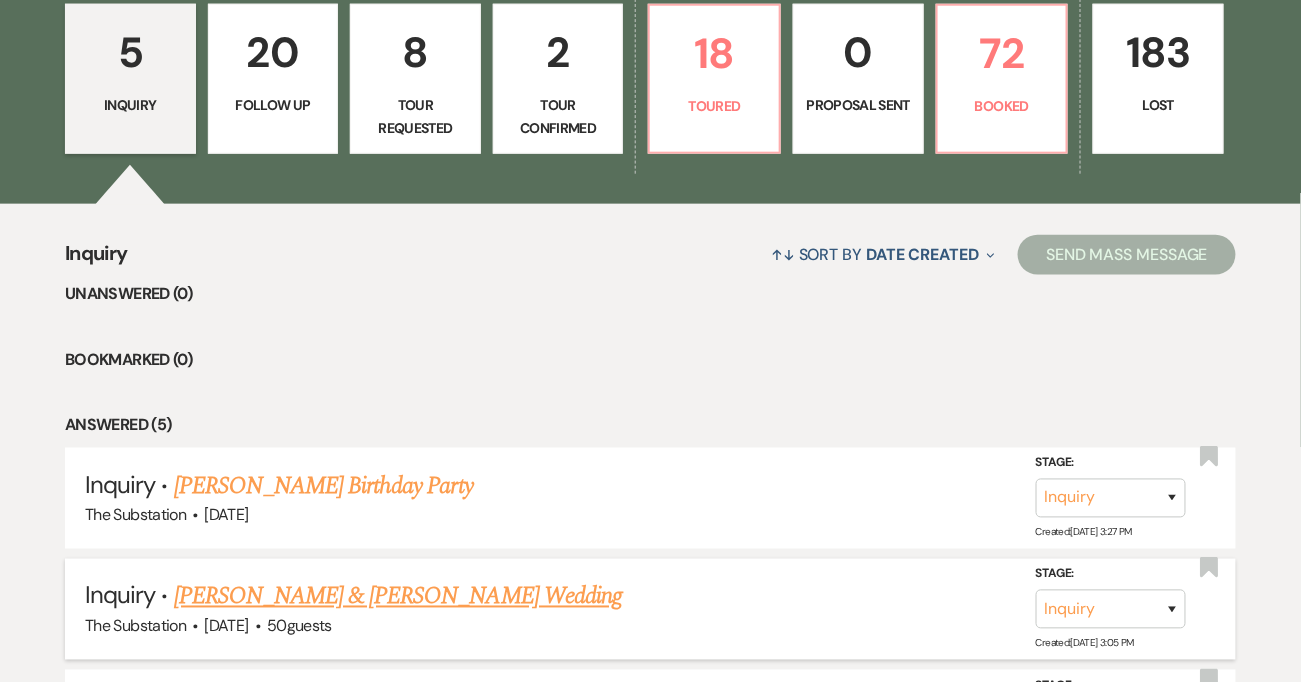 scroll, scrollTop: 0, scrollLeft: 0, axis: both 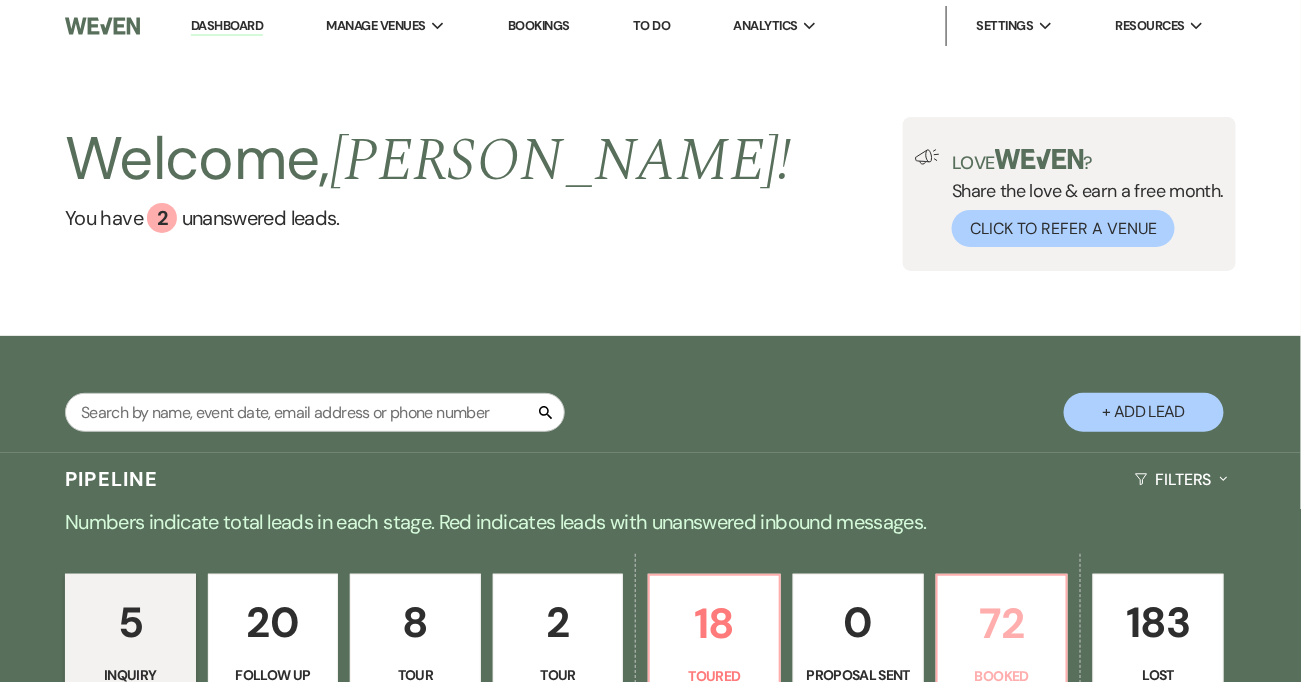 click on "72" at bounding box center (1002, 623) 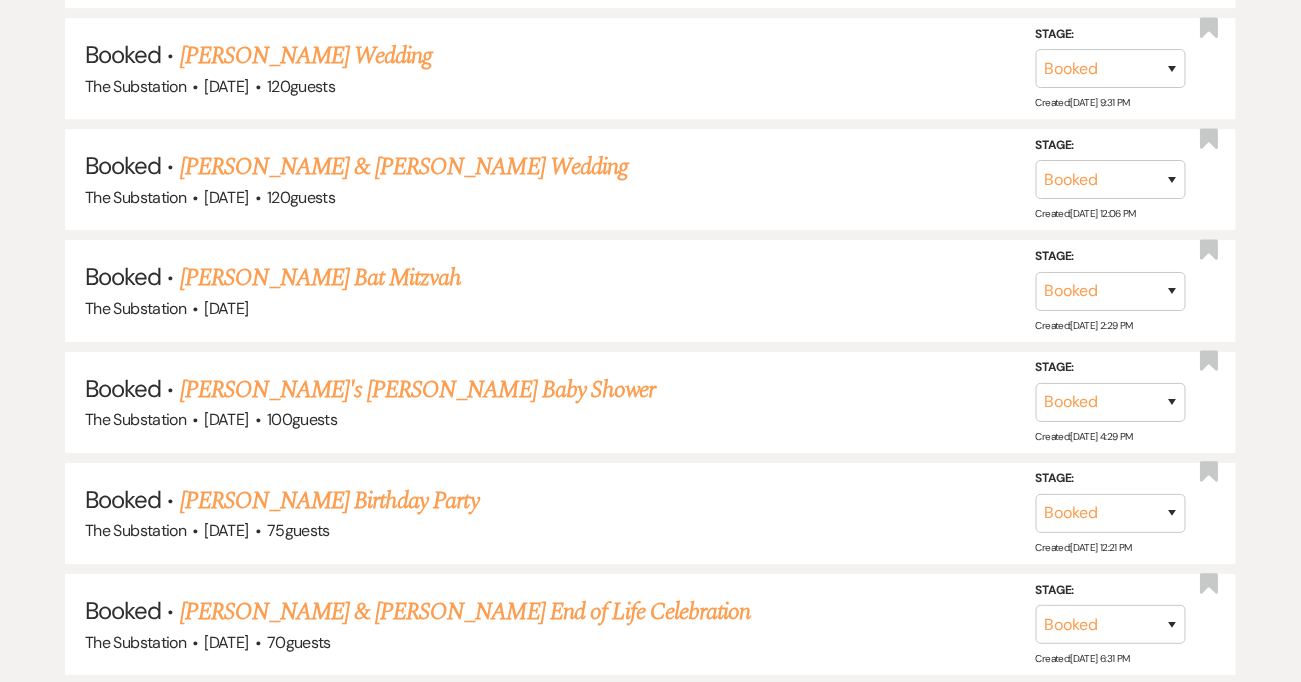 scroll, scrollTop: 1794, scrollLeft: 0, axis: vertical 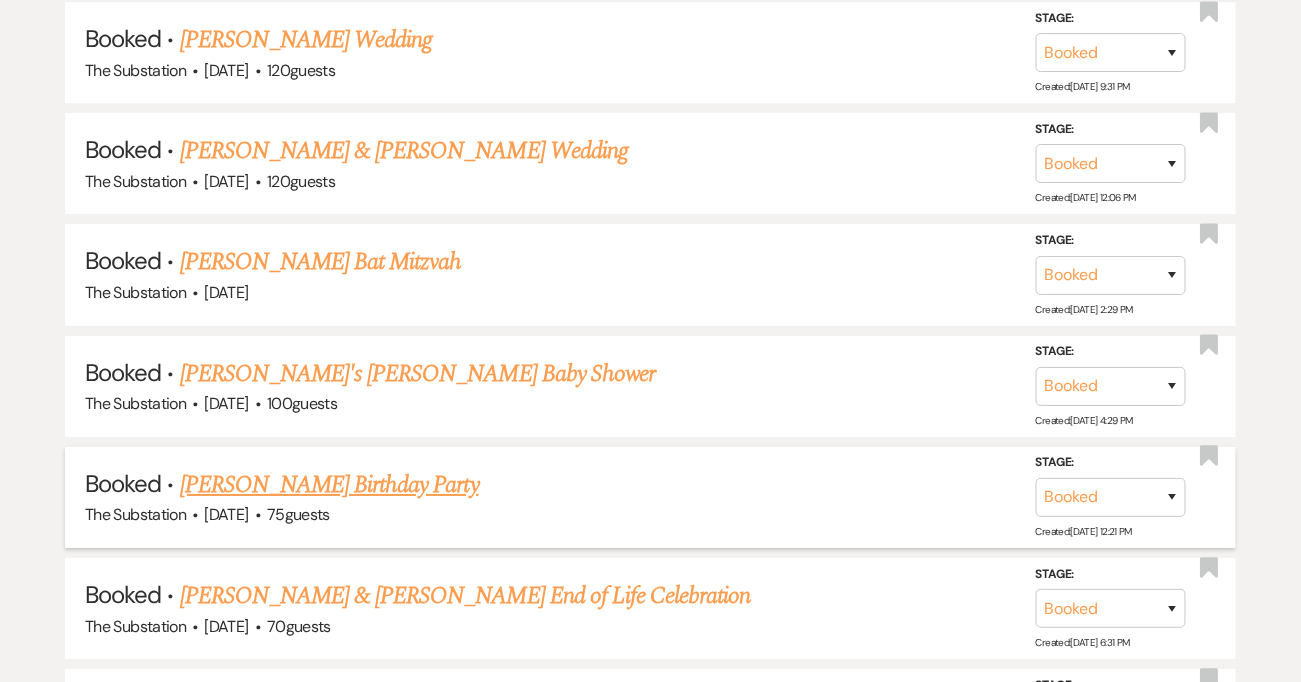 click on "[PERSON_NAME] Birthday Party" at bounding box center (329, 485) 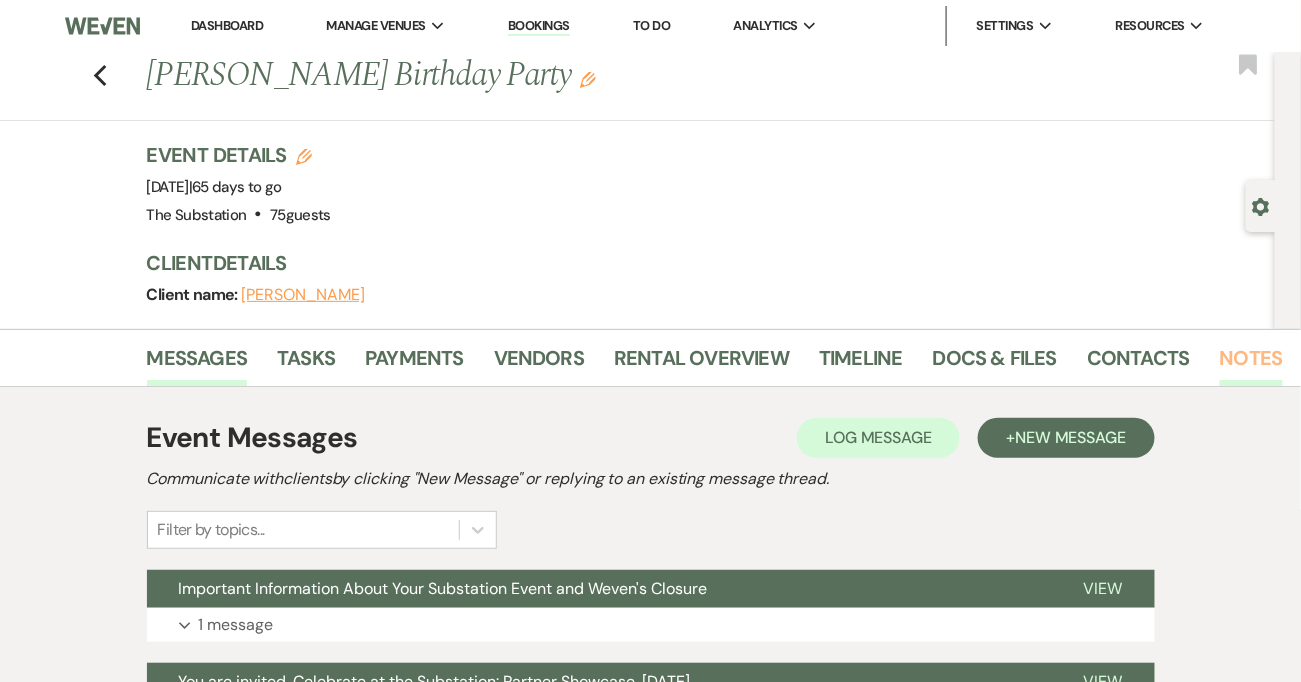 click on "Notes" at bounding box center [1251, 364] 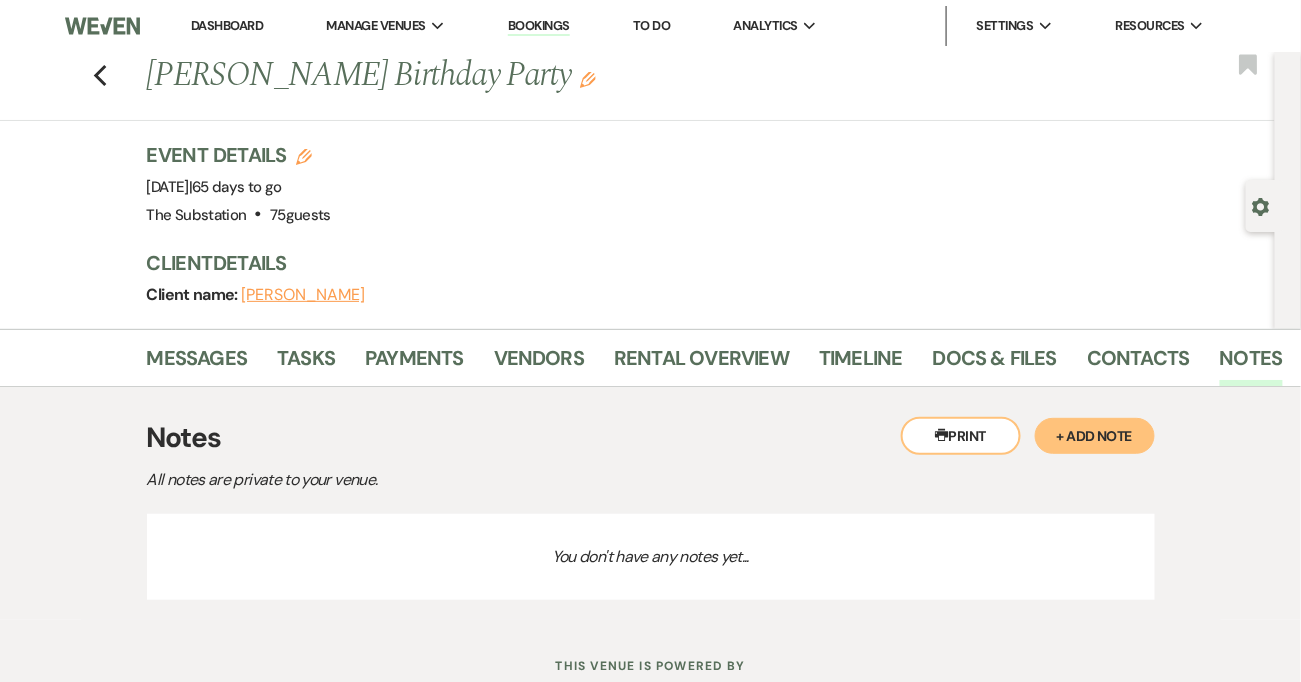 click on "+ Add Note" at bounding box center (1095, 436) 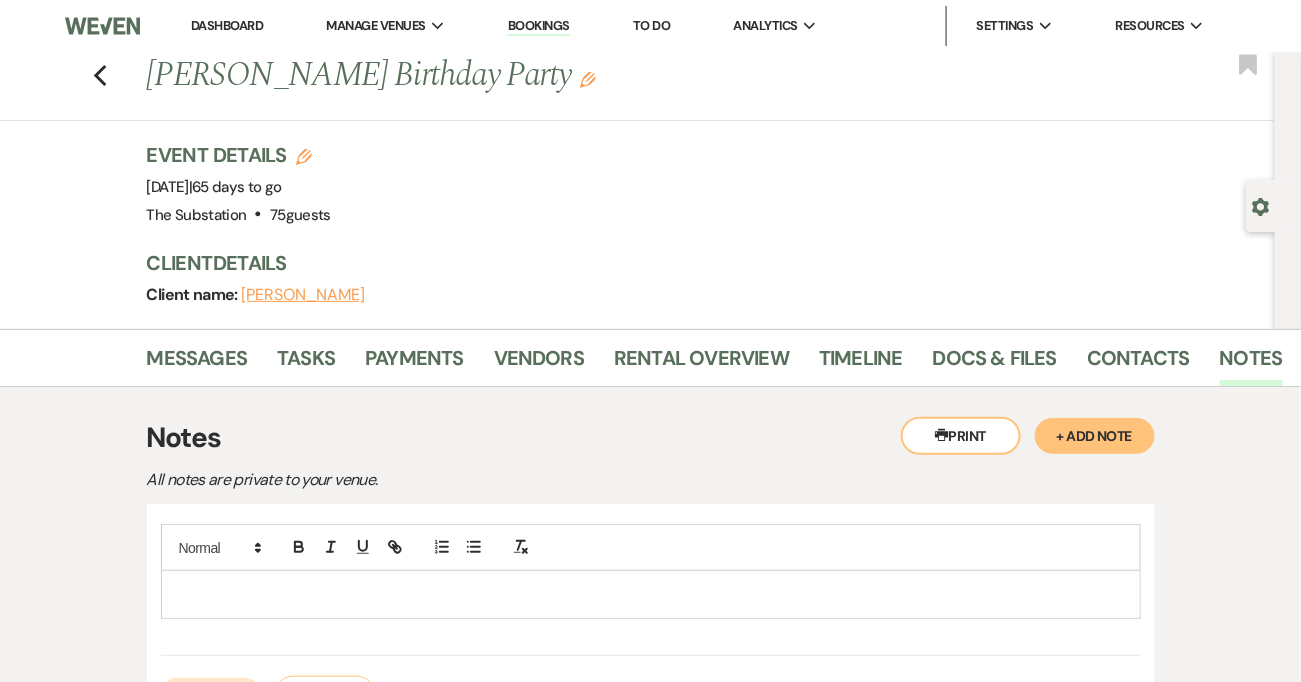 scroll, scrollTop: 206, scrollLeft: 0, axis: vertical 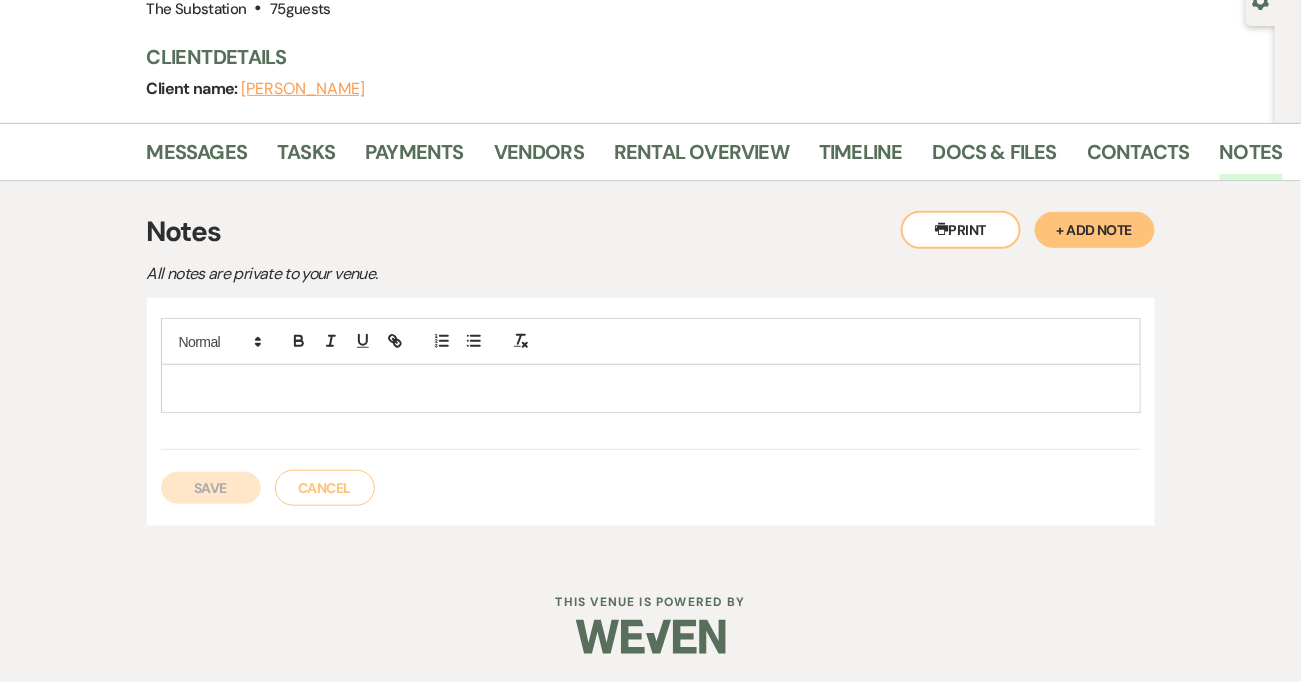 click at bounding box center (651, 388) 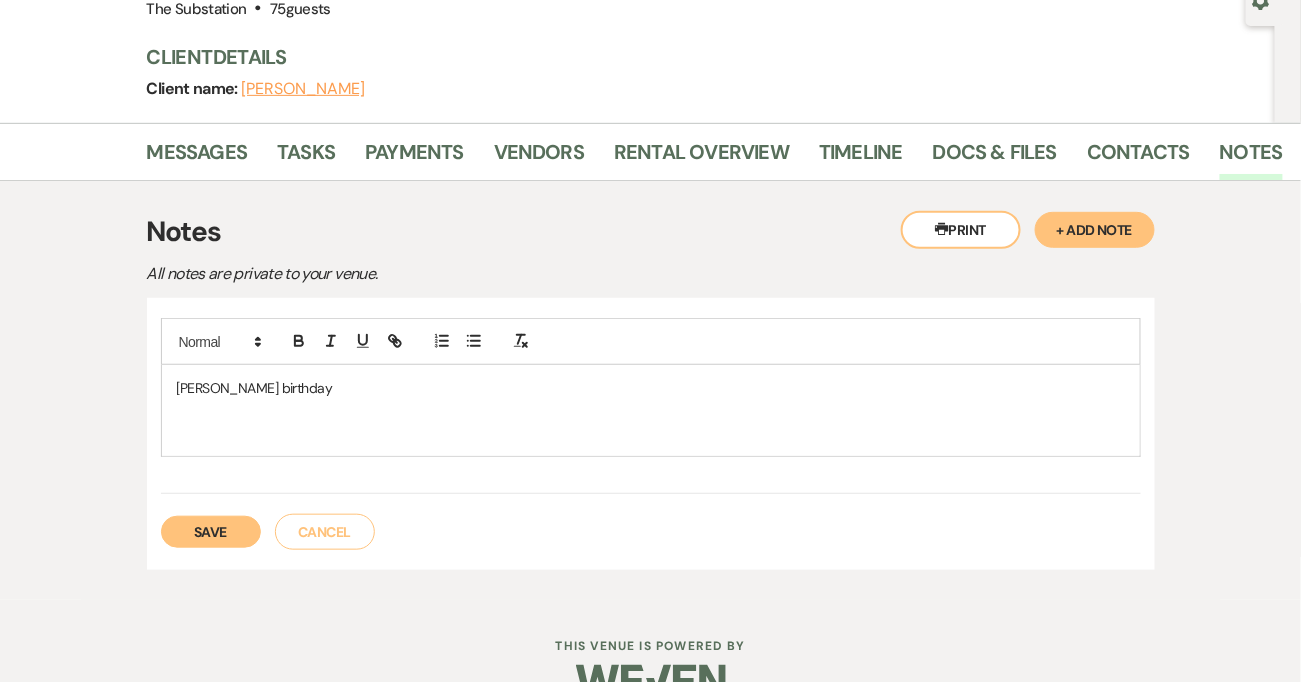 click on "Save" at bounding box center (211, 532) 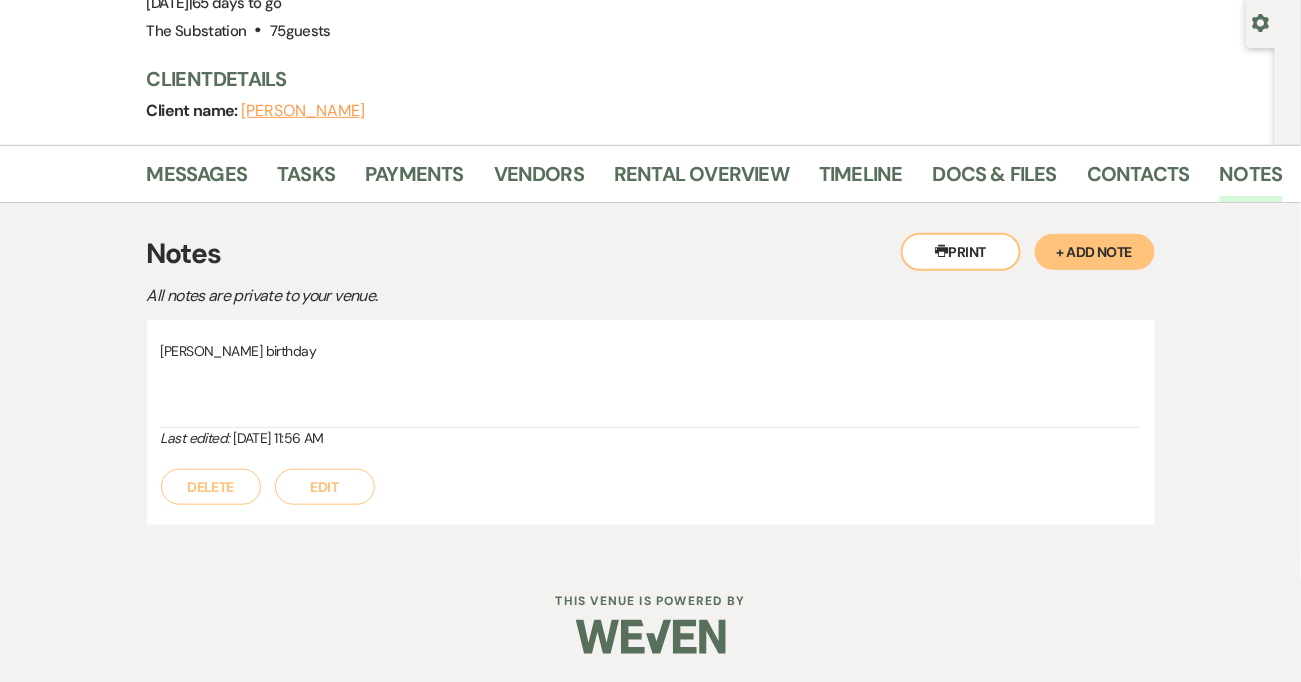 click on "Edit" at bounding box center [325, 487] 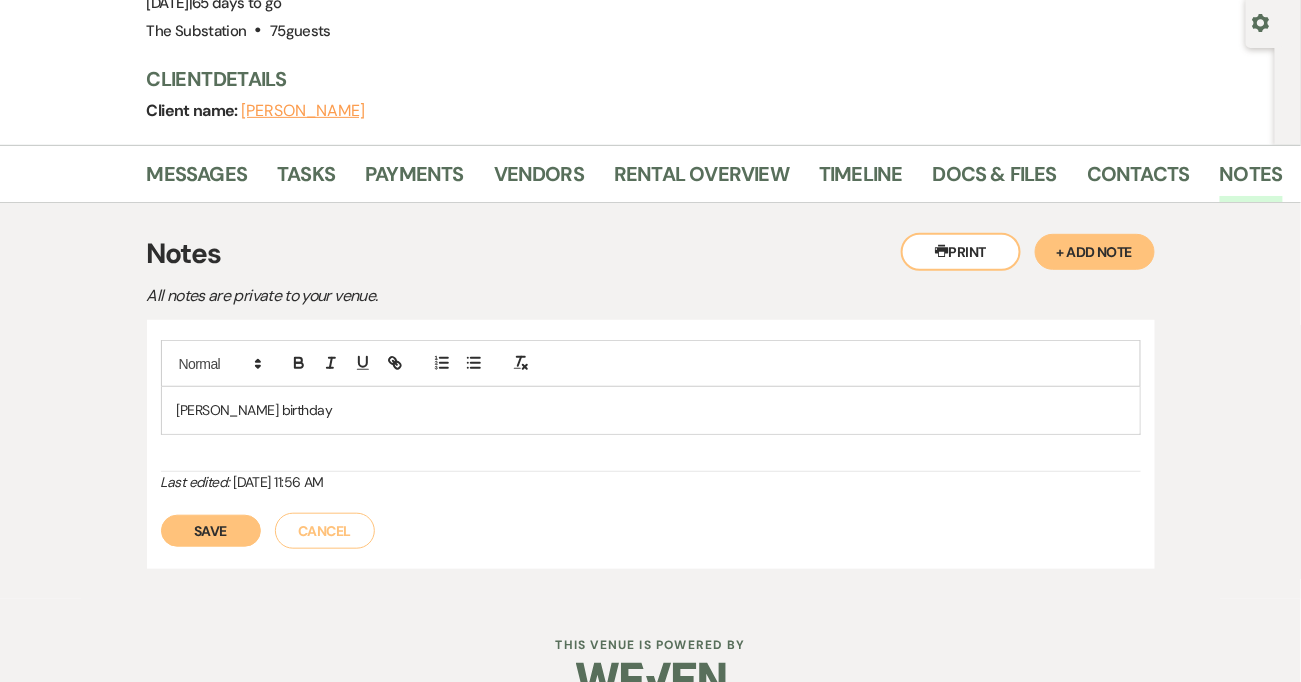 click on "[PERSON_NAME] birthday" at bounding box center [651, 410] 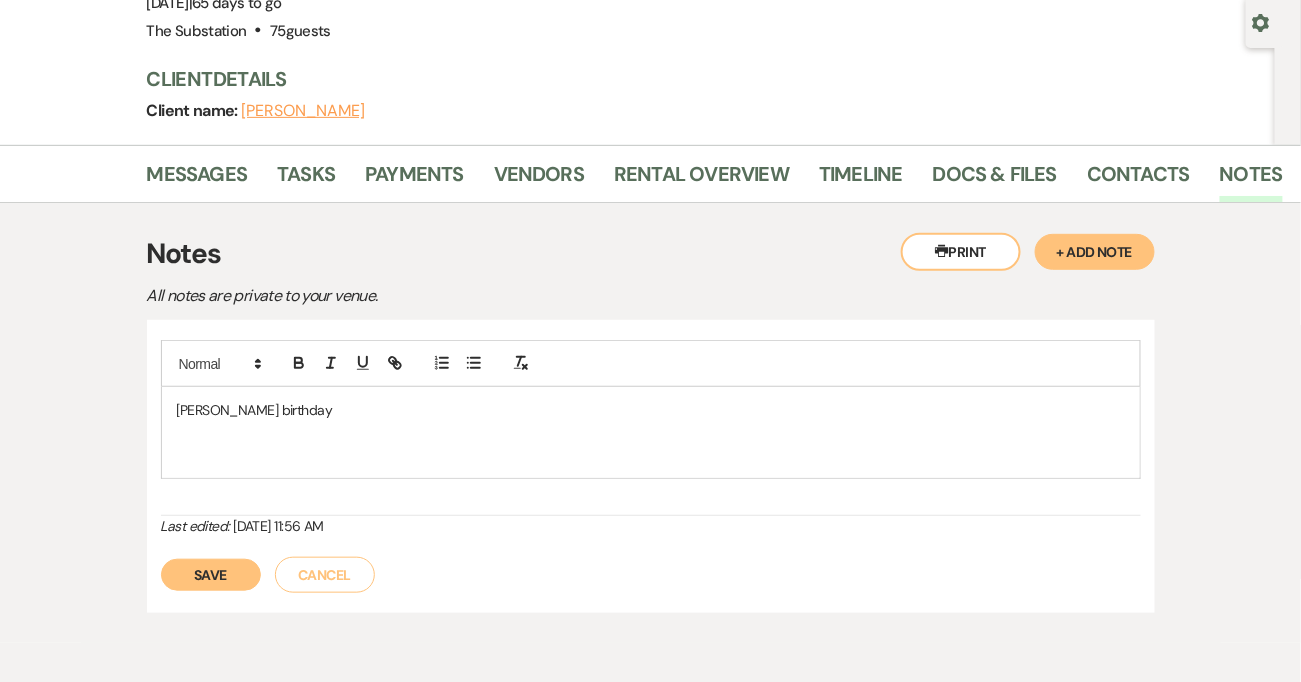 type 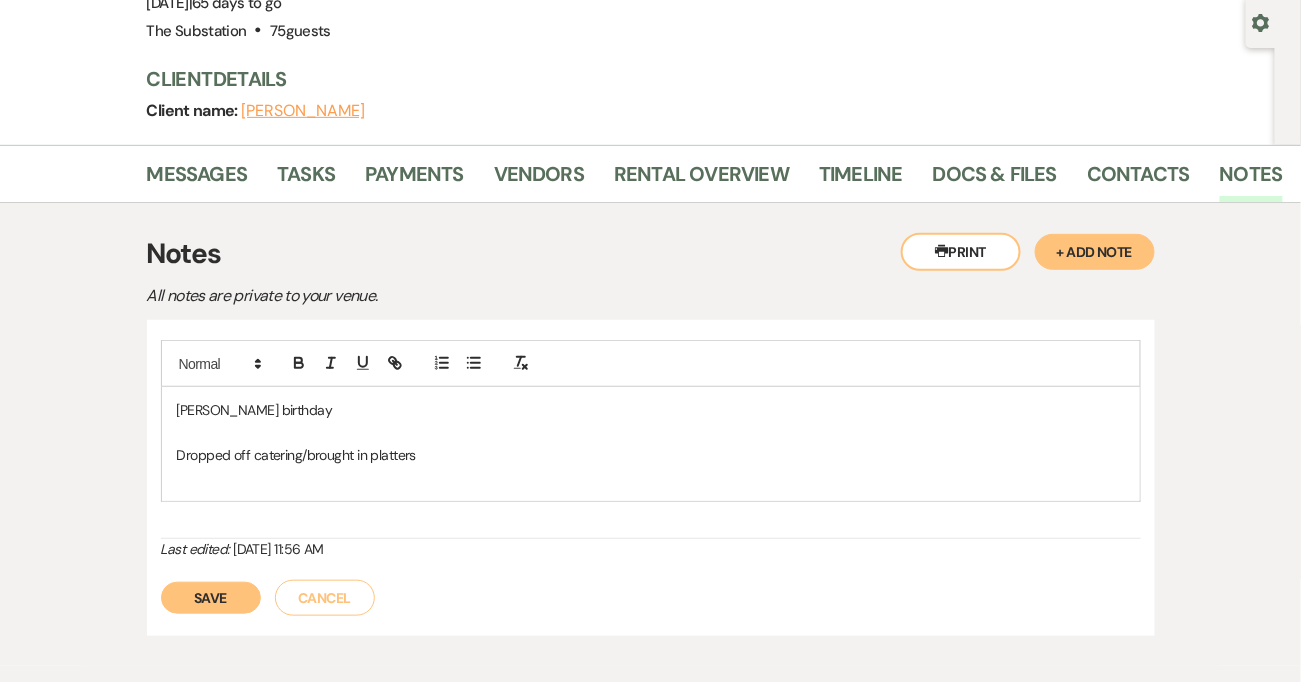 click on "Save" at bounding box center [211, 598] 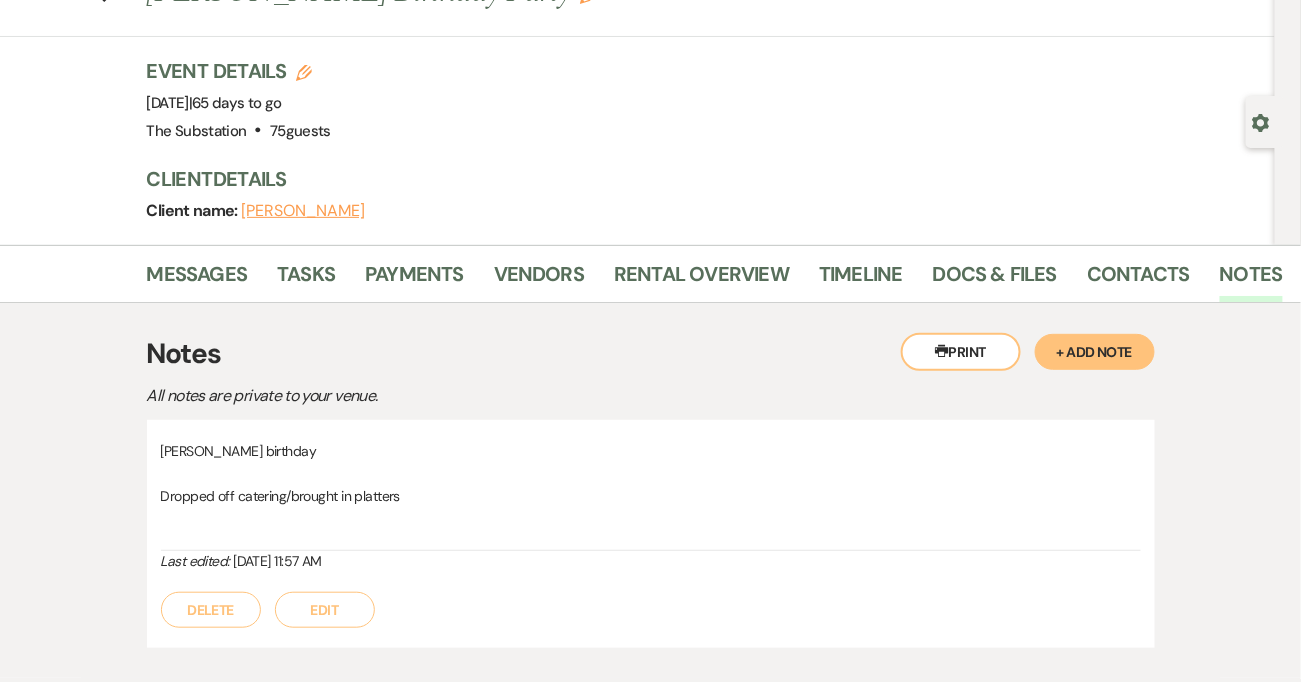 scroll, scrollTop: 0, scrollLeft: 0, axis: both 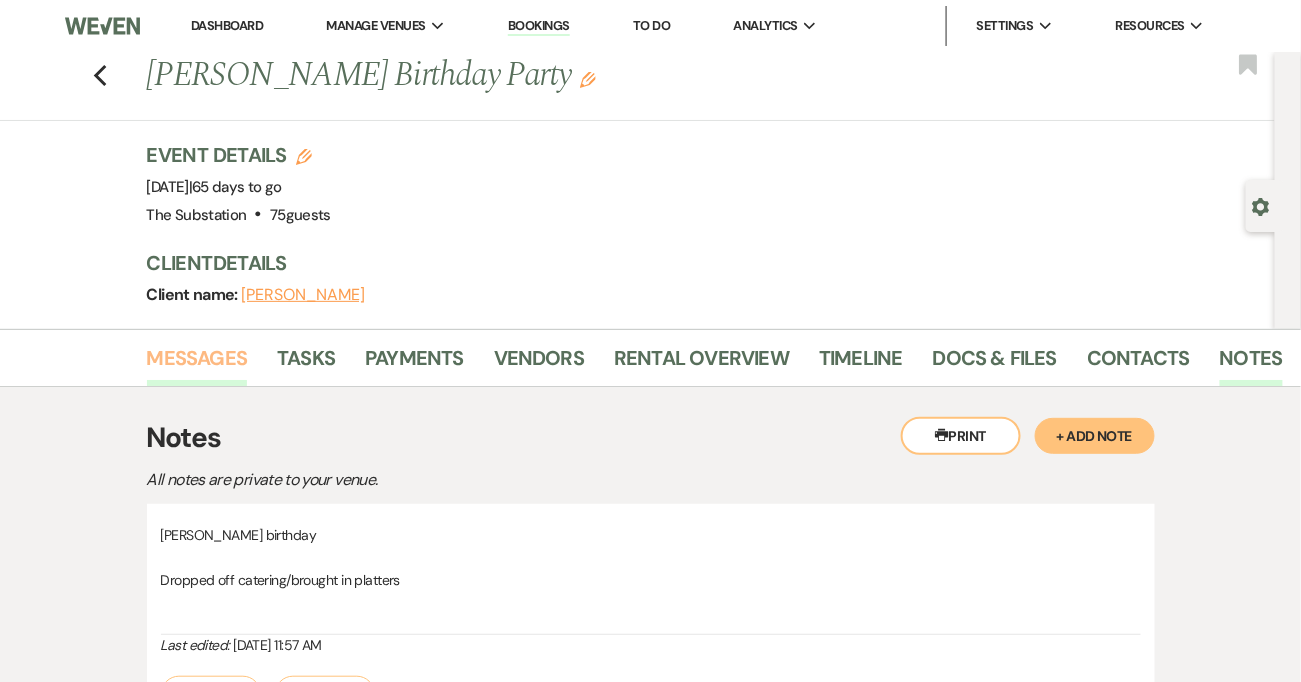 click on "Messages" at bounding box center [197, 364] 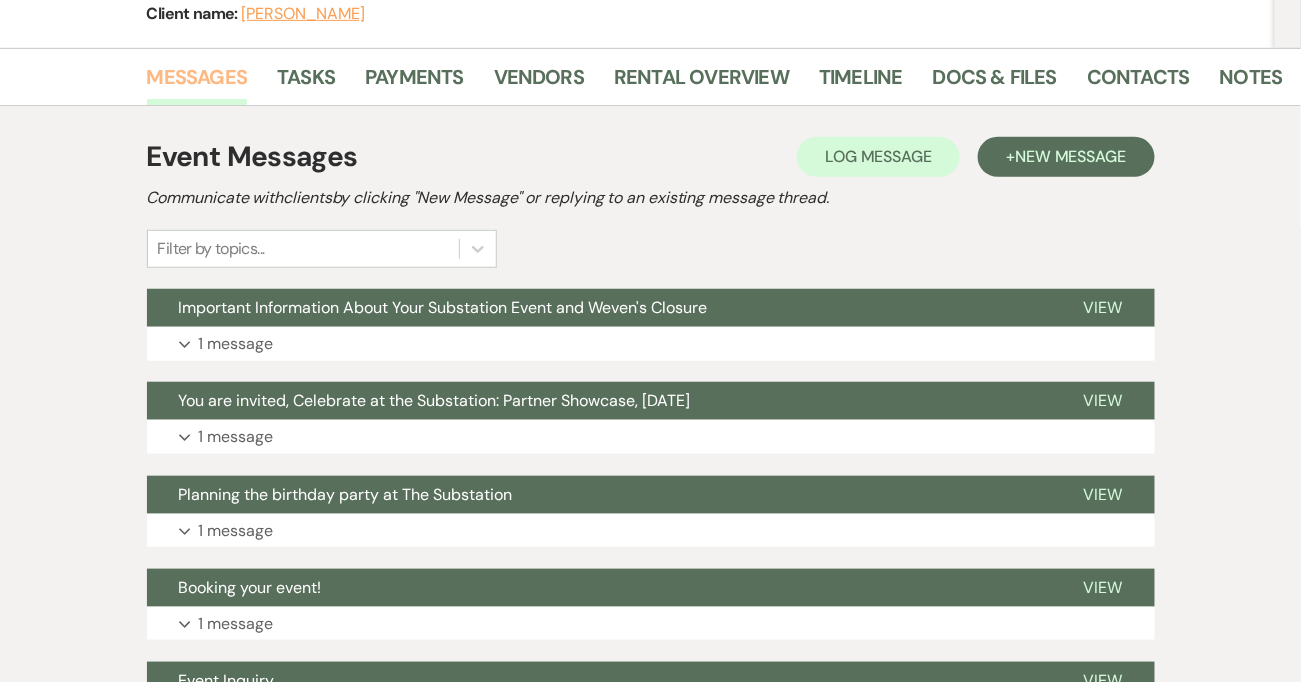 scroll, scrollTop: 480, scrollLeft: 0, axis: vertical 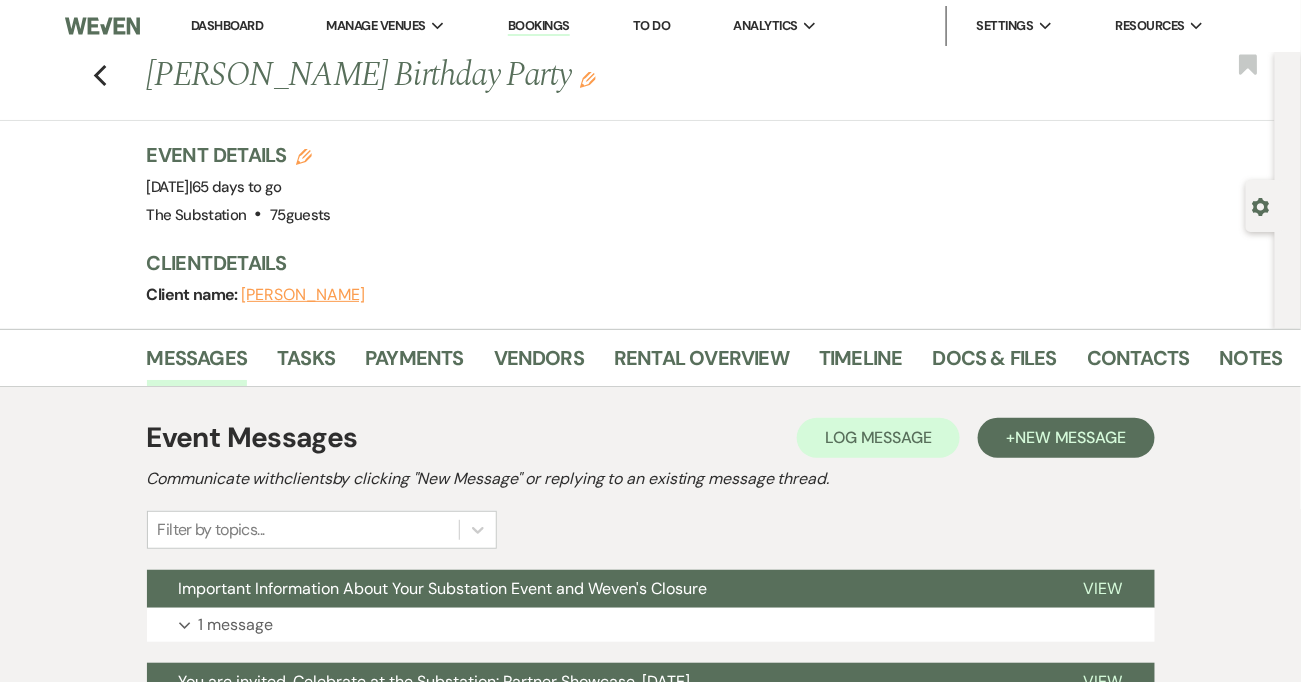 click 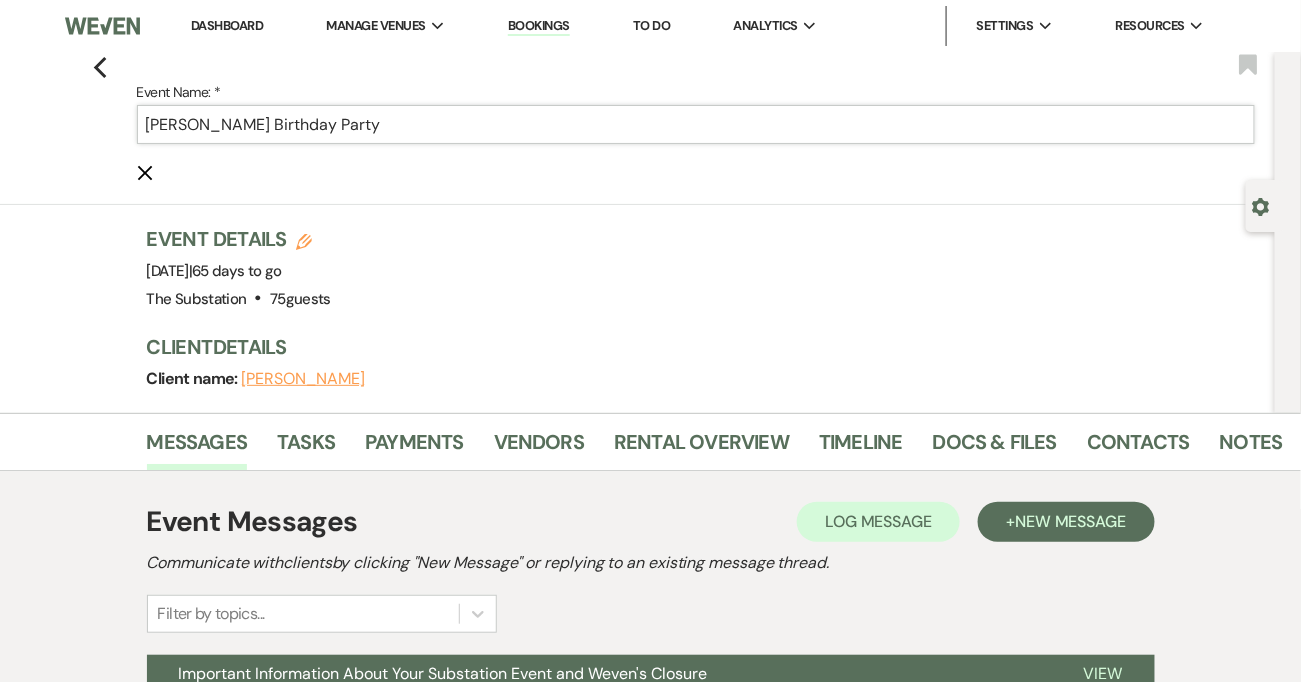 click on "[PERSON_NAME] Birthday Party" at bounding box center [696, 124] 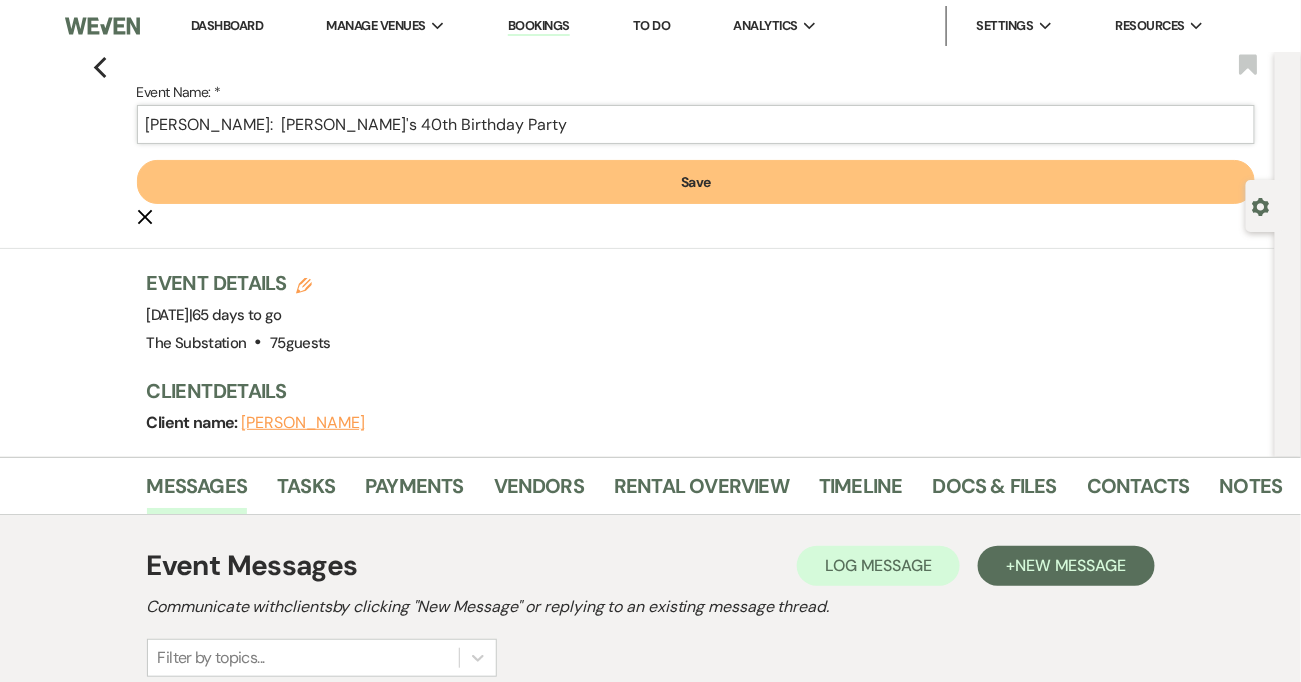 type on "[PERSON_NAME]:  [PERSON_NAME]'s 40th Birthday Party" 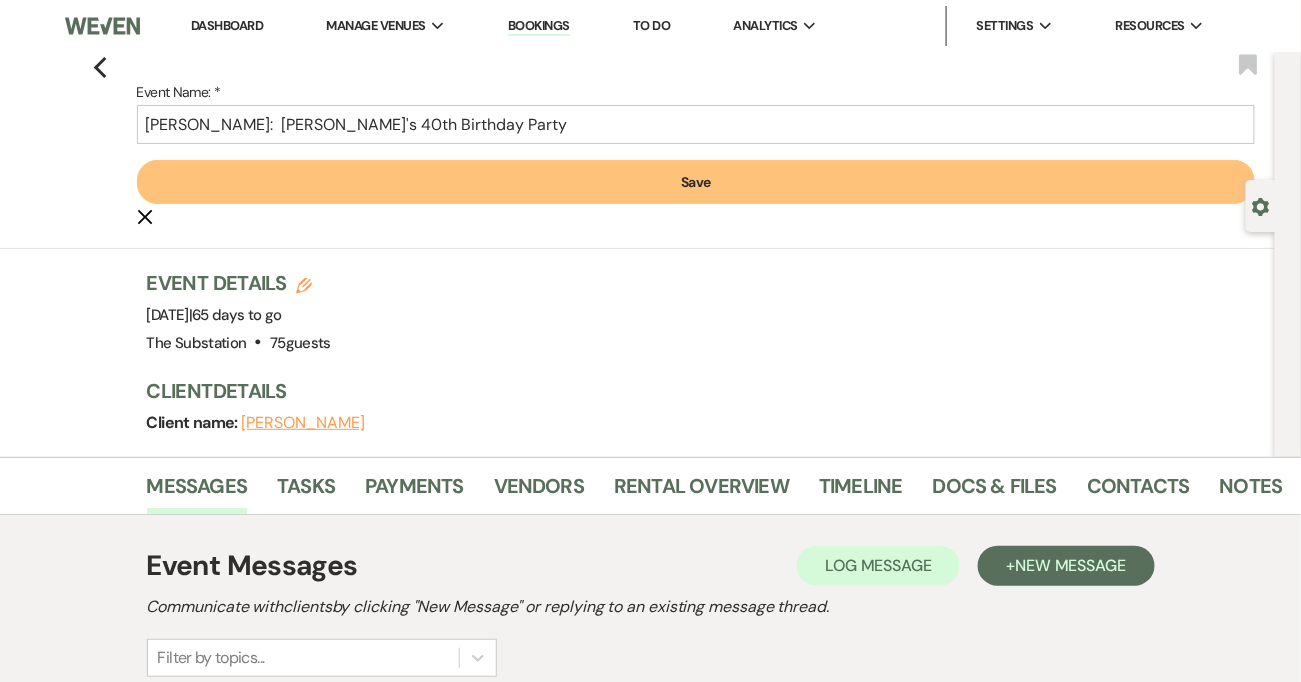 click on "Save" at bounding box center [696, 182] 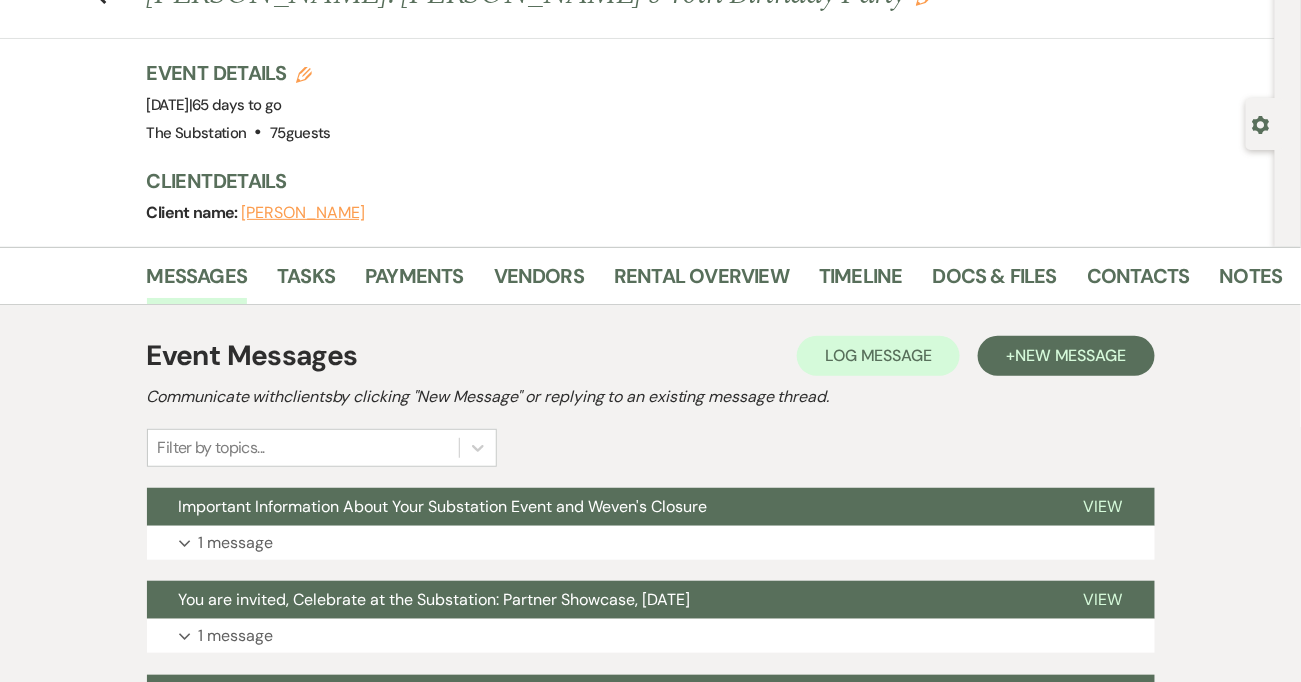 scroll, scrollTop: 0, scrollLeft: 0, axis: both 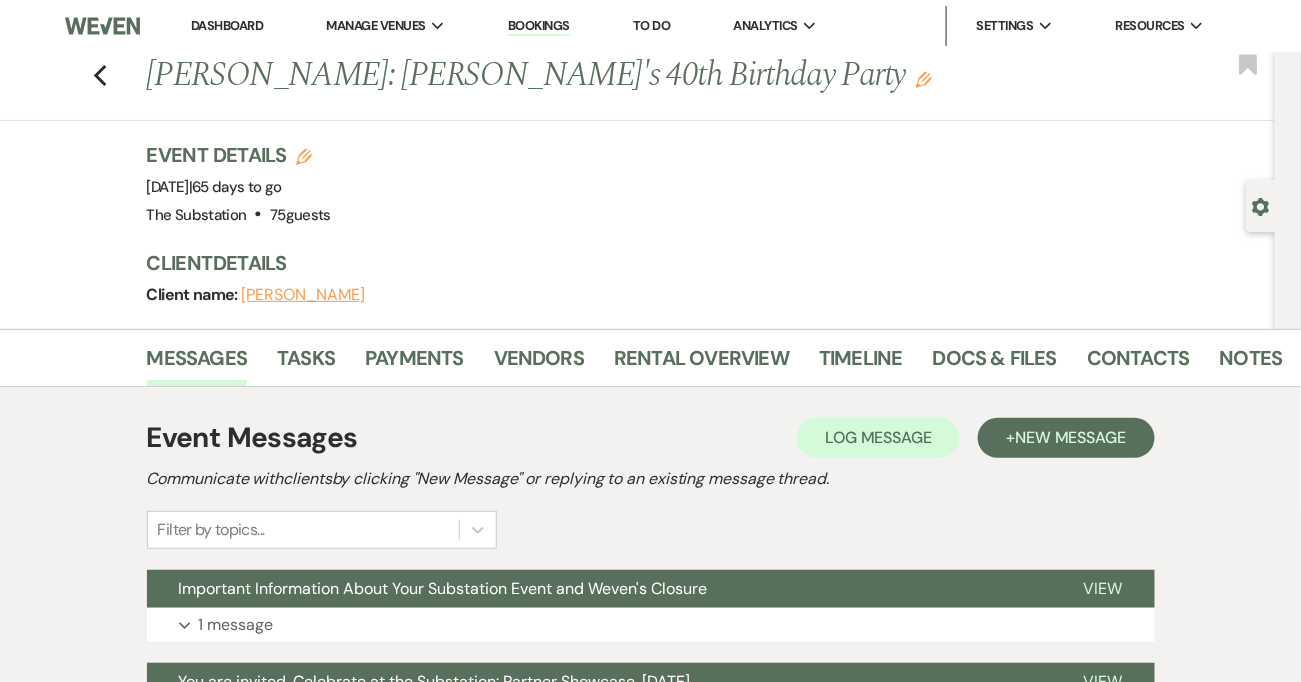 click on "Bookings" at bounding box center [539, 26] 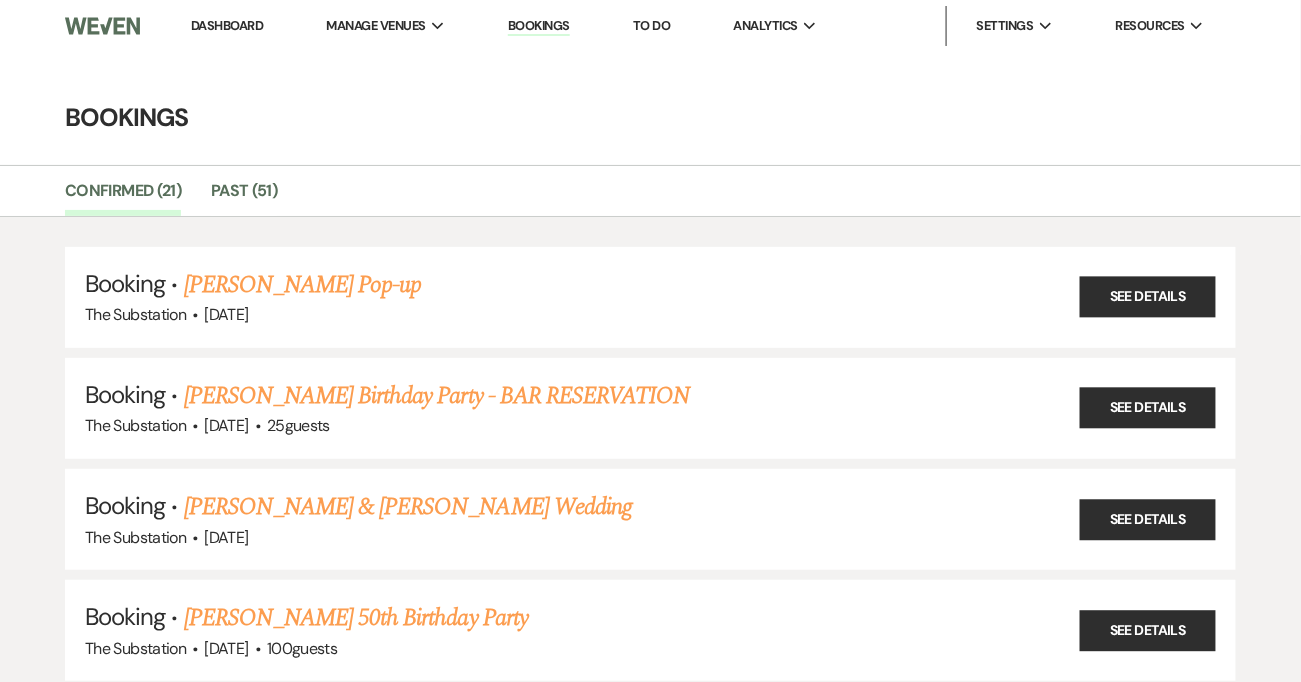 click on "Dashboard" at bounding box center (227, 25) 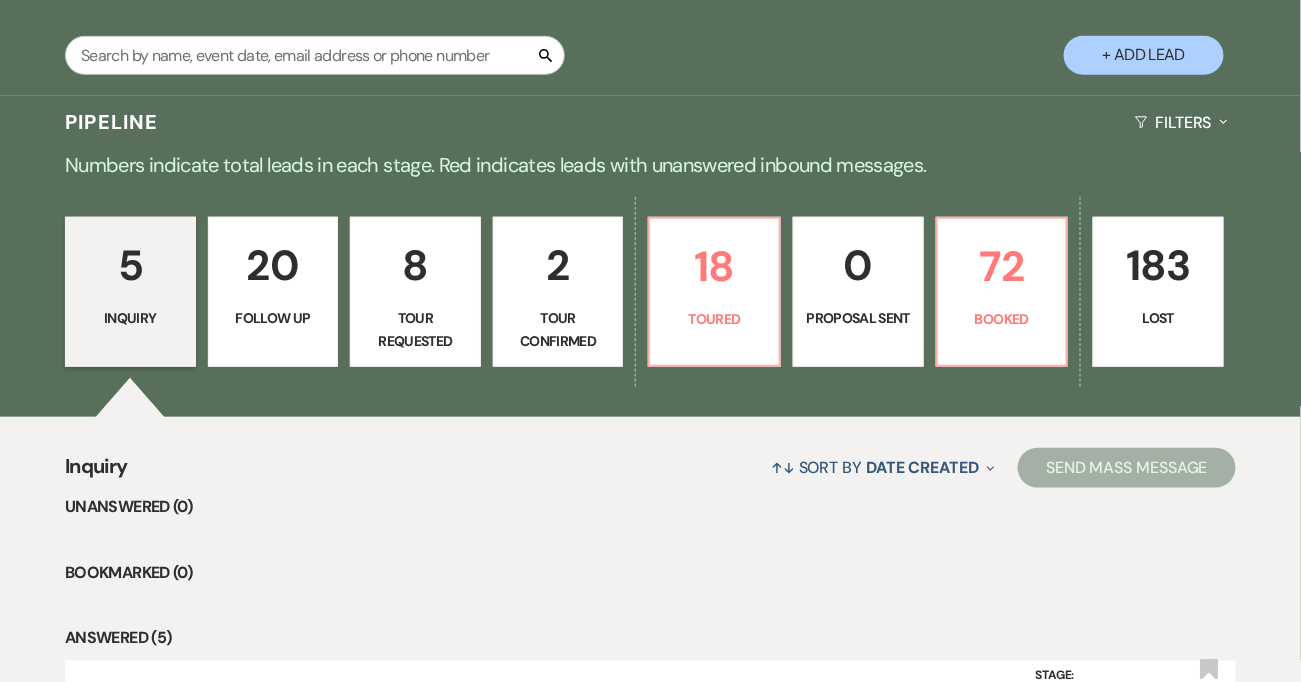 scroll, scrollTop: 425, scrollLeft: 0, axis: vertical 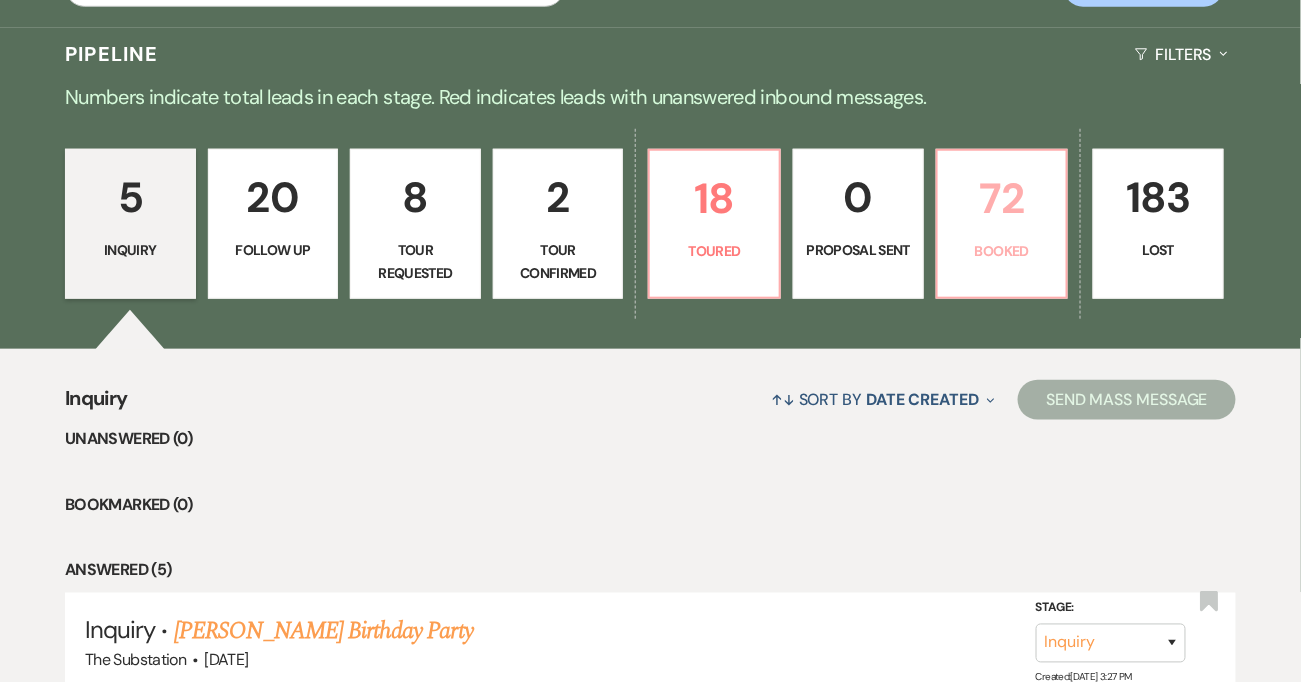 click on "72" at bounding box center [1002, 198] 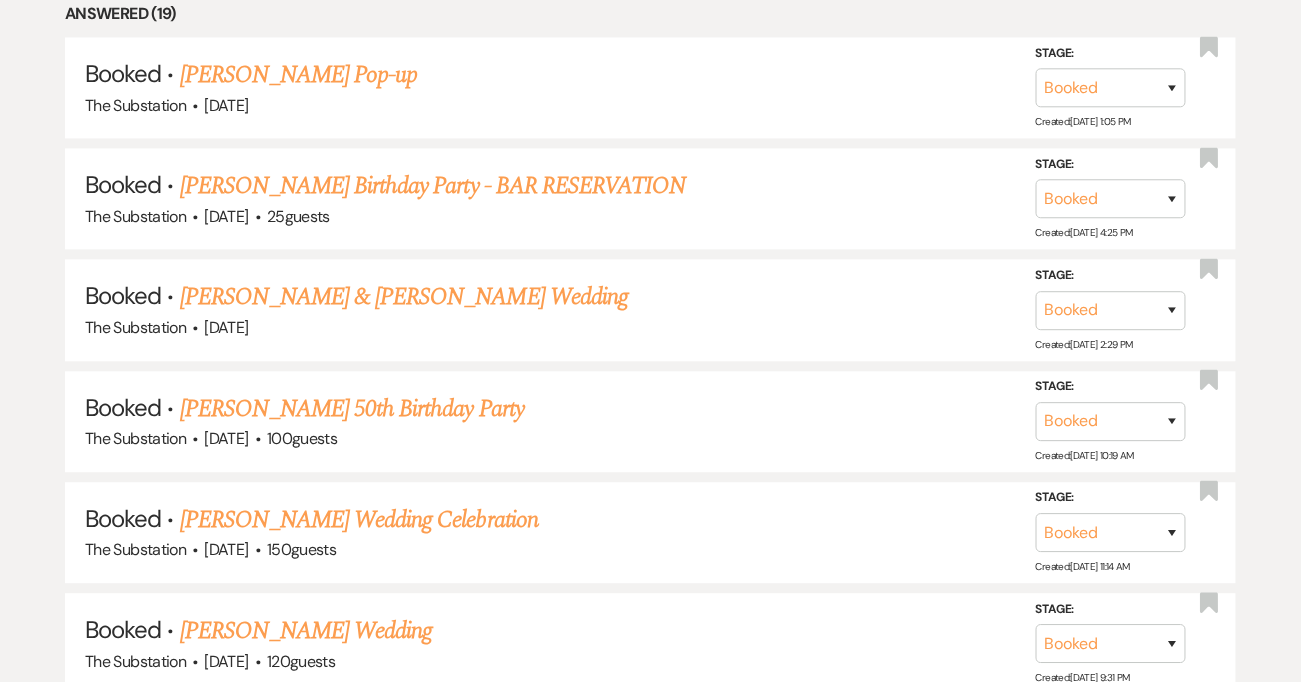 scroll, scrollTop: 0, scrollLeft: 0, axis: both 